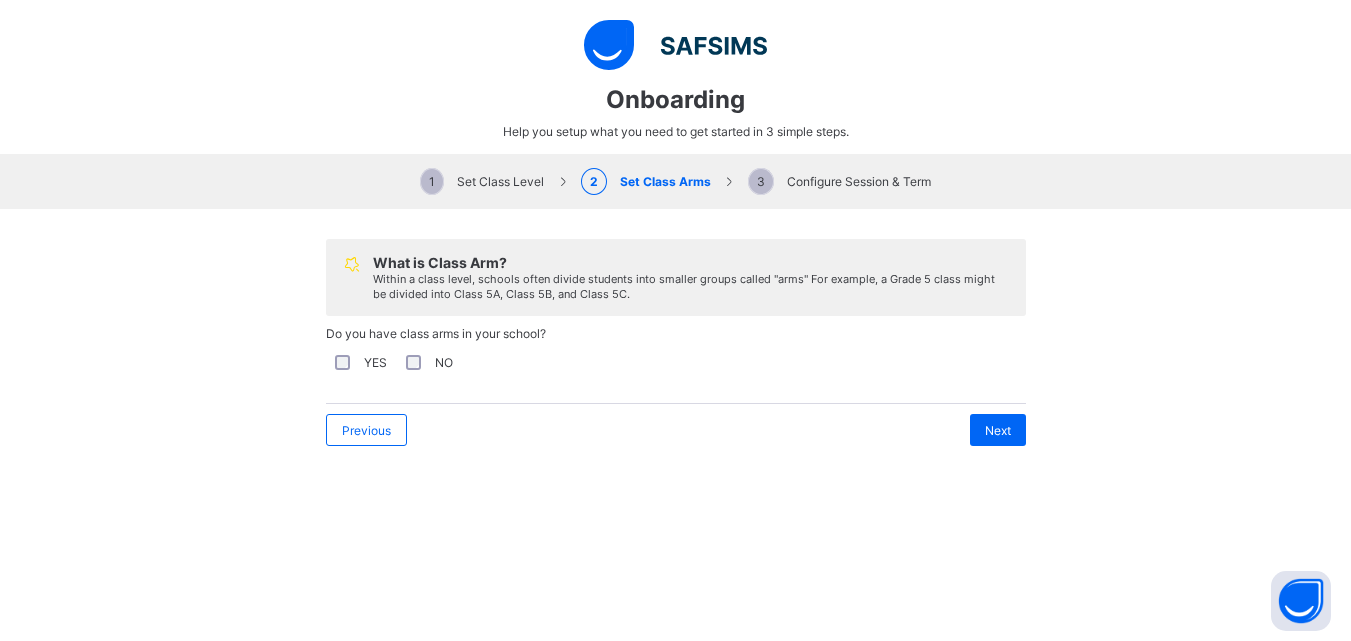 select on "**" 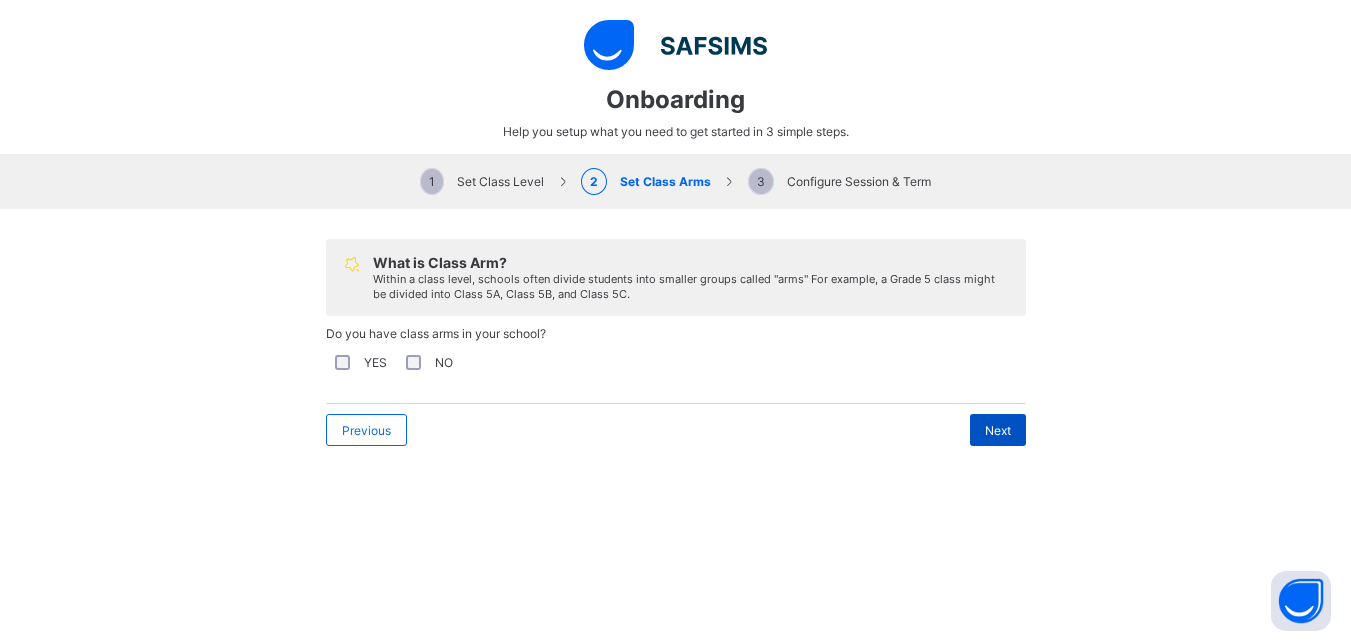 scroll, scrollTop: 236, scrollLeft: 0, axis: vertical 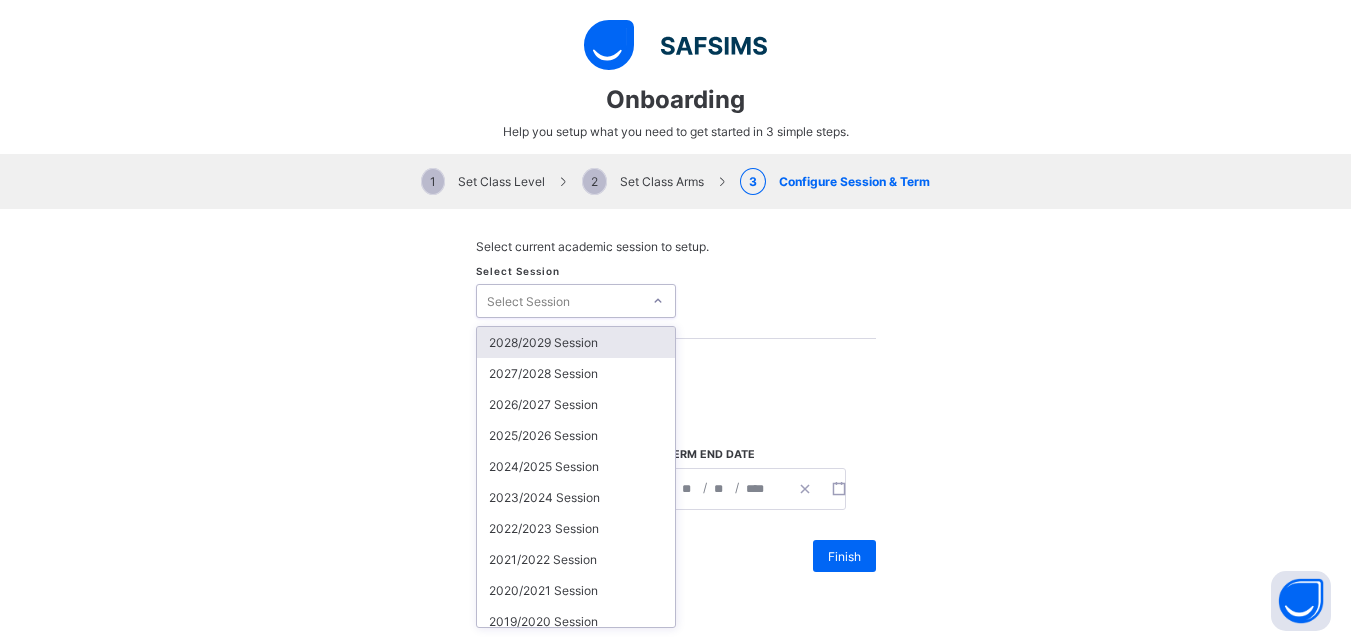 click 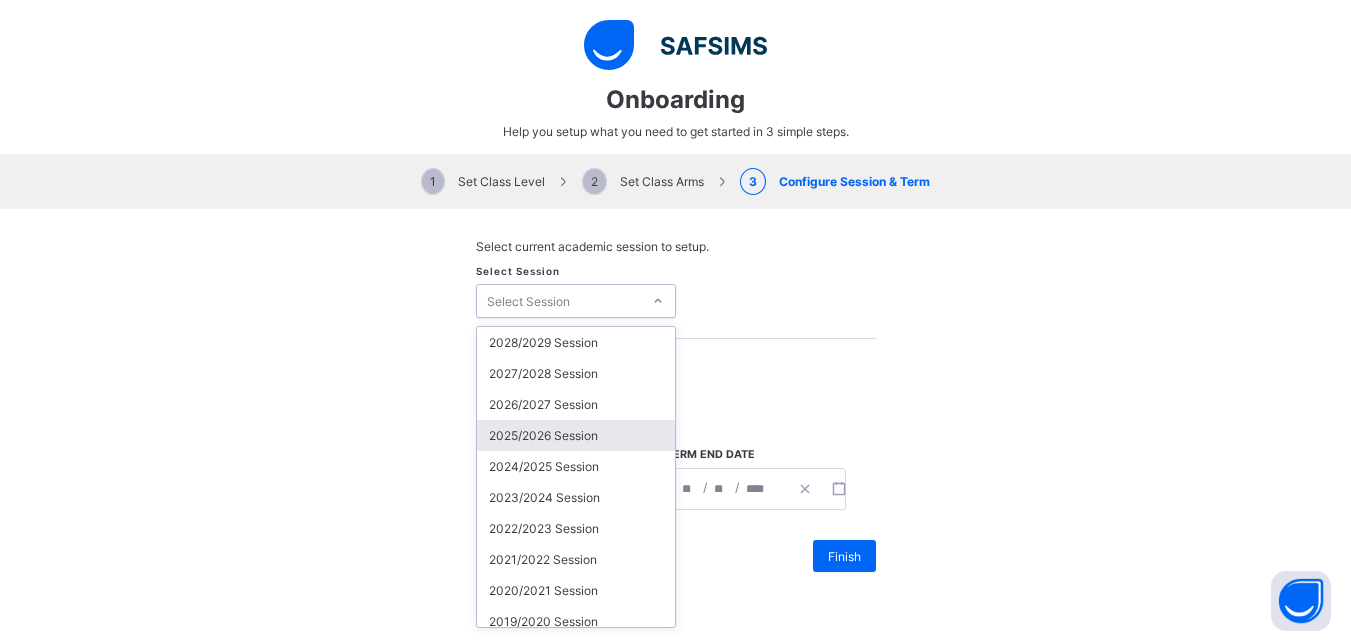 click on "2025/2026 Session" at bounding box center [576, 435] 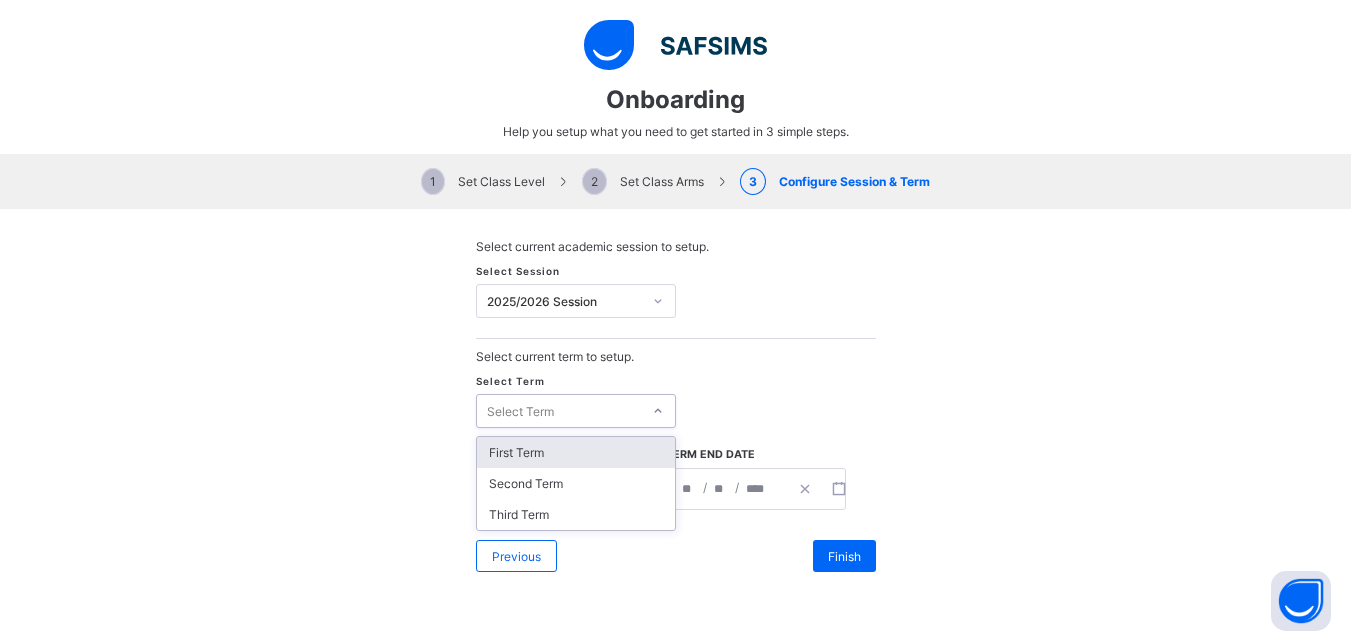 click 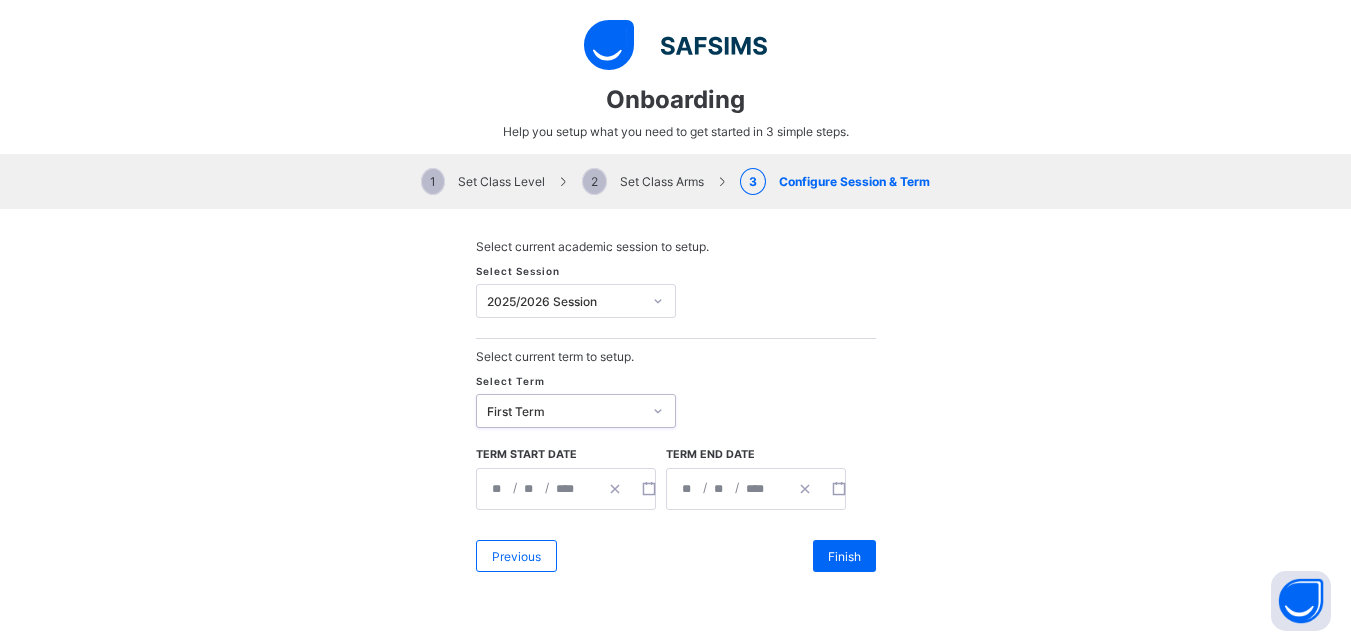 scroll, scrollTop: 530, scrollLeft: 0, axis: vertical 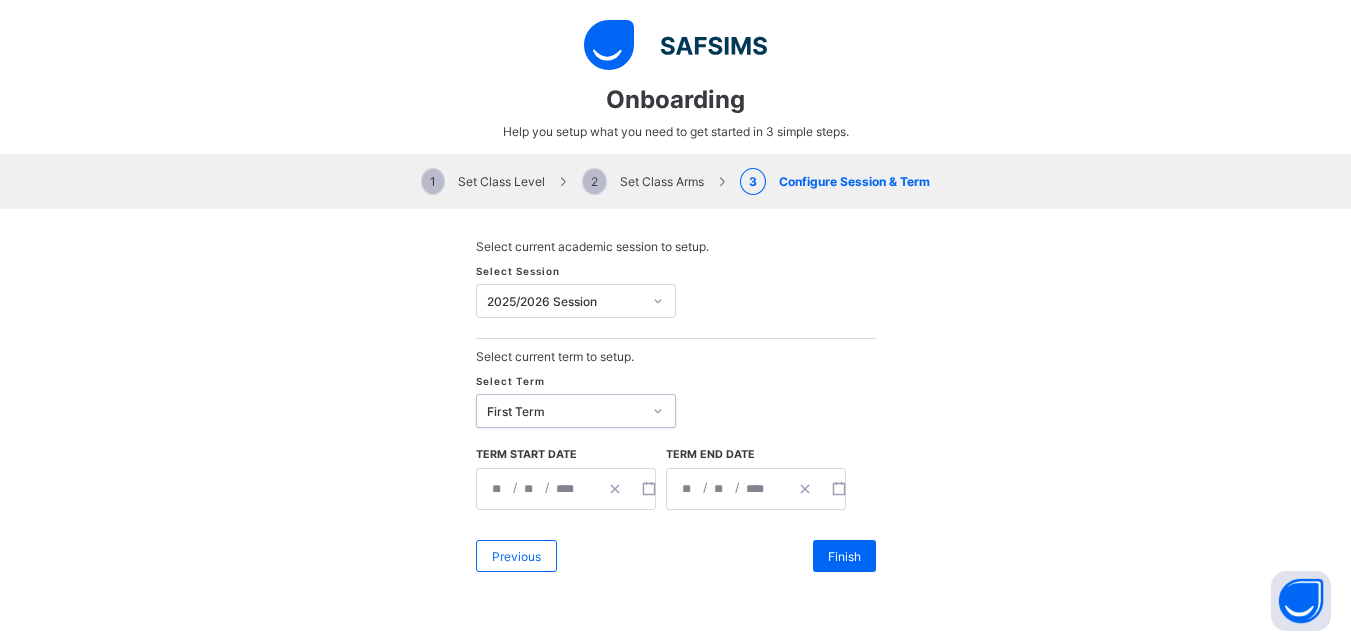 click on "*" 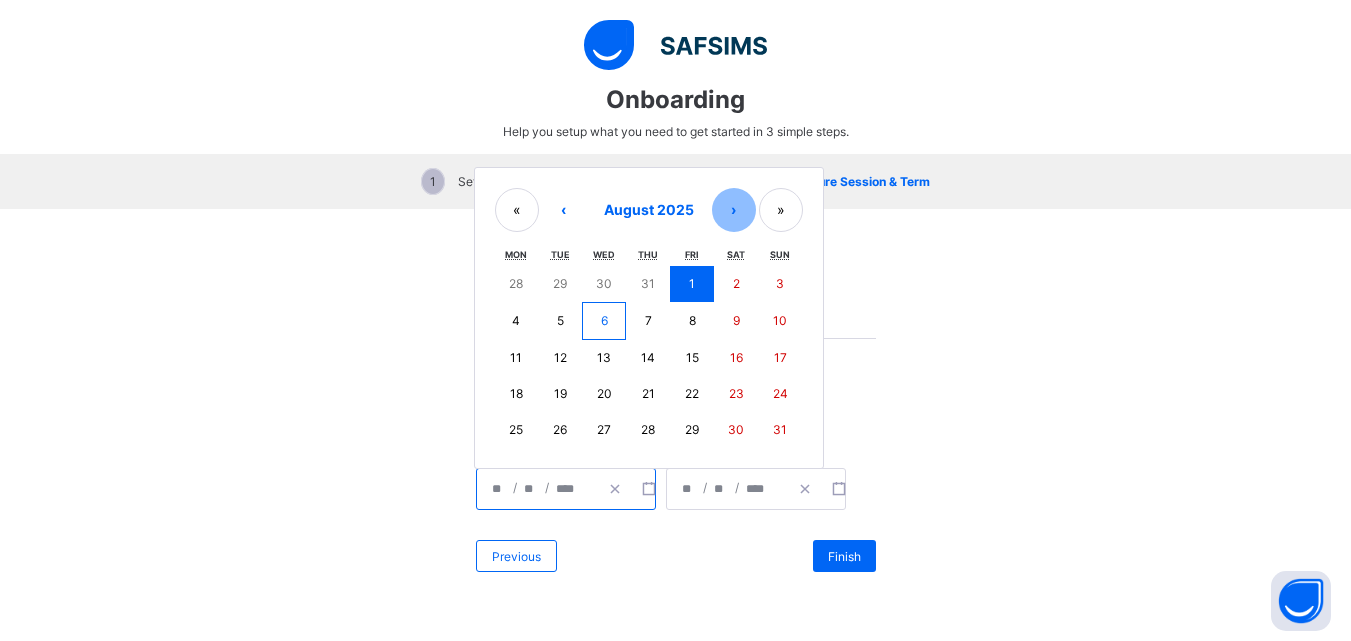 click on "›" at bounding box center (734, 210) 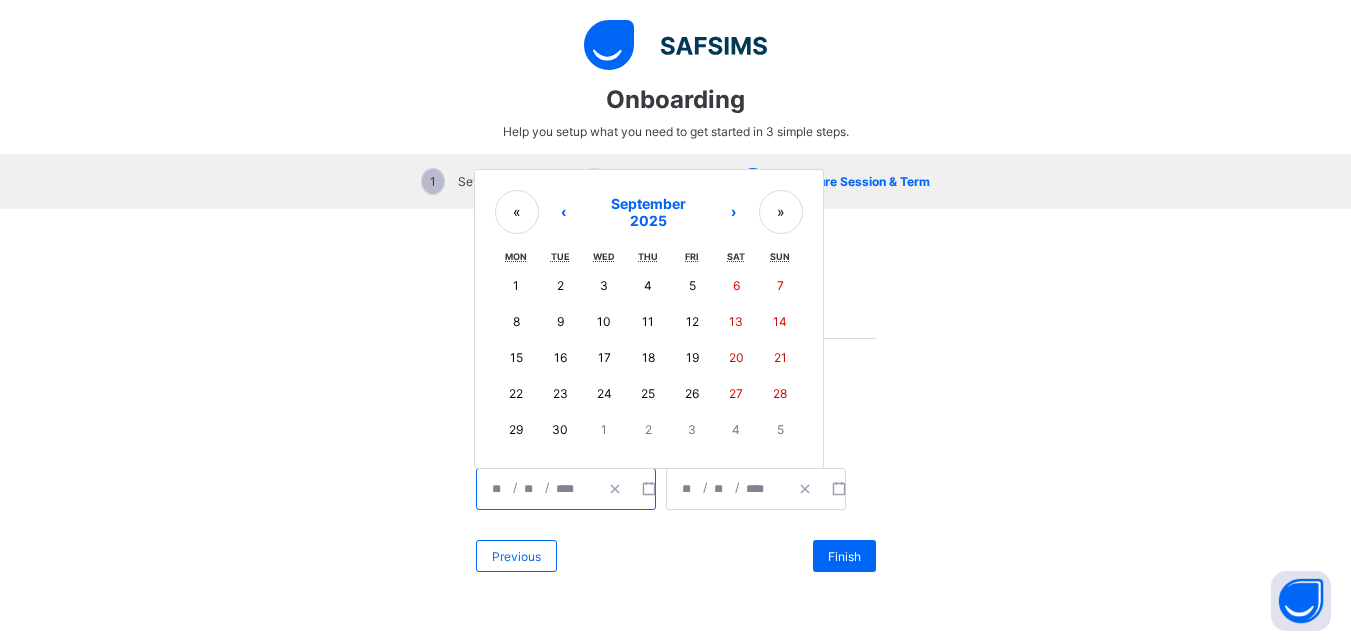 click on "15" at bounding box center [516, 357] 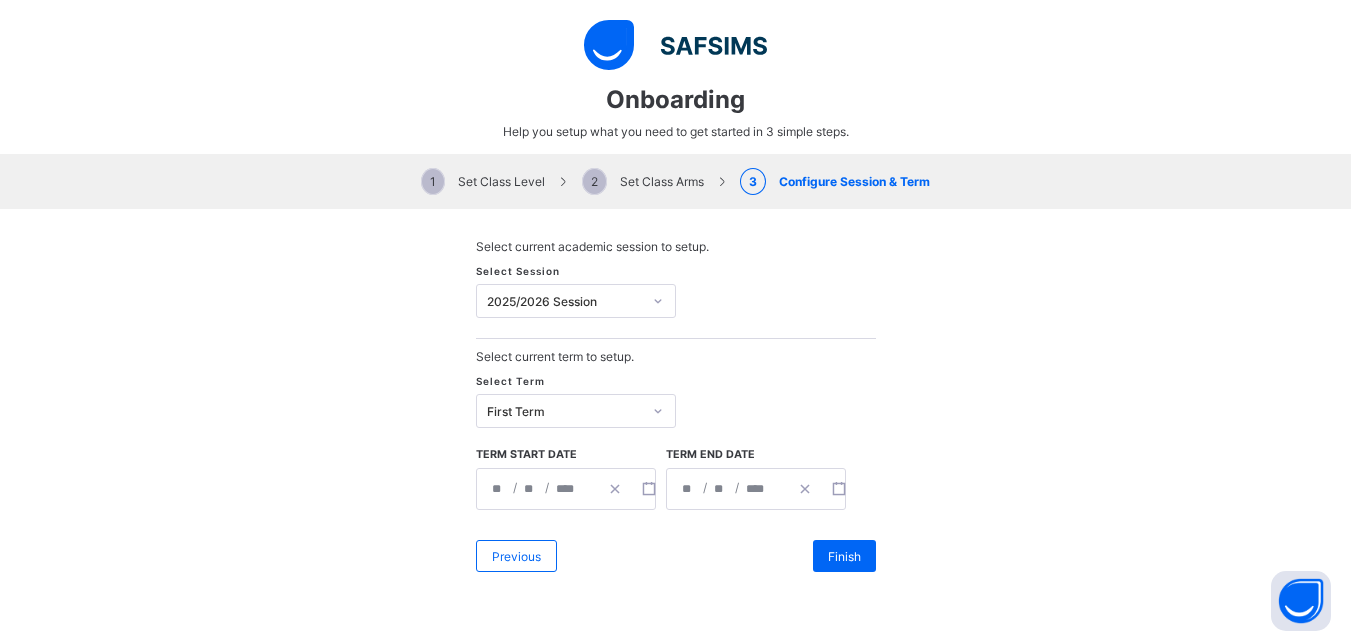 type on "**********" 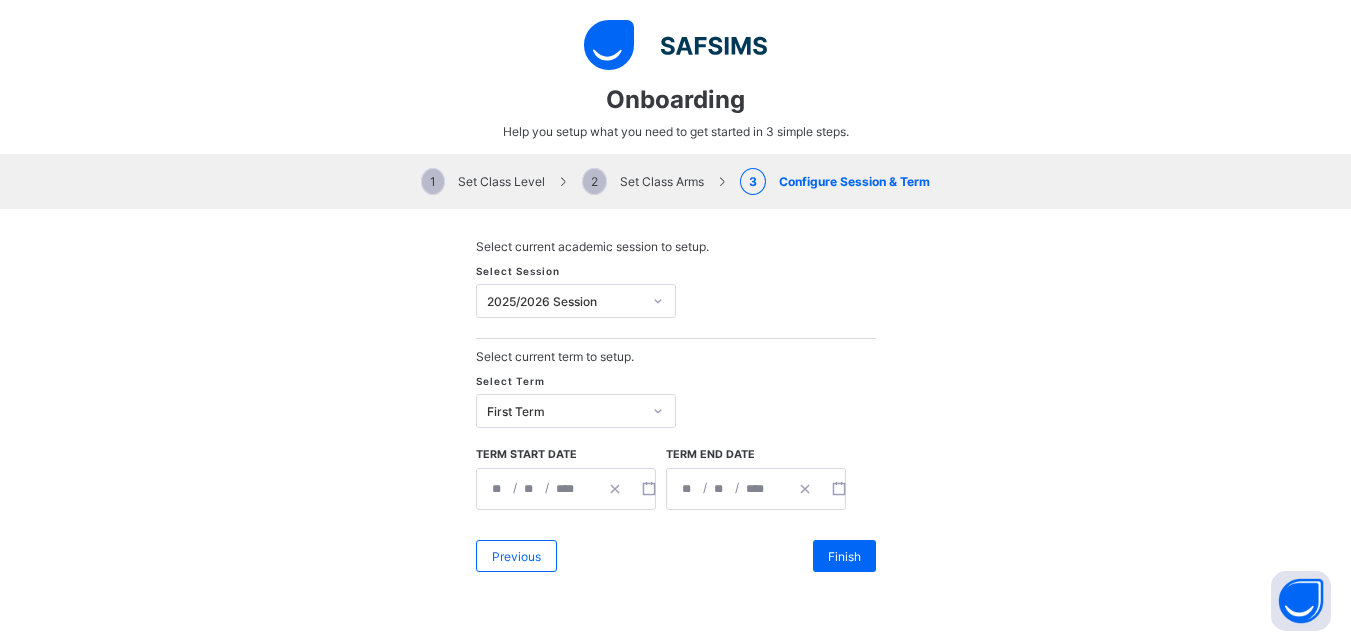 type on "*" 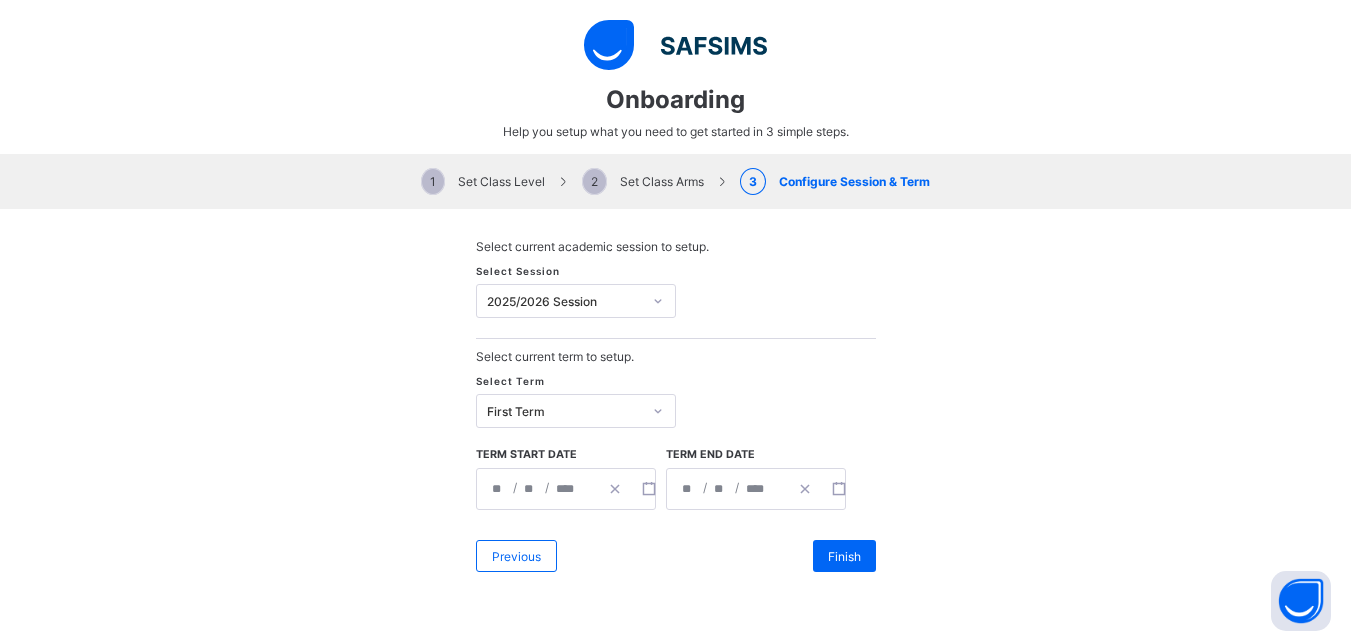 click on "*" 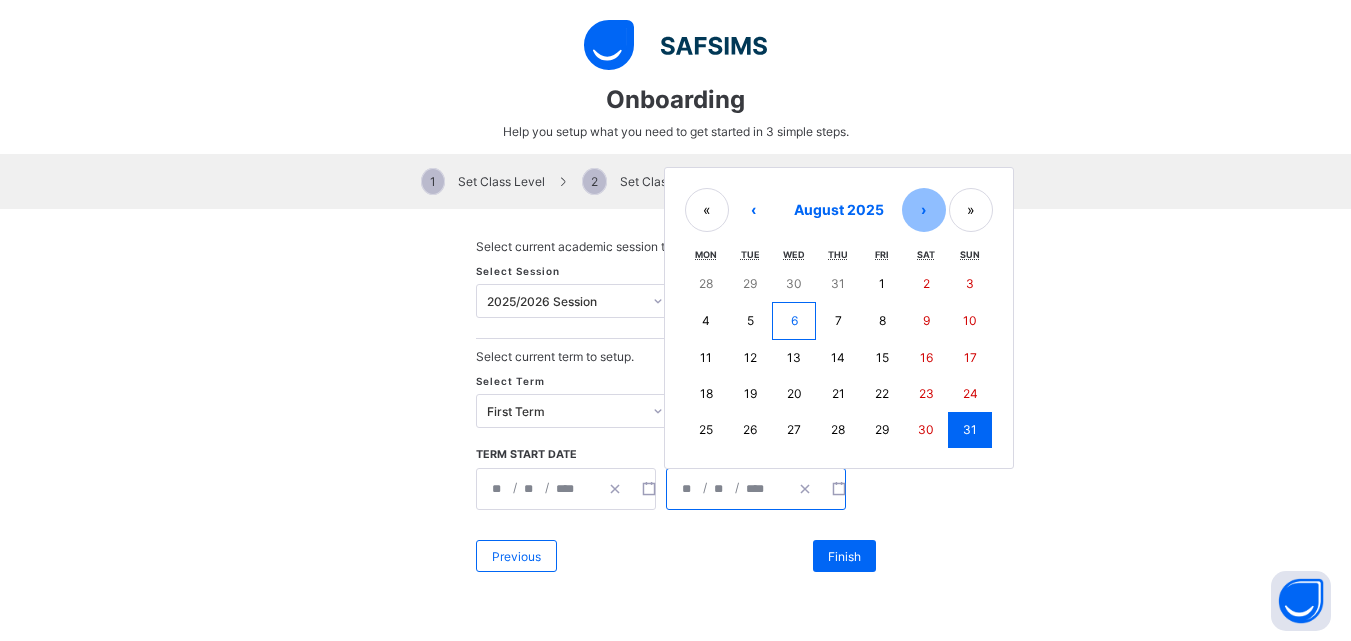 click on "›" at bounding box center (924, 210) 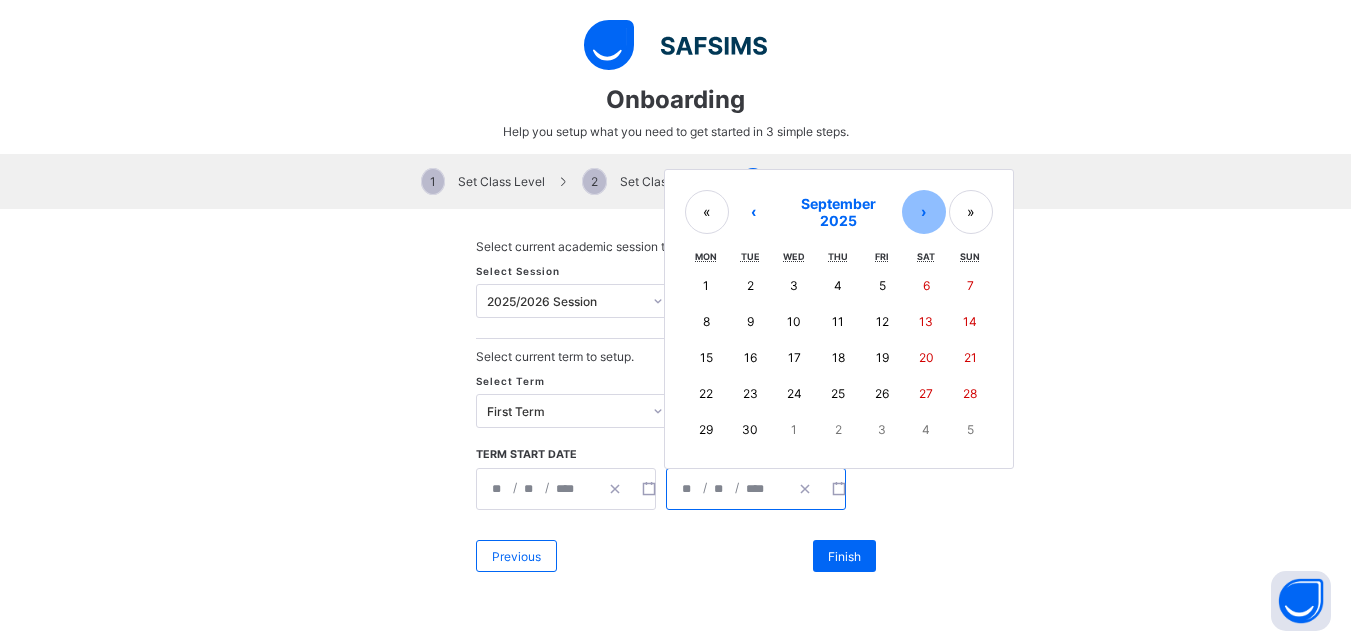 click on "›" at bounding box center (924, 212) 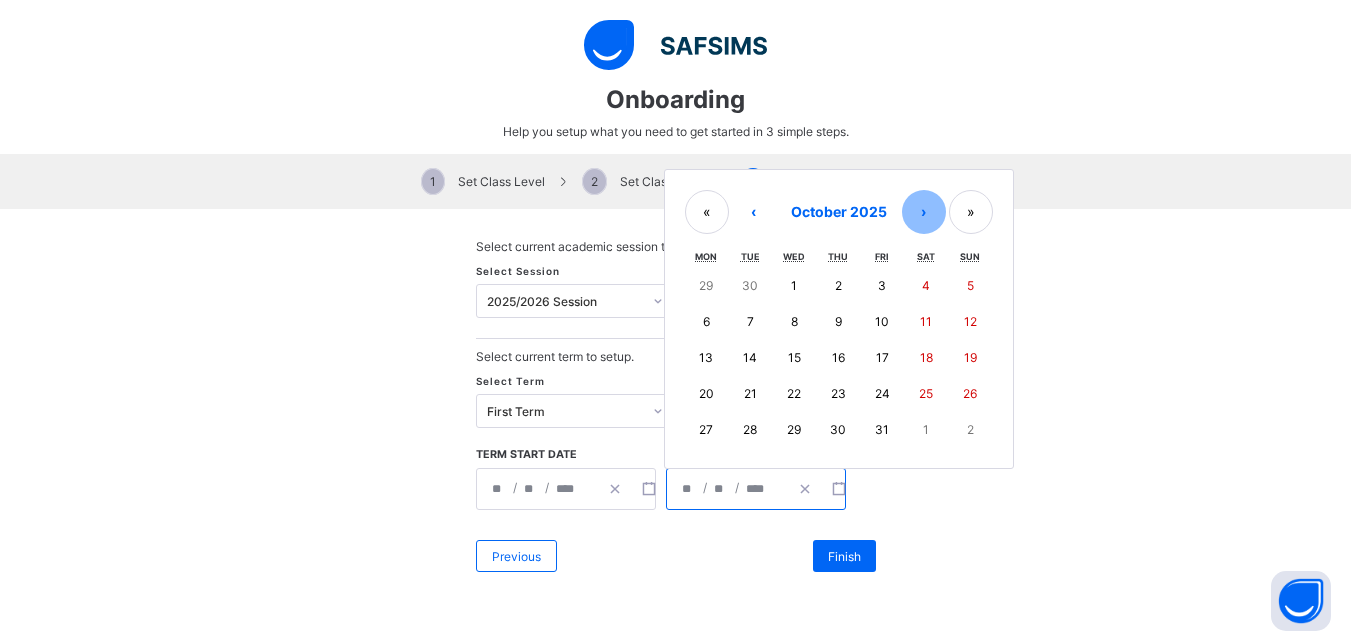 click on "›" at bounding box center [924, 212] 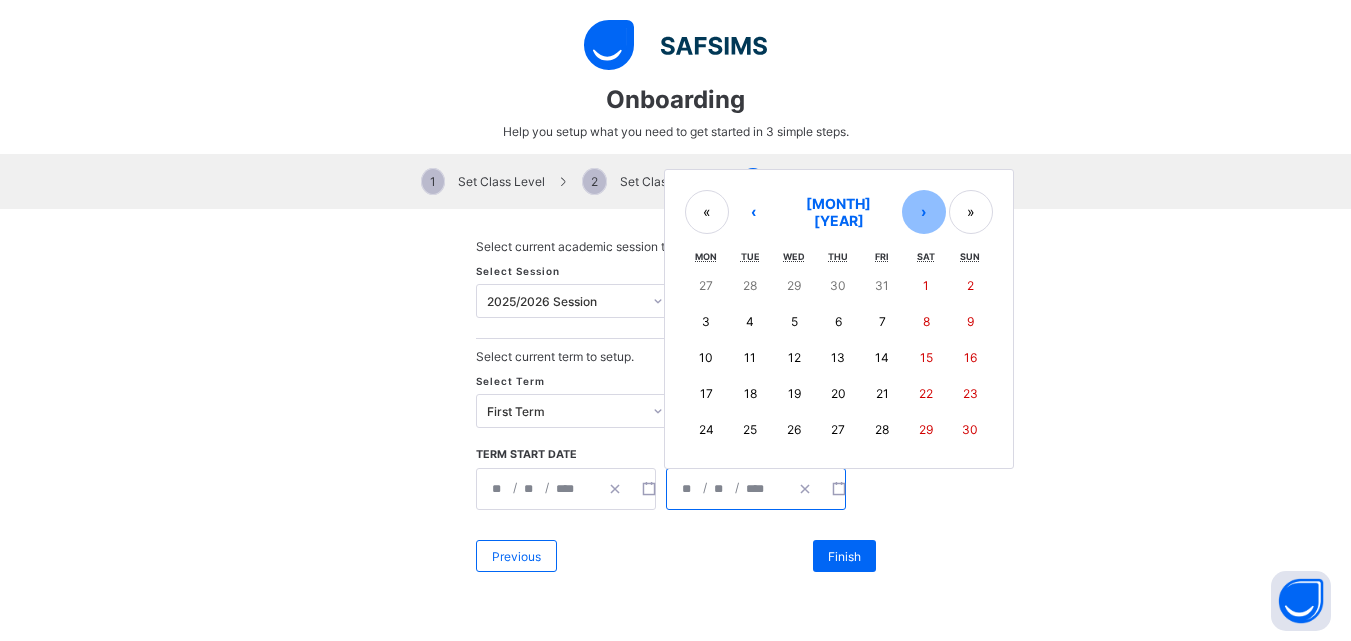 click on "›" at bounding box center [924, 212] 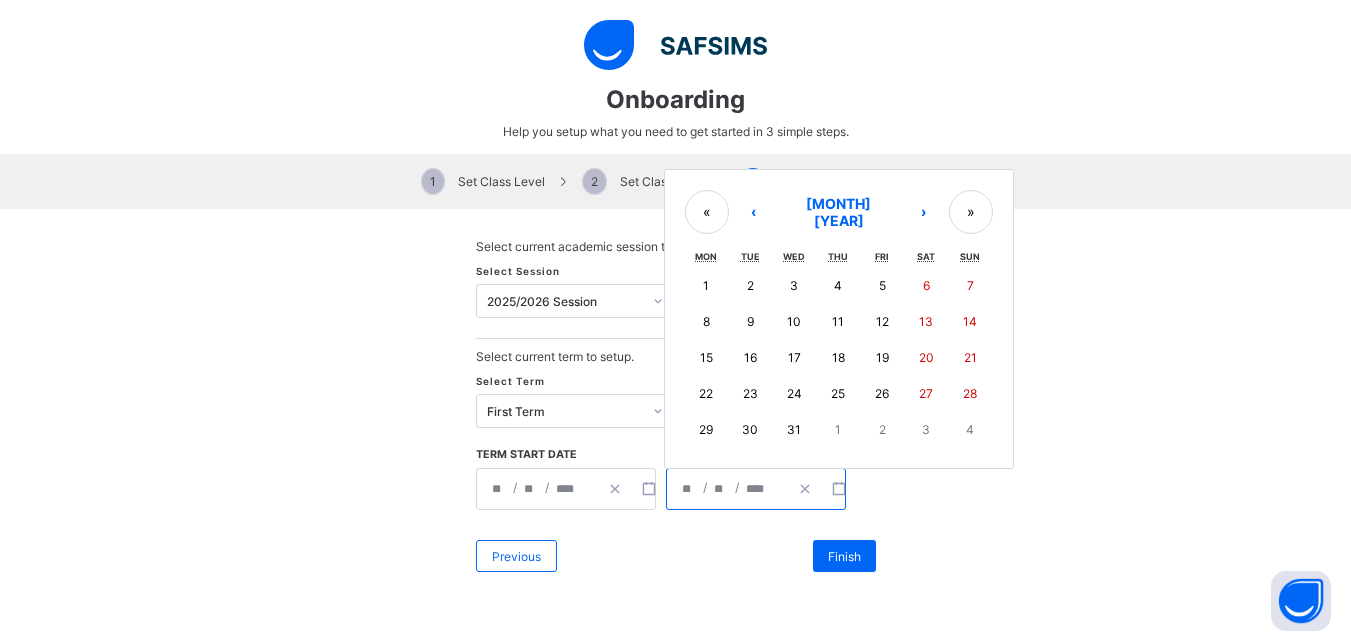 click on "16" at bounding box center [750, 357] 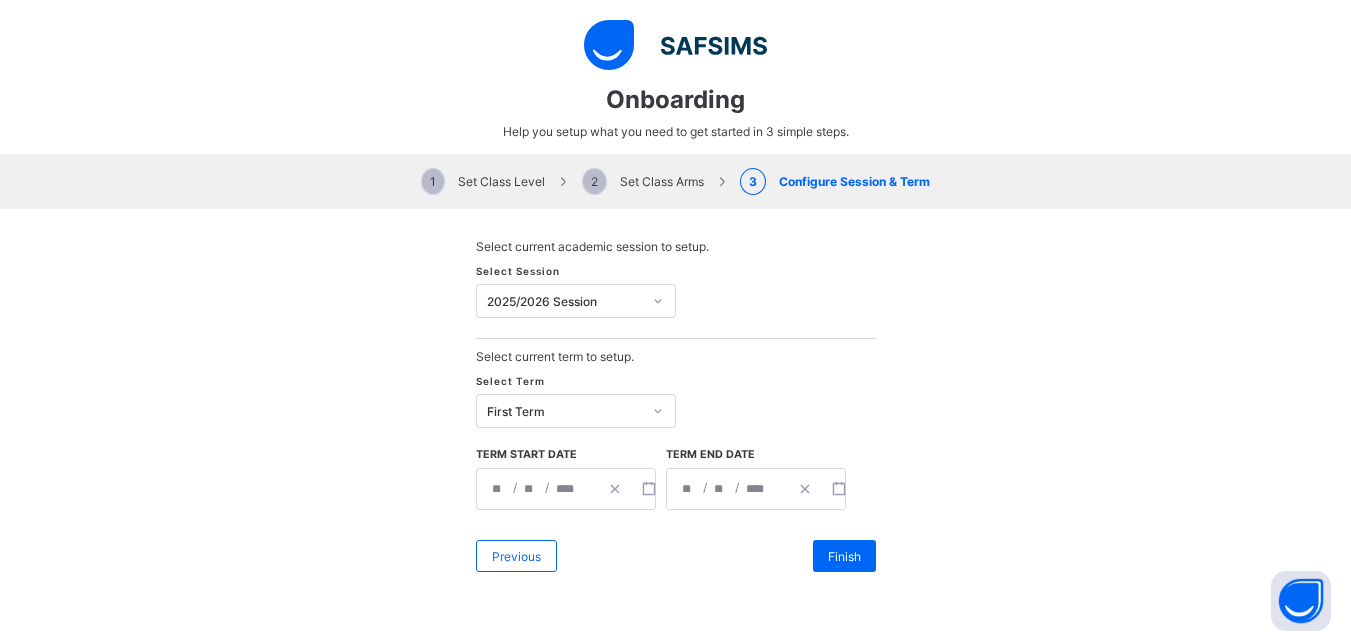 scroll, scrollTop: 1799, scrollLeft: 0, axis: vertical 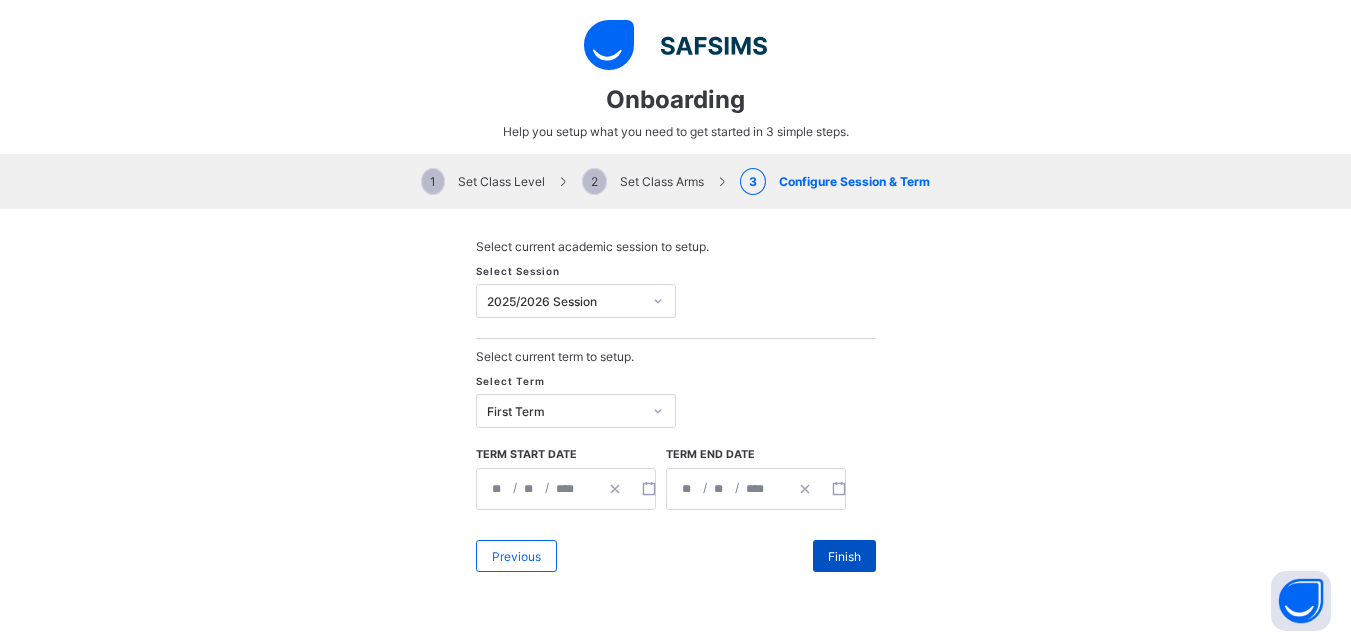 click on "Finish" at bounding box center [844, 556] 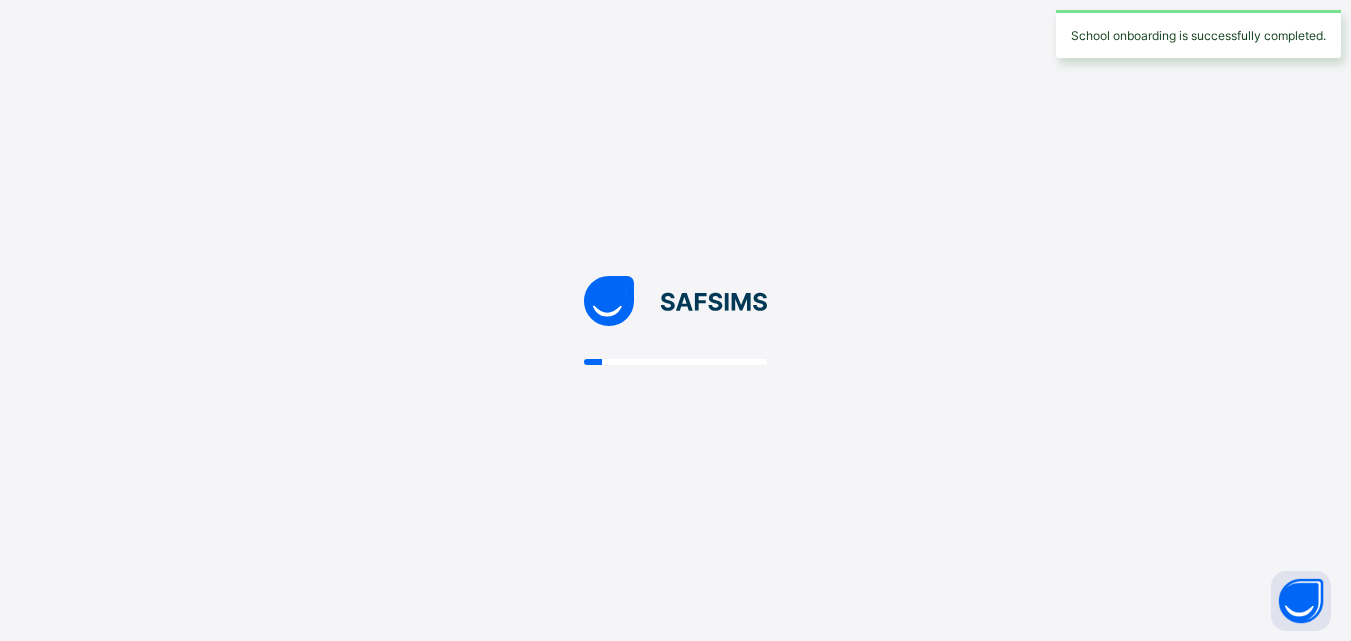 scroll, scrollTop: 0, scrollLeft: 0, axis: both 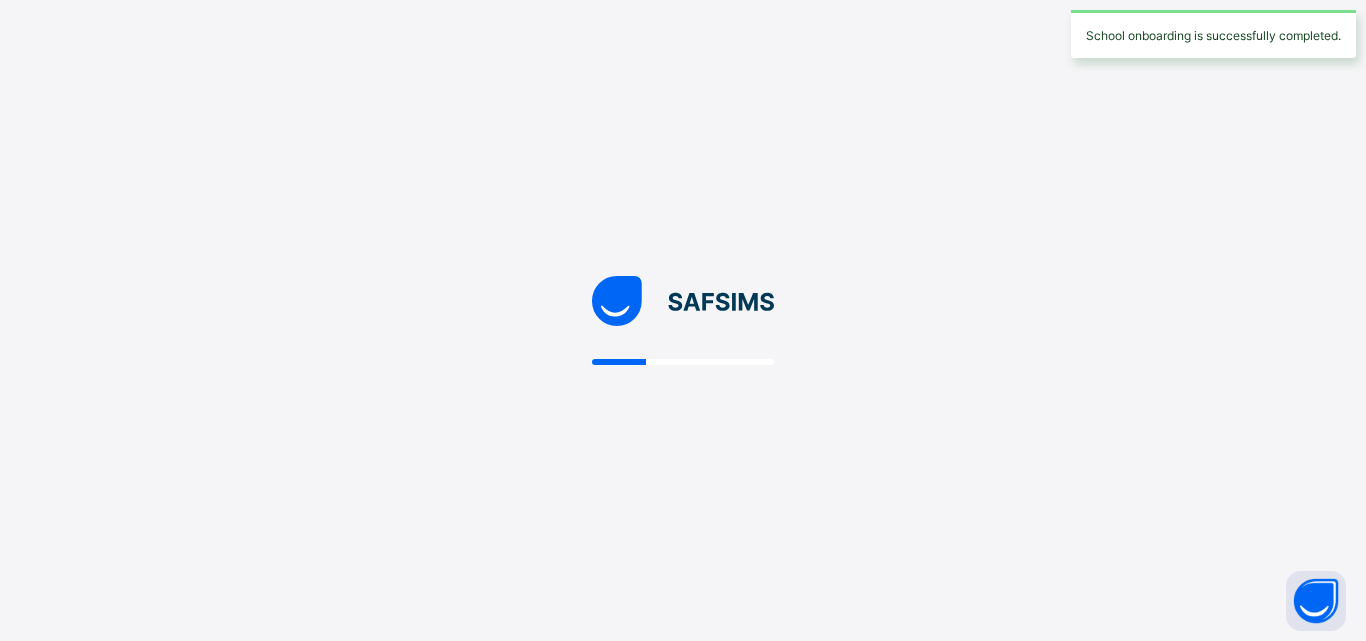 select on "**" 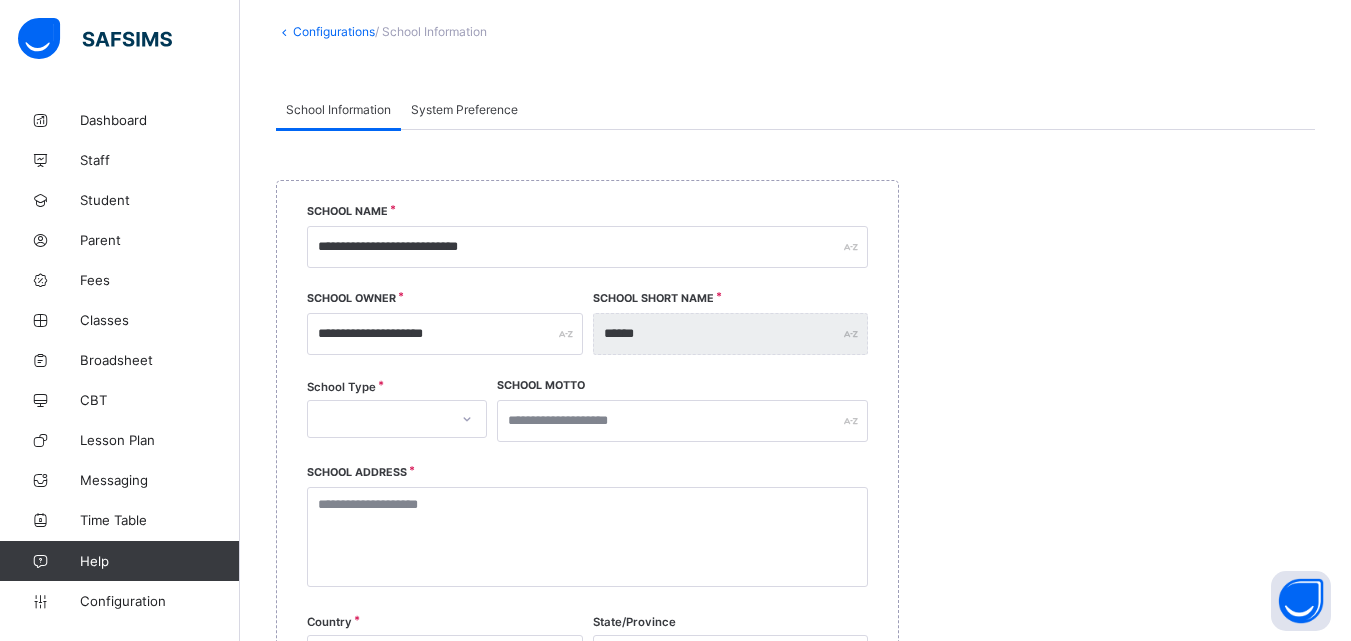 scroll, scrollTop: 111, scrollLeft: 0, axis: vertical 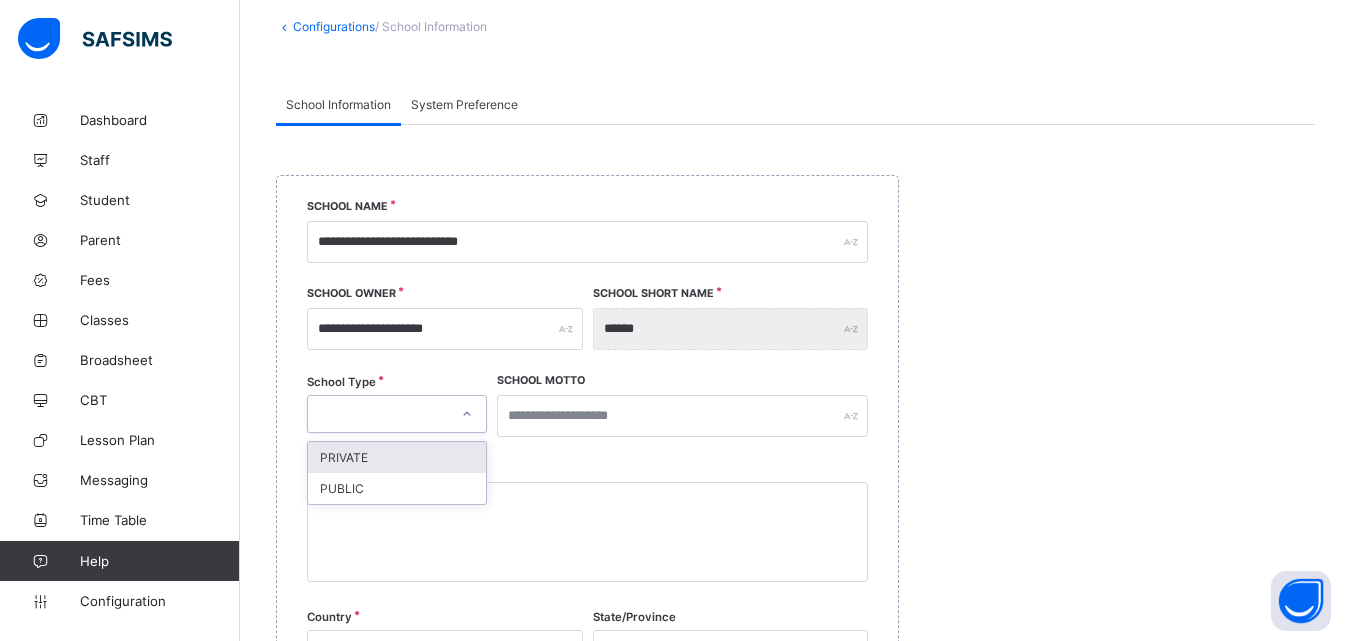 click at bounding box center (467, 414) 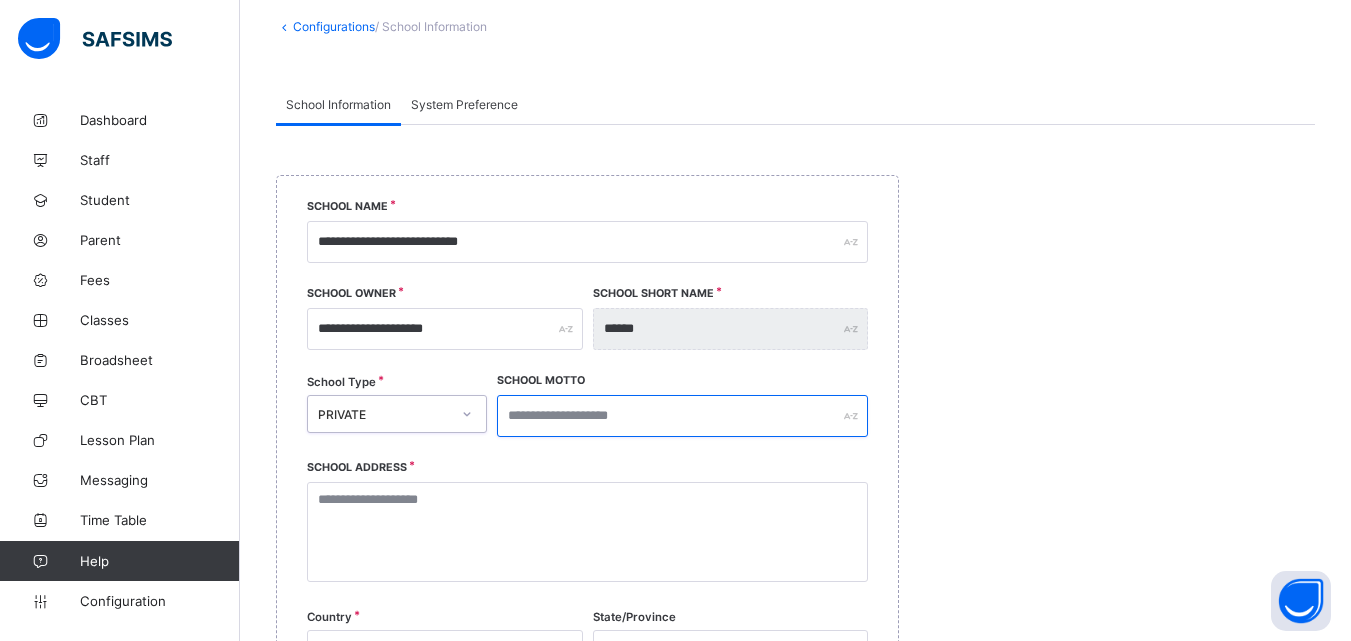 click at bounding box center [682, 416] 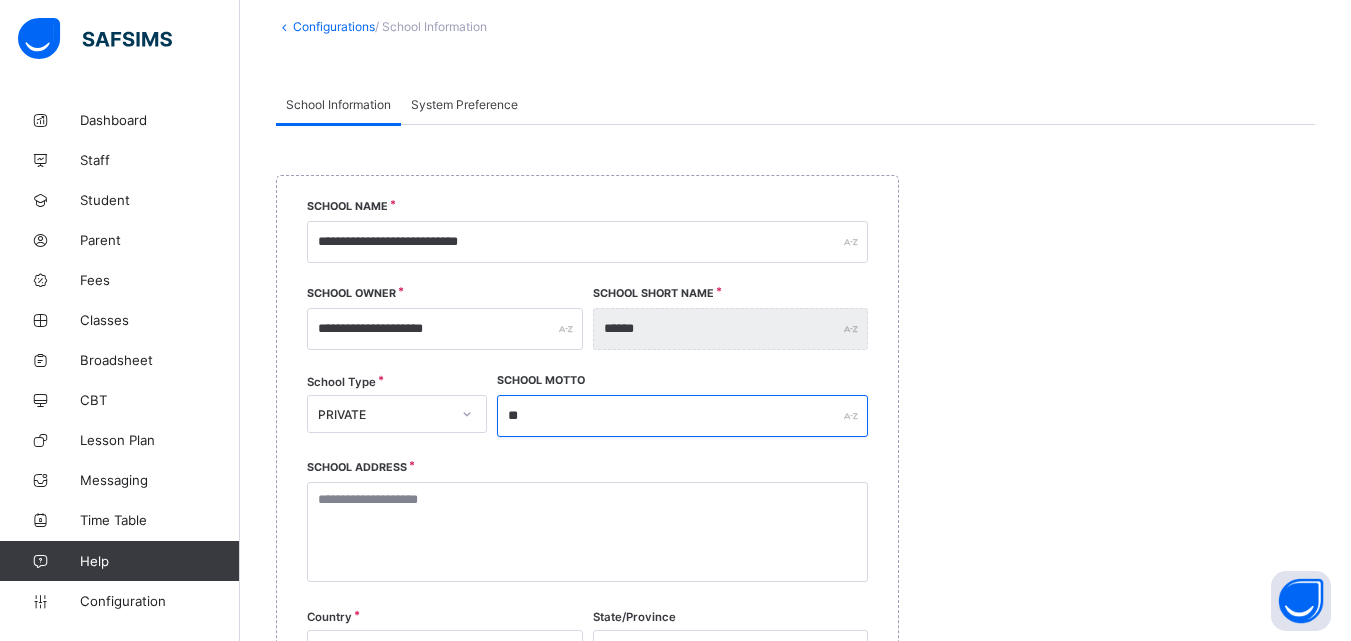 type on "*" 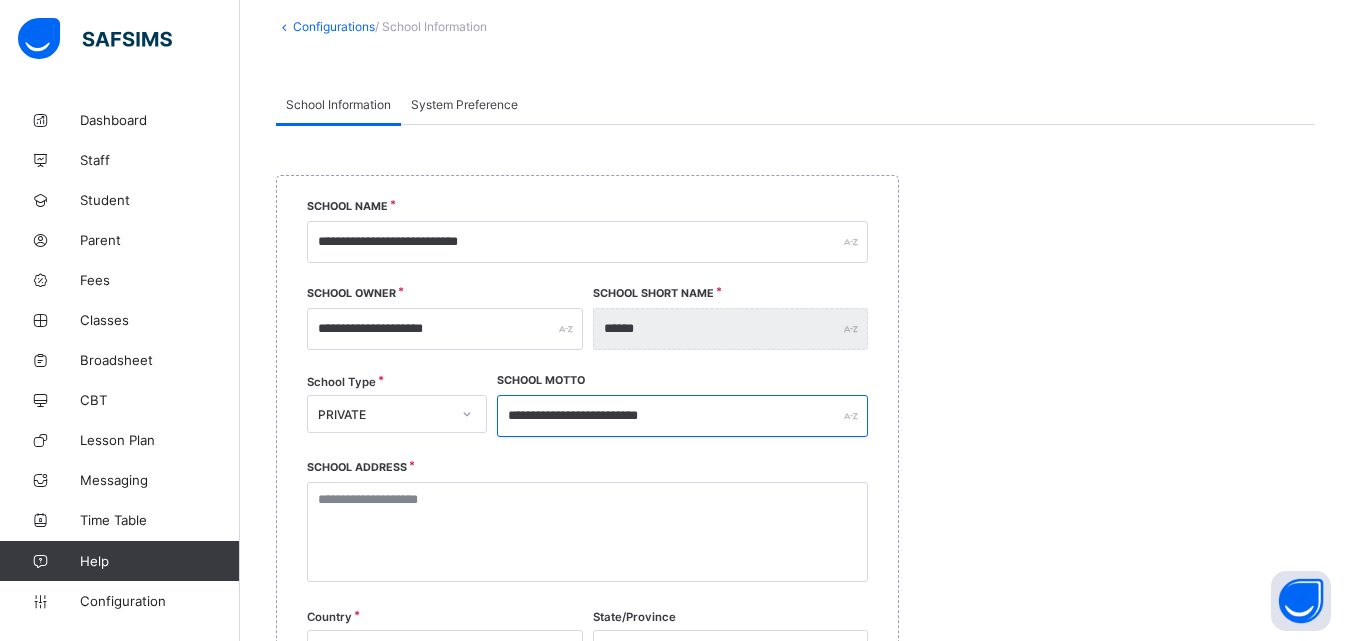 type on "**********" 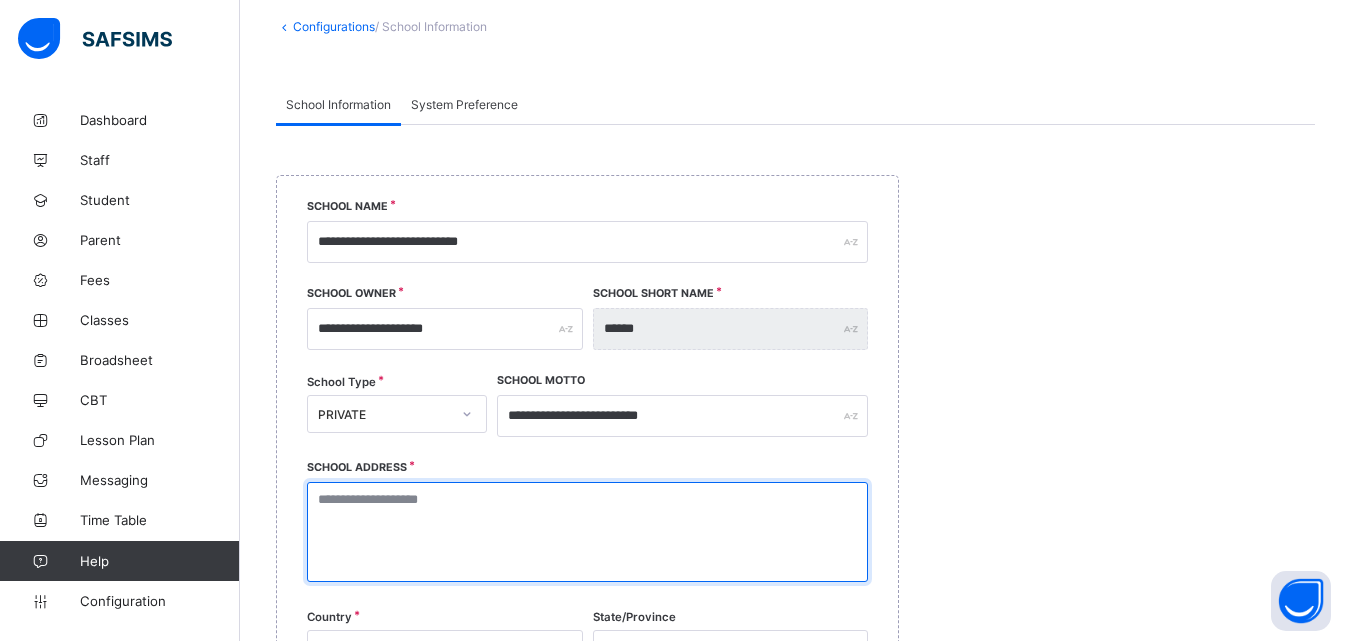 click at bounding box center [587, 532] 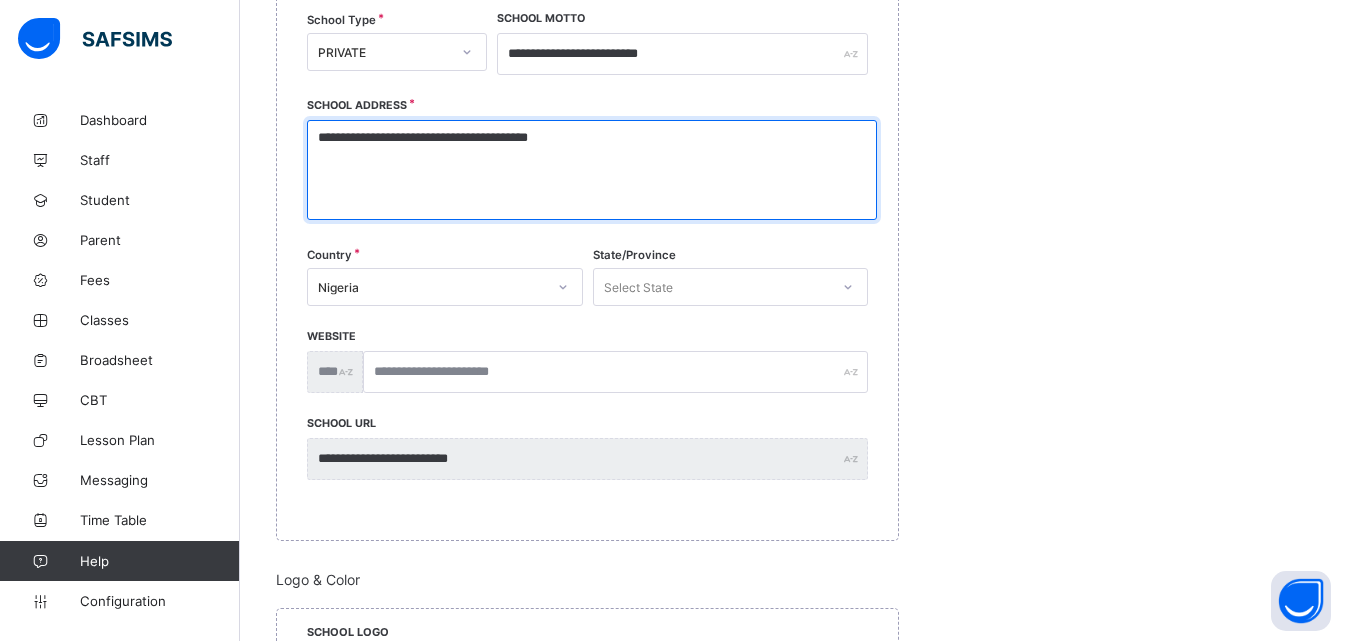 scroll, scrollTop: 503, scrollLeft: 0, axis: vertical 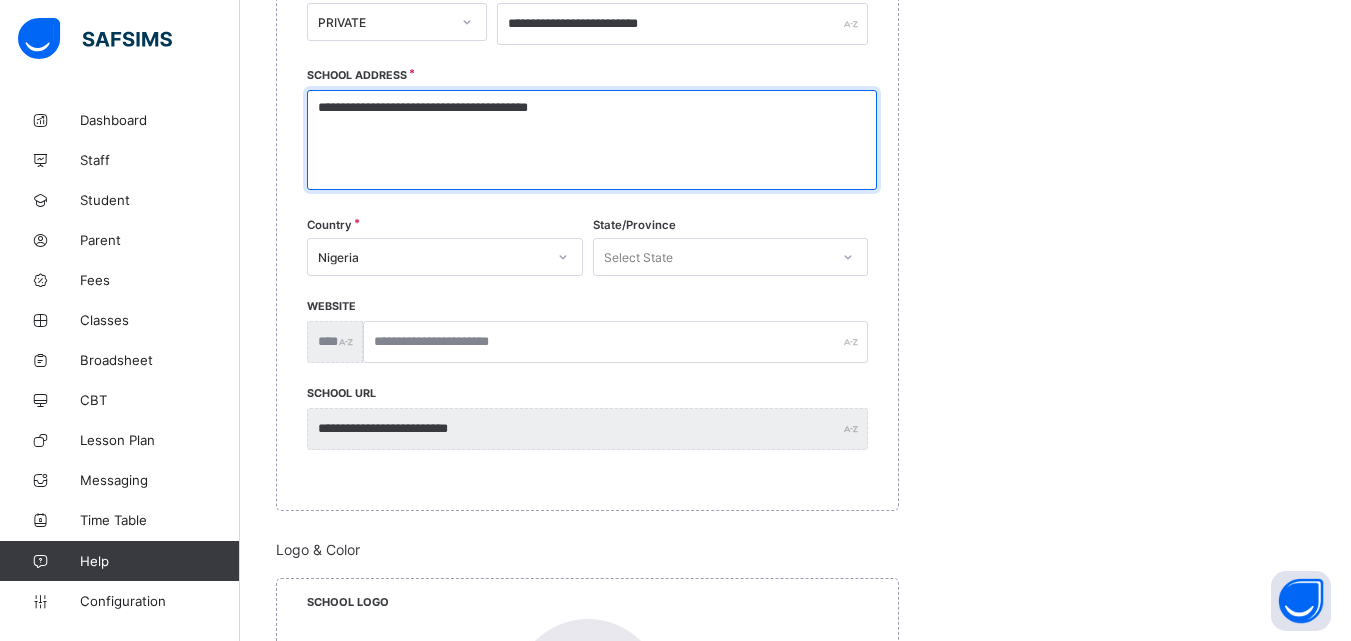 type on "**********" 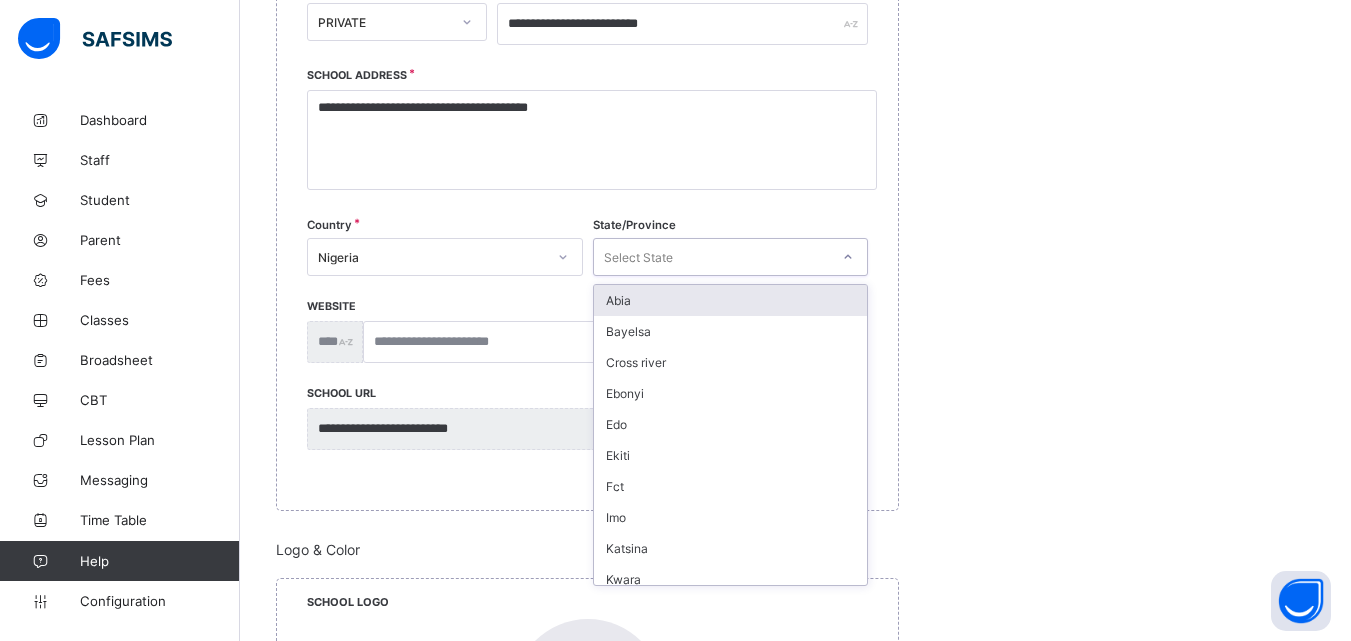 click on "Select State" at bounding box center [712, 257] 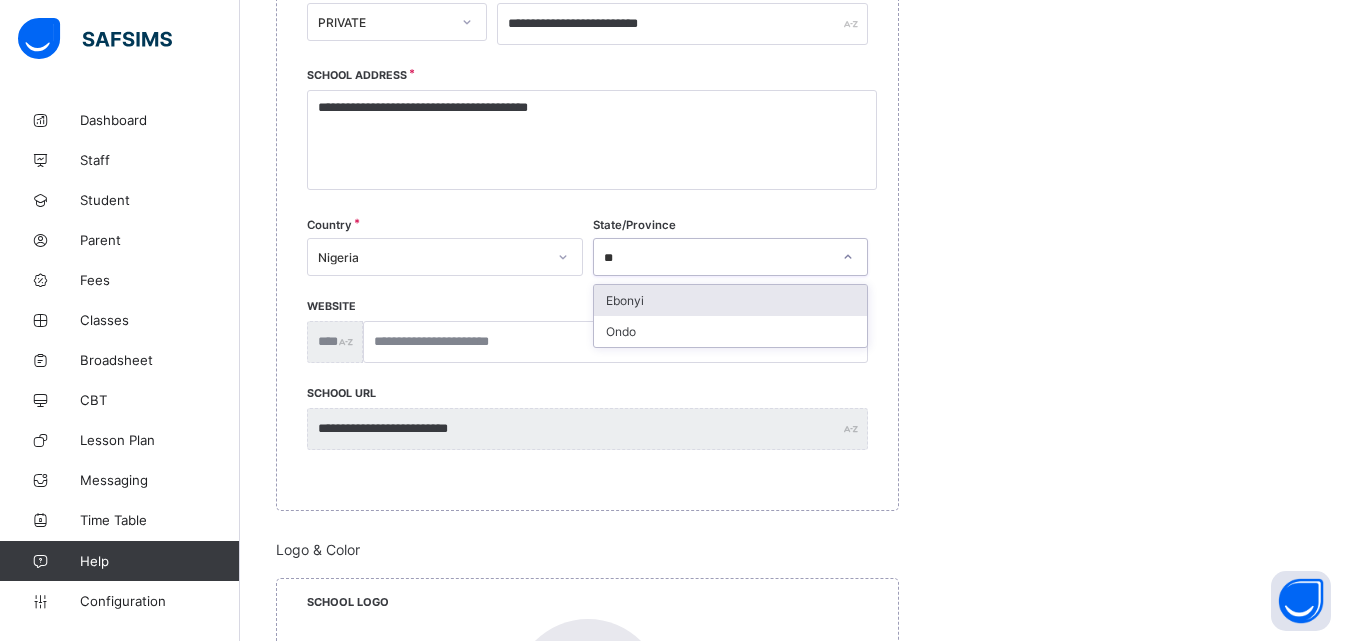 type on "***" 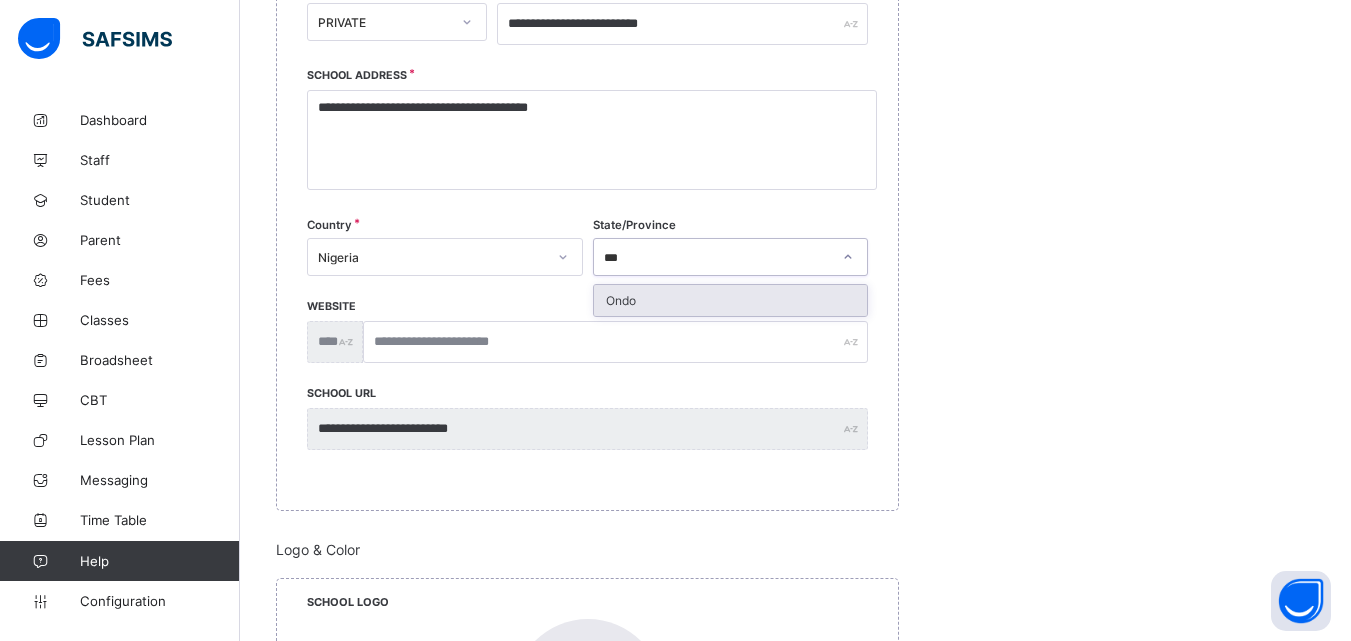 click on "Ondo" at bounding box center (731, 300) 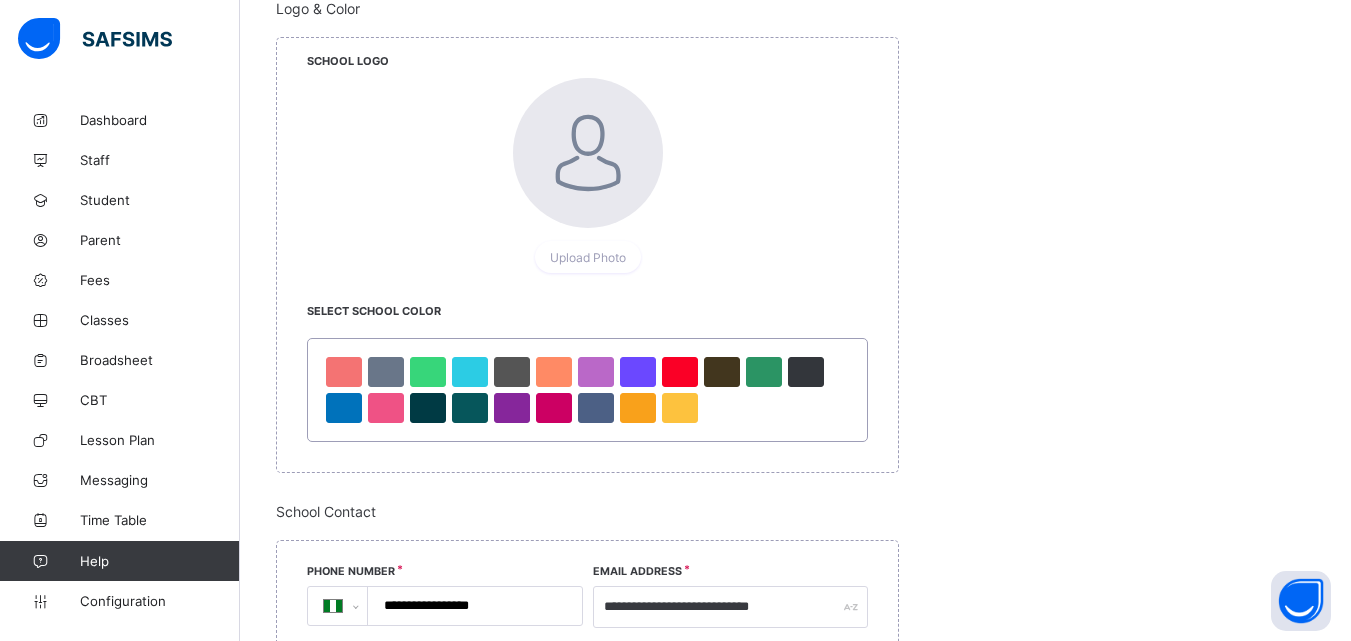 scroll, scrollTop: 1031, scrollLeft: 0, axis: vertical 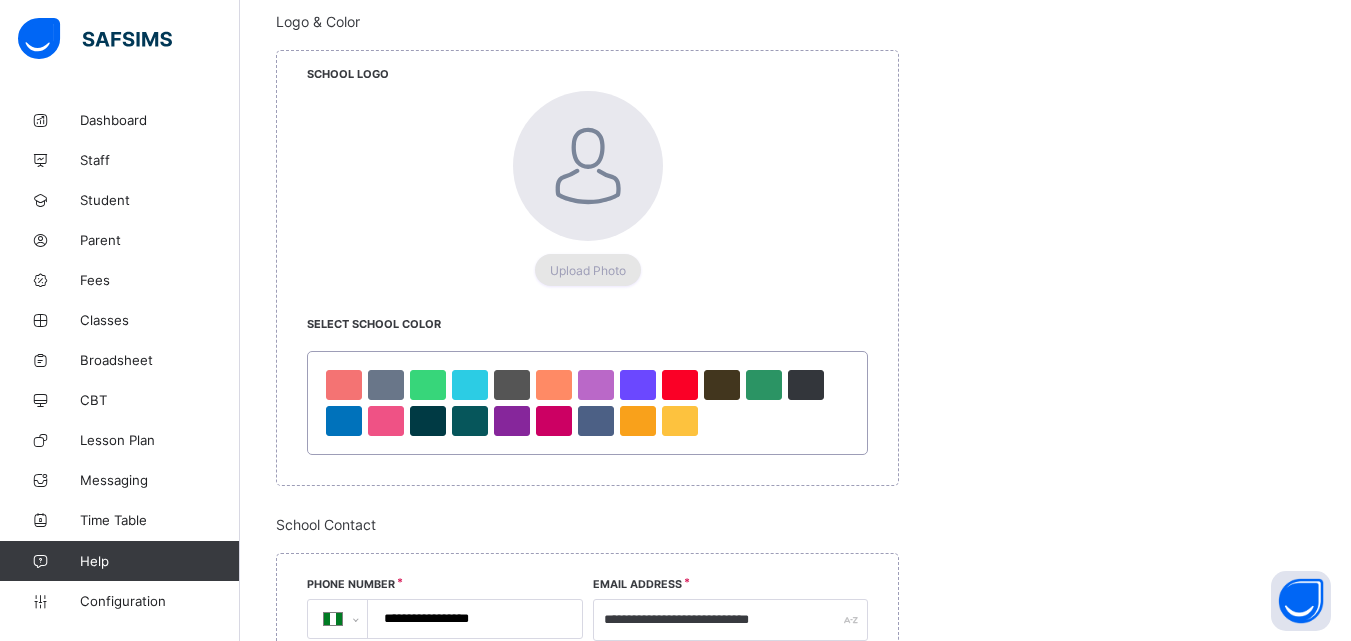 click on "Upload Photo" at bounding box center (588, 270) 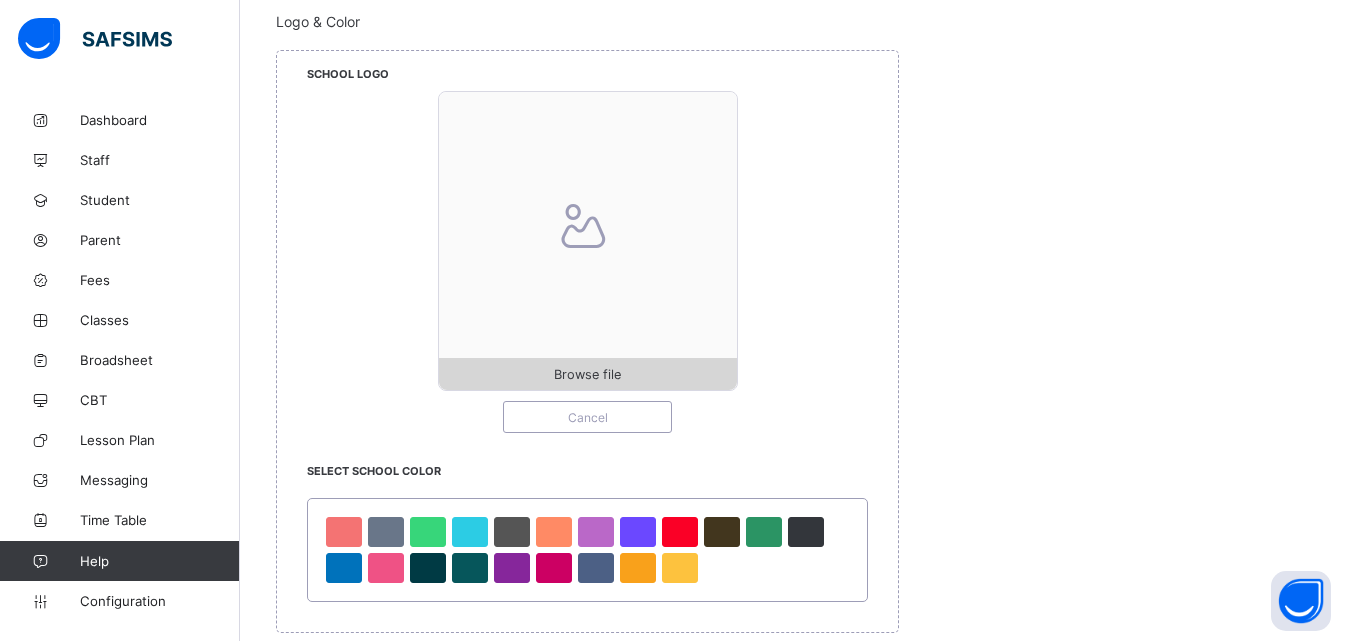 click on "Browse file" at bounding box center [588, 374] 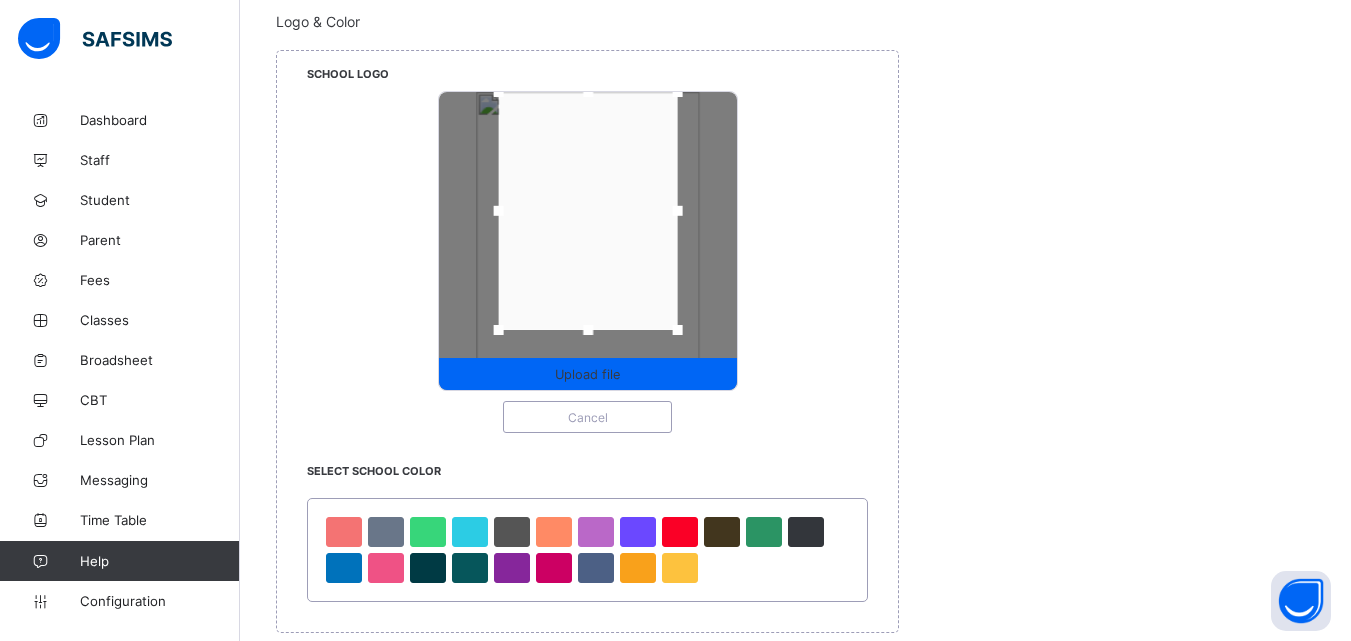 drag, startPoint x: 629, startPoint y: 289, endPoint x: 629, endPoint y: 257, distance: 32 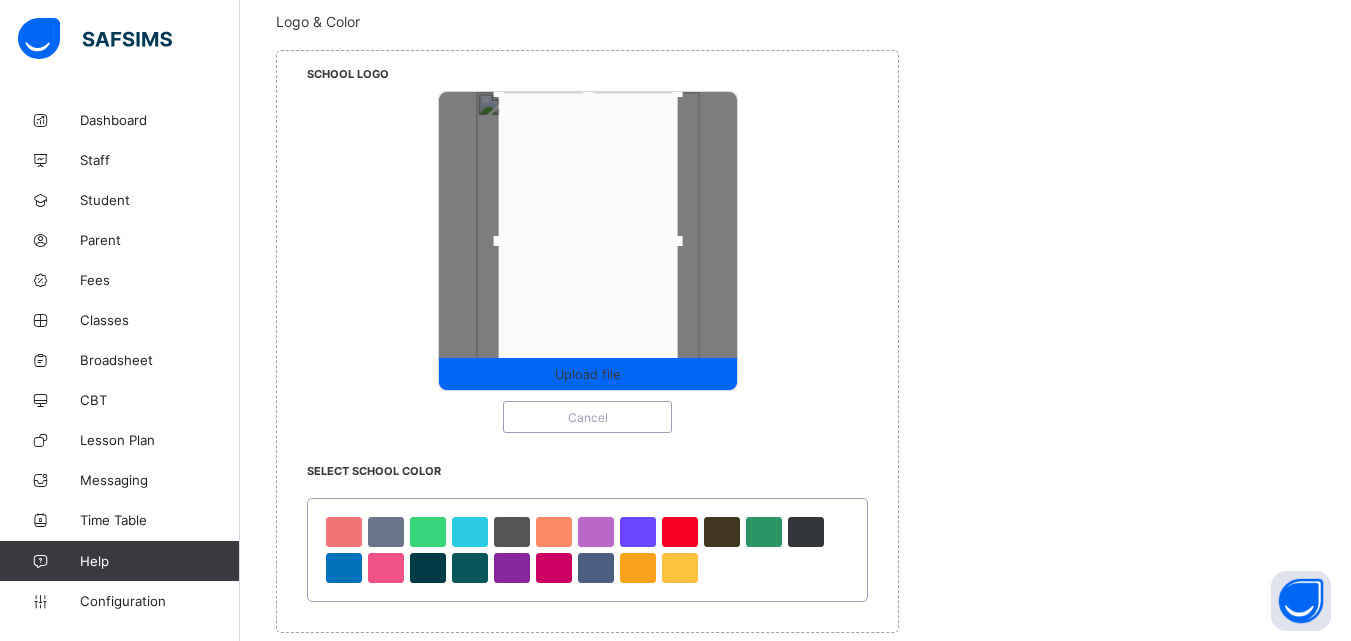drag, startPoint x: 596, startPoint y: 335, endPoint x: 599, endPoint y: 395, distance: 60.074955 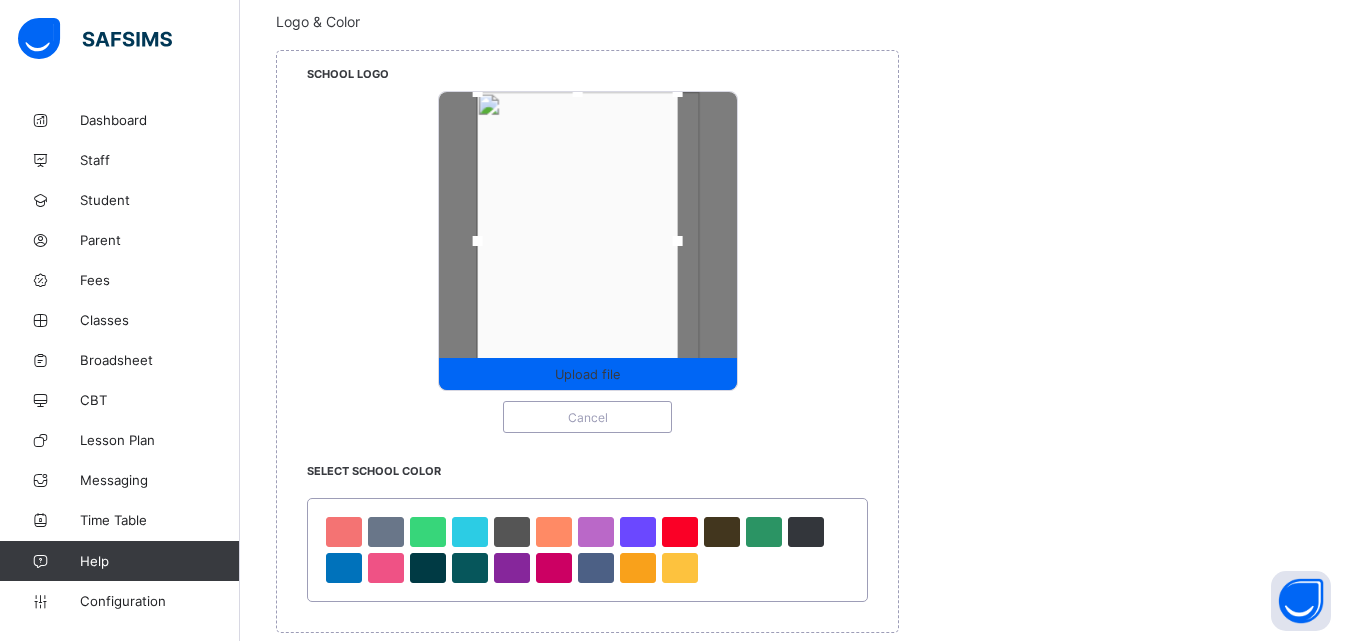 drag, startPoint x: 506, startPoint y: 240, endPoint x: 485, endPoint y: 243, distance: 21.213203 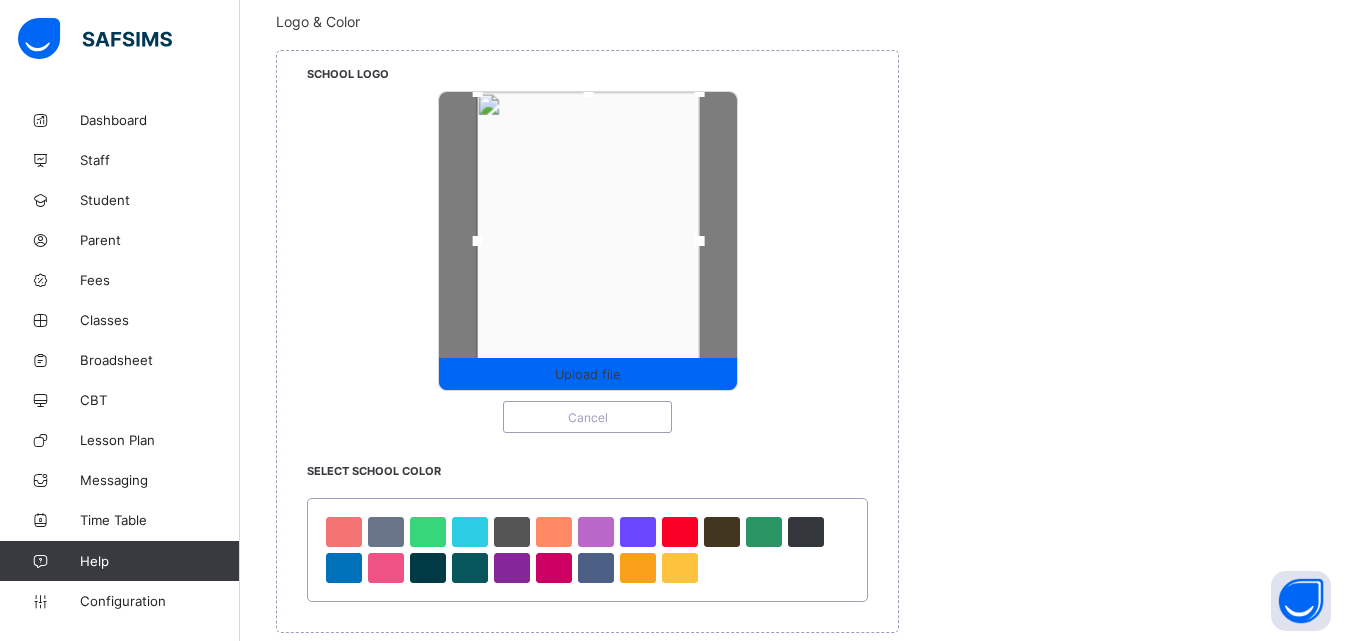 drag, startPoint x: 684, startPoint y: 243, endPoint x: 711, endPoint y: 249, distance: 27.658634 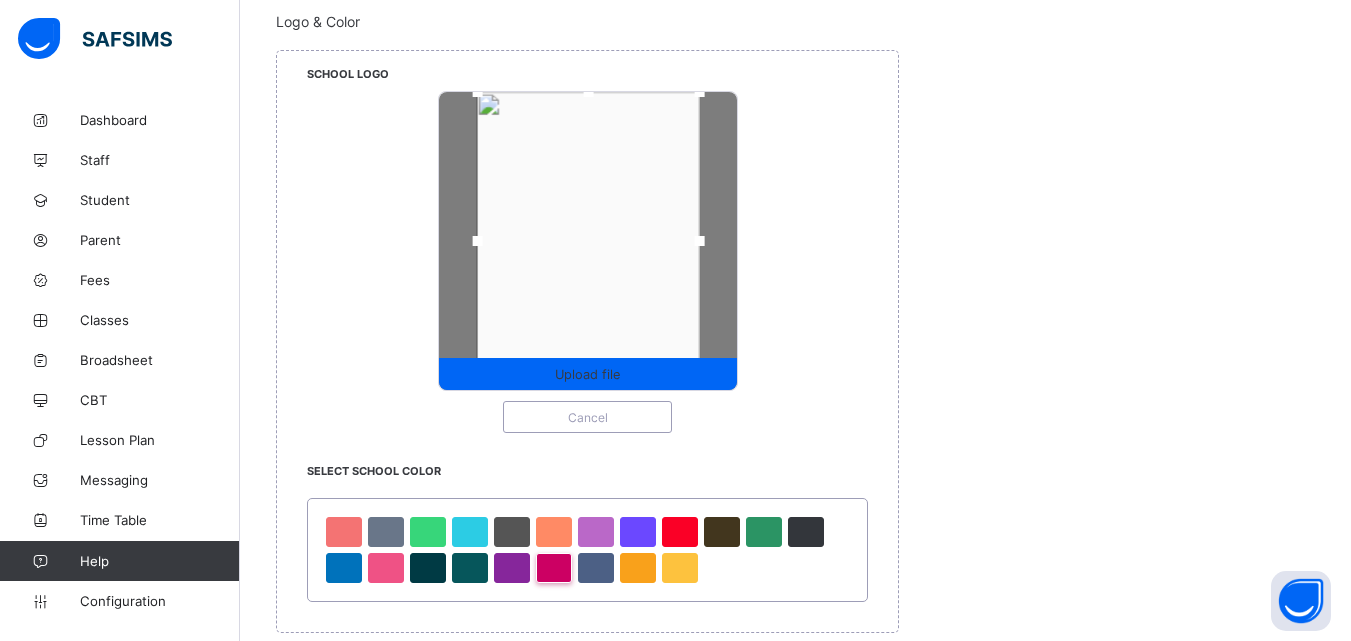 click at bounding box center (554, 568) 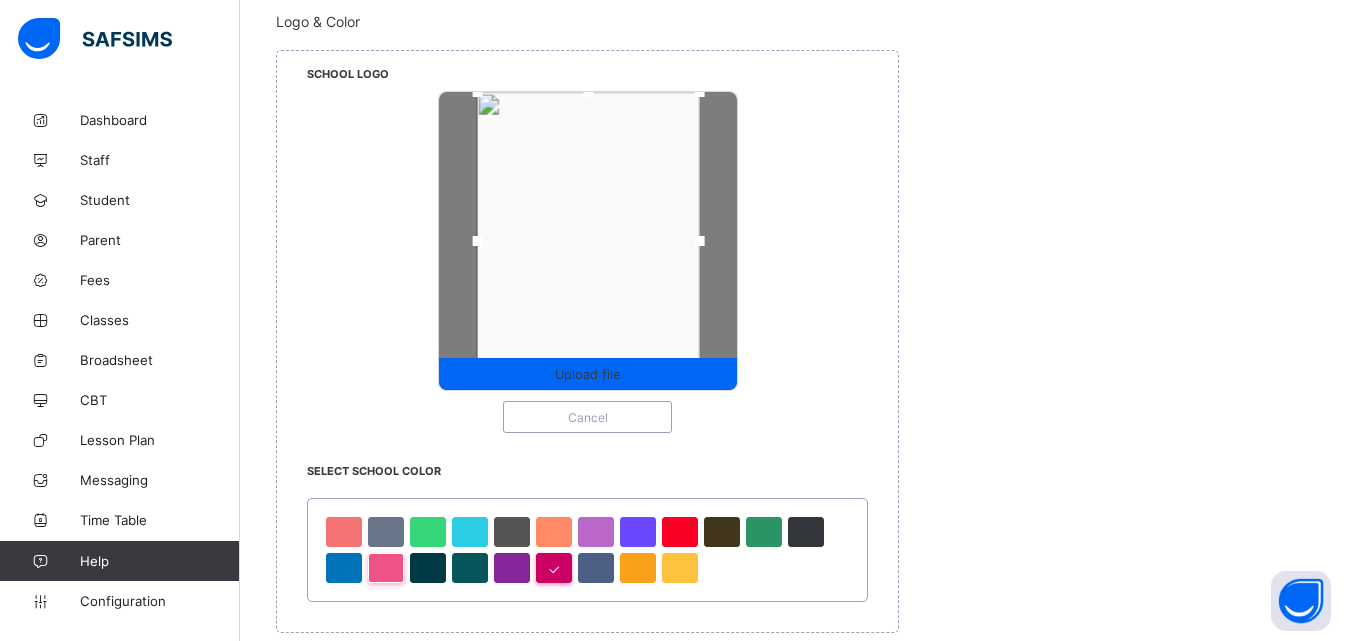 click at bounding box center (386, 568) 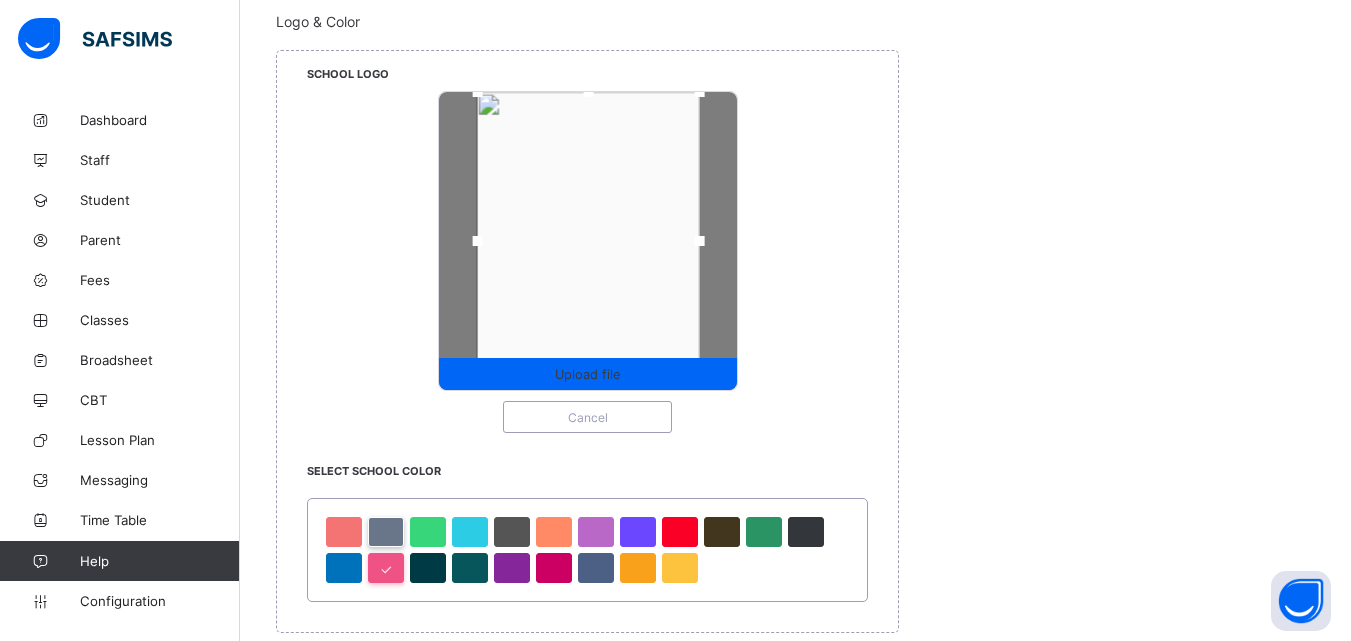 click at bounding box center [386, 532] 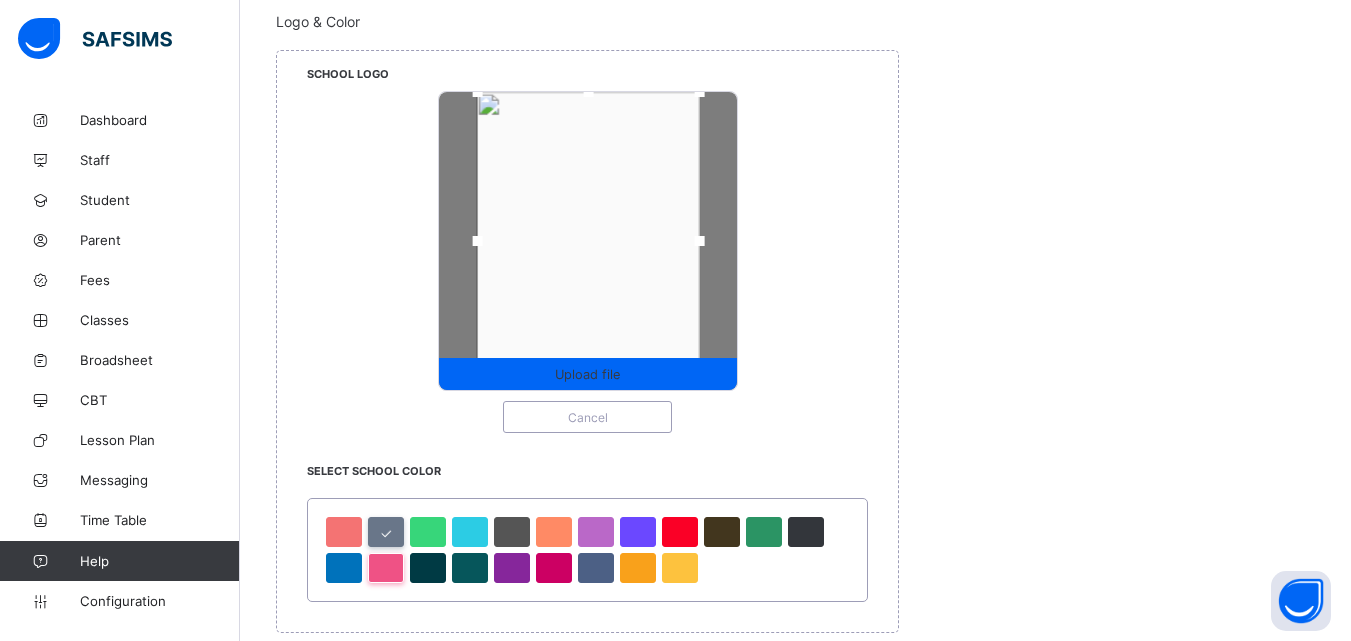 click at bounding box center (386, 568) 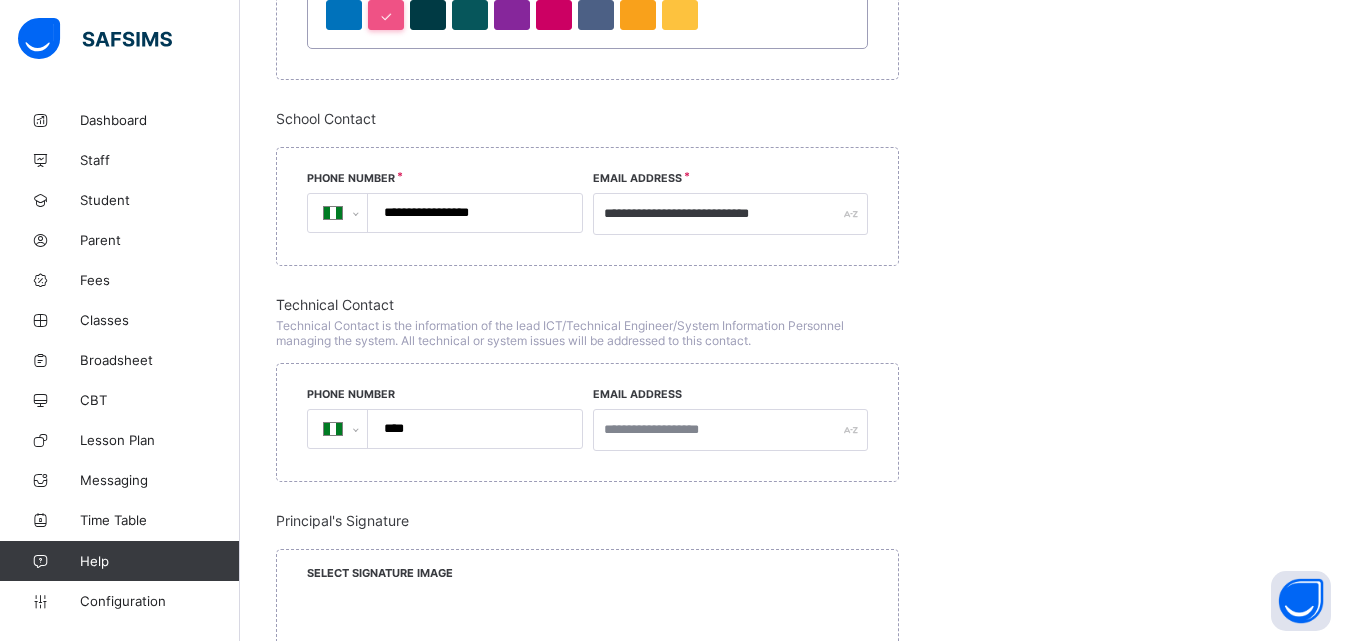 scroll, scrollTop: 1588, scrollLeft: 0, axis: vertical 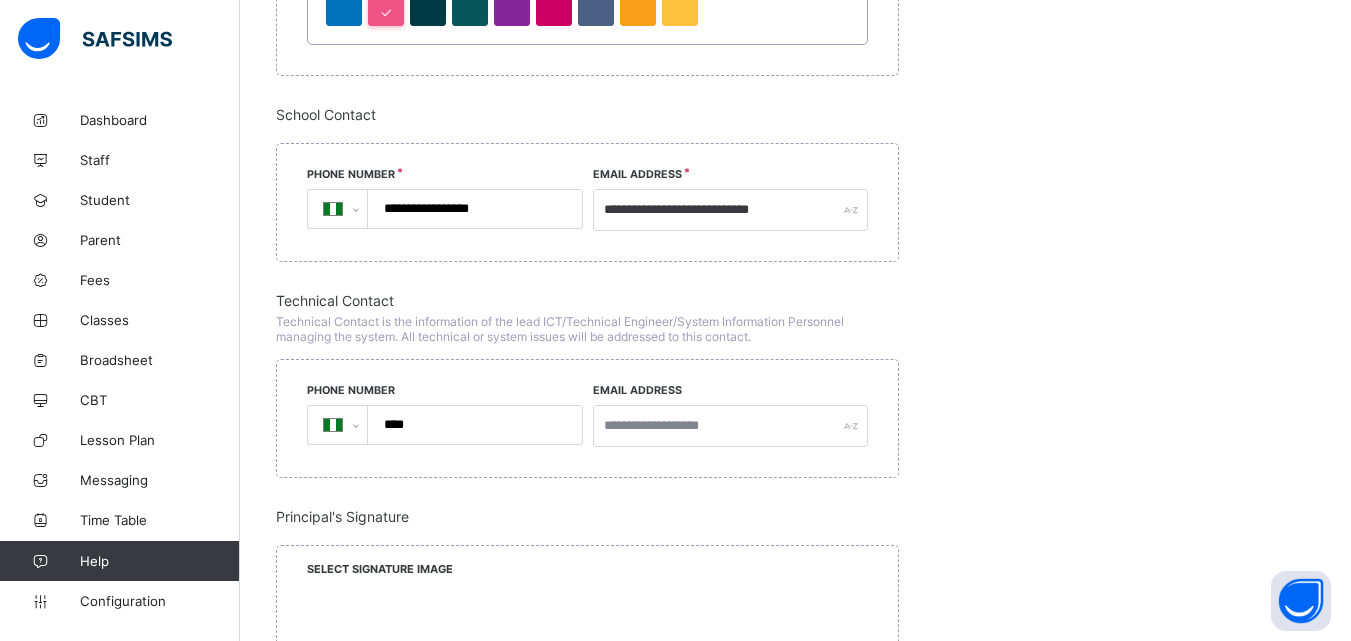 click on "****" at bounding box center [471, 425] 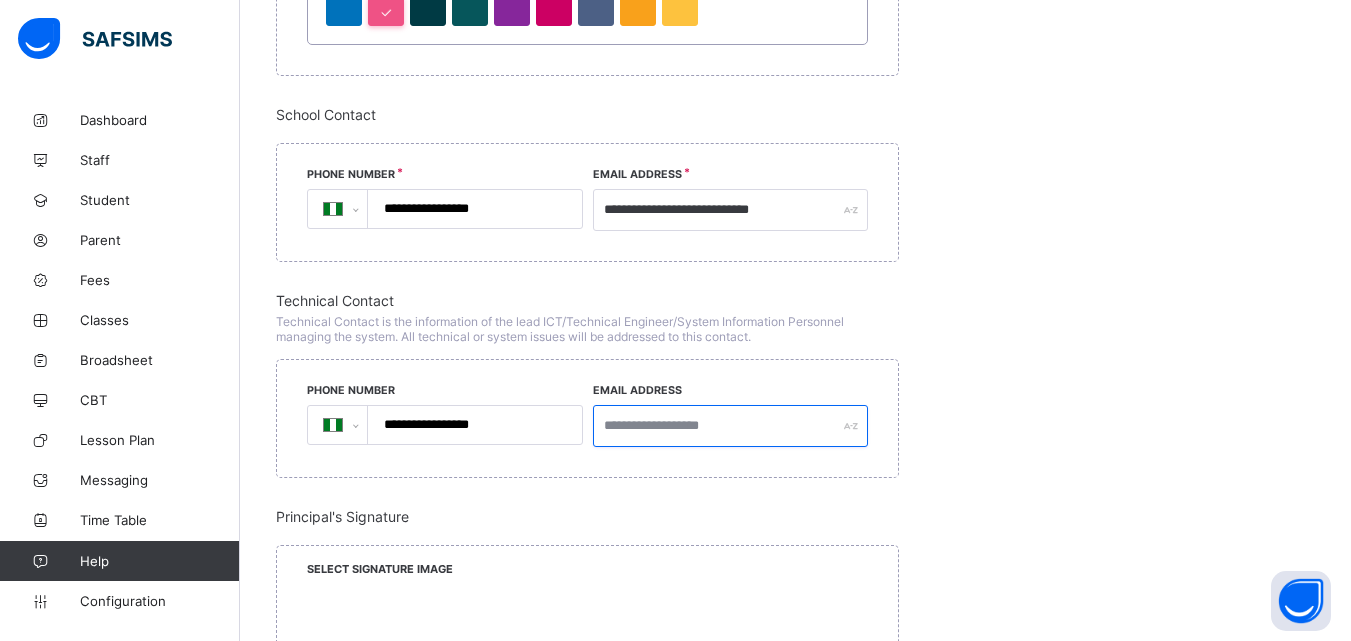 type on "**********" 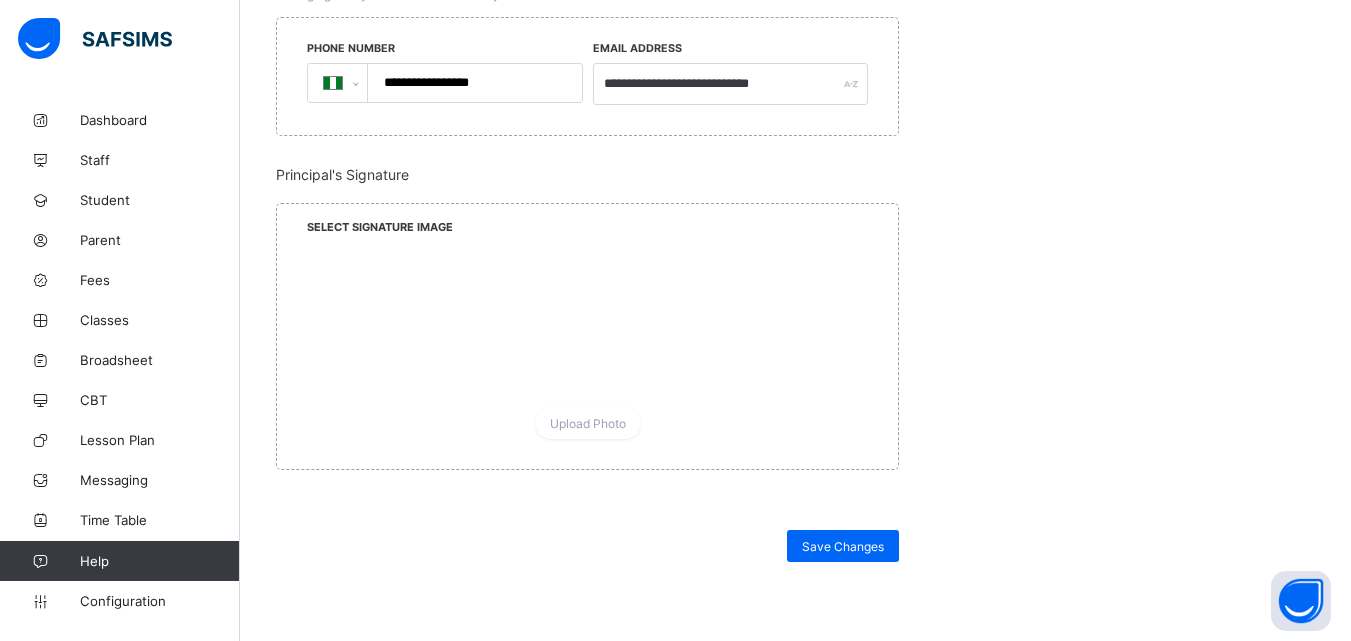 scroll, scrollTop: 1934, scrollLeft: 0, axis: vertical 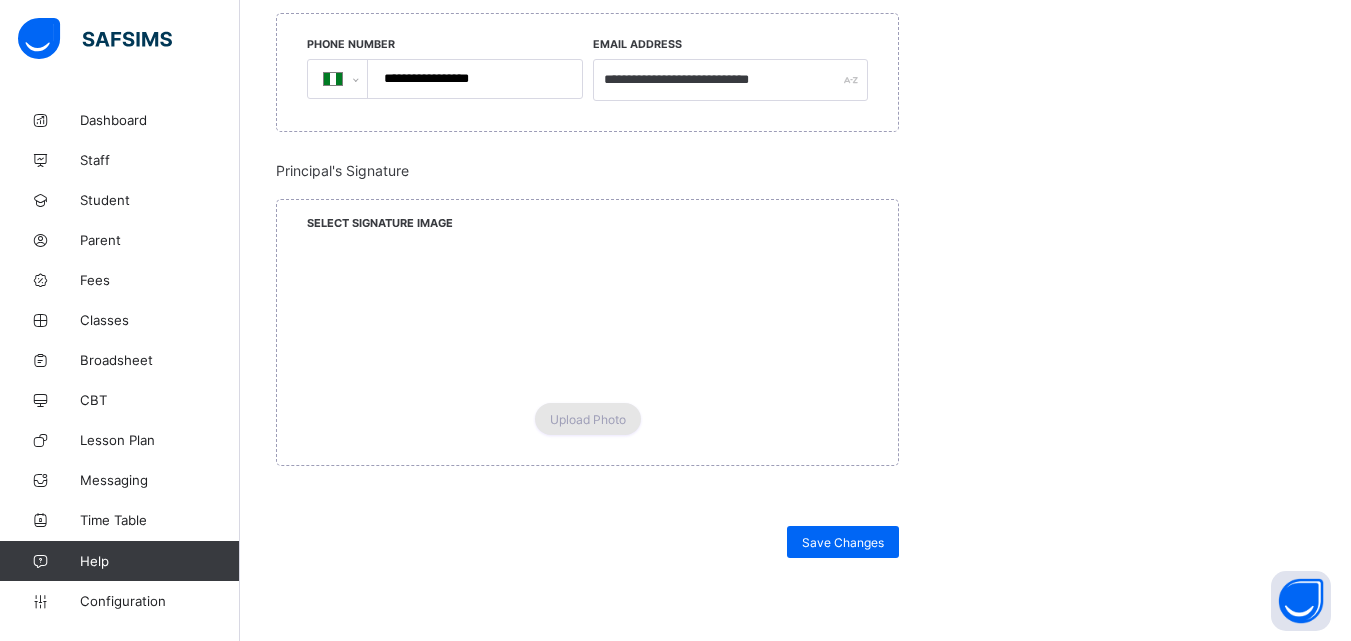 click on "Upload Photo" at bounding box center [588, 419] 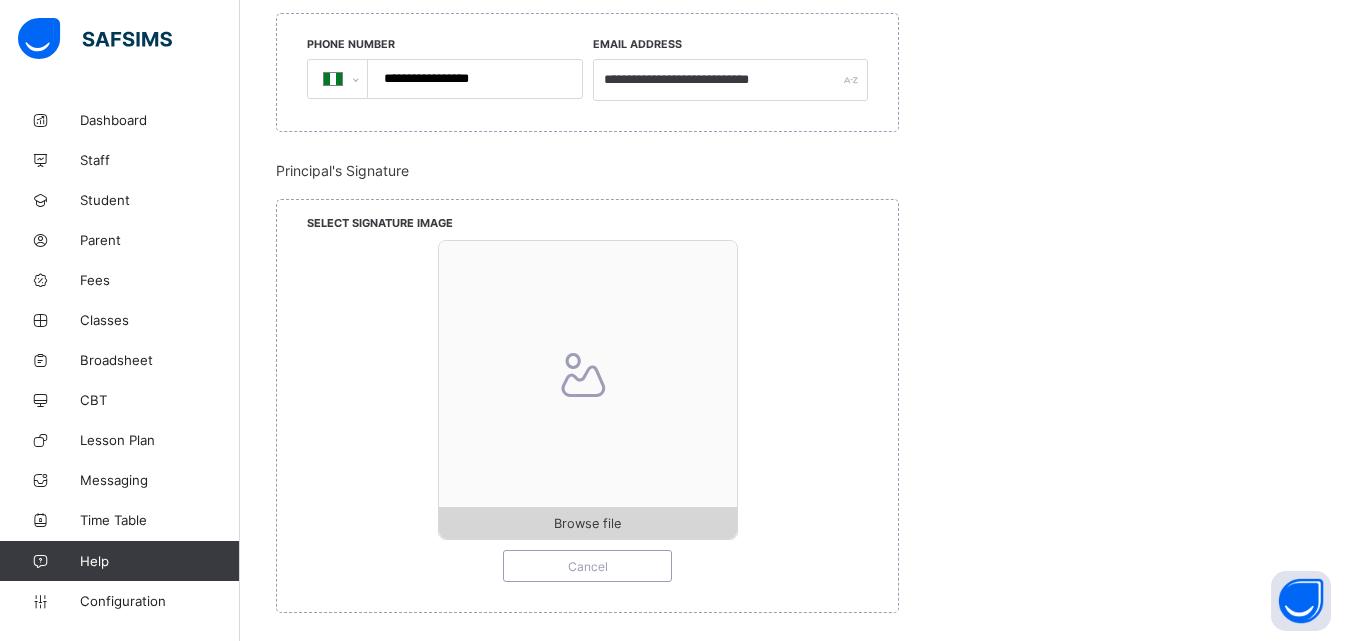 click on "Browse file" at bounding box center (587, 523) 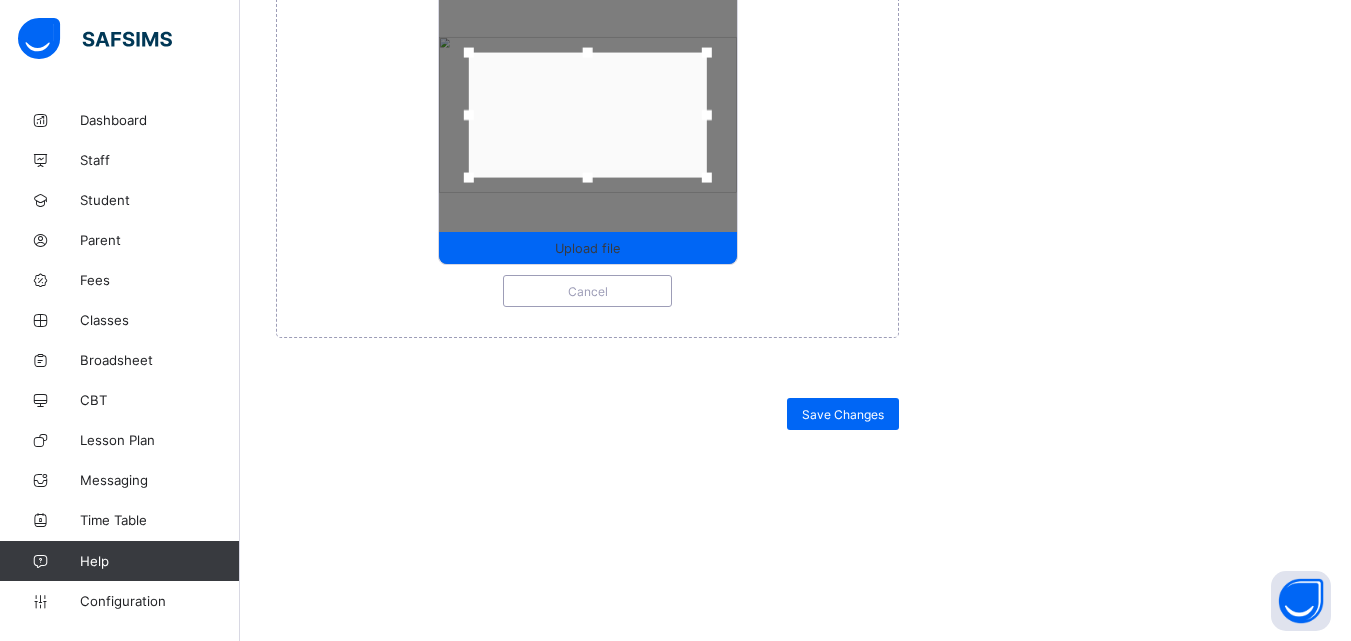 scroll, scrollTop: 2171, scrollLeft: 0, axis: vertical 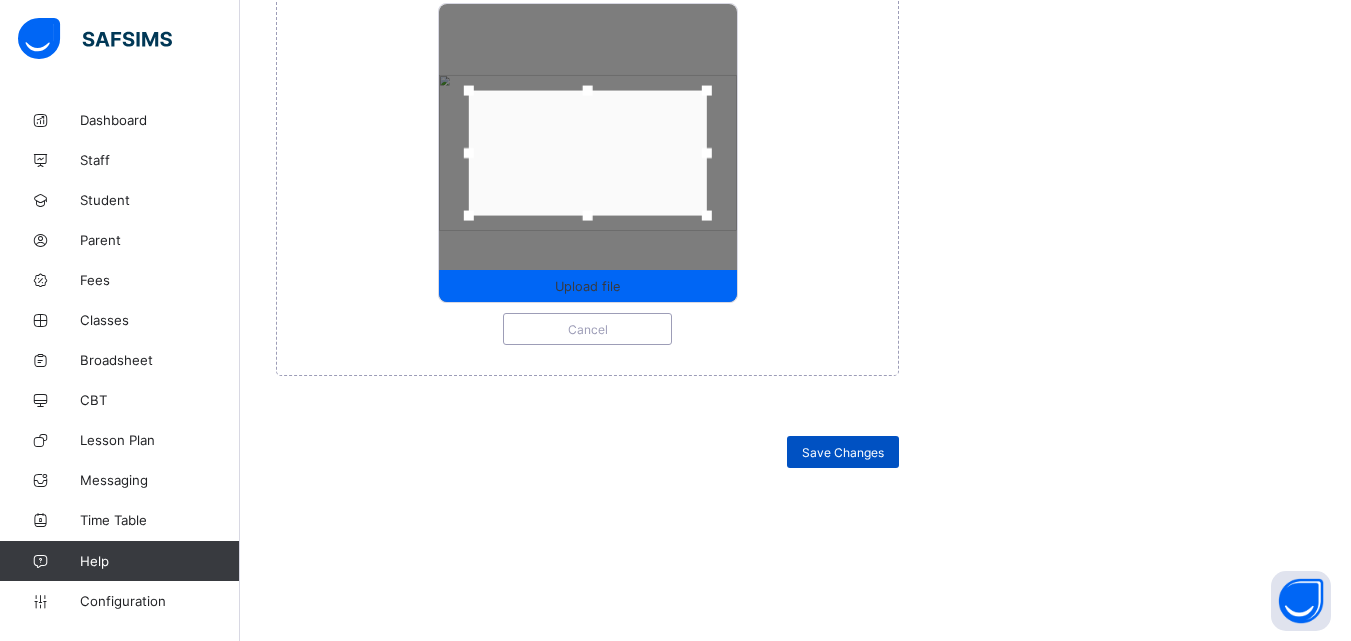click on "Save Changes" at bounding box center (843, 452) 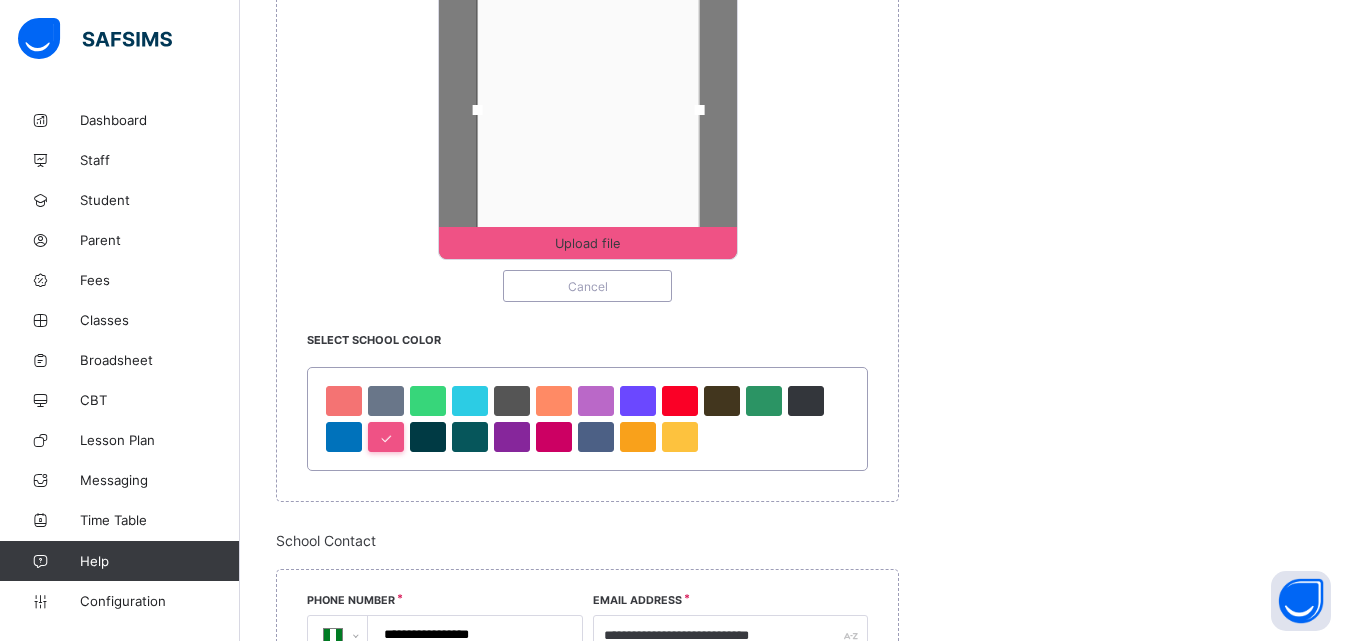 scroll, scrollTop: 1157, scrollLeft: 0, axis: vertical 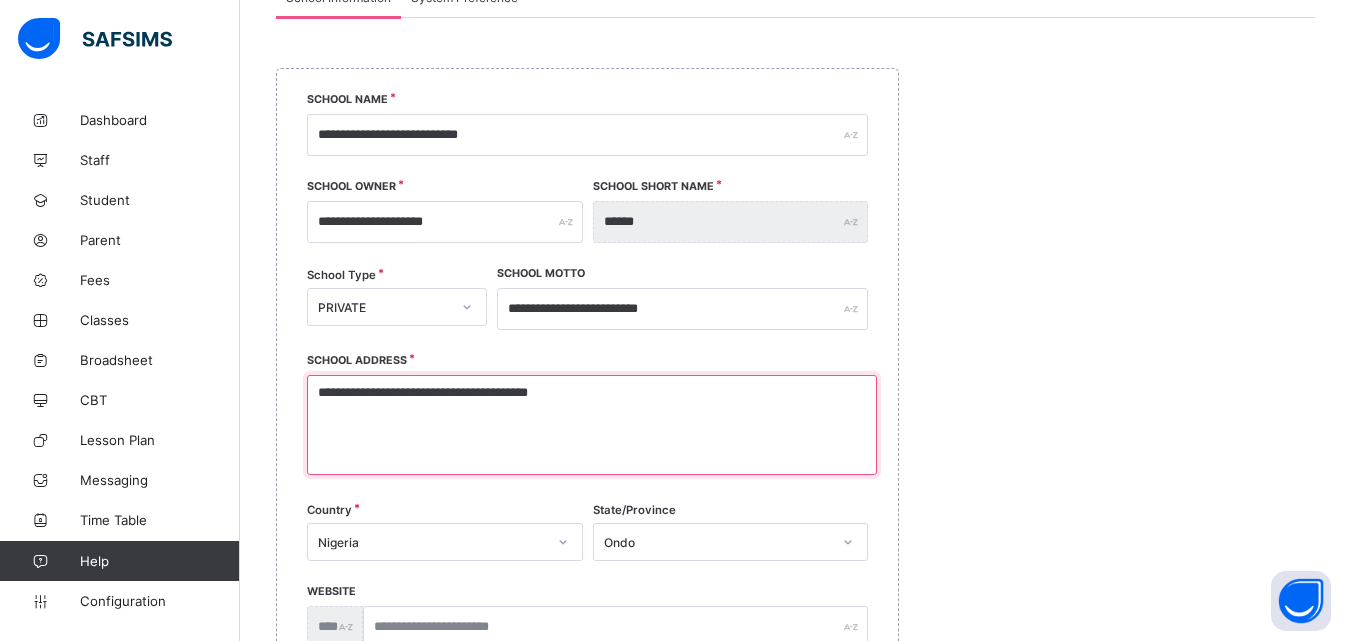 click on "**********" at bounding box center [592, 425] 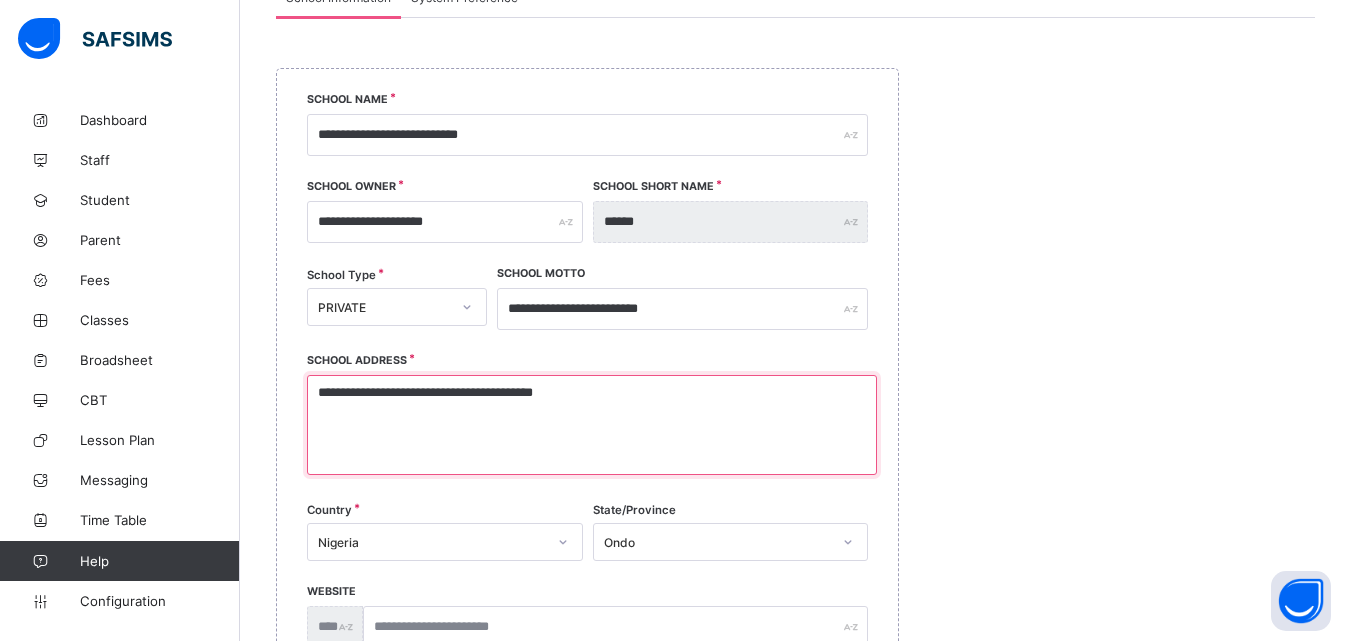 scroll, scrollTop: 707, scrollLeft: 0, axis: vertical 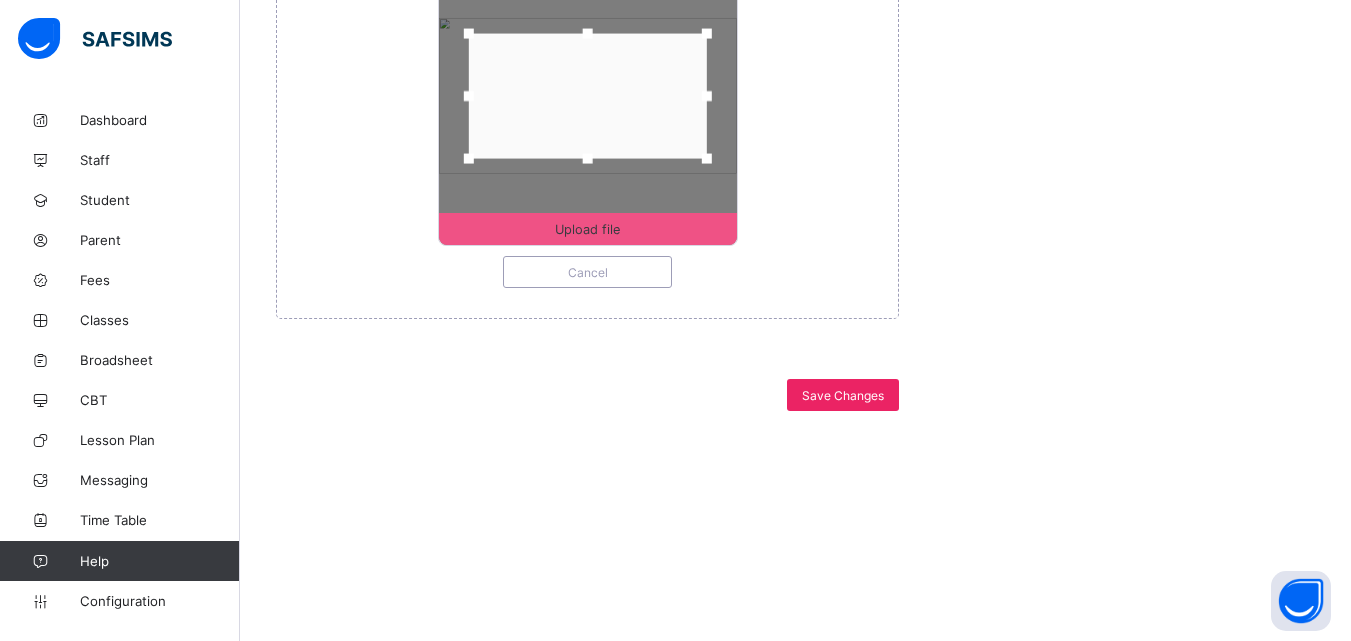 type on "**********" 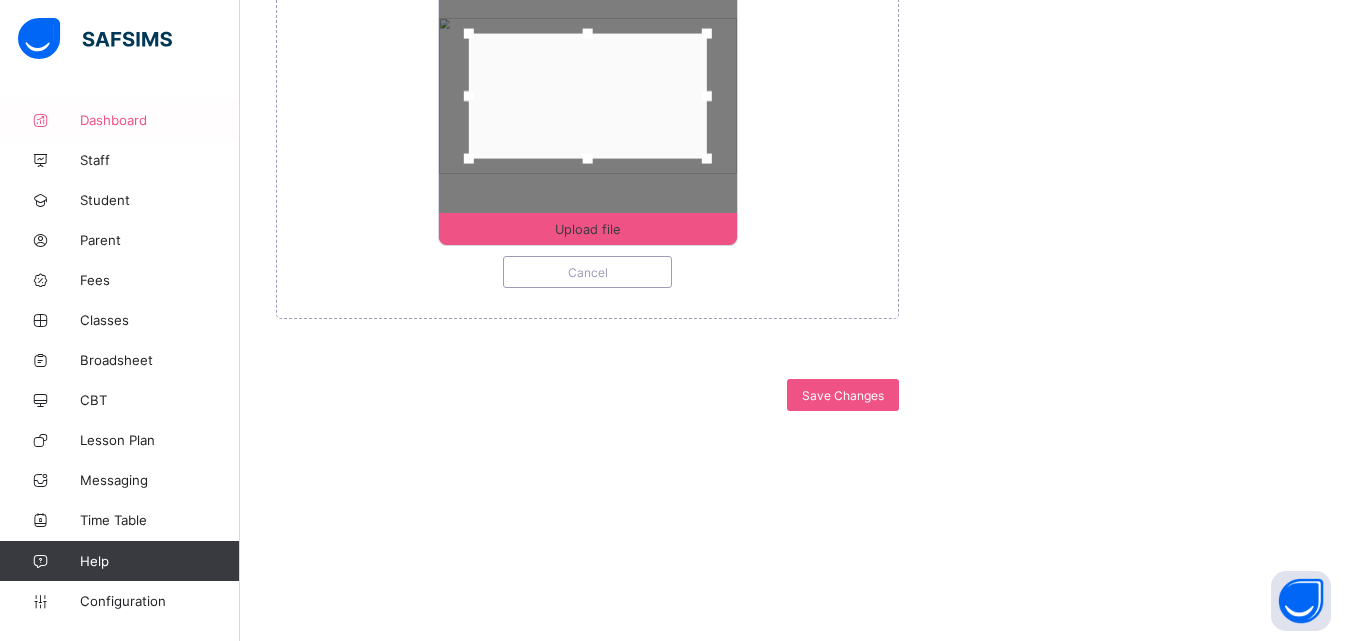 click on "Dashboard" at bounding box center [160, 120] 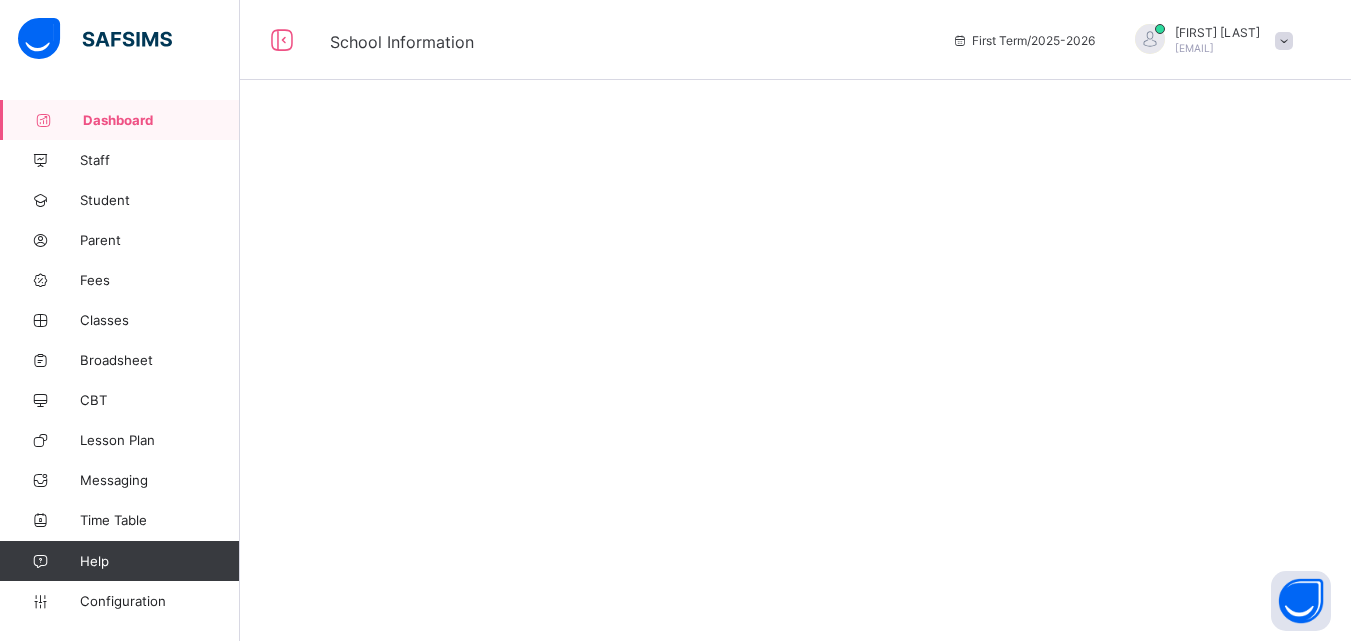 scroll, scrollTop: 0, scrollLeft: 0, axis: both 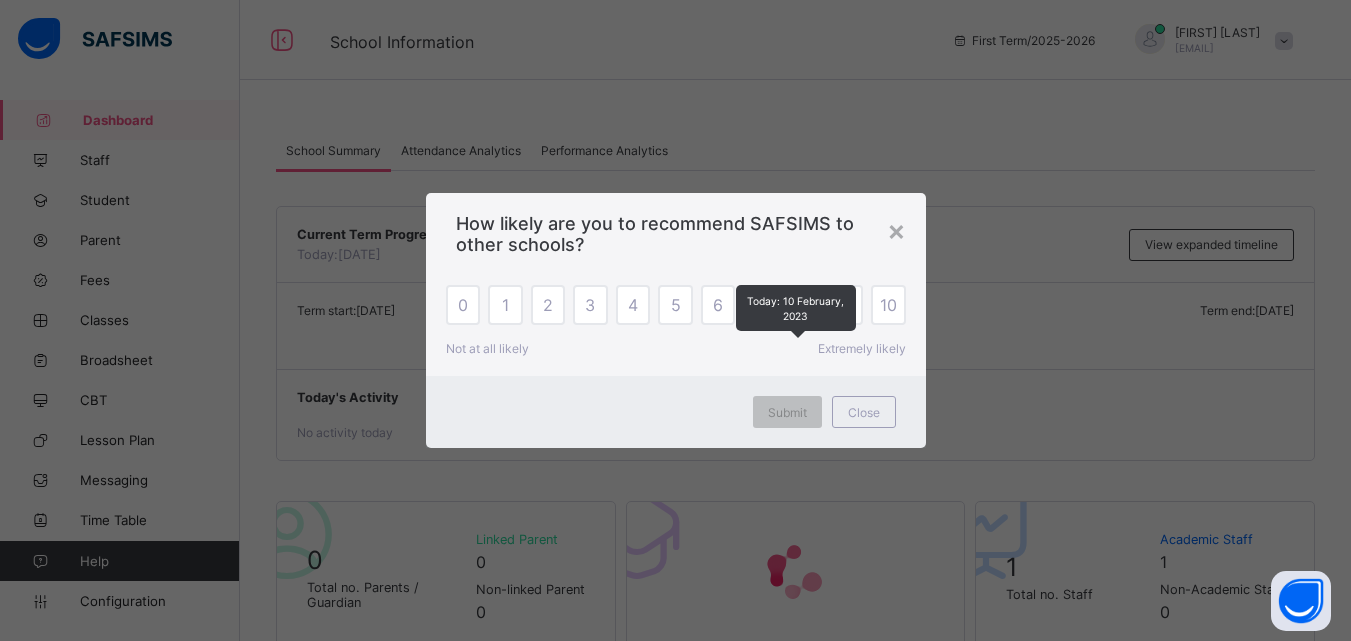 click on "×" at bounding box center [896, 230] 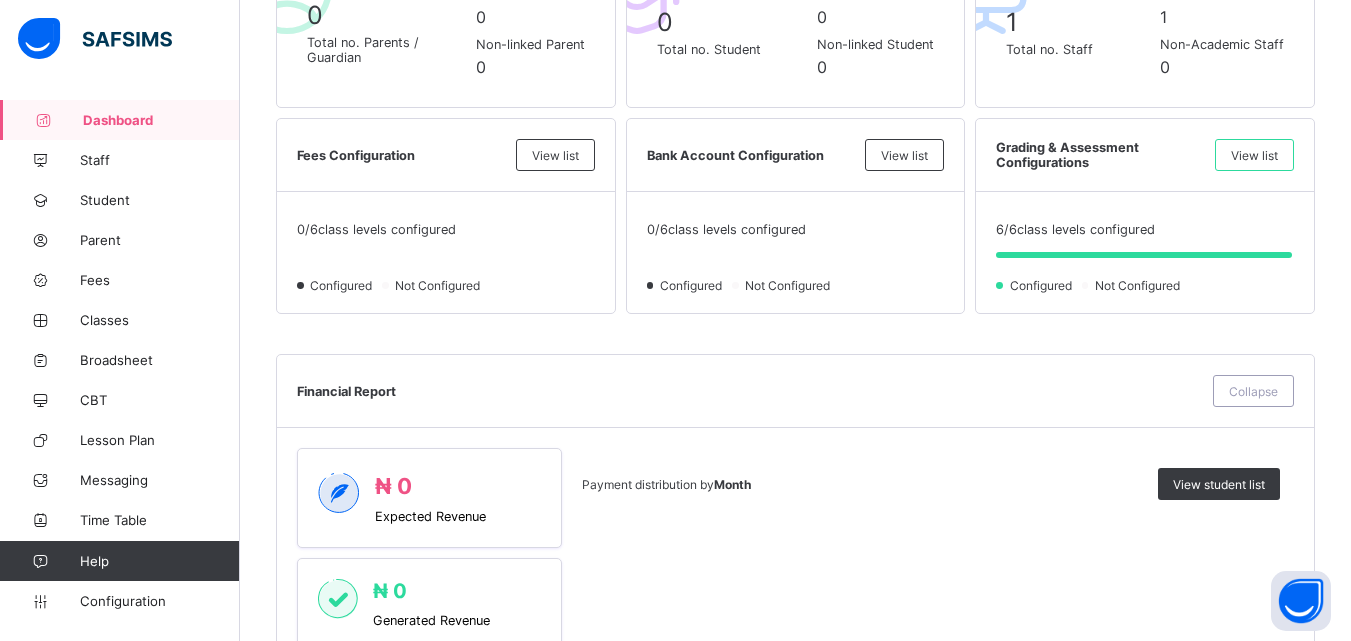 scroll, scrollTop: 399, scrollLeft: 0, axis: vertical 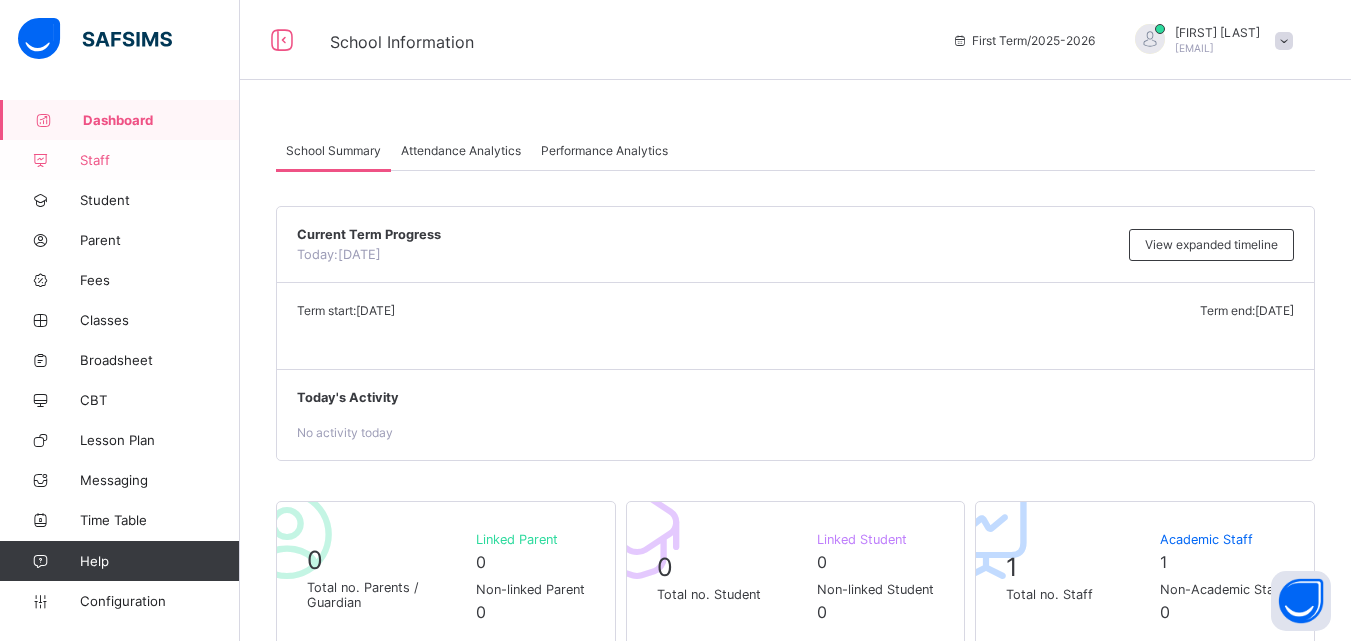click on "Staff" at bounding box center [160, 160] 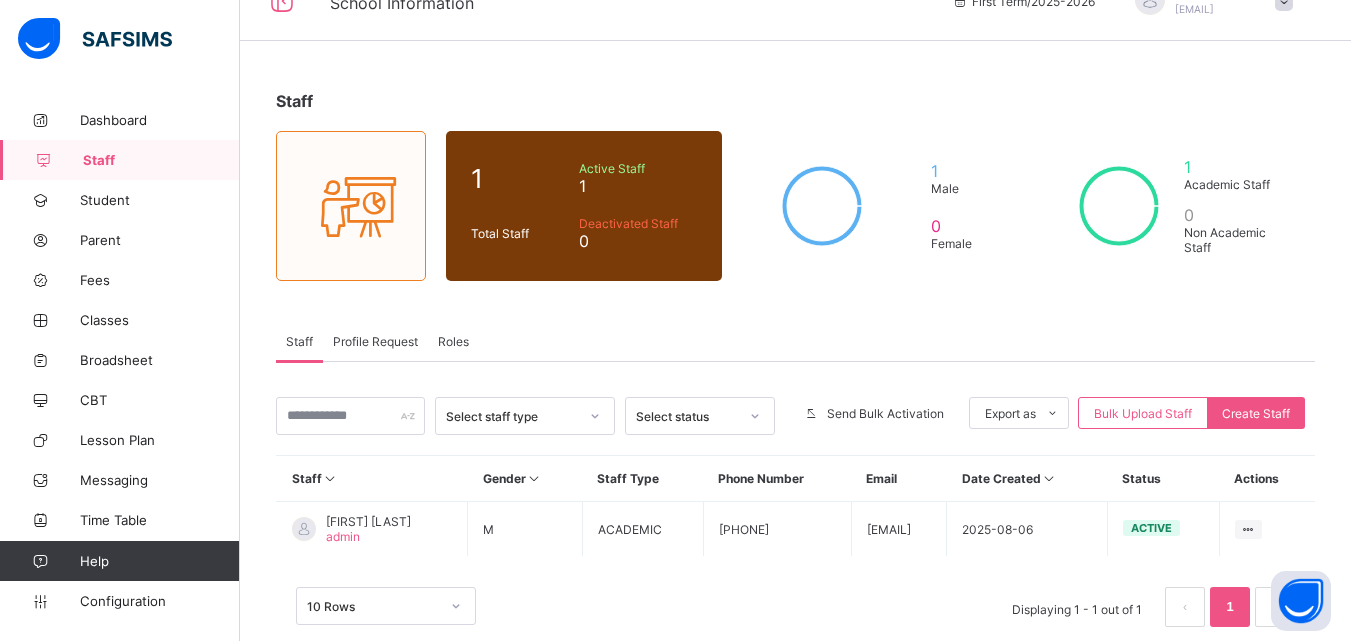 scroll, scrollTop: 75, scrollLeft: 0, axis: vertical 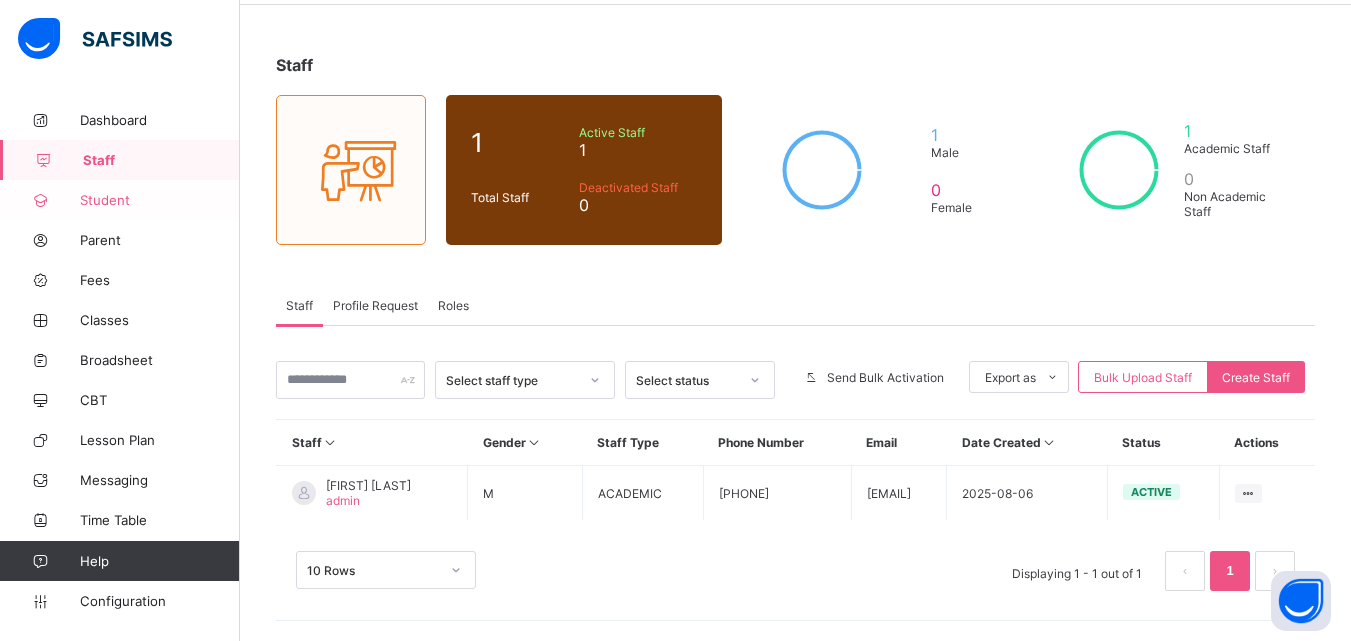 click on "Student" at bounding box center (160, 200) 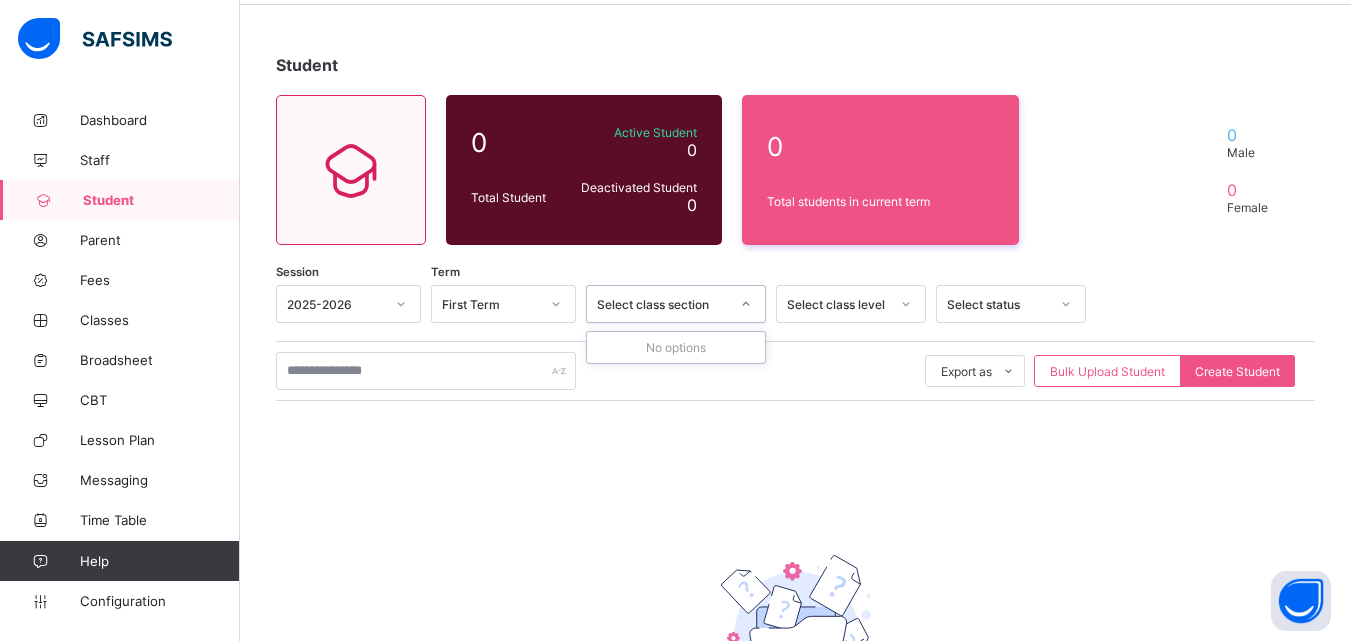 click on "Select class section" at bounding box center (663, 304) 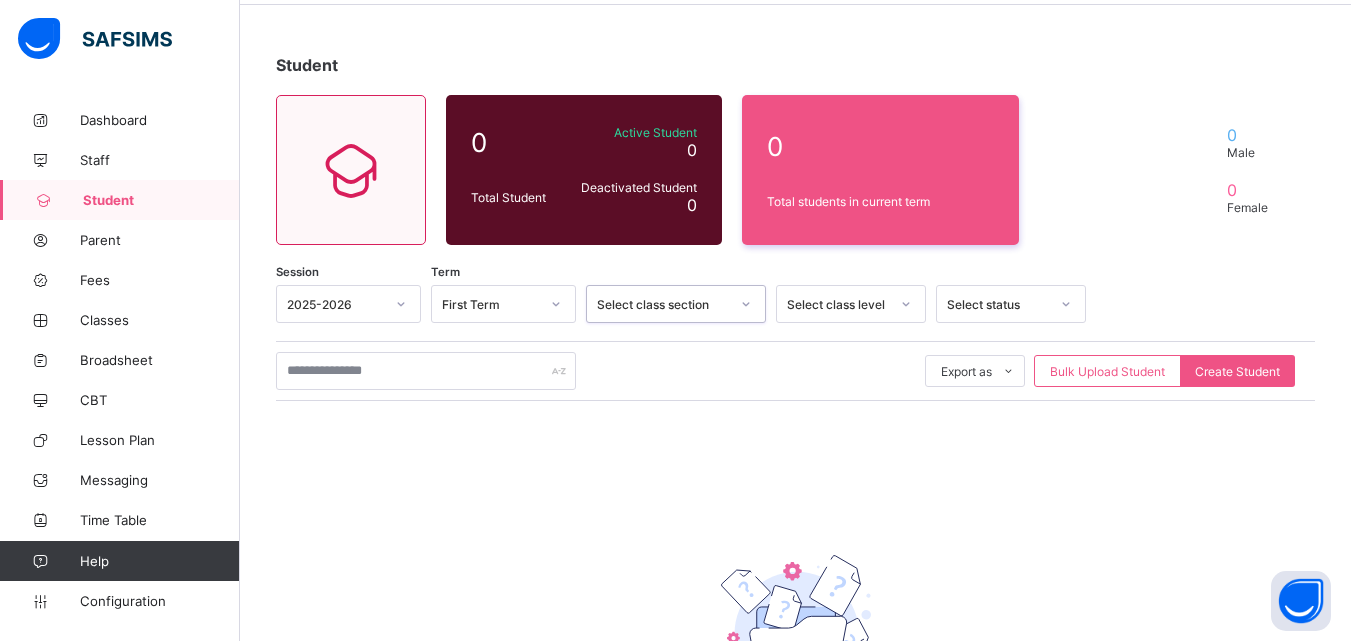 click on "Select class section" at bounding box center [663, 304] 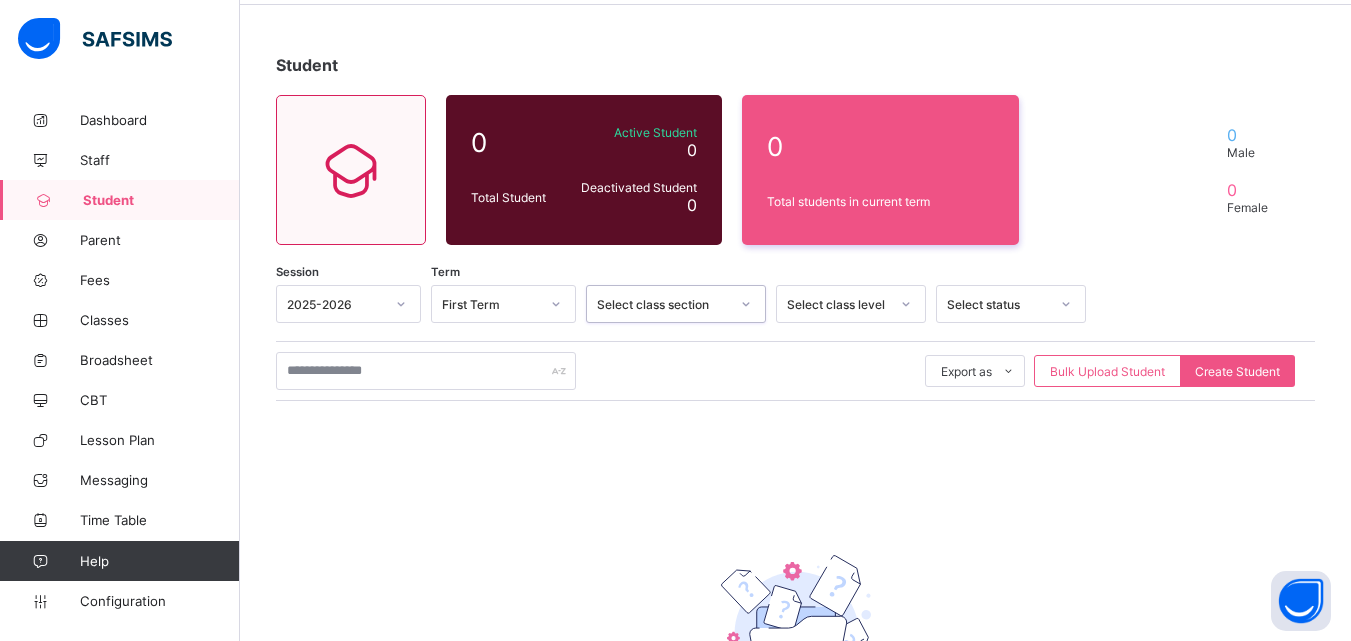 click on "Select class level" at bounding box center (838, 304) 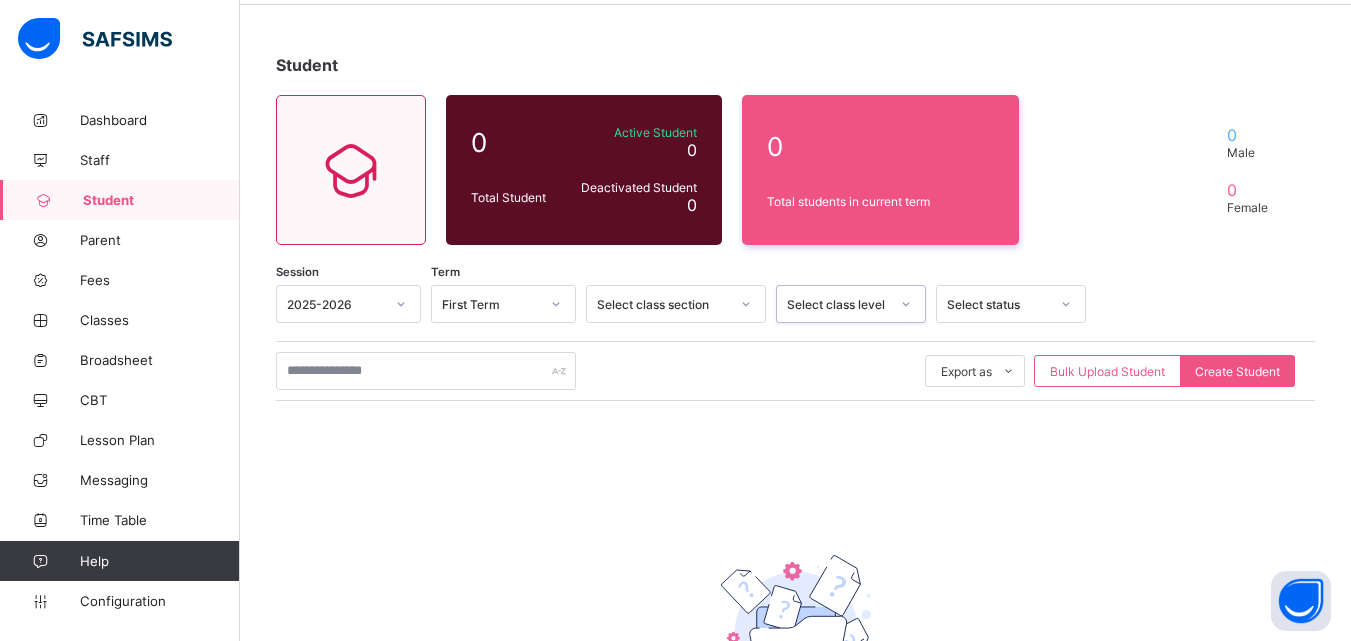 click on "Select class level" at bounding box center [838, 304] 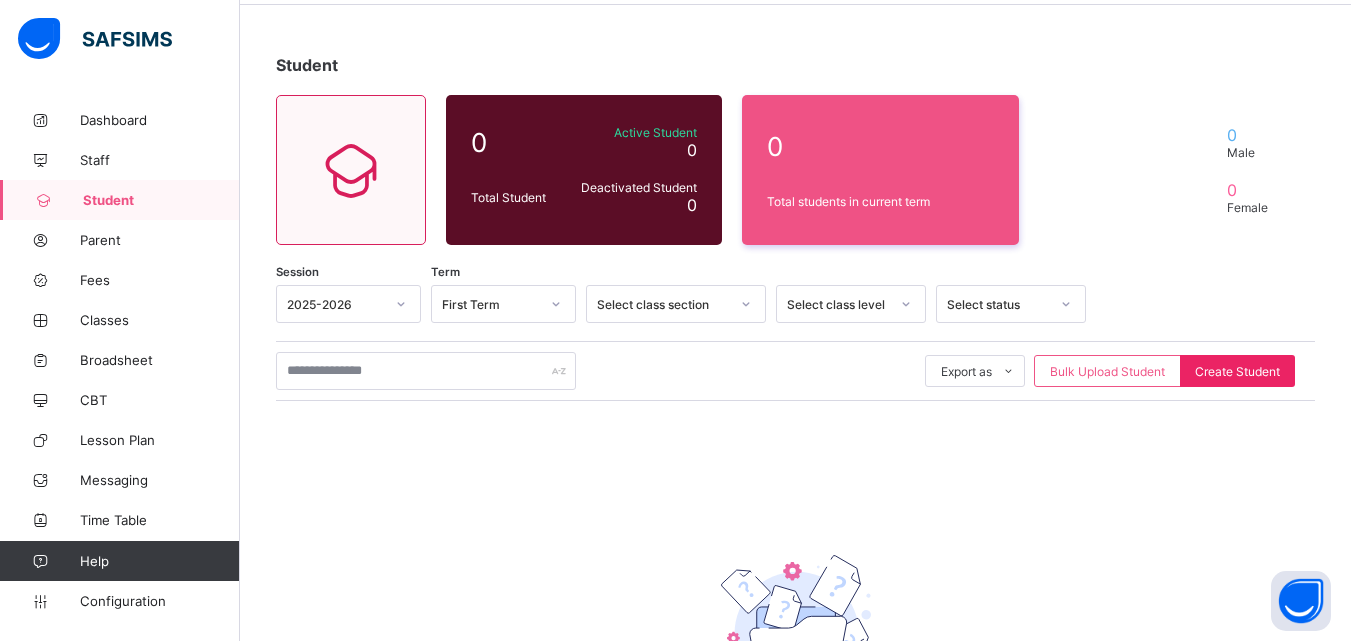 click on "Create Student" at bounding box center [1237, 371] 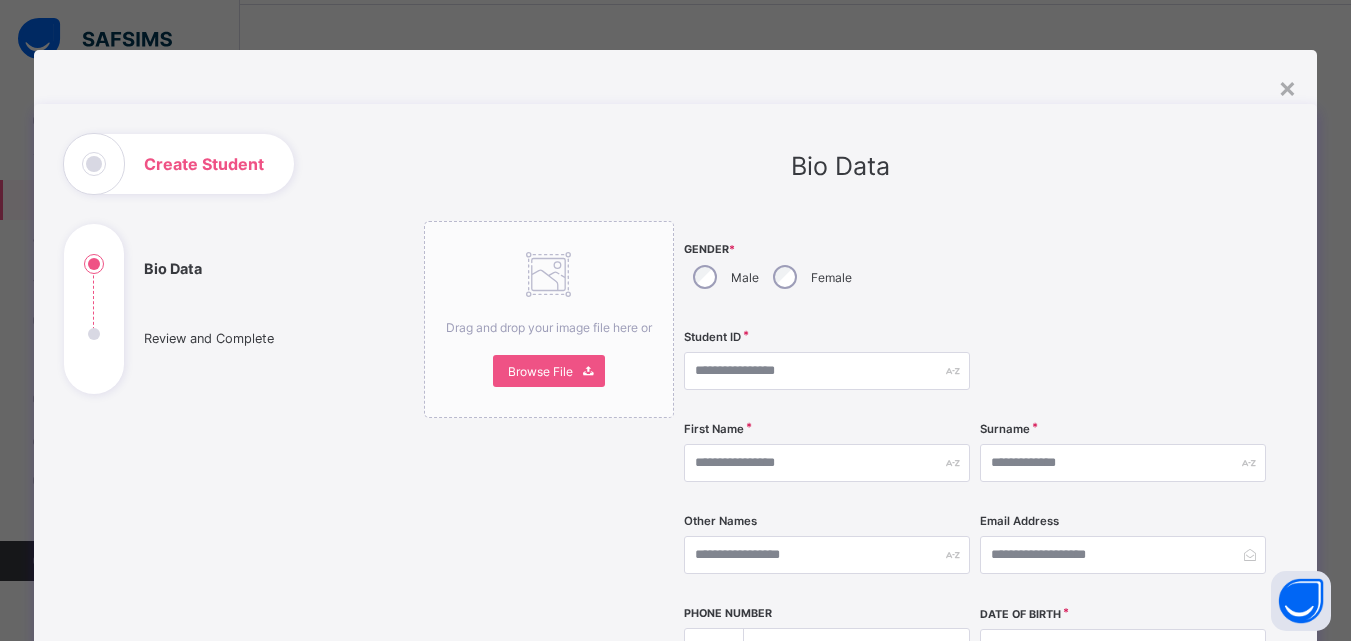 scroll, scrollTop: 129, scrollLeft: 0, axis: vertical 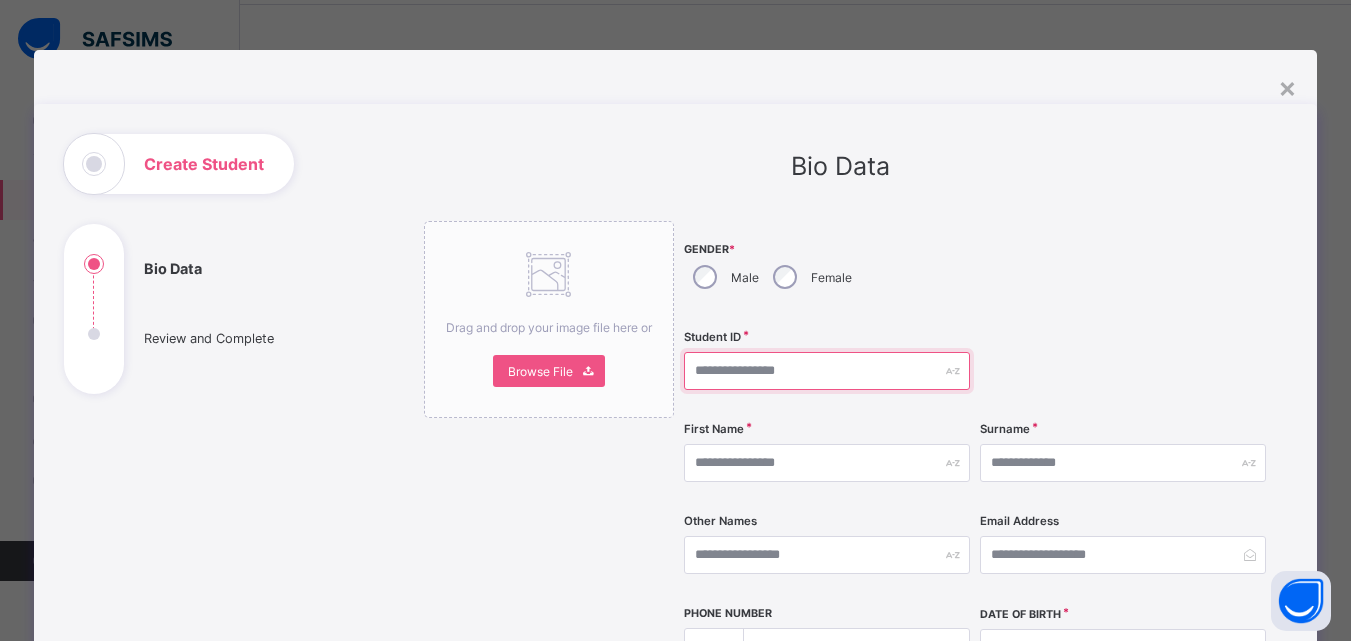 click at bounding box center (827, 371) 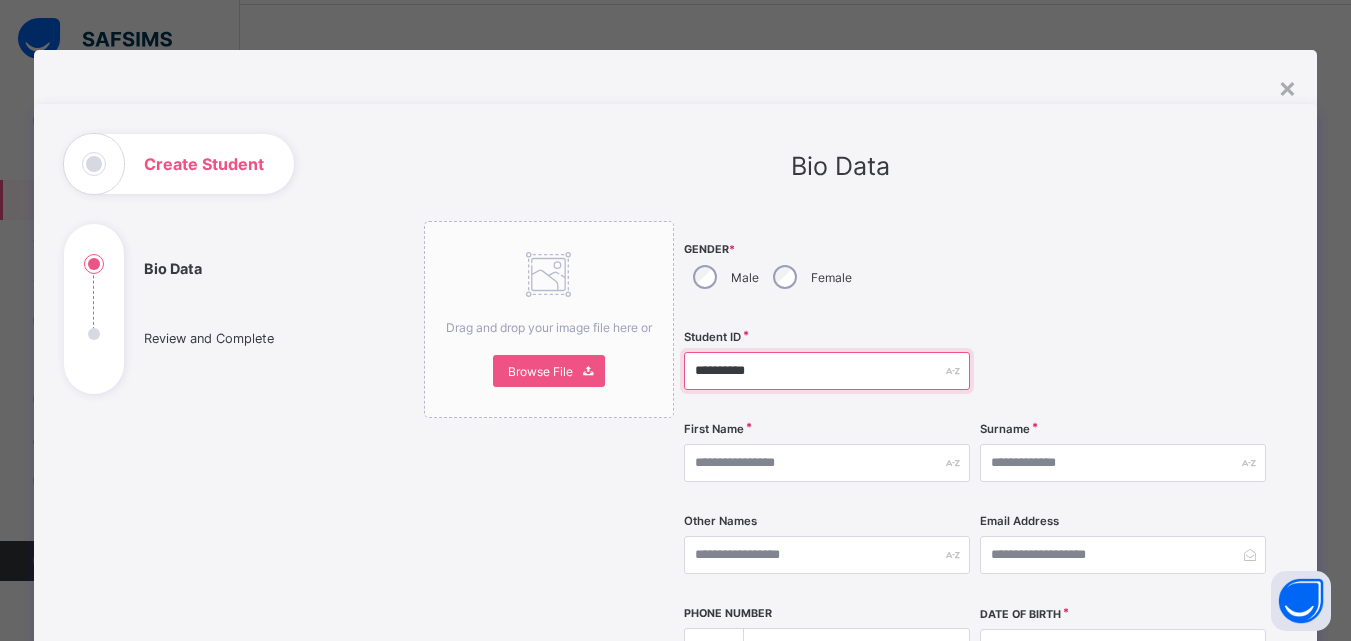 type on "**********" 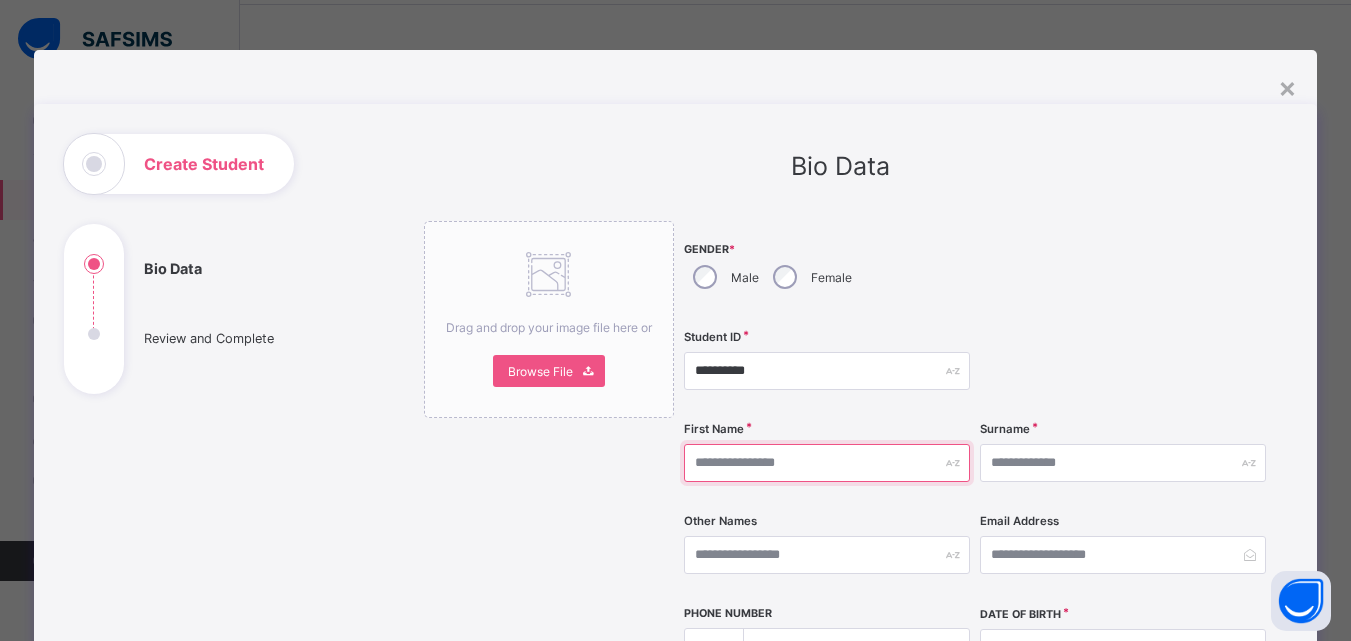 click at bounding box center (827, 463) 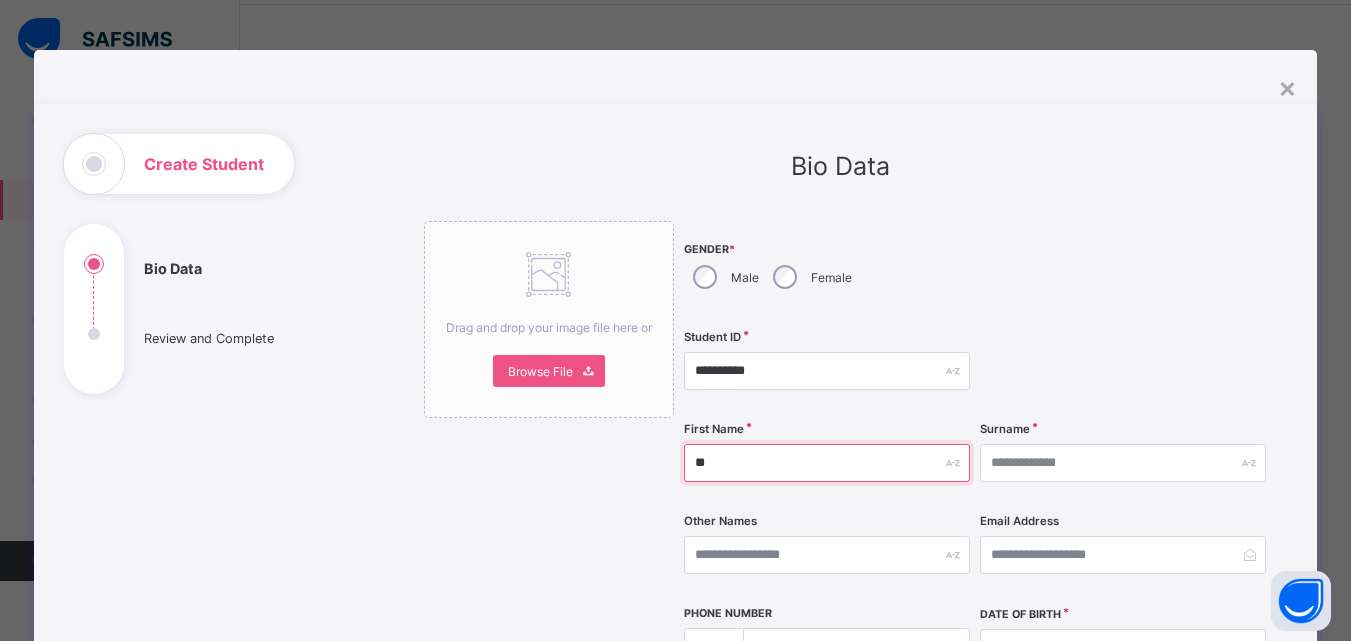 type on "*" 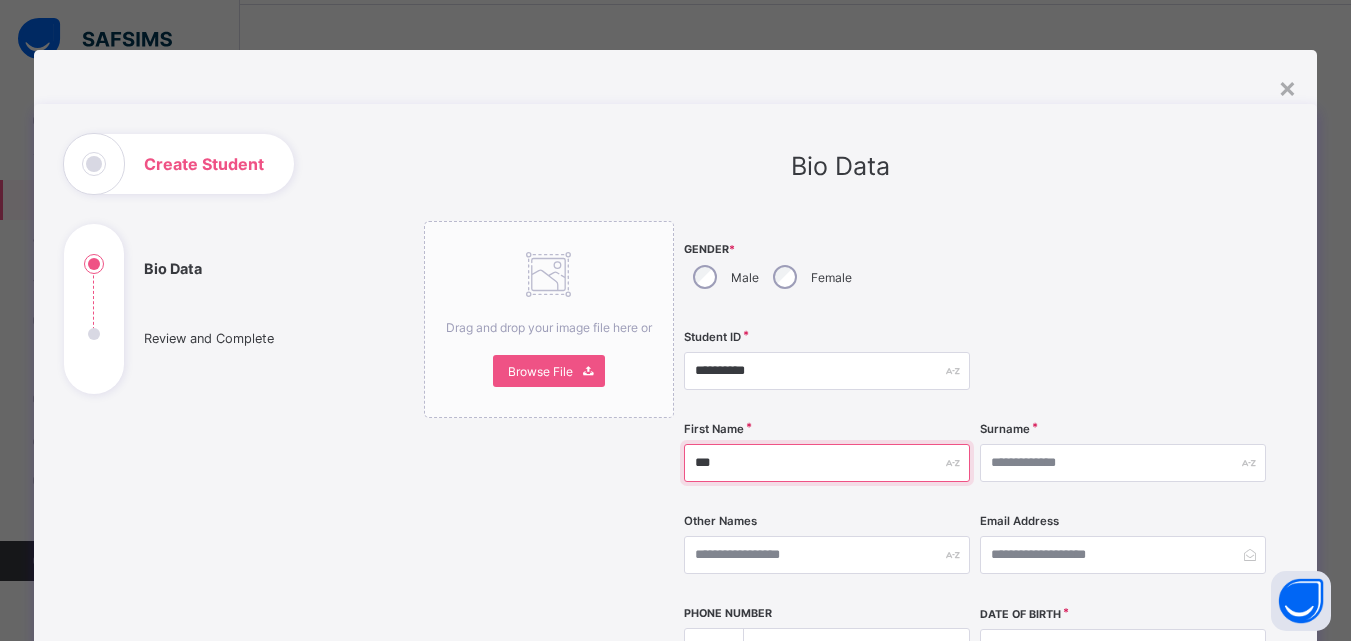 type on "***" 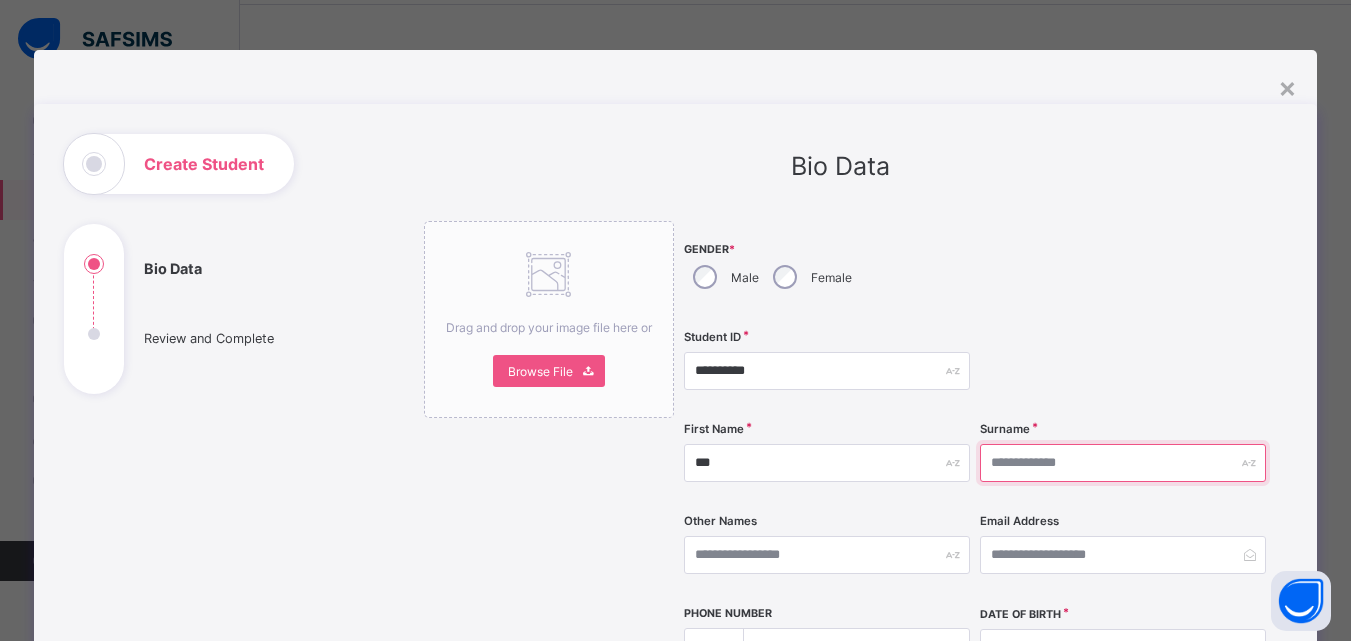 click at bounding box center [1123, 463] 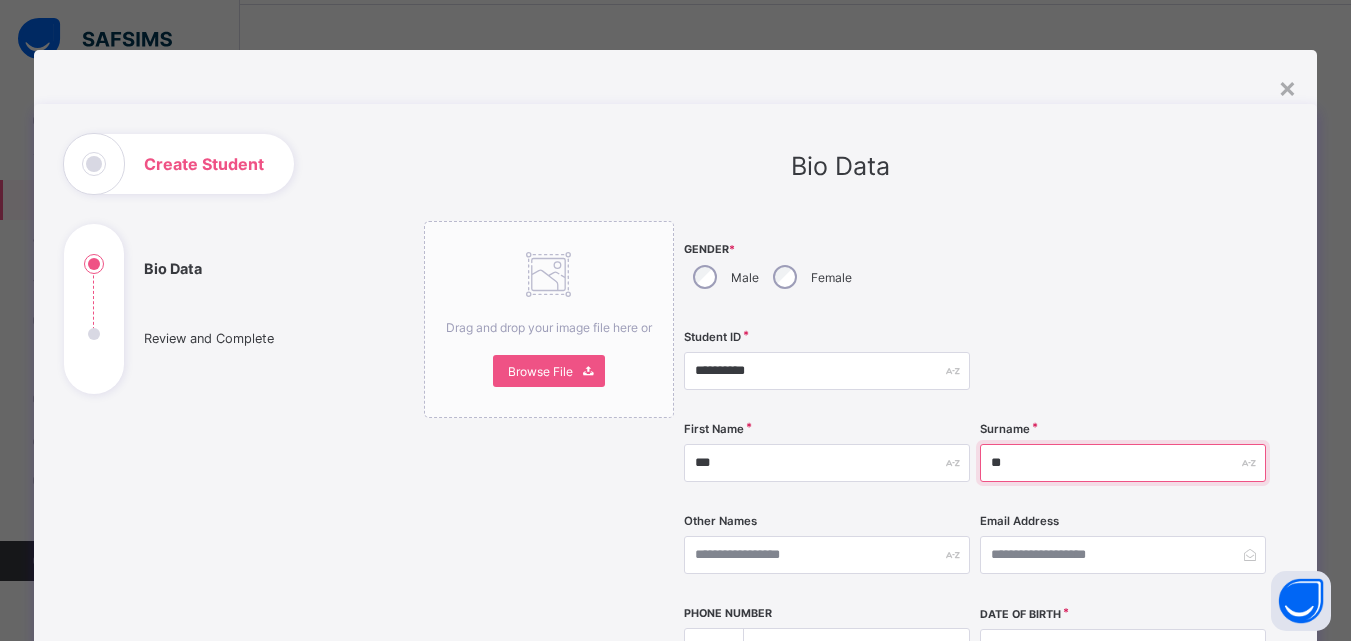 type on "*" 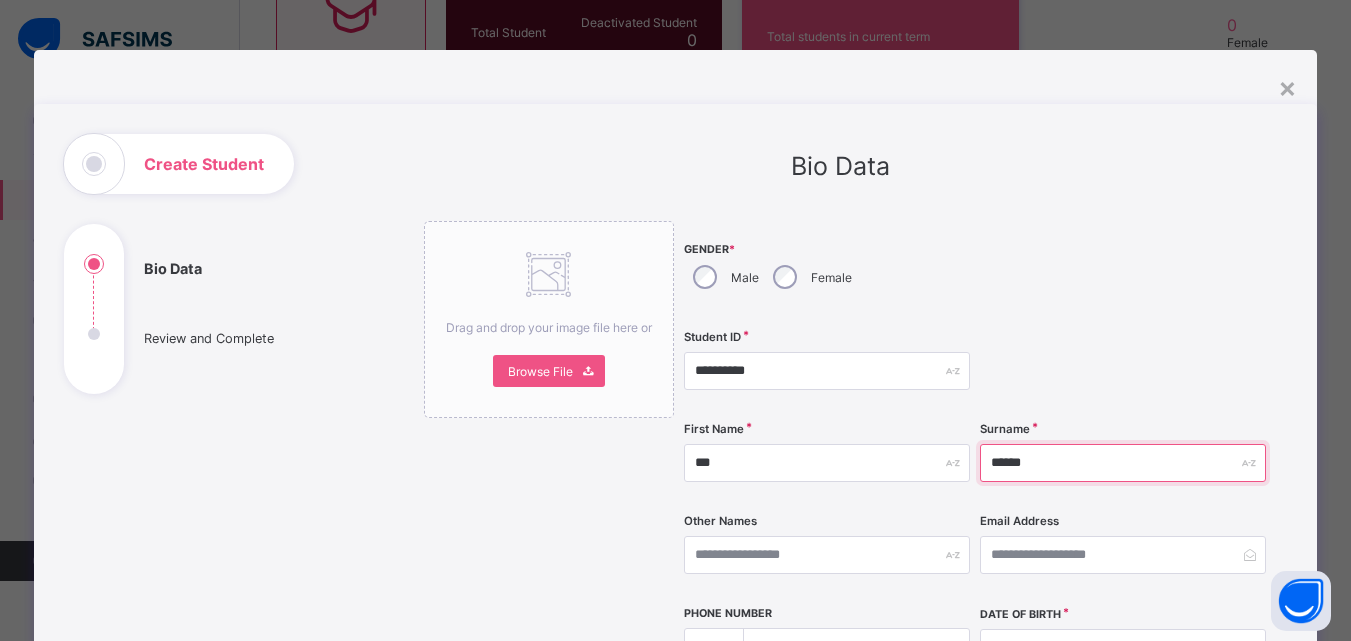 scroll, scrollTop: 246, scrollLeft: 0, axis: vertical 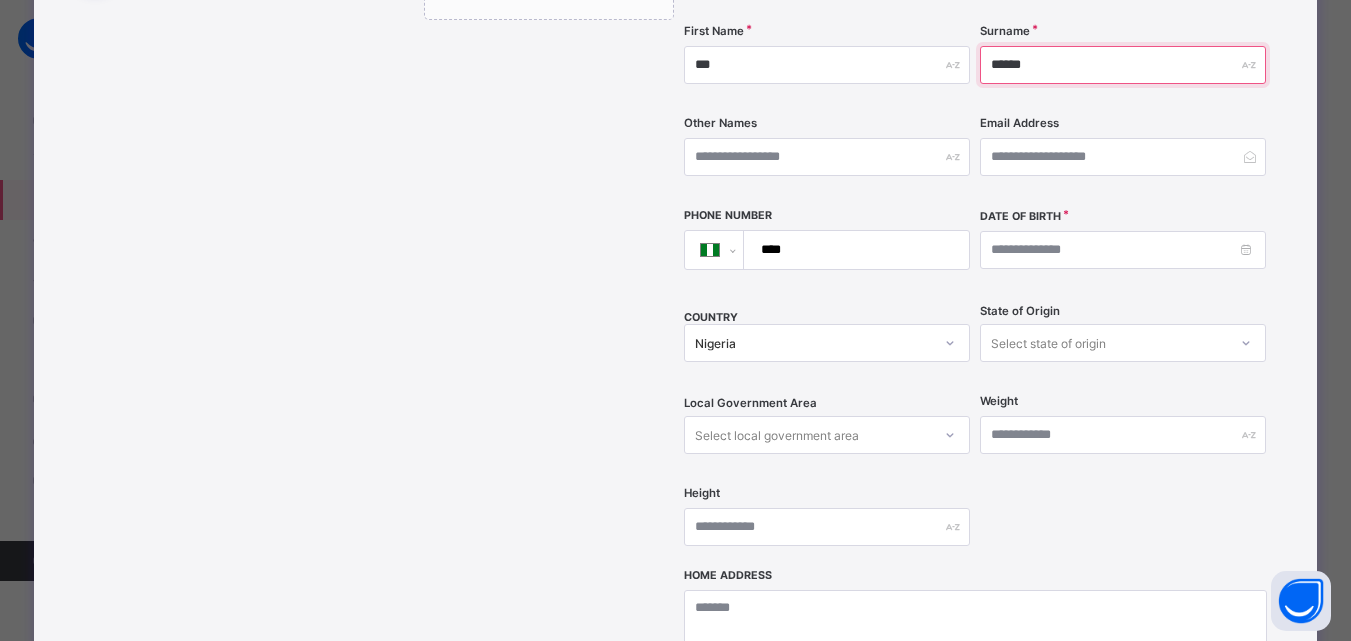 type on "******" 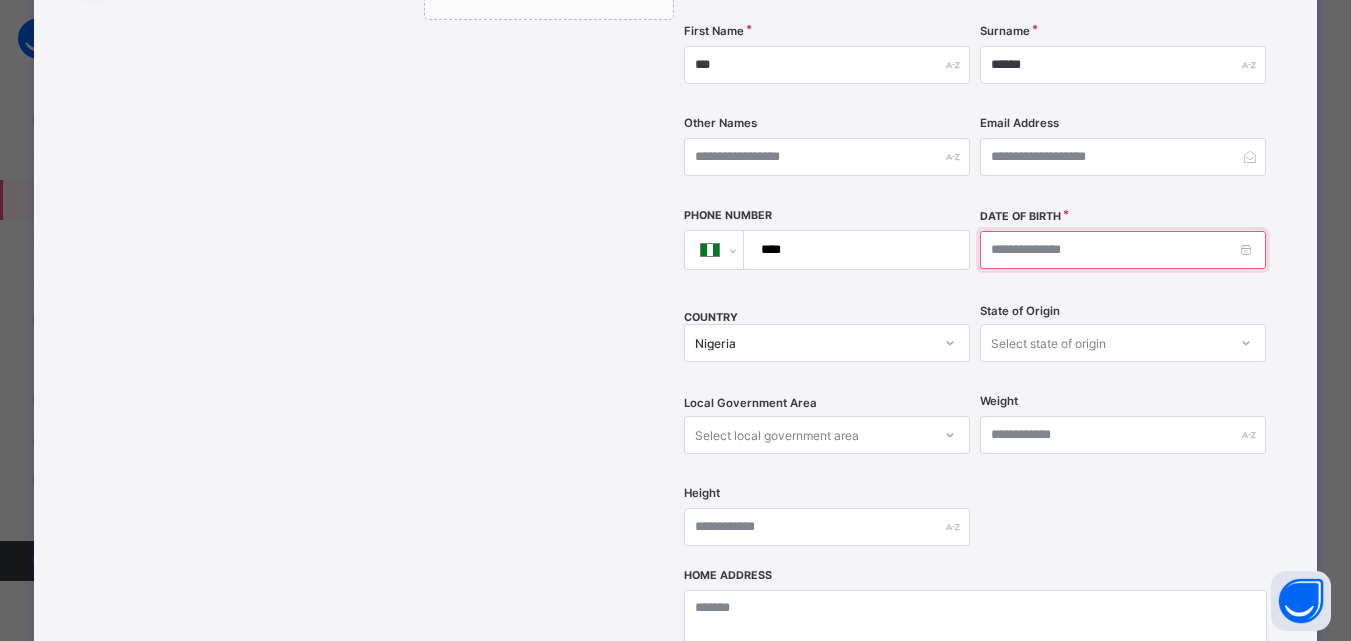click at bounding box center [1123, 250] 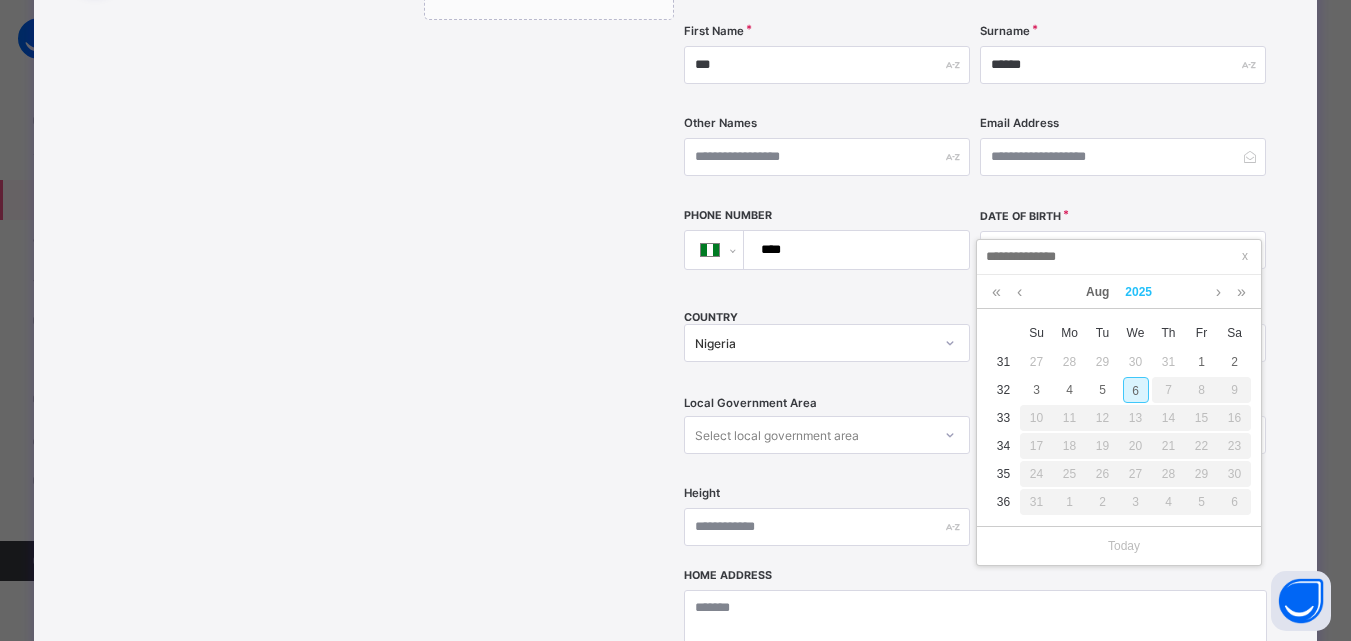 click on "2025" at bounding box center (1138, 292) 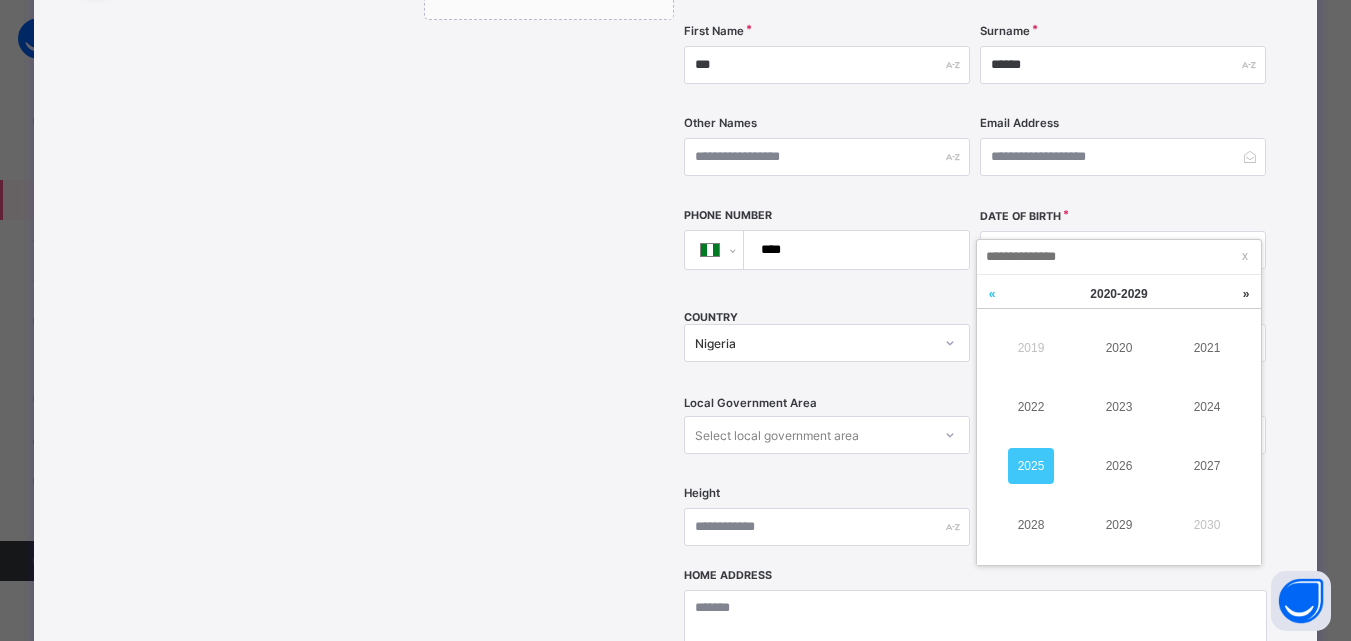 click at bounding box center [992, 294] 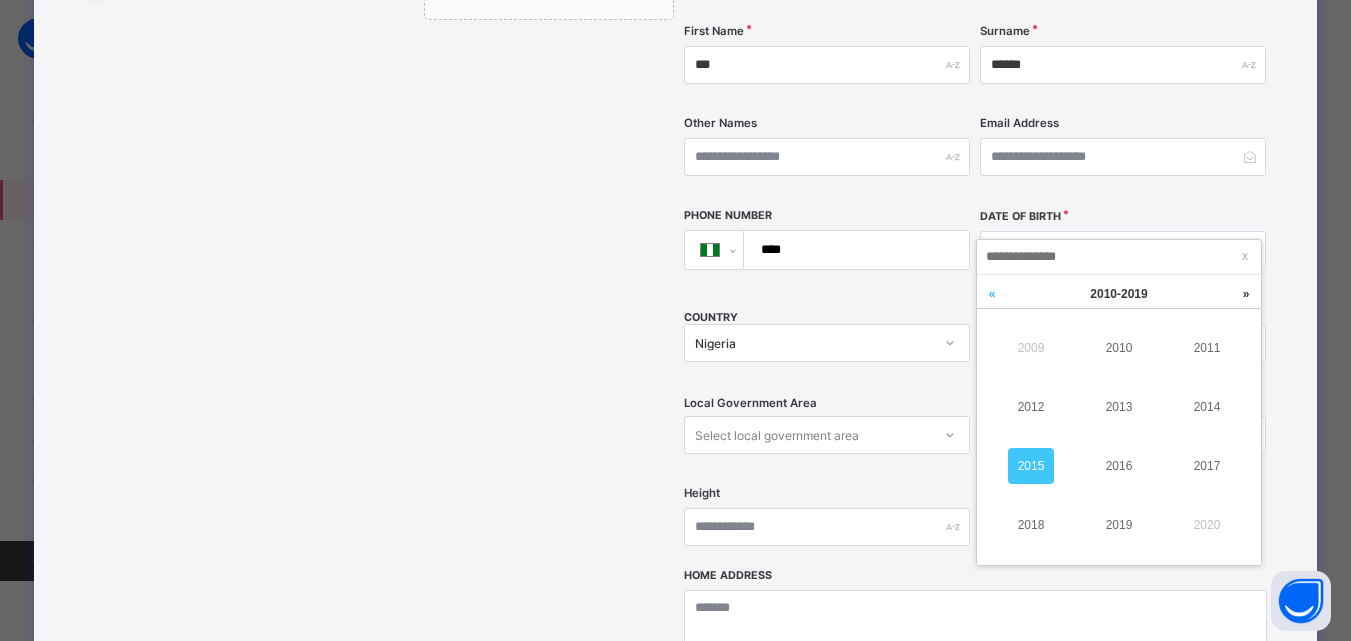 click at bounding box center (992, 294) 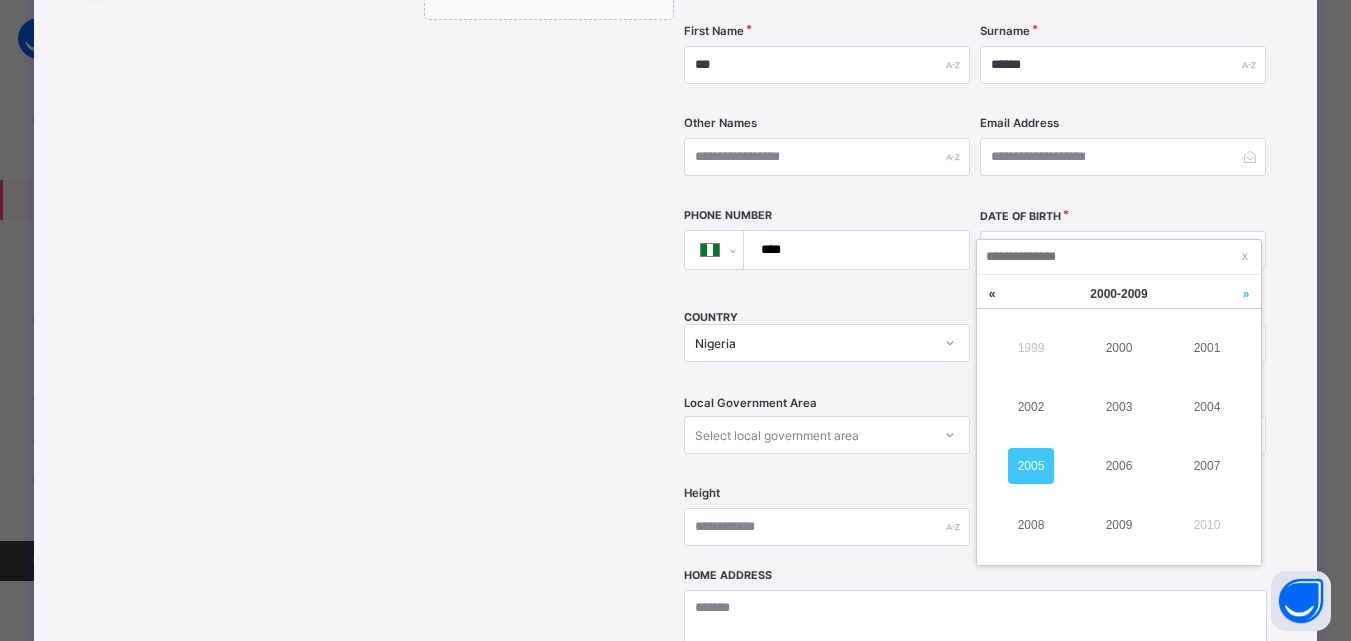 click at bounding box center (1246, 294) 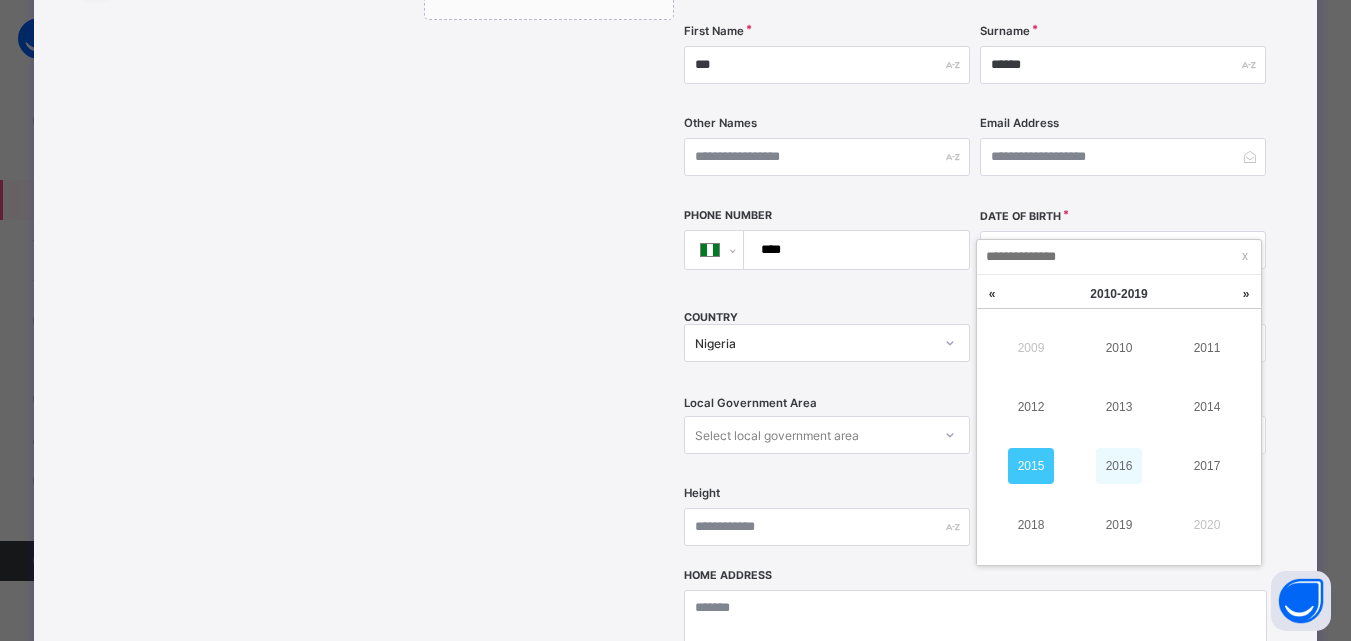 click on "2016" at bounding box center [1119, 466] 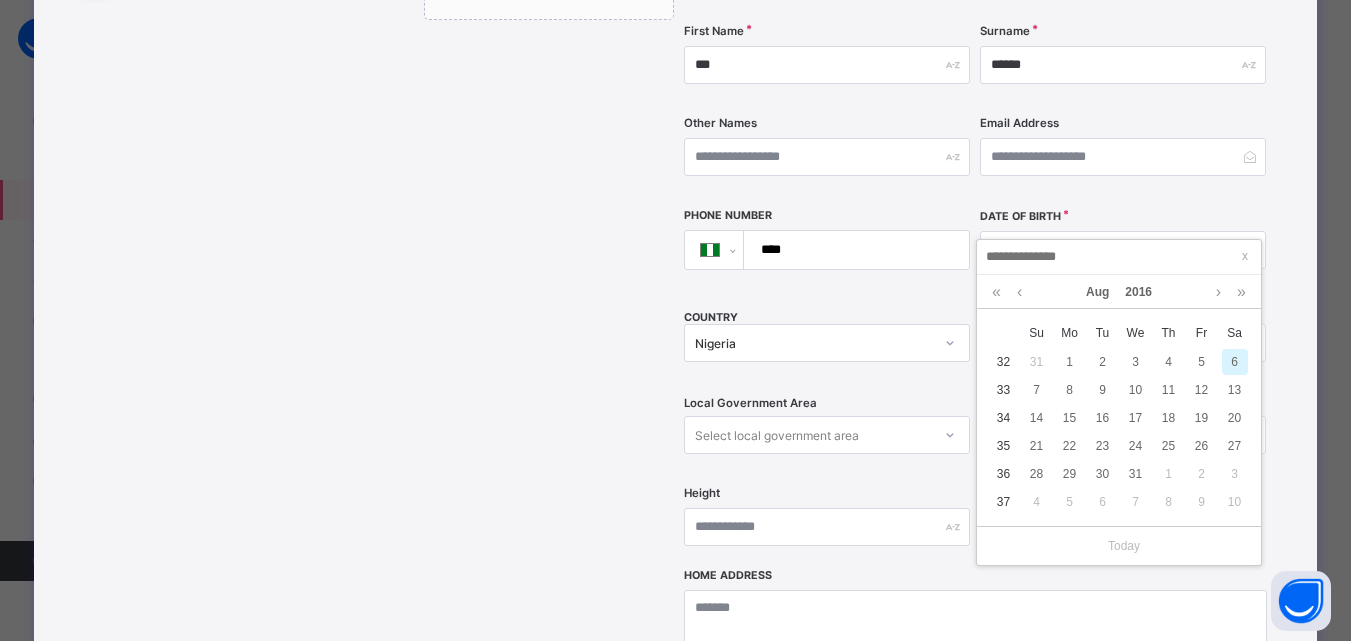 click on "31" at bounding box center (1136, 474) 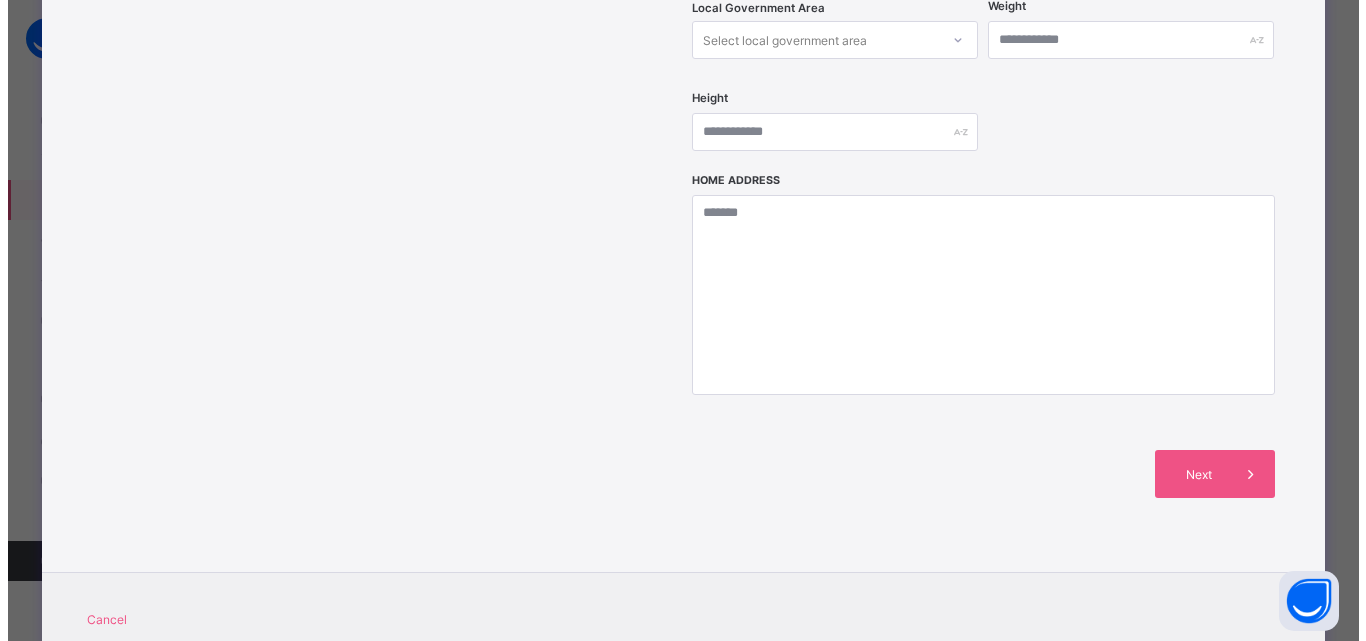 scroll, scrollTop: 817, scrollLeft: 0, axis: vertical 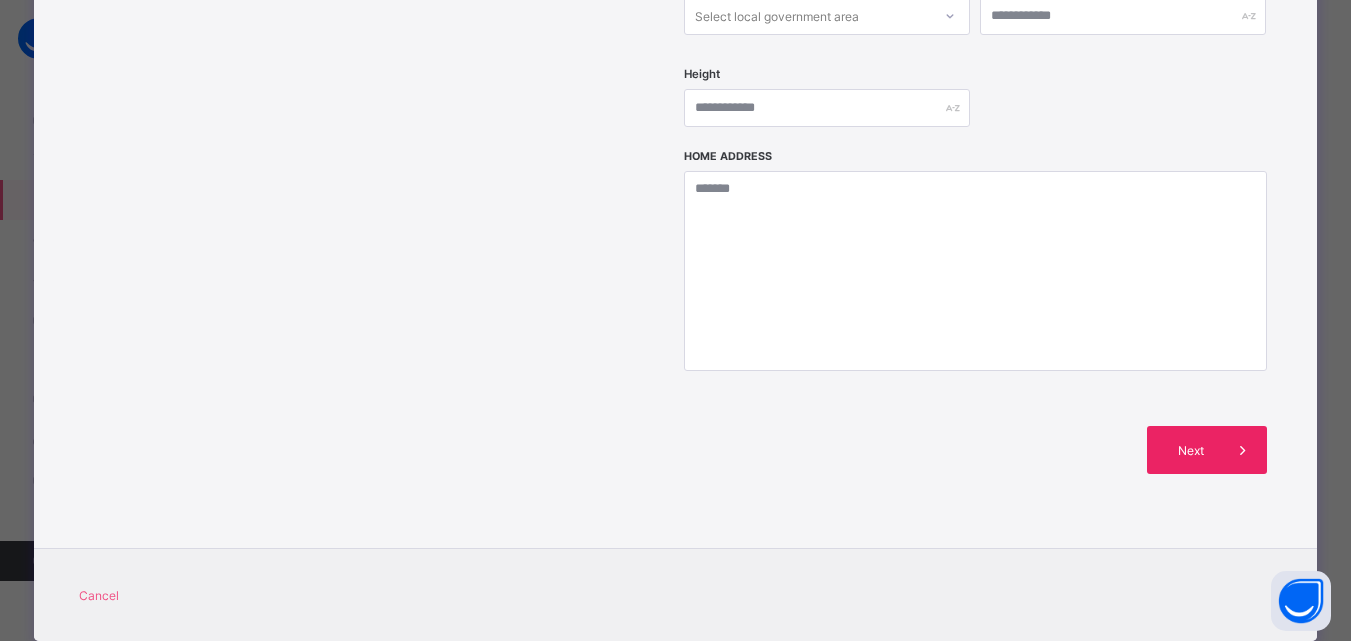 click on "Next" at bounding box center [1207, 450] 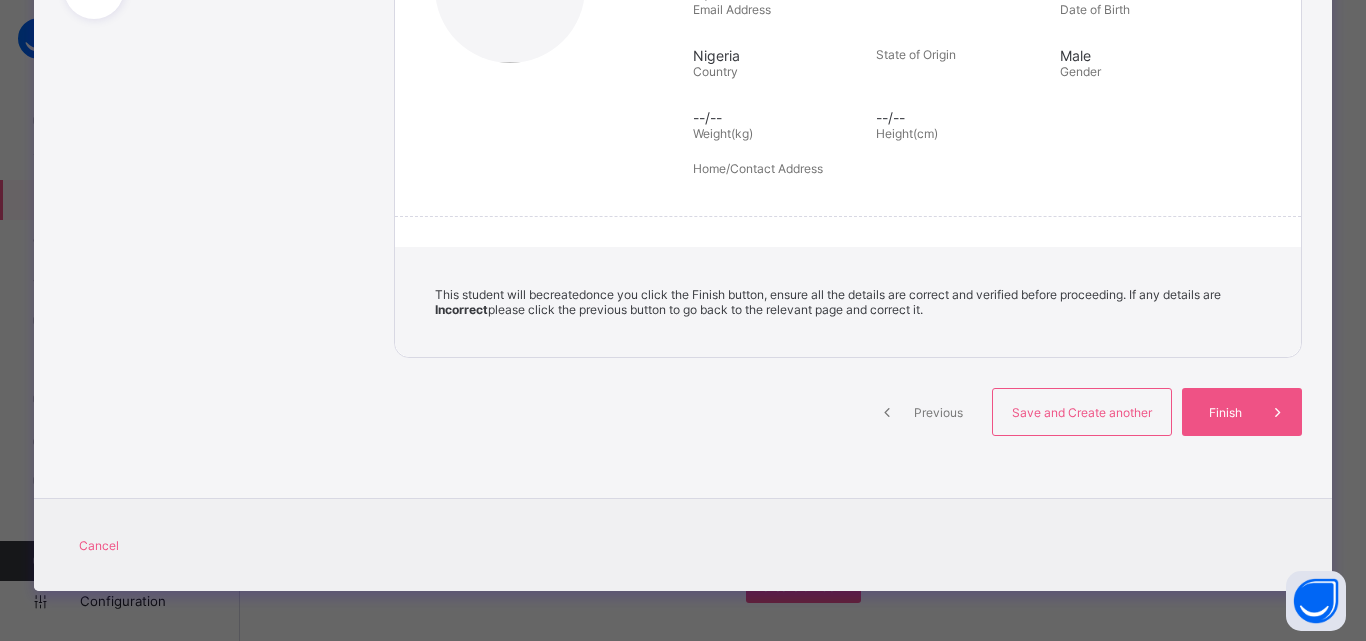 scroll, scrollTop: 375, scrollLeft: 0, axis: vertical 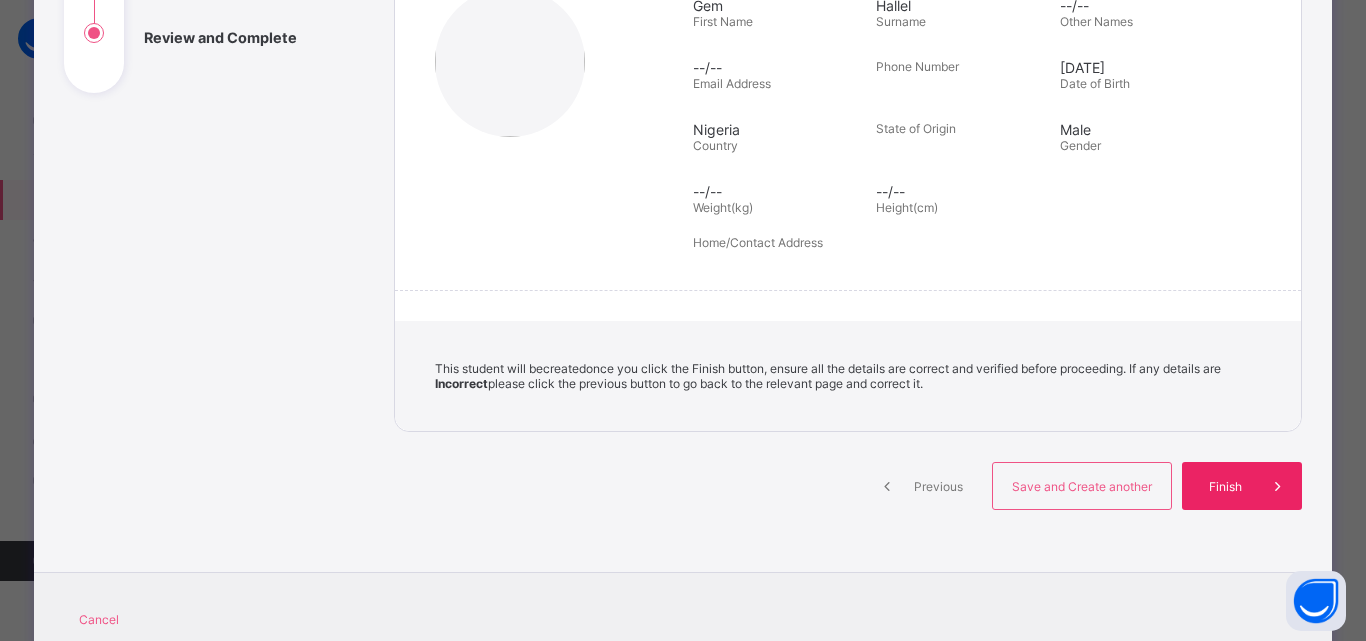 click at bounding box center [1278, 486] 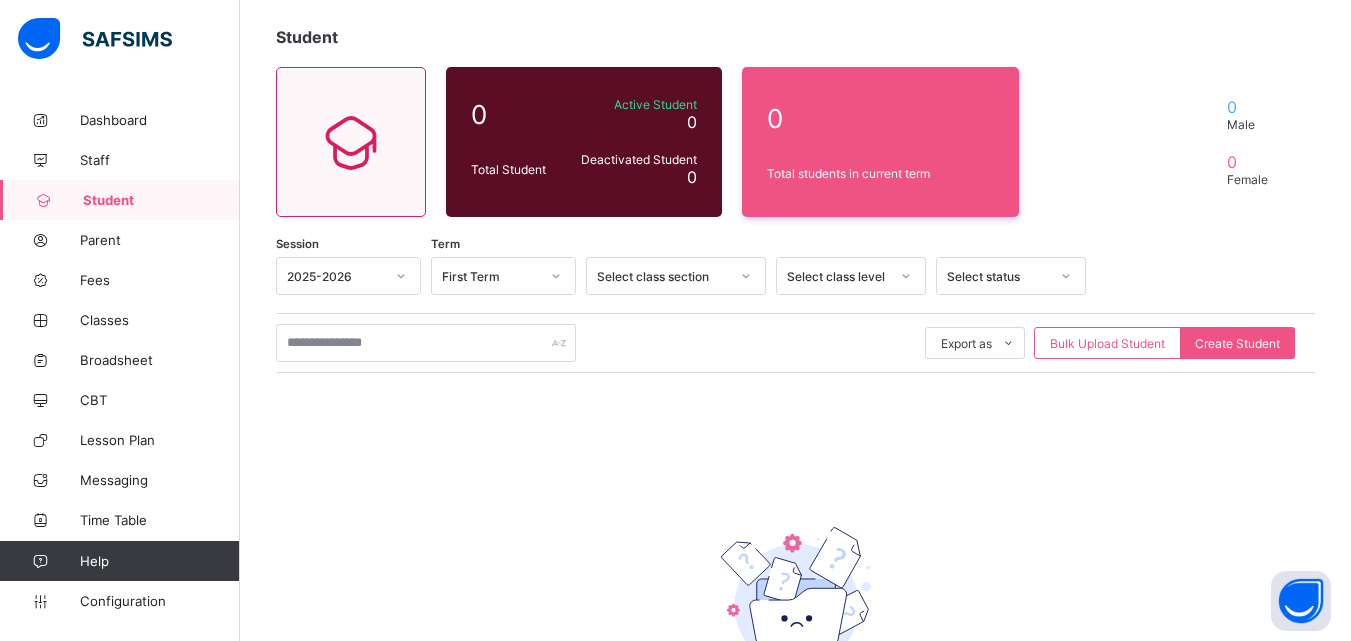 scroll, scrollTop: 106, scrollLeft: 0, axis: vertical 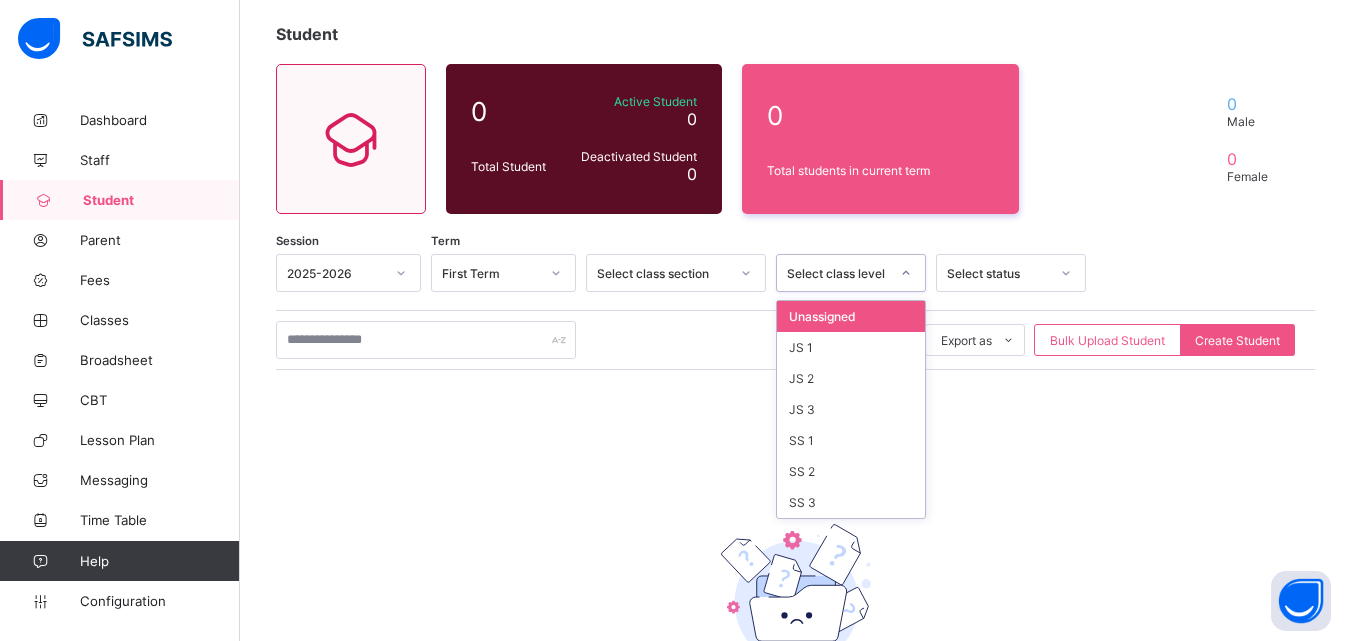 click on "Select class level" at bounding box center [838, 273] 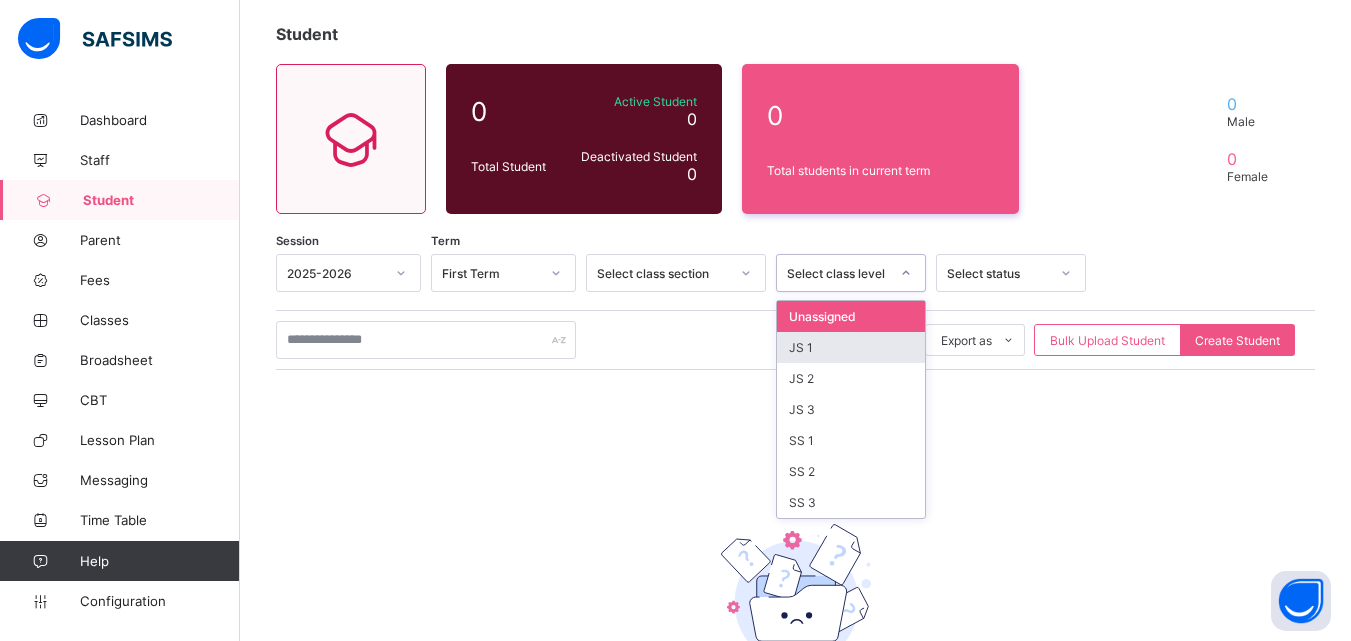 click on "JS 1" at bounding box center (851, 347) 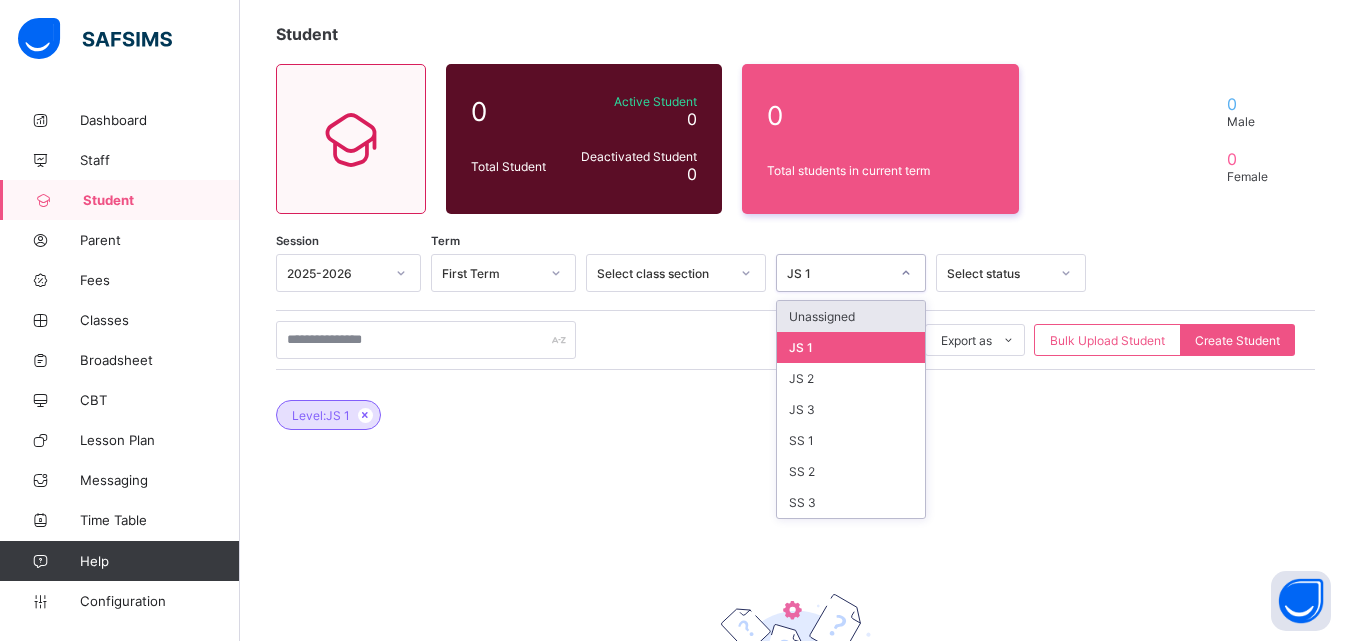 click on "JS 1" at bounding box center (832, 273) 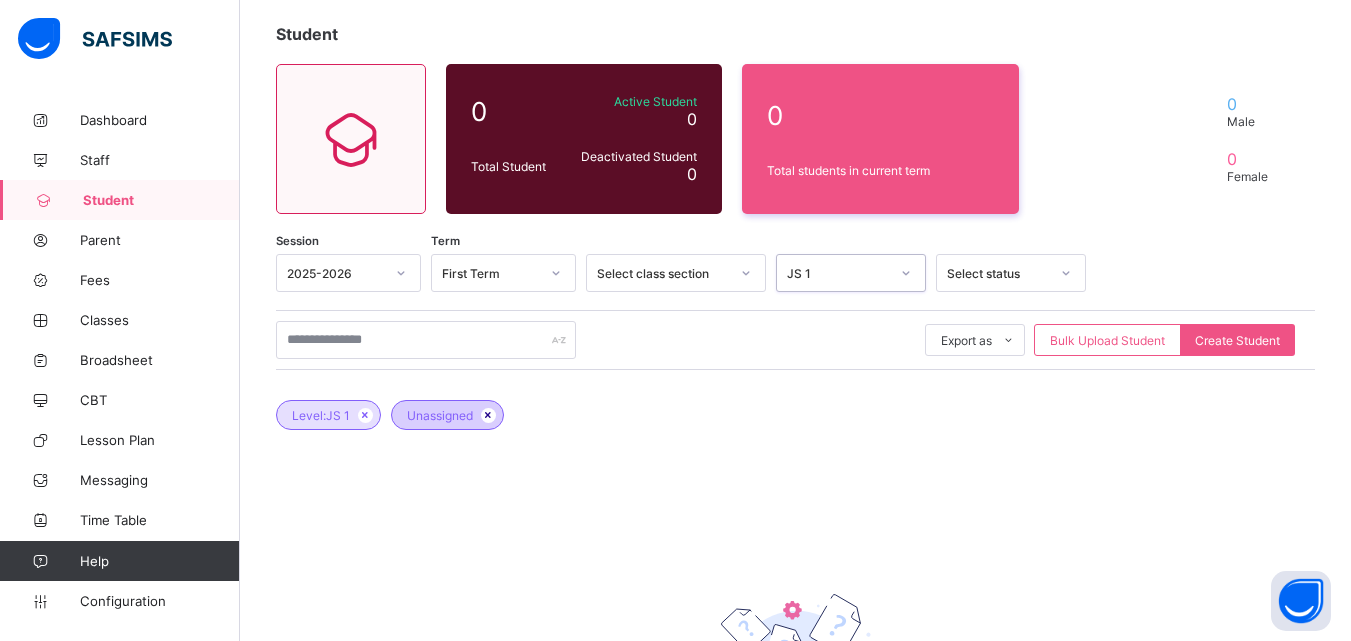 click at bounding box center [488, 415] 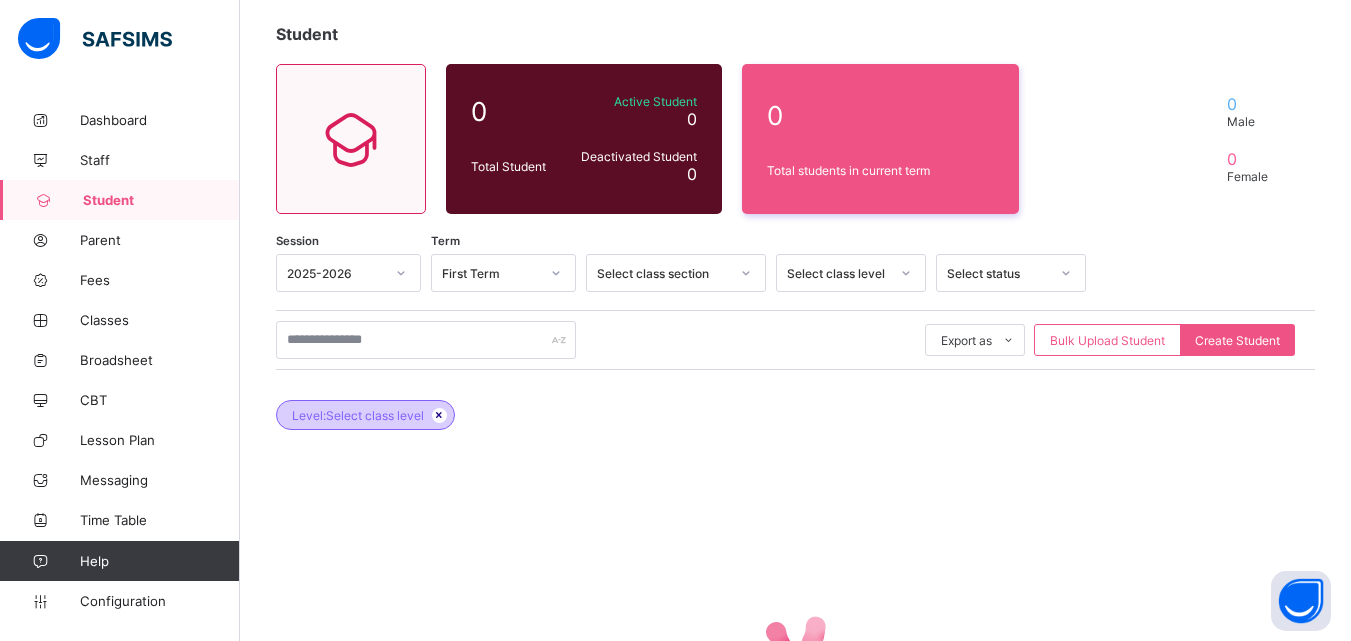 click at bounding box center (439, 415) 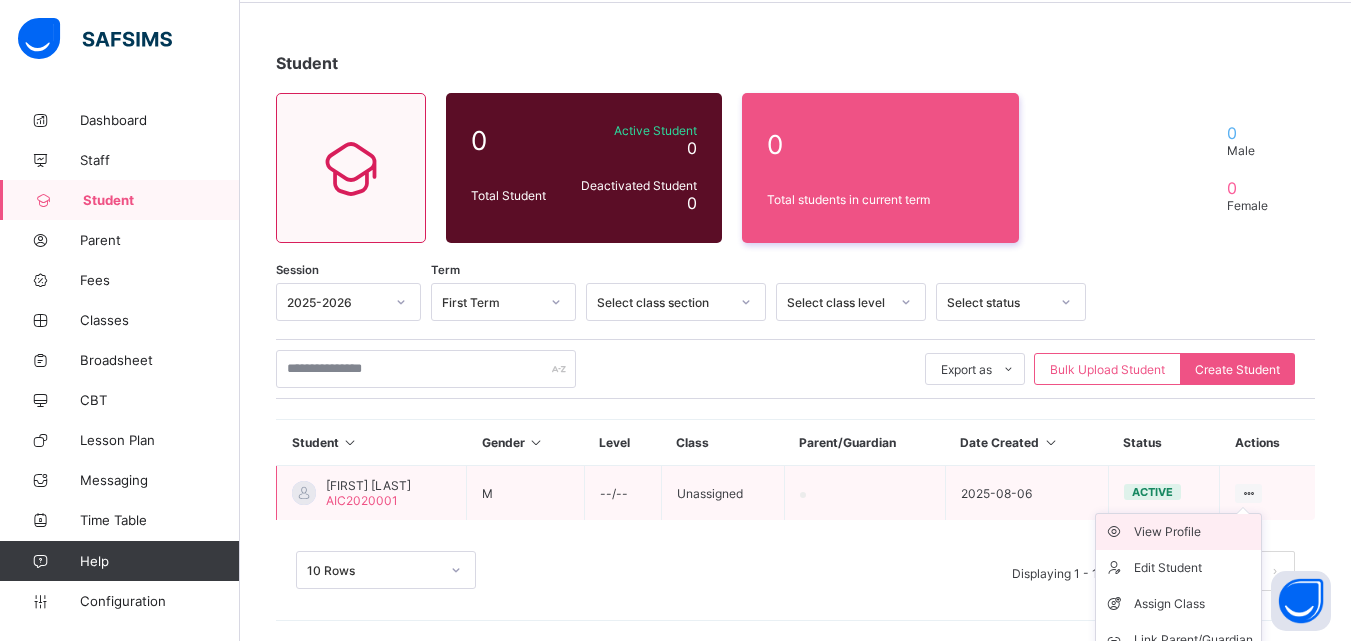 scroll, scrollTop: 106, scrollLeft: 0, axis: vertical 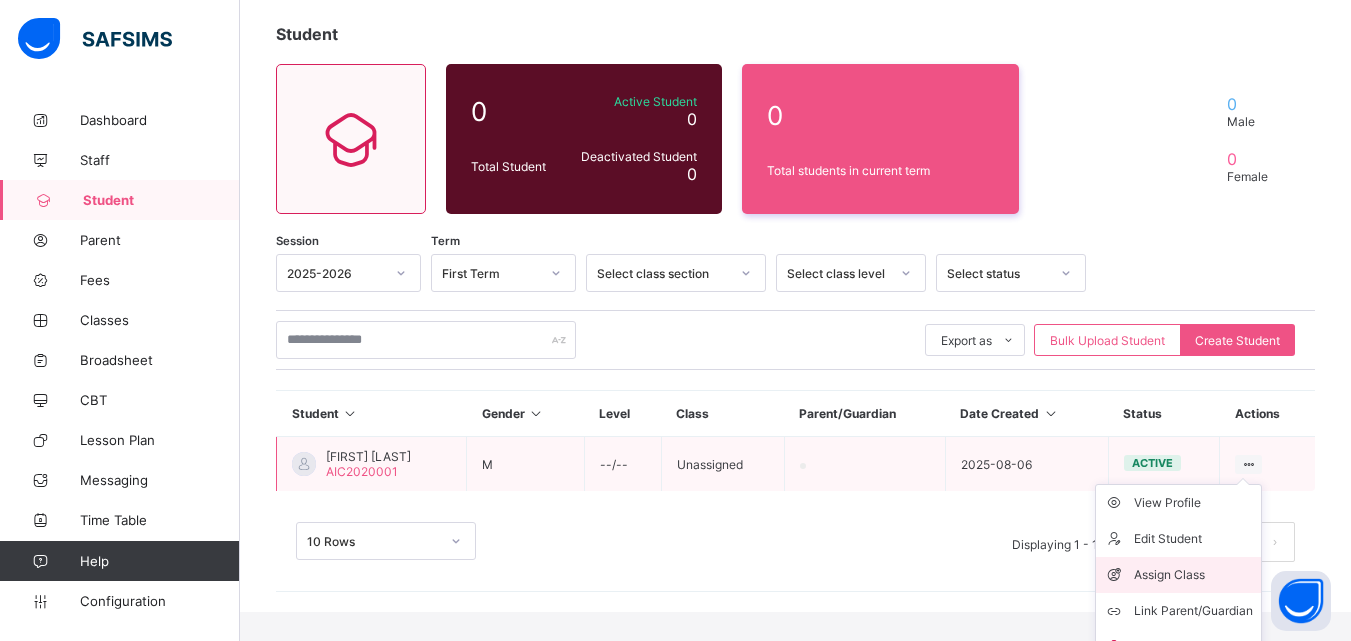 click on "Assign Class" at bounding box center [1193, 575] 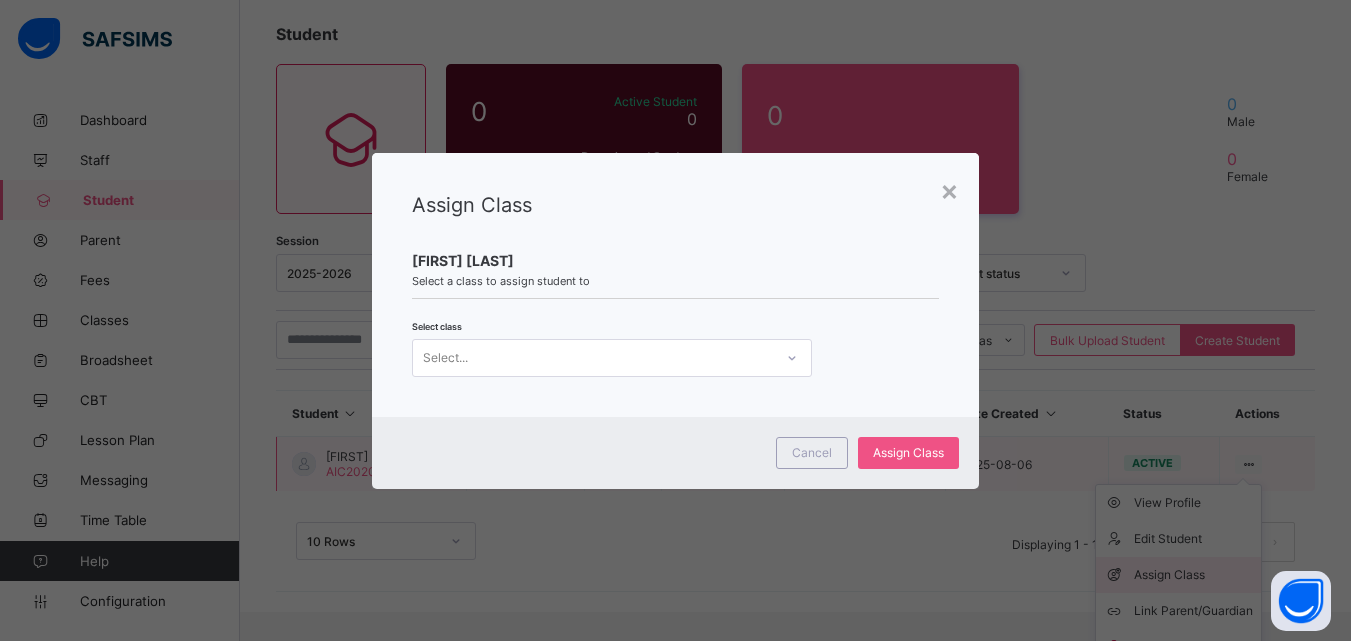 scroll, scrollTop: 77, scrollLeft: 0, axis: vertical 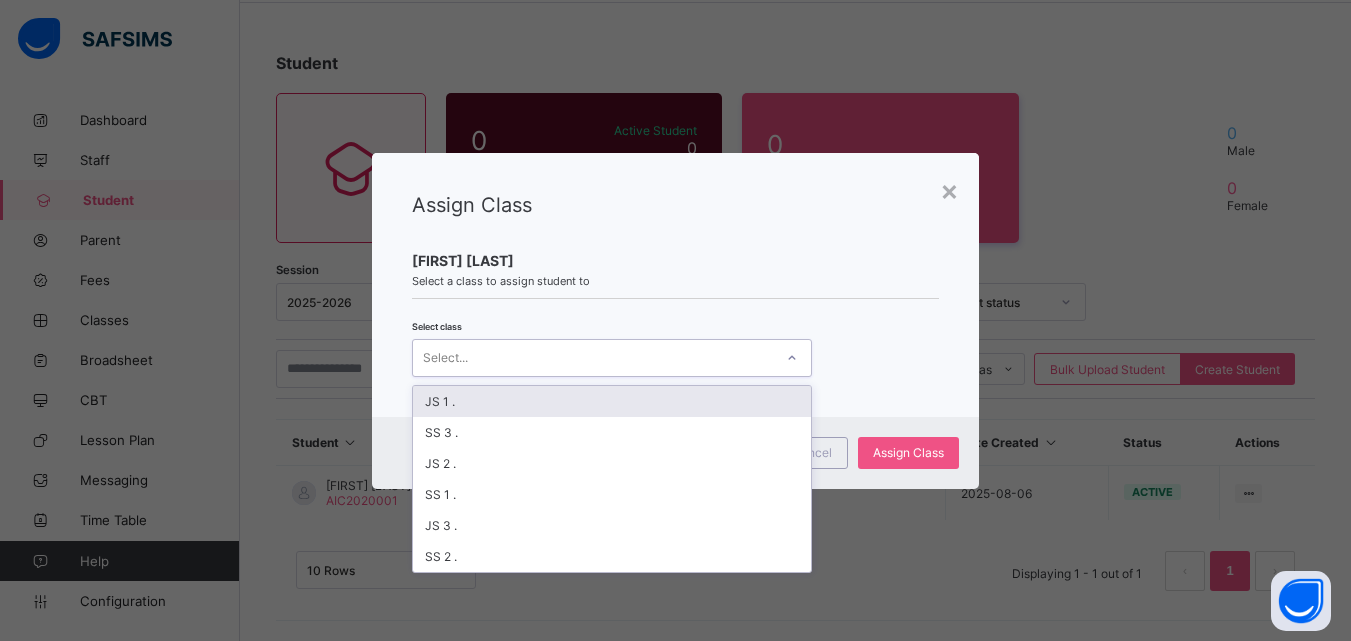 click on "Select..." at bounding box center (612, 358) 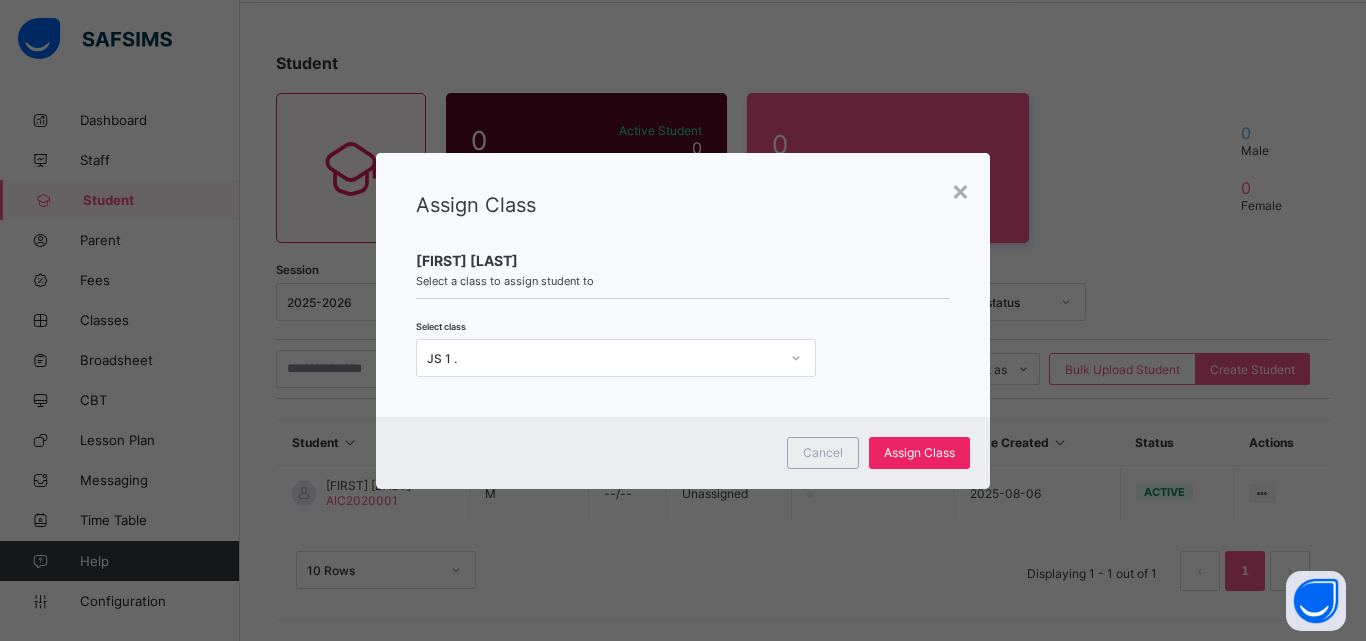 click on "Assign Class" at bounding box center (919, 452) 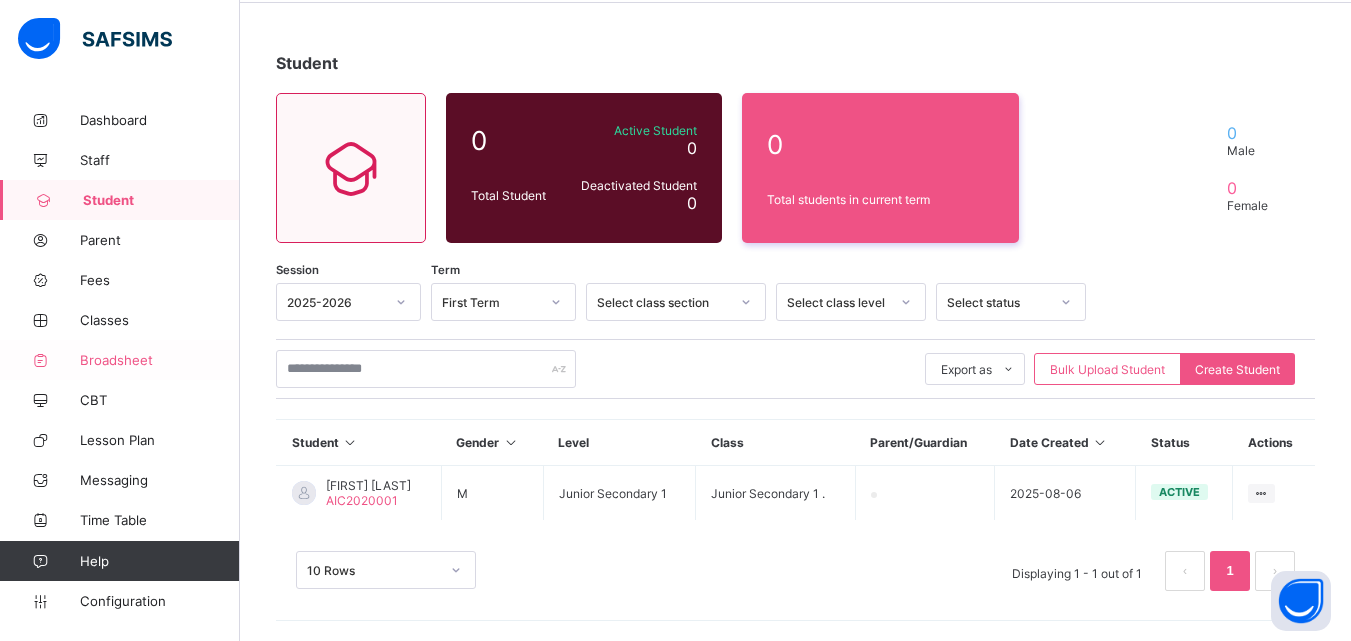 click on "Broadsheet" at bounding box center [160, 360] 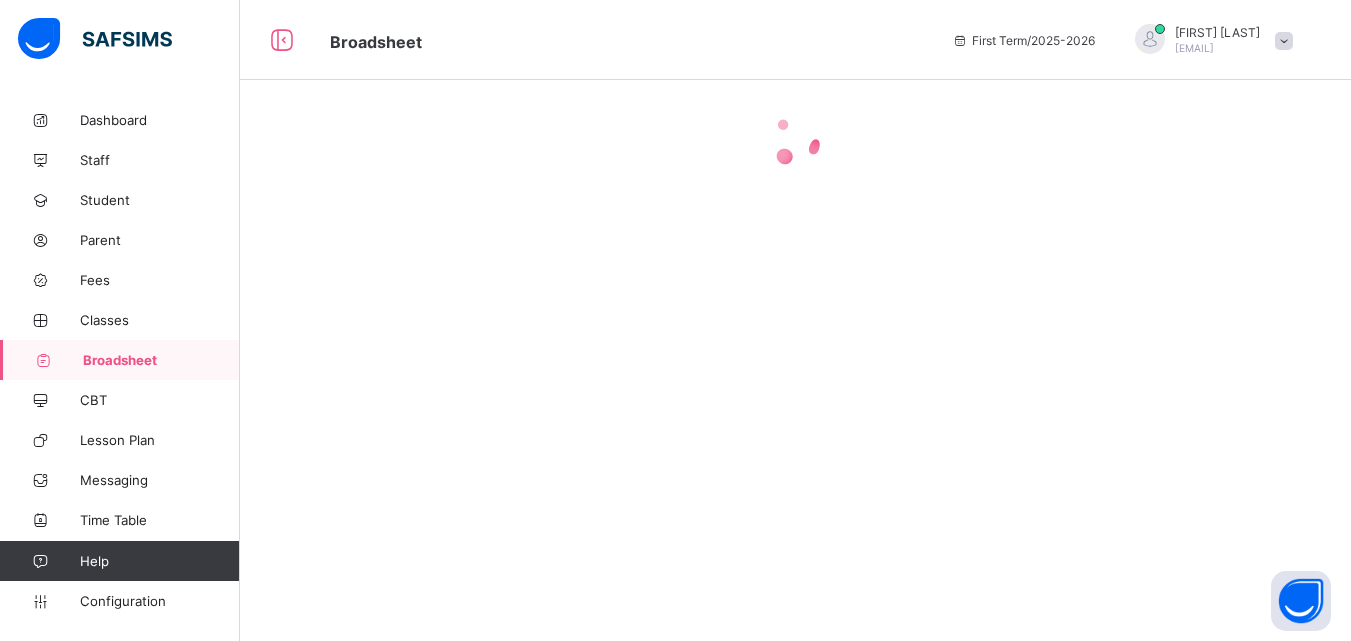 scroll, scrollTop: 0, scrollLeft: 0, axis: both 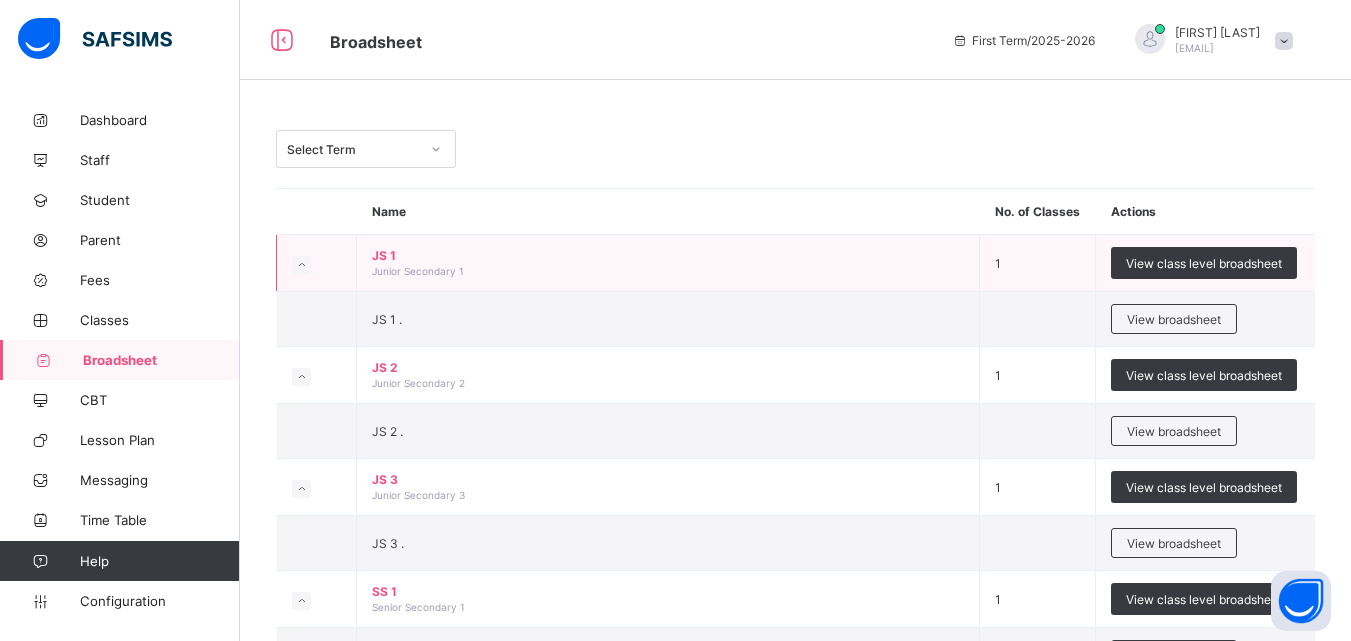 click on "JS 1     Junior Secondary 1" at bounding box center (668, 263) 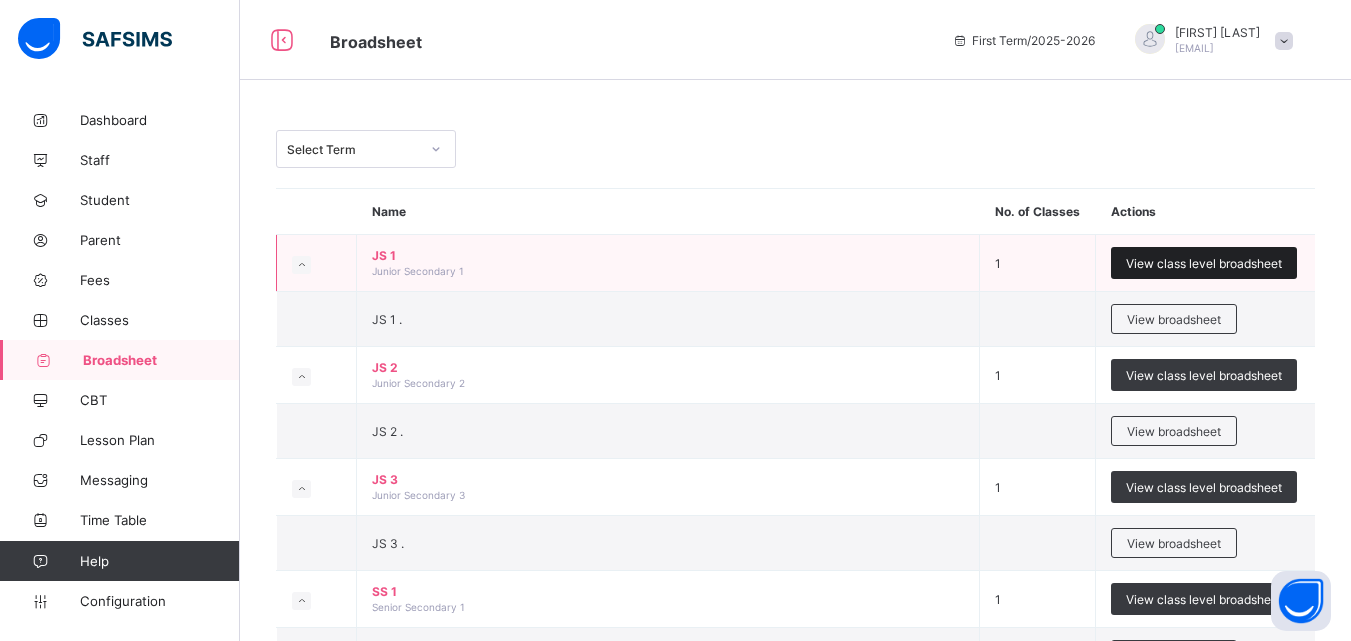 click on "View class level broadsheet" at bounding box center [1204, 263] 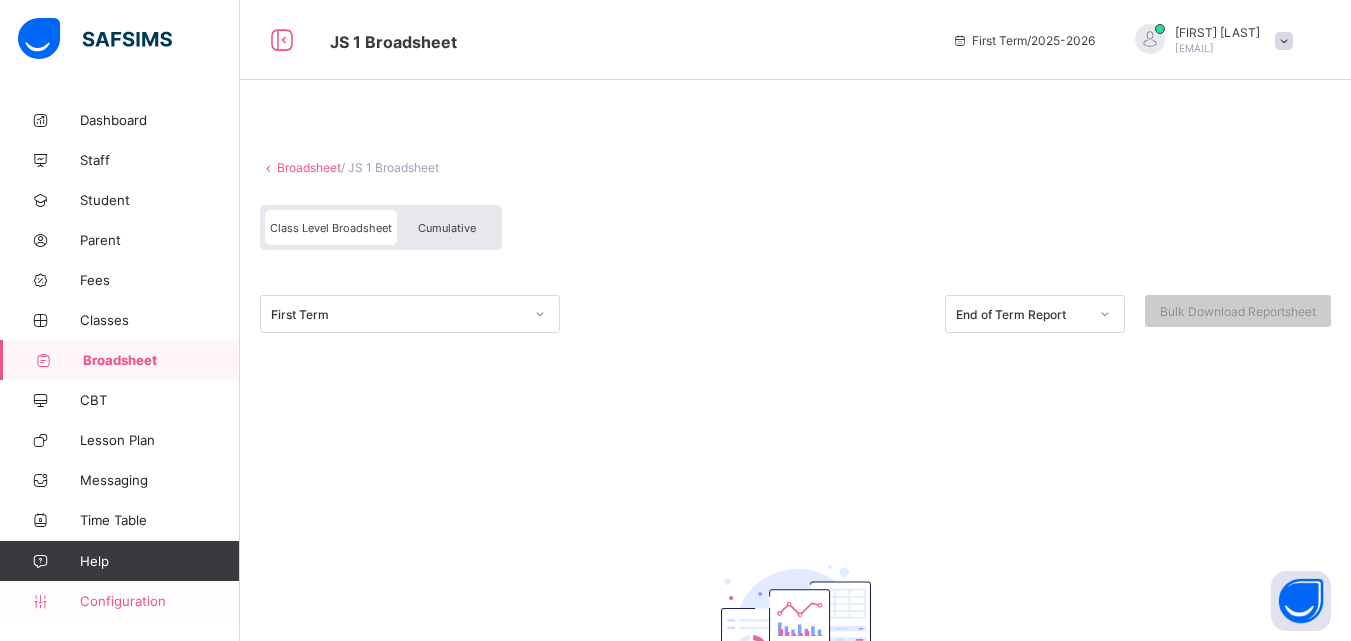 click on "Configuration" at bounding box center (159, 601) 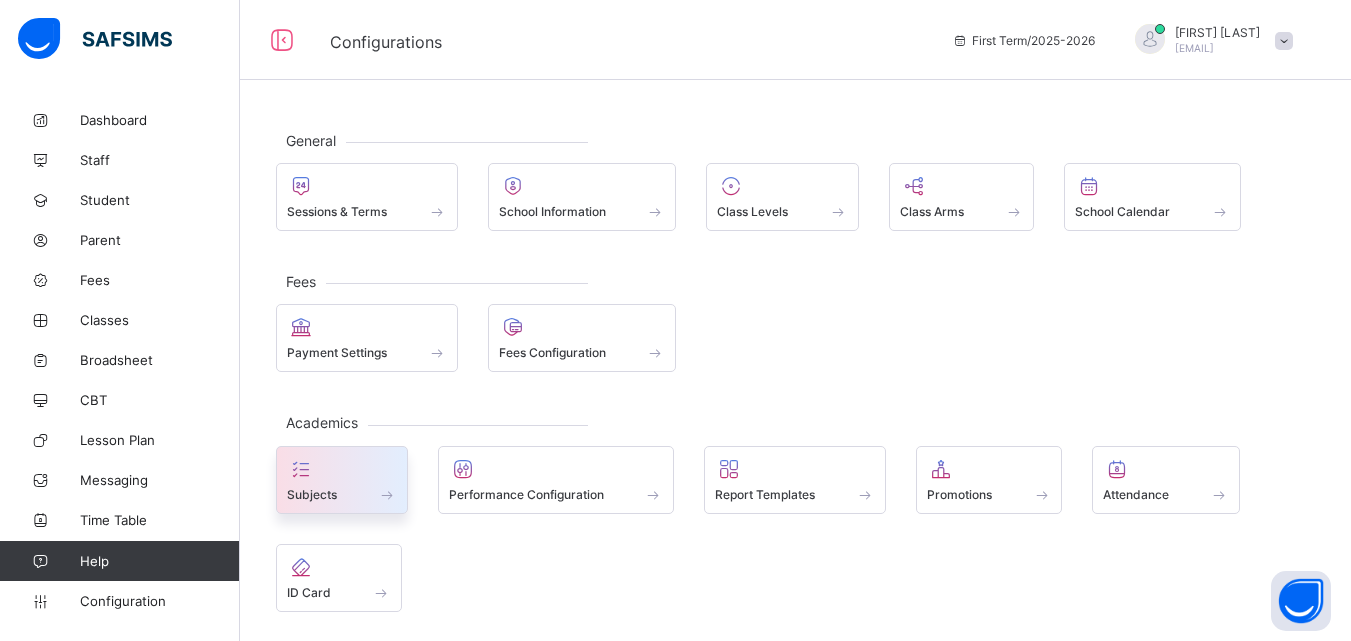click at bounding box center (342, 469) 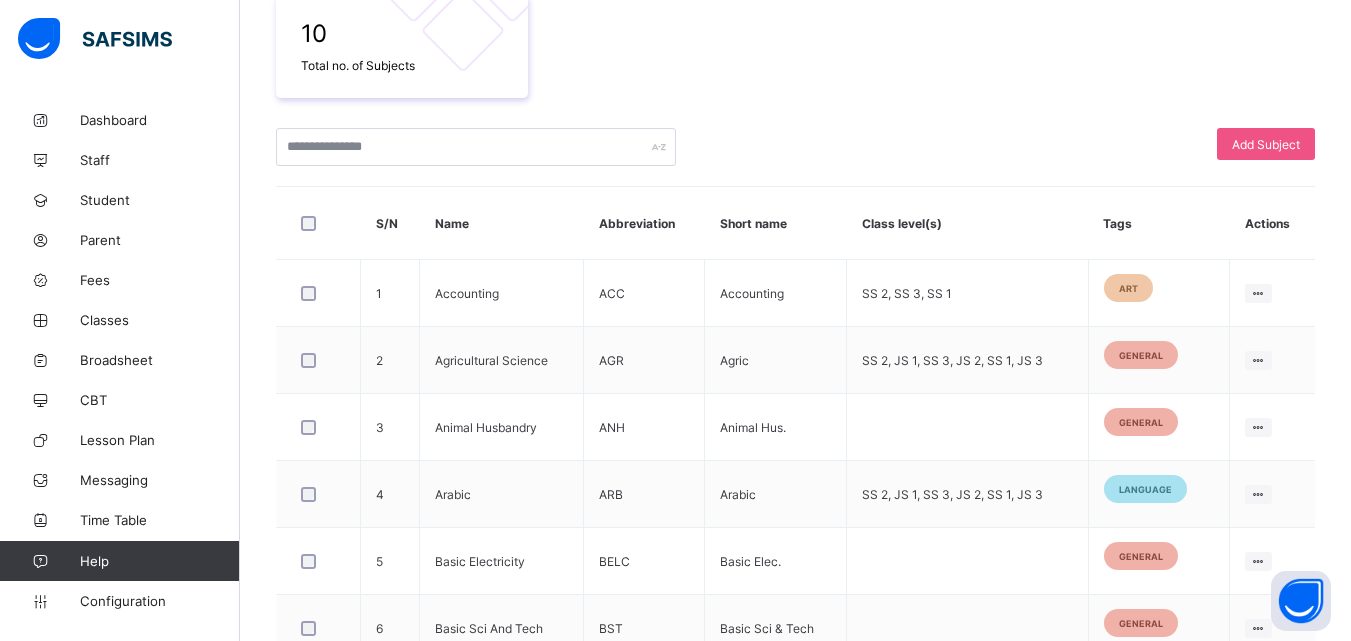 scroll, scrollTop: 0, scrollLeft: 0, axis: both 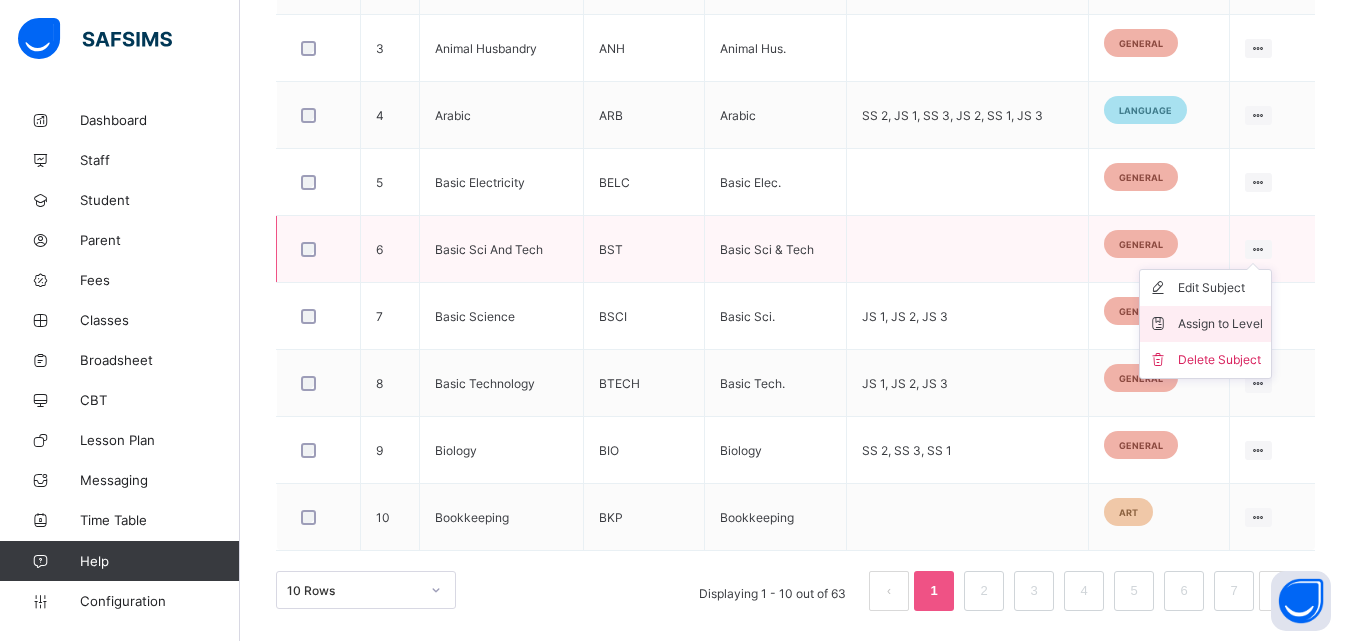 click on "Assign to Level" at bounding box center (1220, 324) 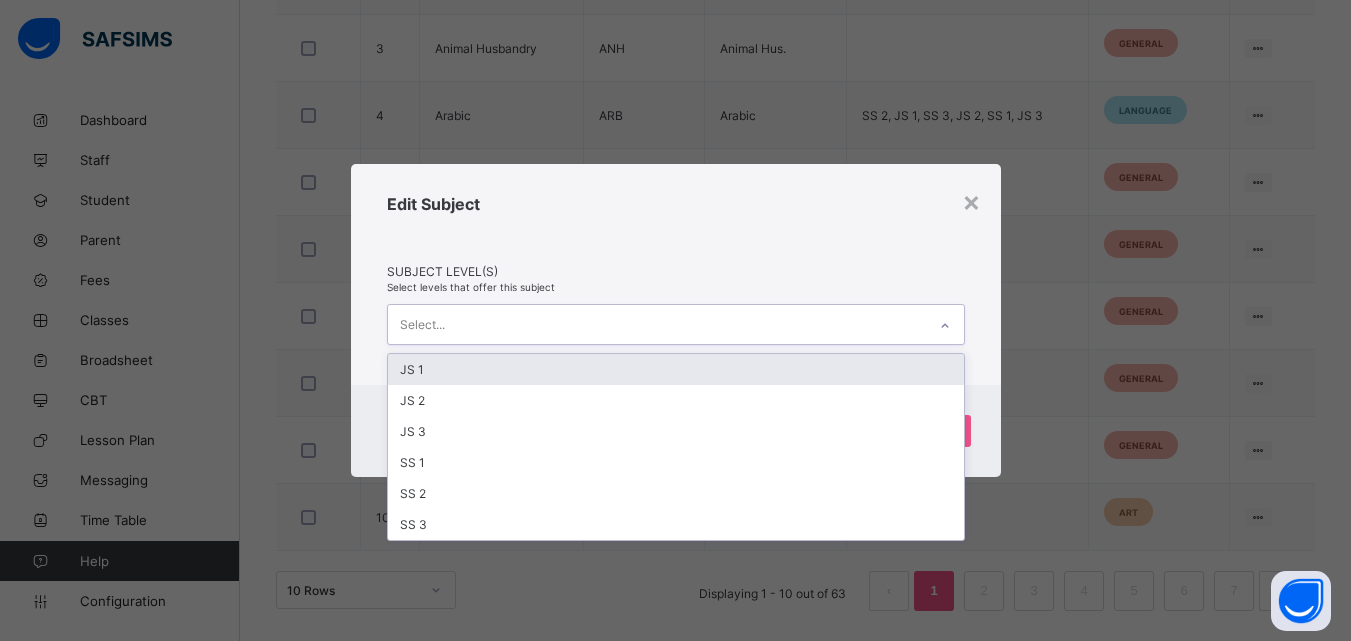 click on "Select..." at bounding box center (657, 324) 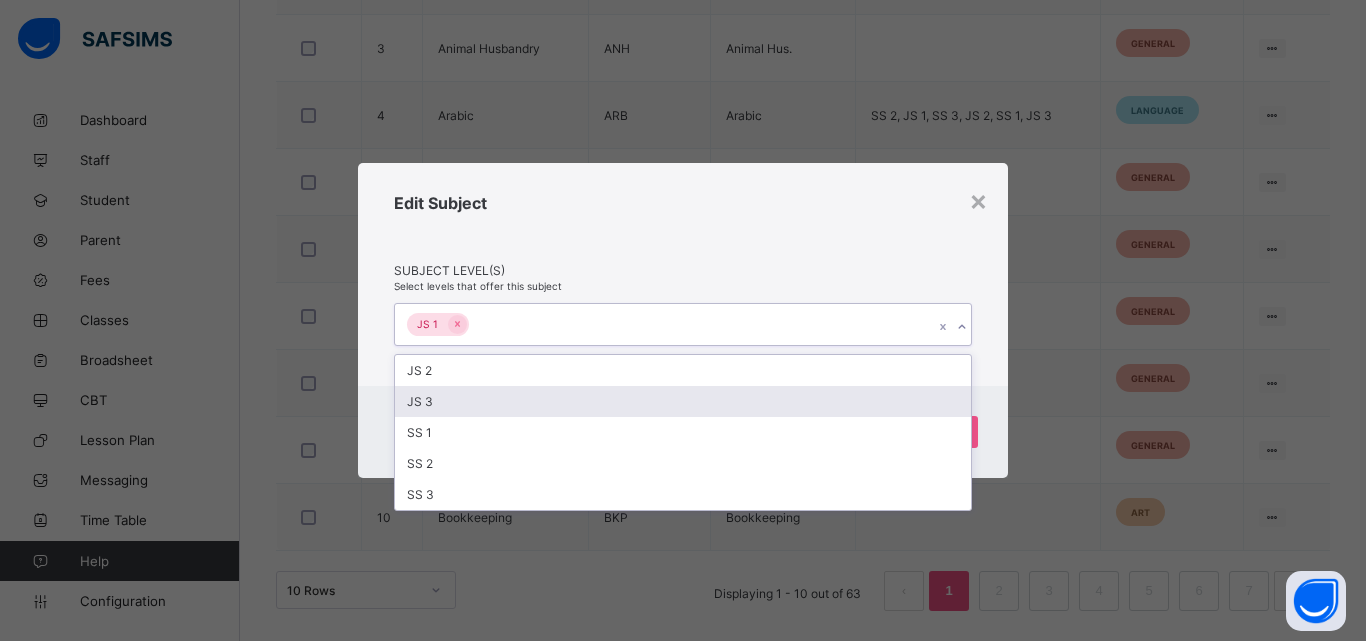 click on "JS 3" at bounding box center (683, 401) 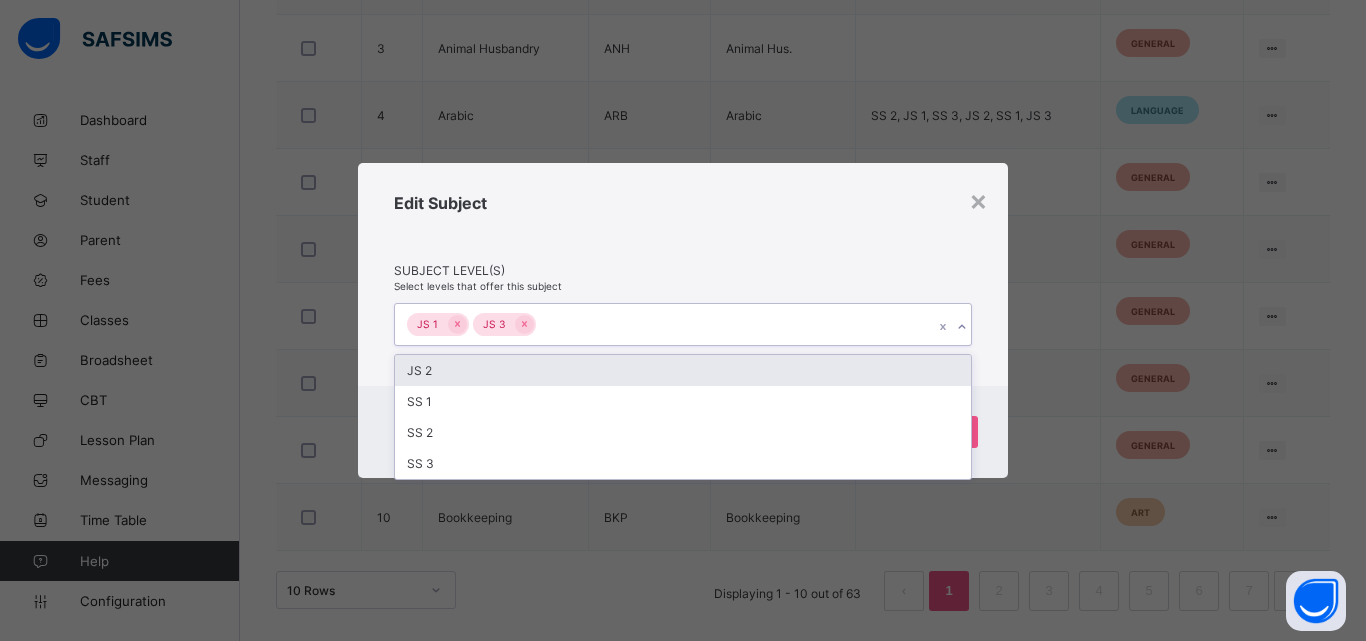 click on "JS 2" at bounding box center [683, 370] 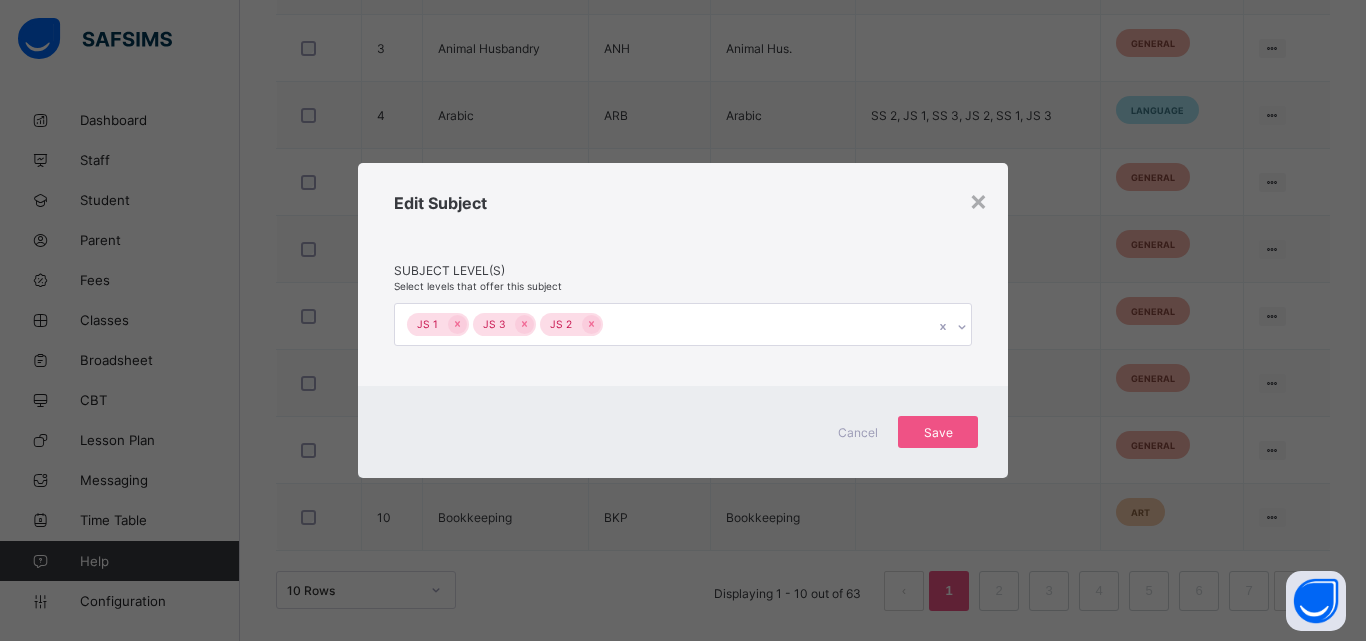 click on "Edit Subject   Subject Level(s)   Select levels that offer this subject JS 1 JS 3 JS 2" at bounding box center [683, 275] 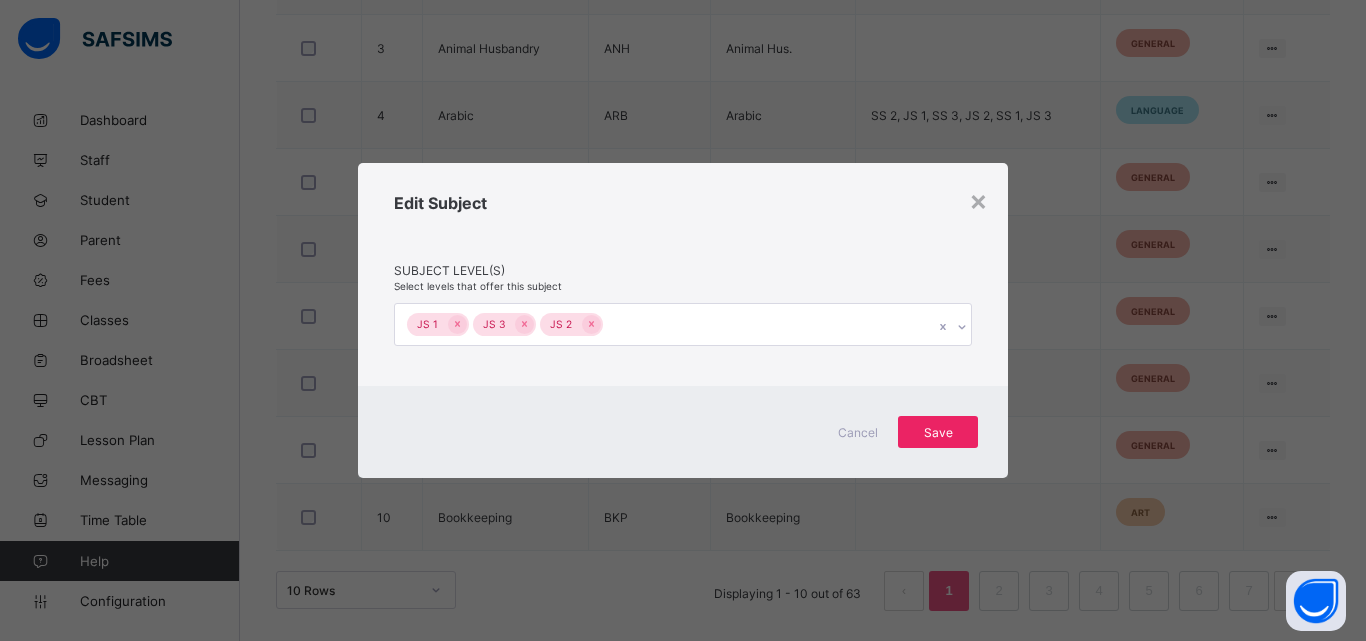 click on "Save" at bounding box center [938, 432] 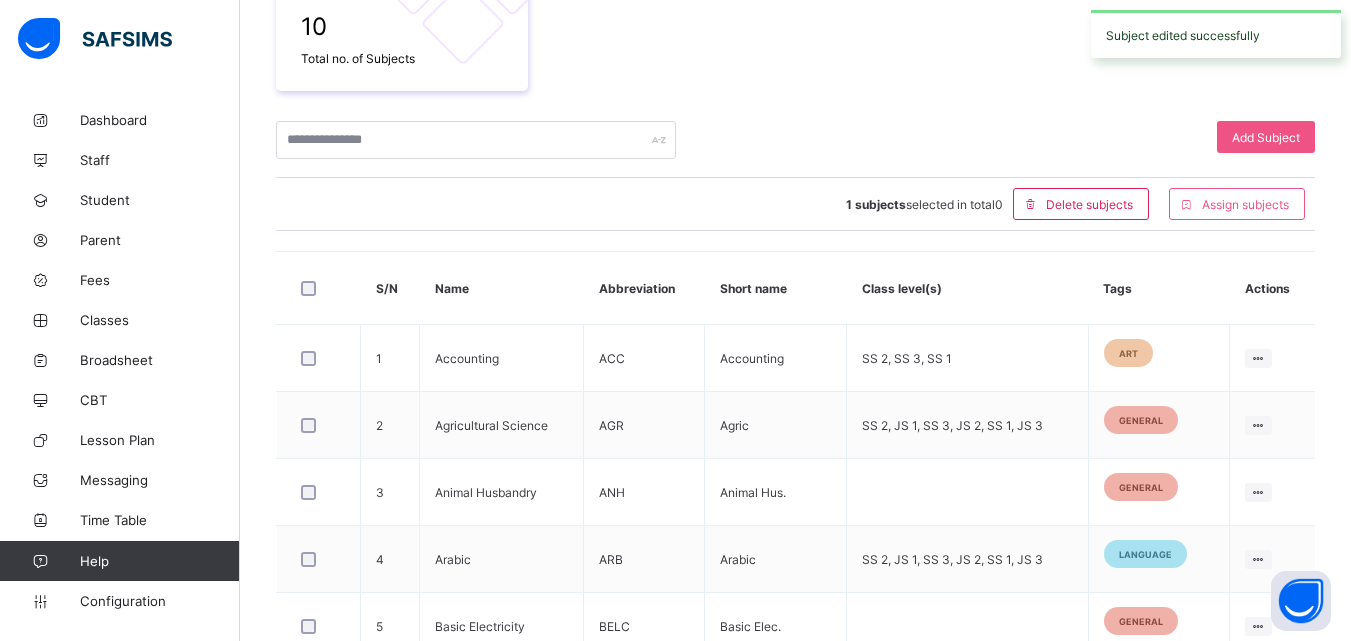 scroll, scrollTop: 824, scrollLeft: 0, axis: vertical 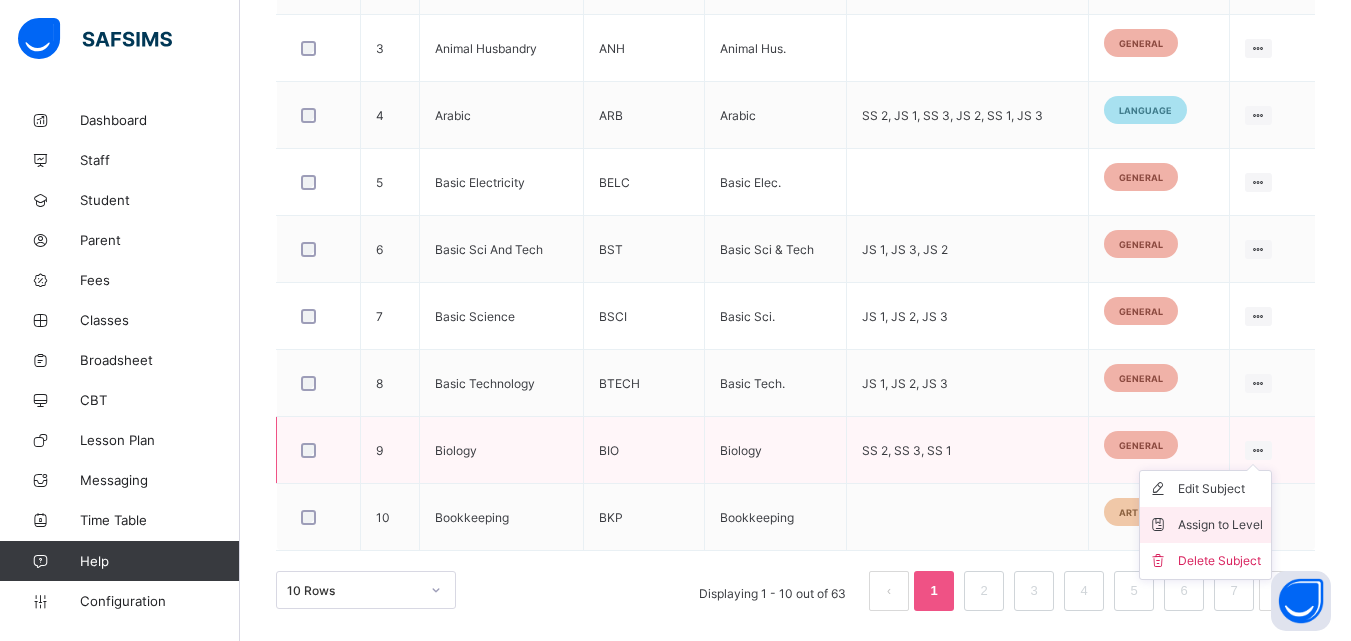 click on "Assign to Level" at bounding box center (1220, 525) 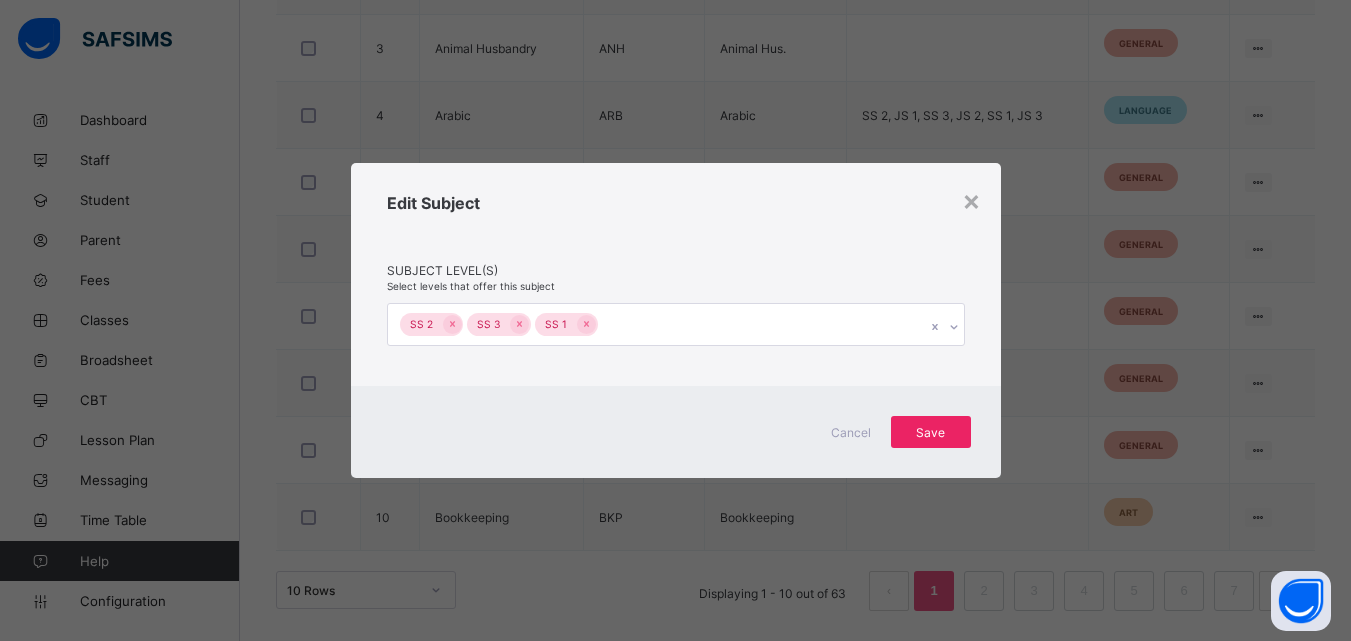 click on "Save" at bounding box center [931, 432] 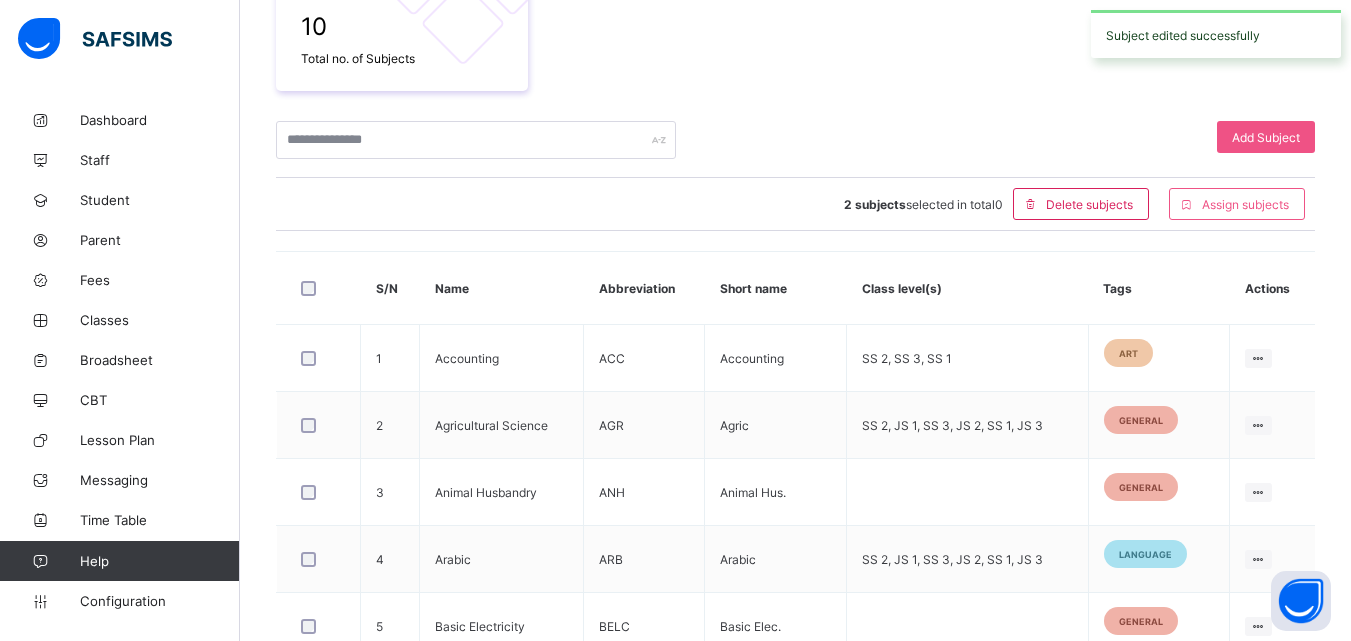 scroll, scrollTop: 824, scrollLeft: 0, axis: vertical 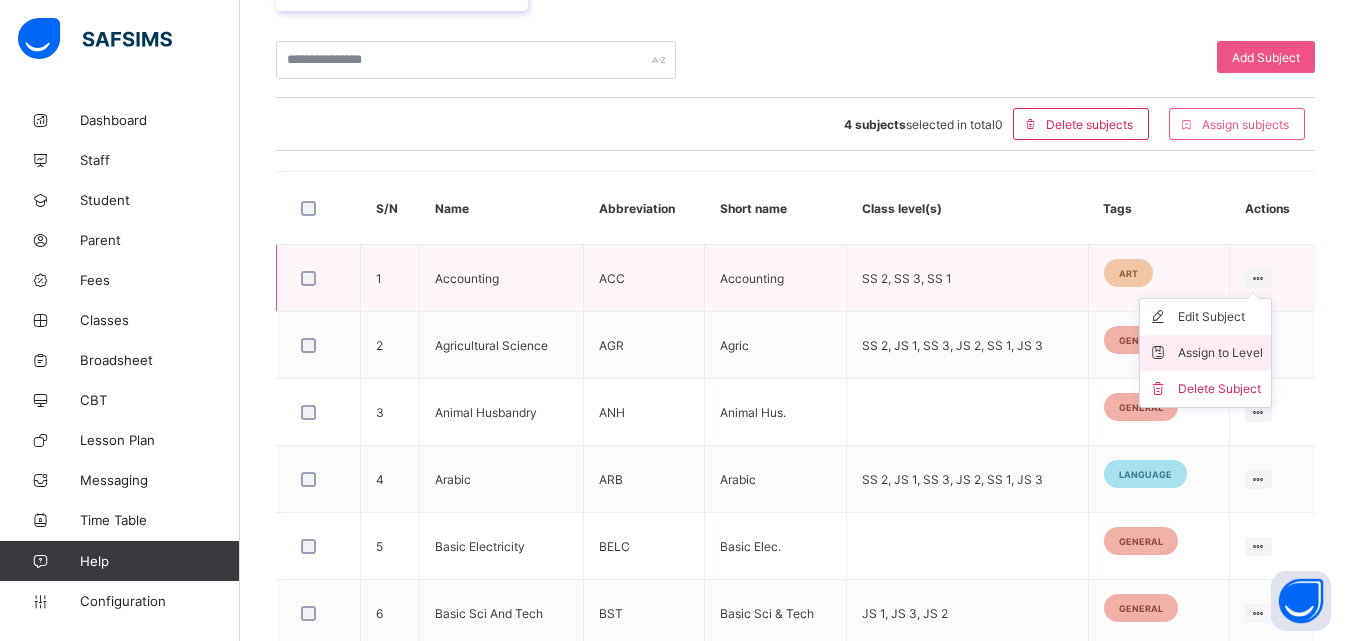 click on "Assign to Level" at bounding box center [1220, 353] 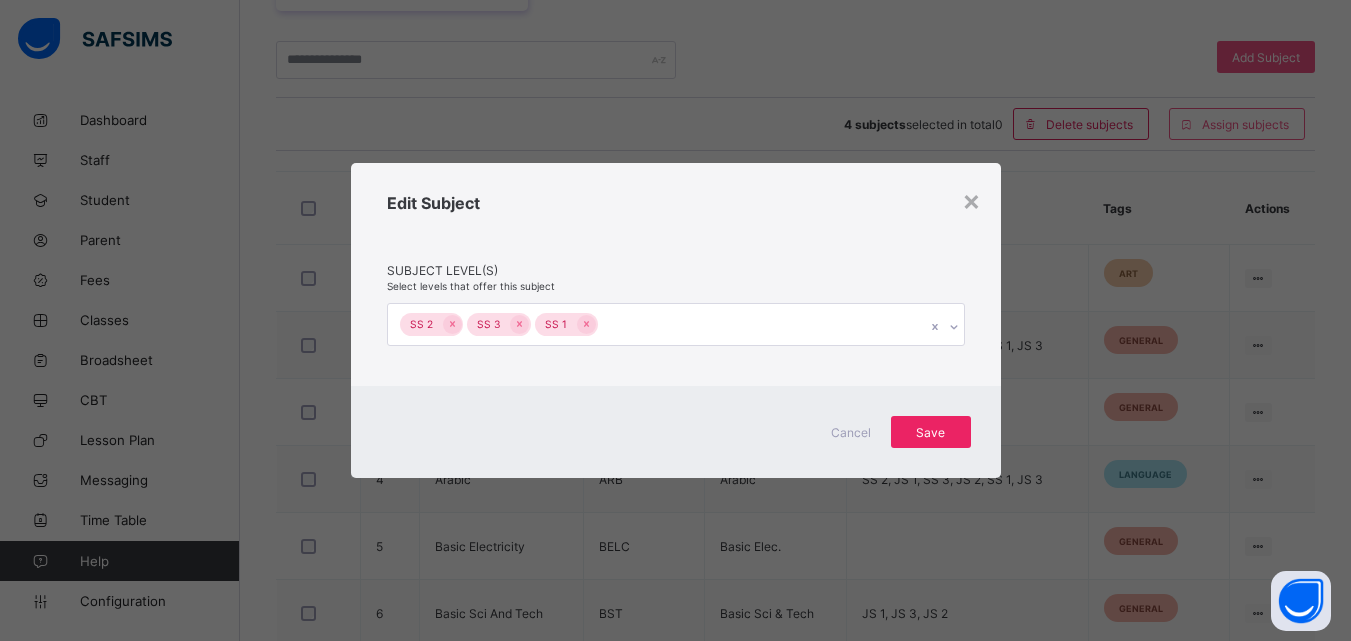 click on "Save" at bounding box center (931, 432) 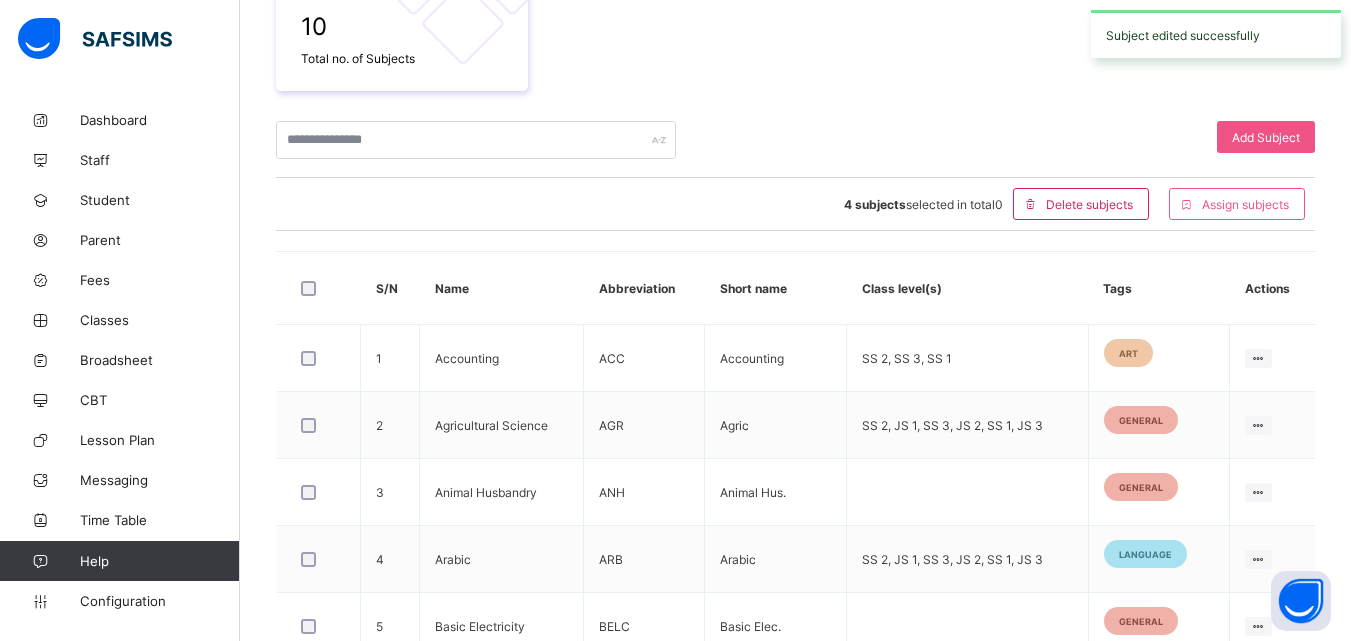 scroll, scrollTop: 460, scrollLeft: 0, axis: vertical 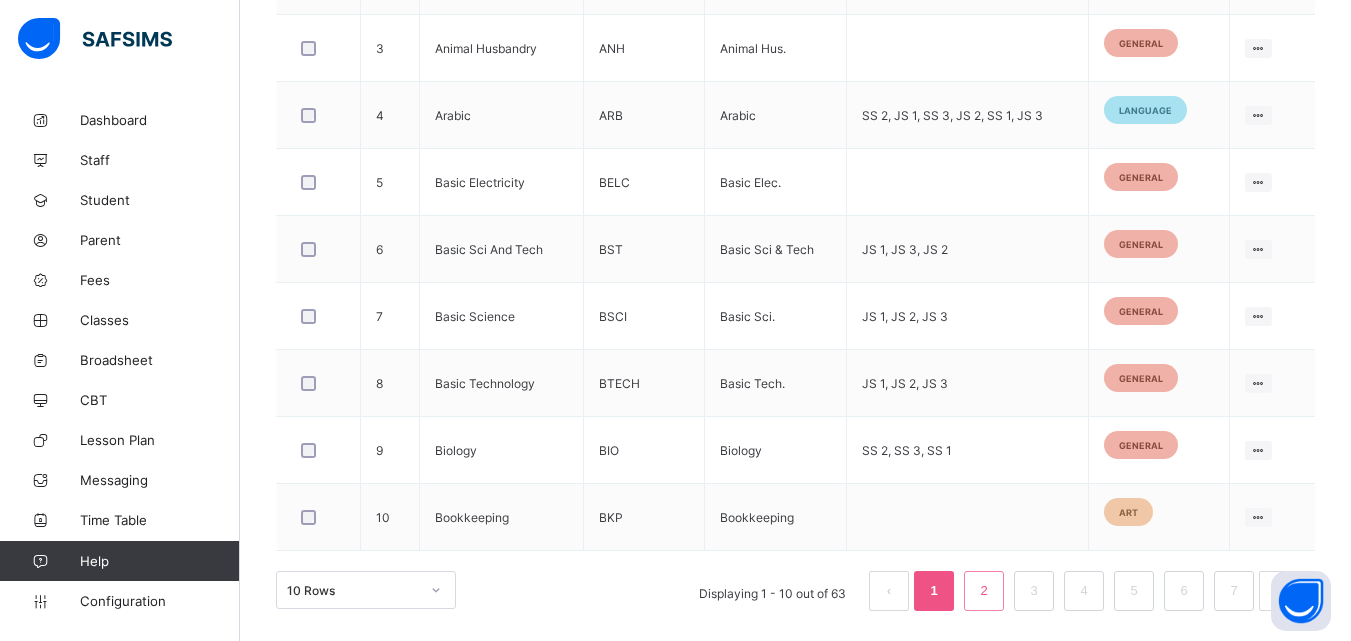 click on "2" at bounding box center (983, 591) 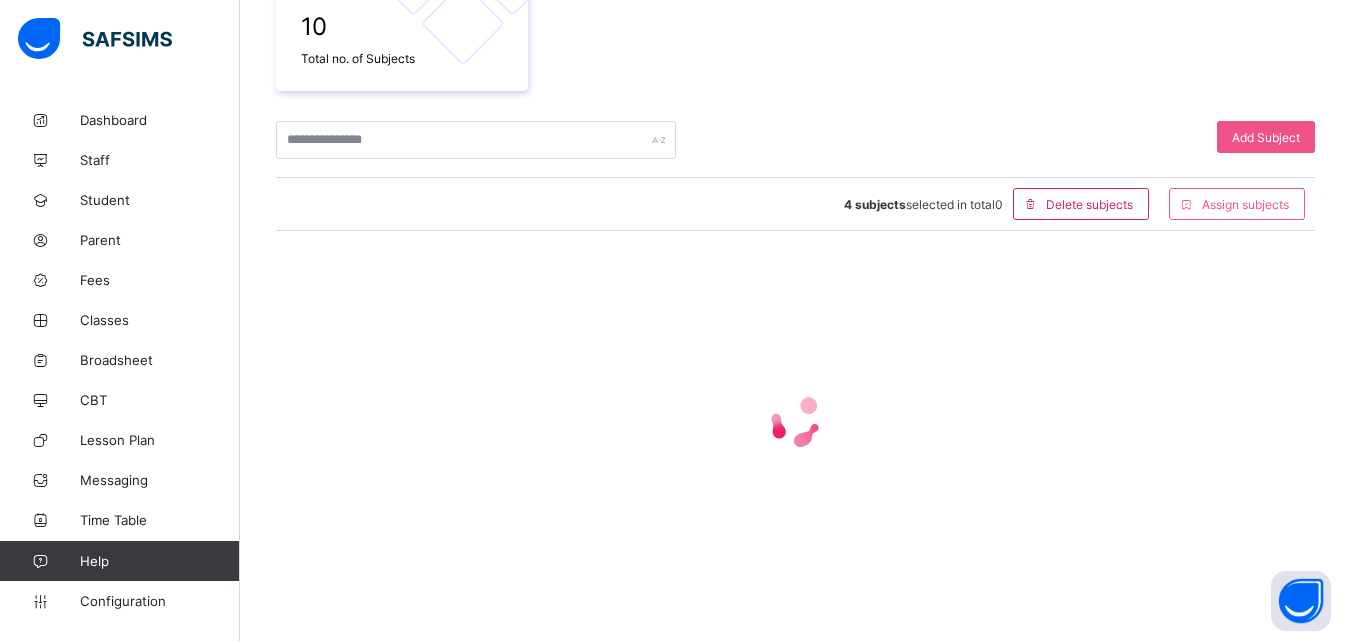 scroll, scrollTop: 60, scrollLeft: 0, axis: vertical 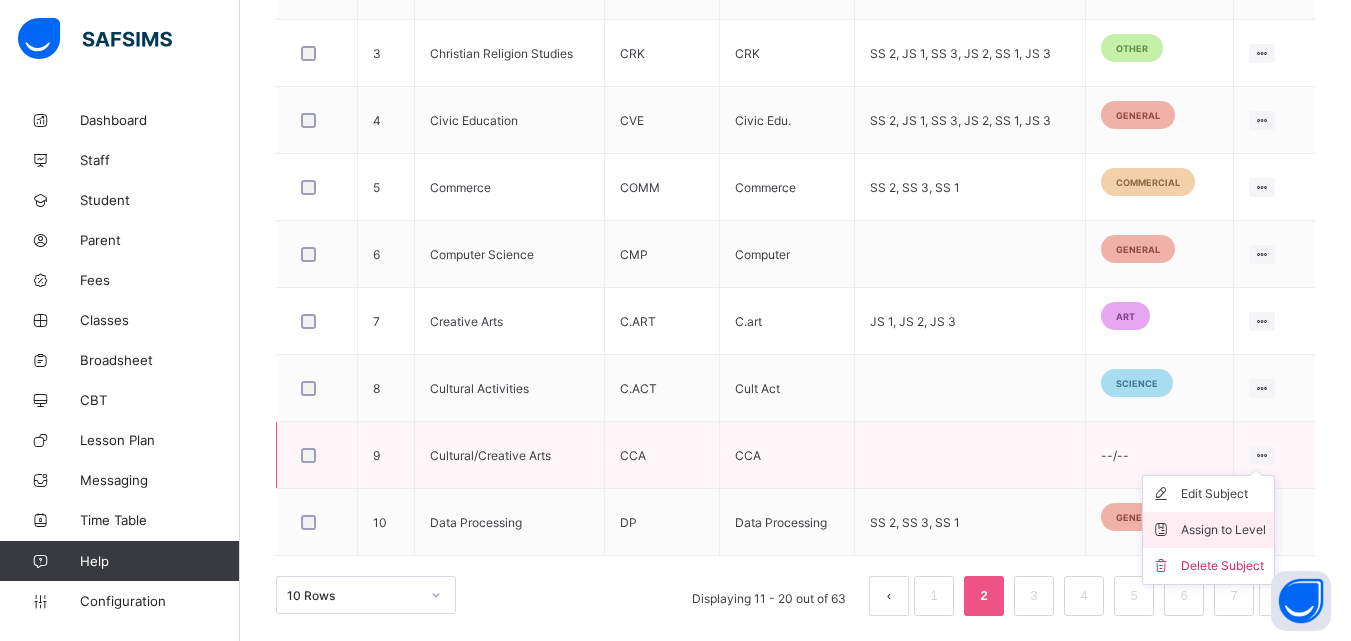 click on "Assign to Level" at bounding box center (1223, 530) 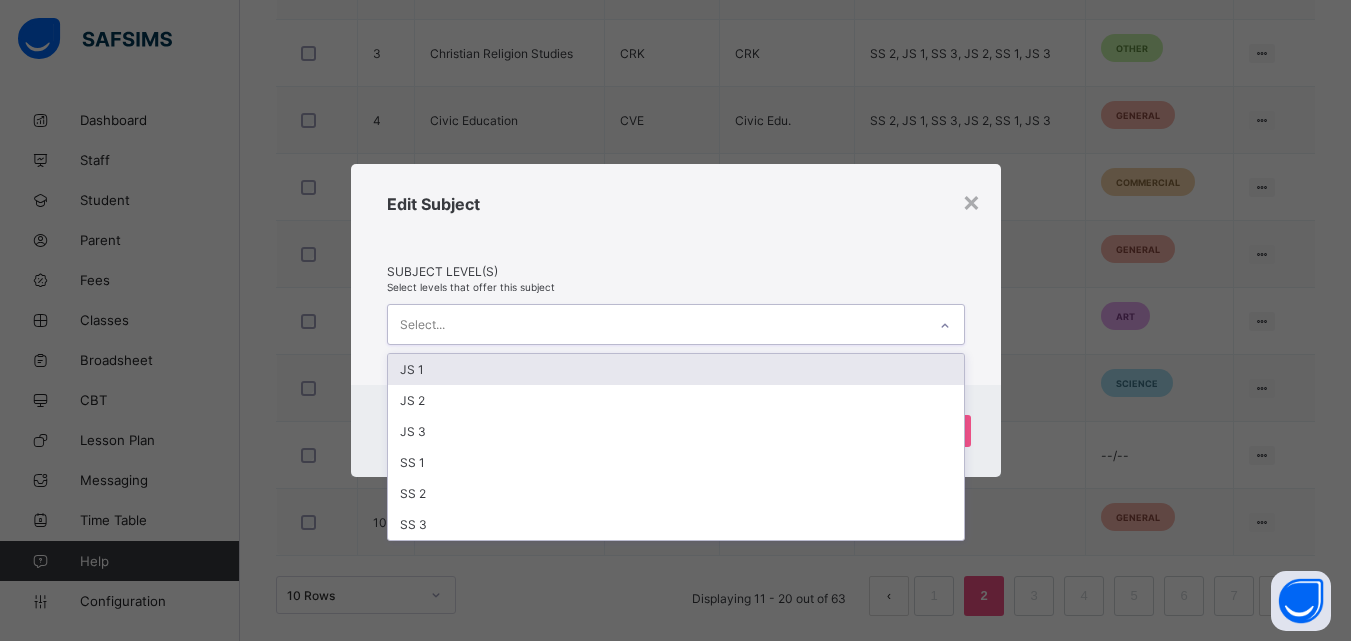 click on "Select..." at bounding box center [657, 324] 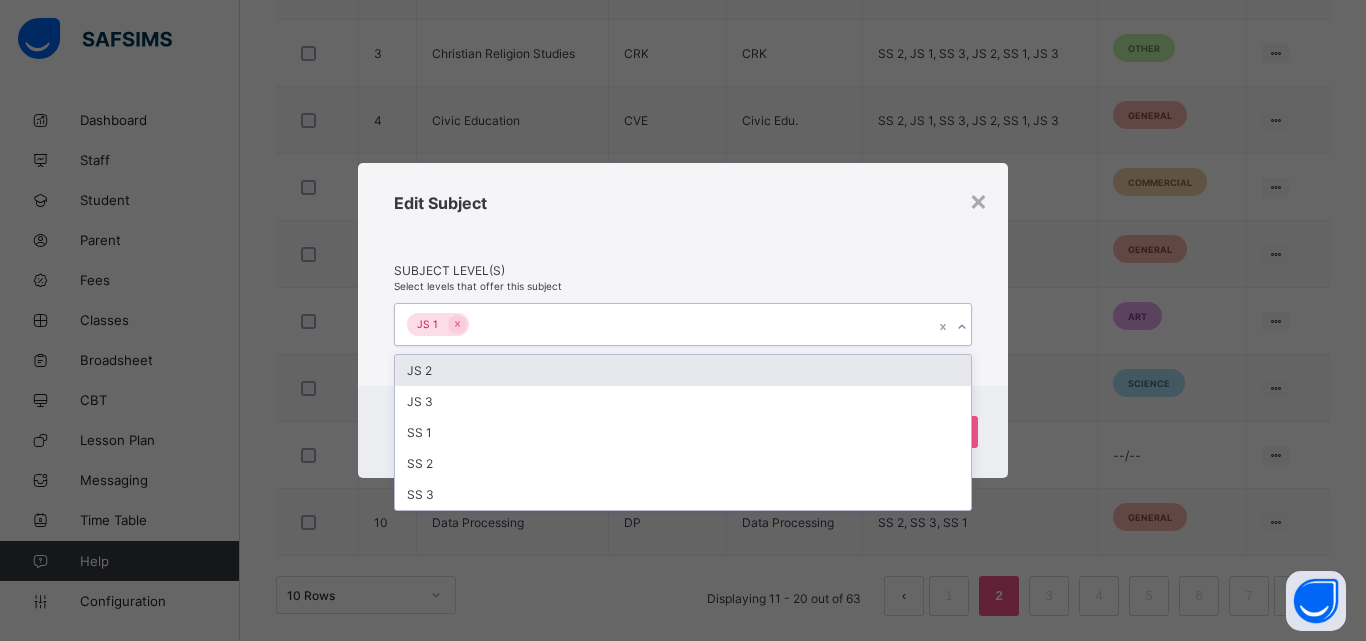 click on "JS 2" at bounding box center [683, 370] 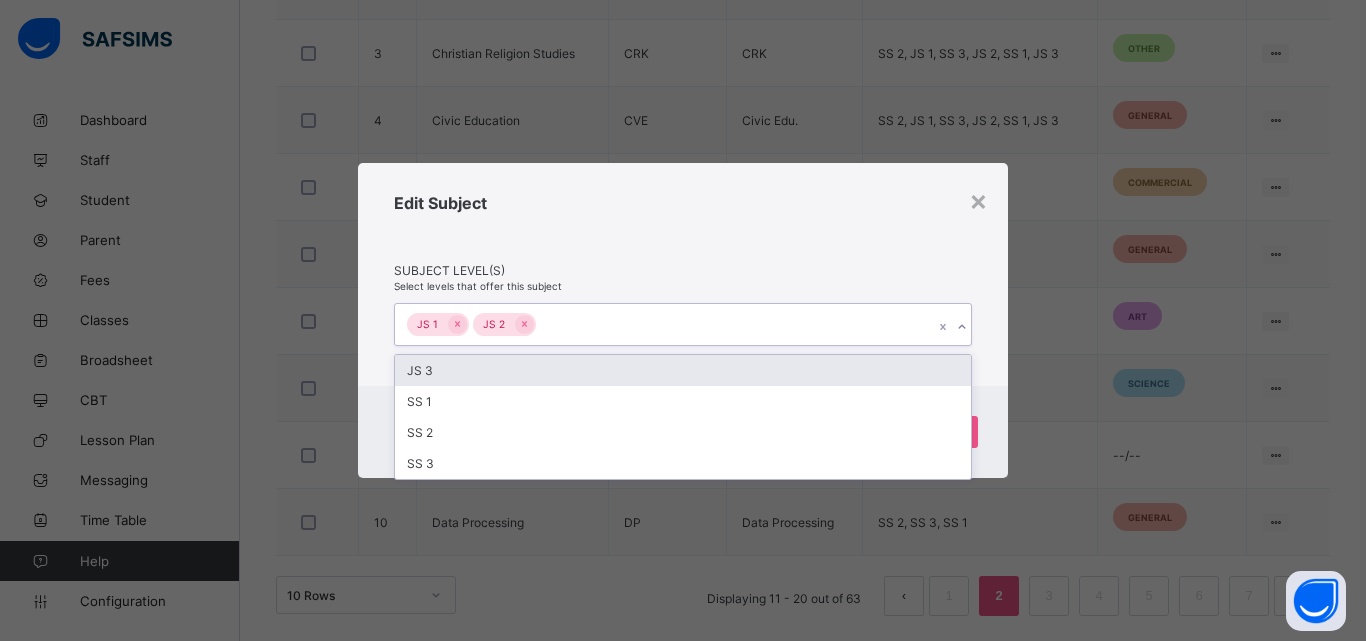click on "JS 3" at bounding box center [683, 370] 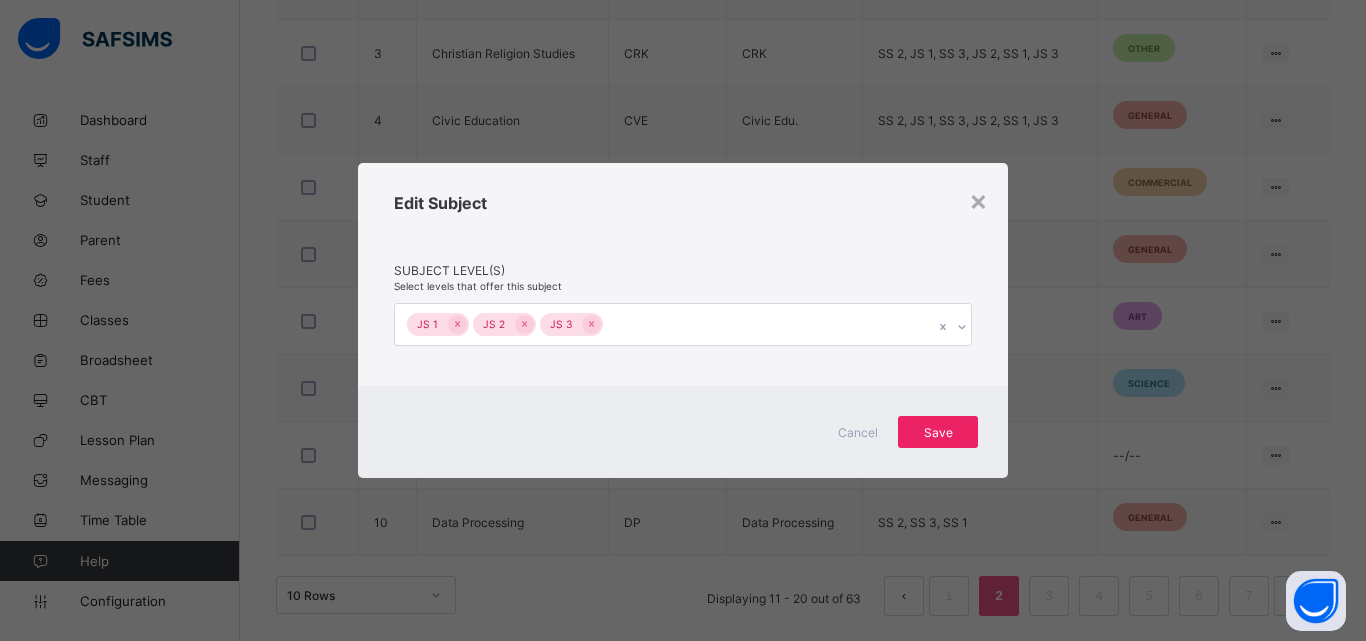 drag, startPoint x: 975, startPoint y: 431, endPoint x: 963, endPoint y: 439, distance: 14.422205 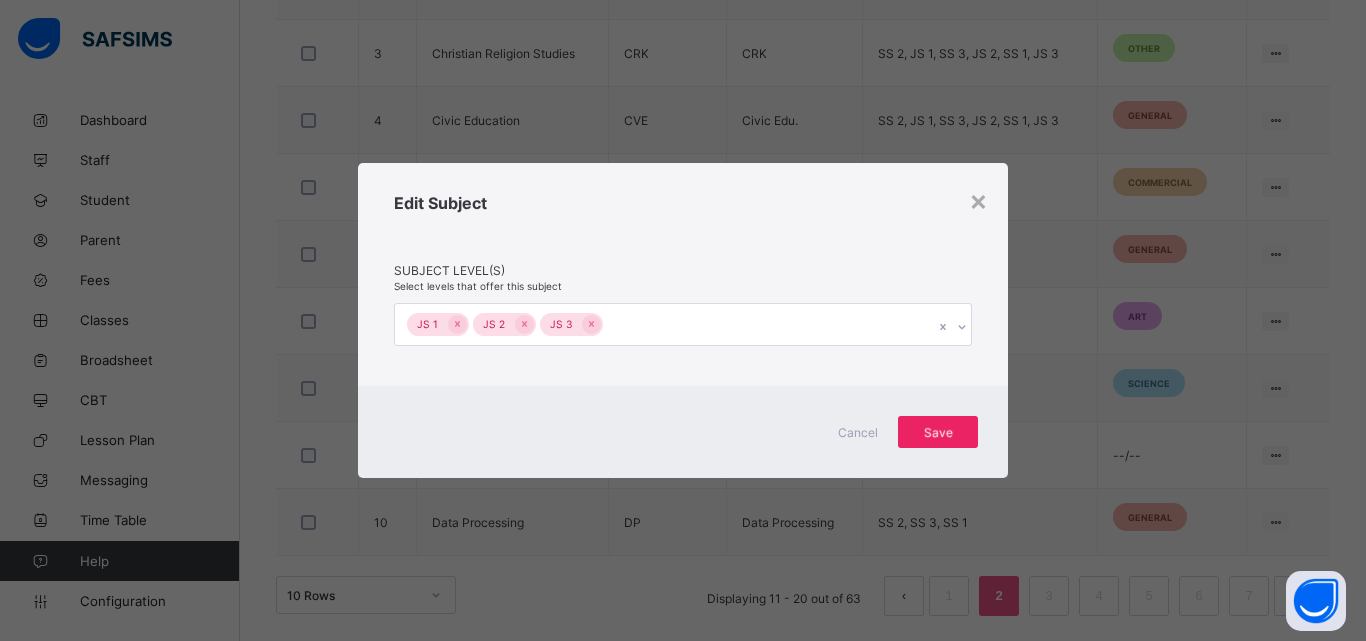 click on "Save" at bounding box center (938, 432) 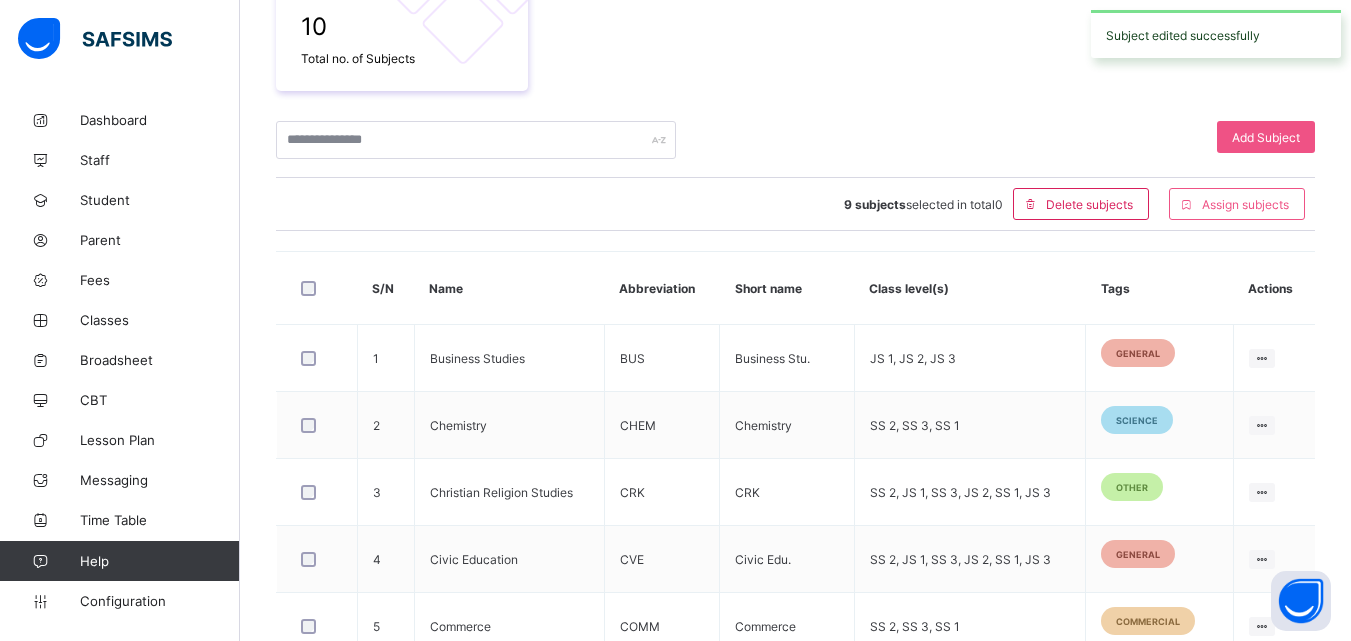 scroll, scrollTop: 819, scrollLeft: 0, axis: vertical 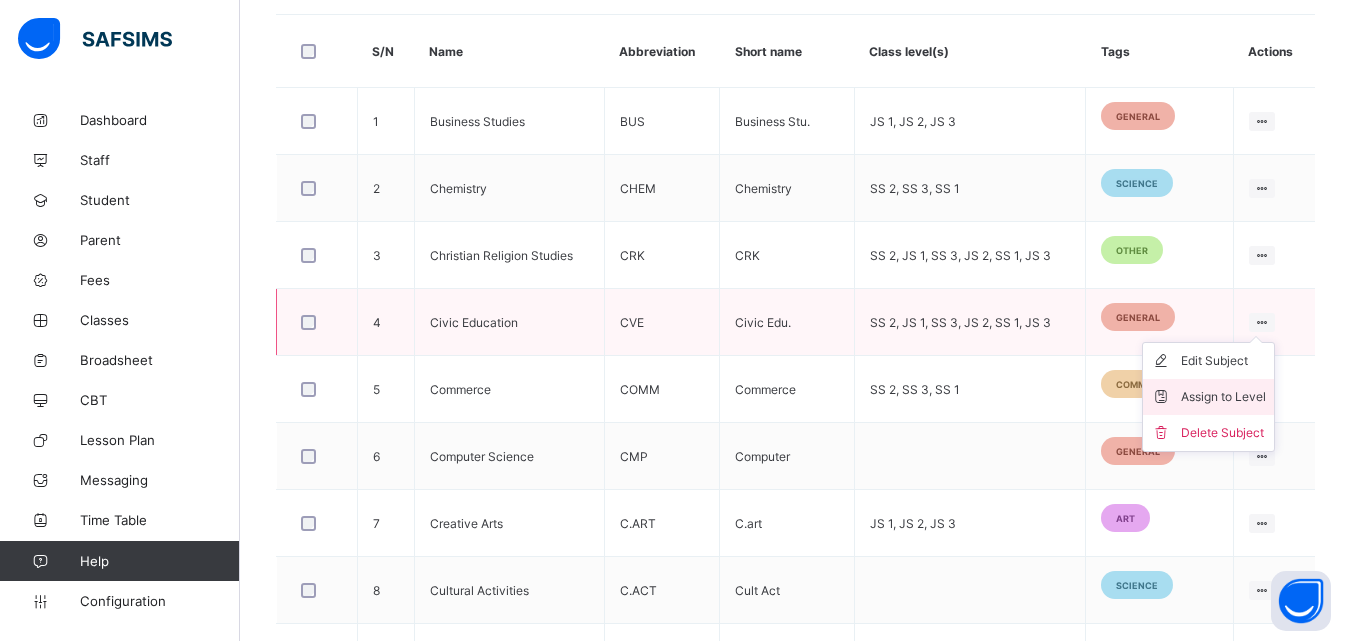 click on "Assign to Level" at bounding box center (1223, 397) 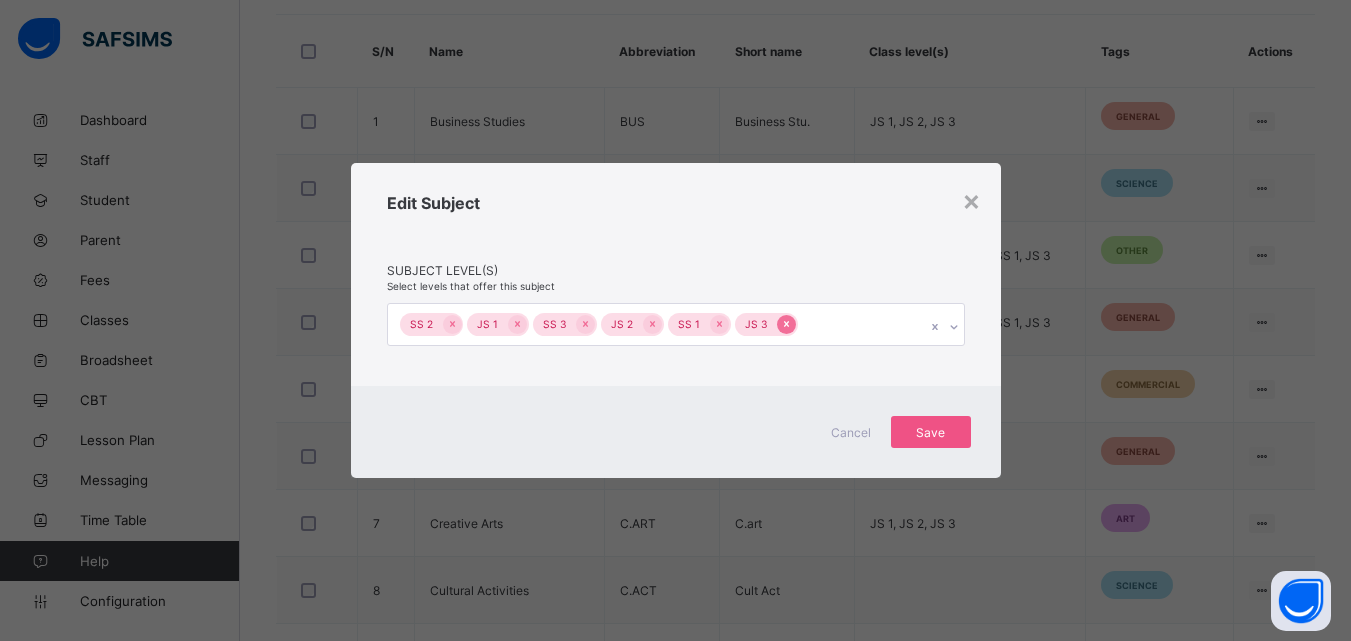 click 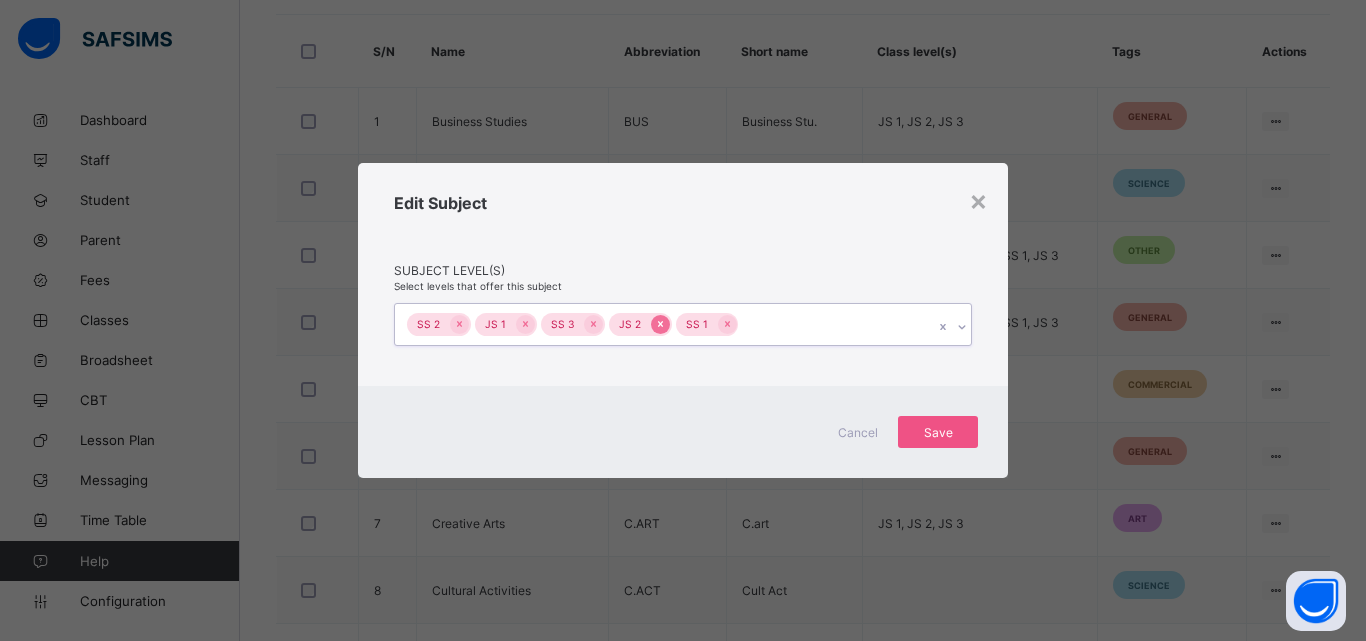 click 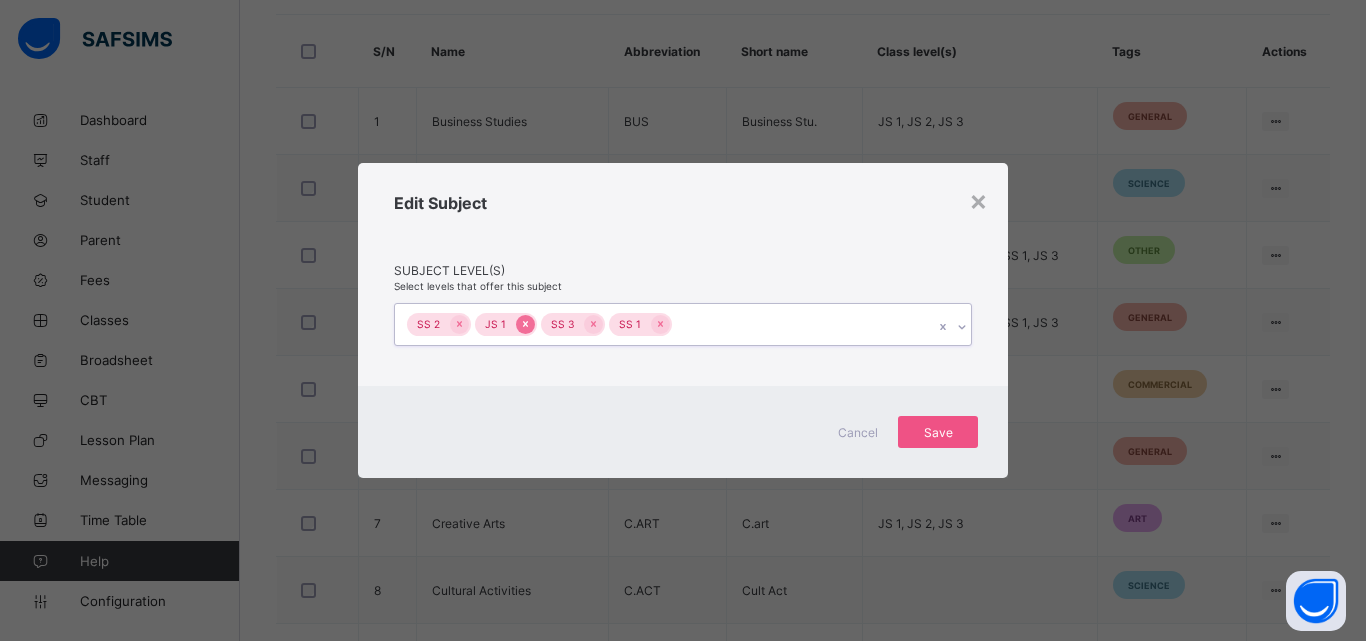 click 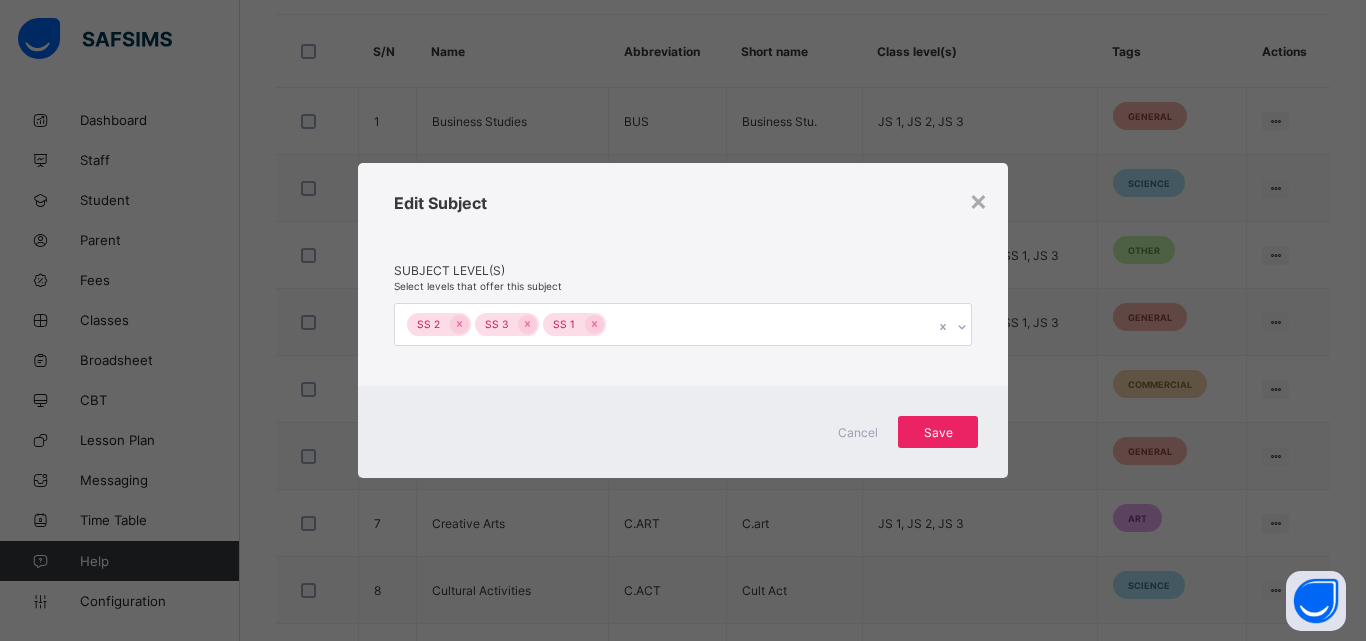 click on "Save" at bounding box center [938, 432] 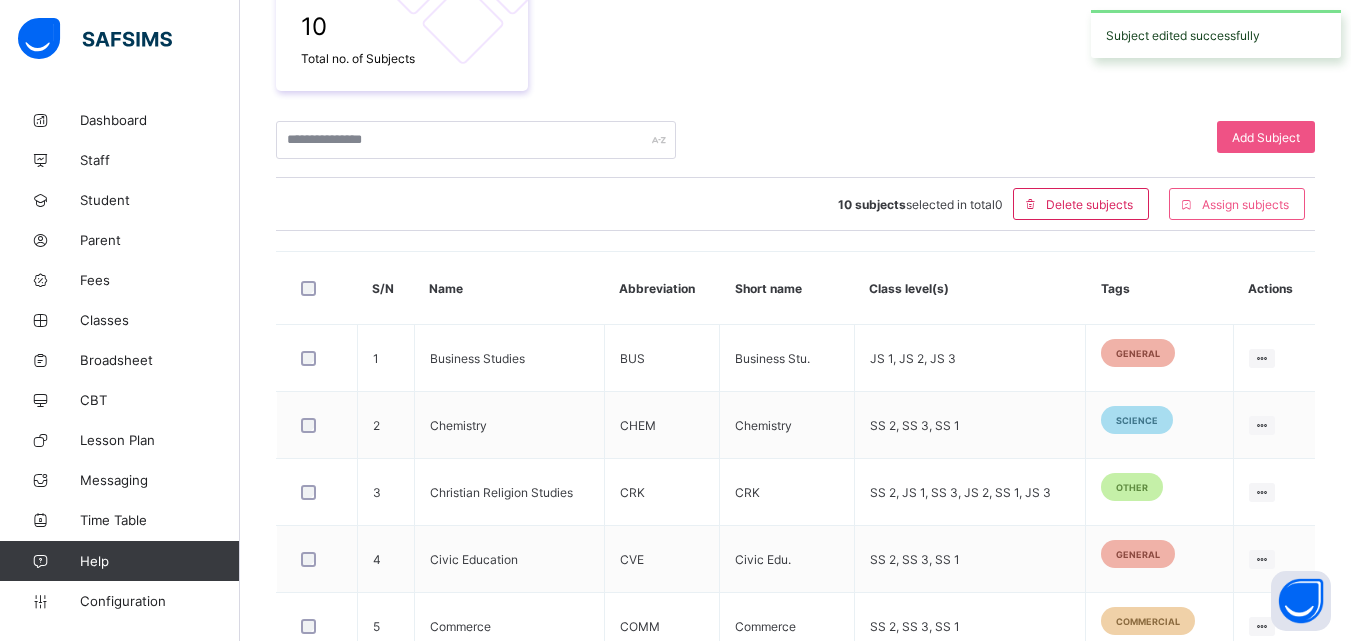 scroll, scrollTop: 617, scrollLeft: 0, axis: vertical 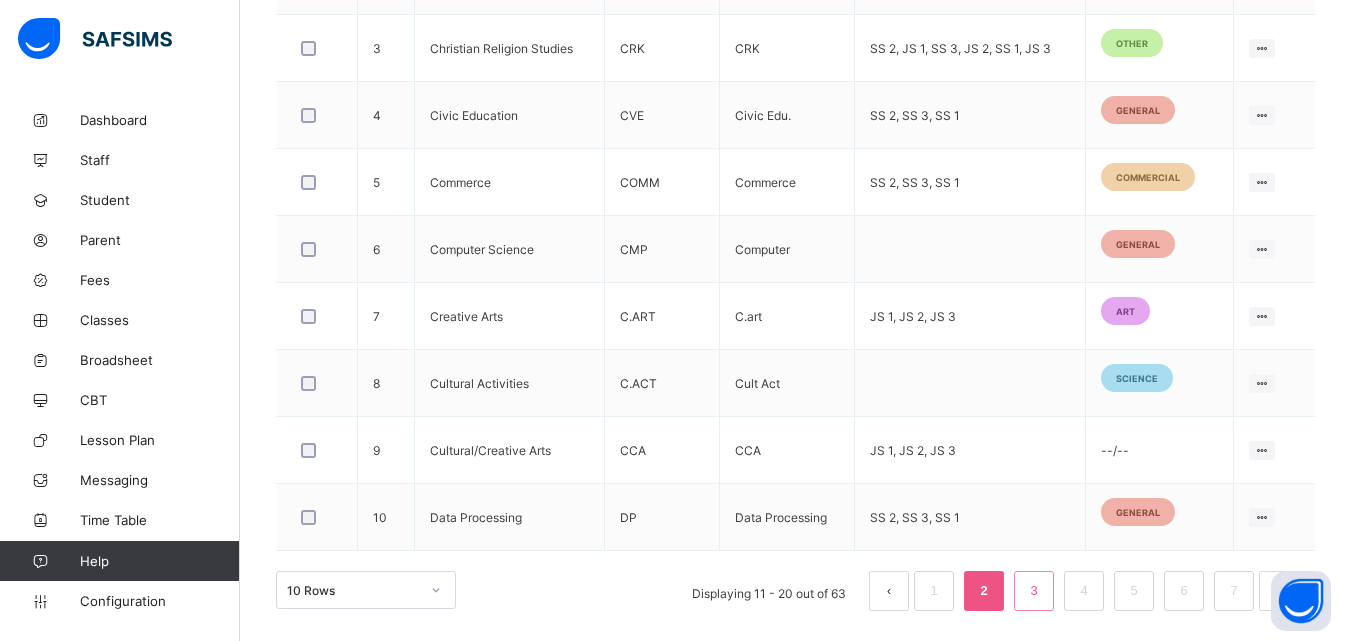 click on "3" at bounding box center (1033, 591) 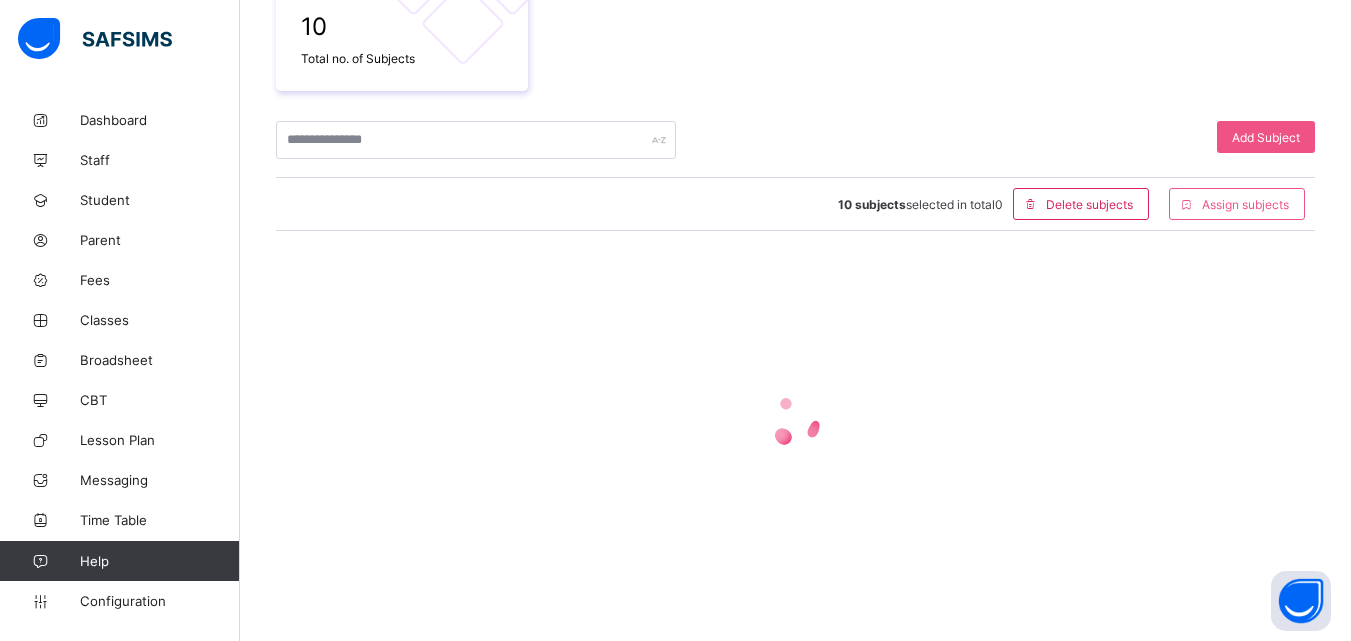 scroll, scrollTop: 60, scrollLeft: 0, axis: vertical 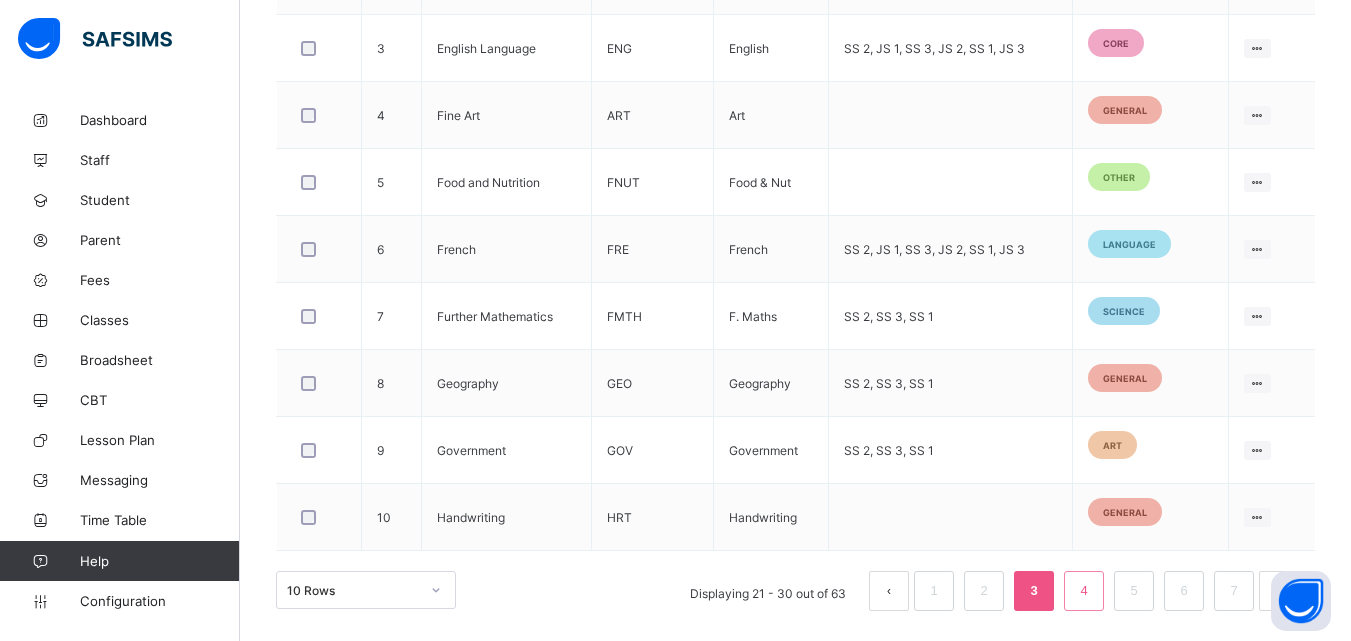 click on "4" at bounding box center (1083, 591) 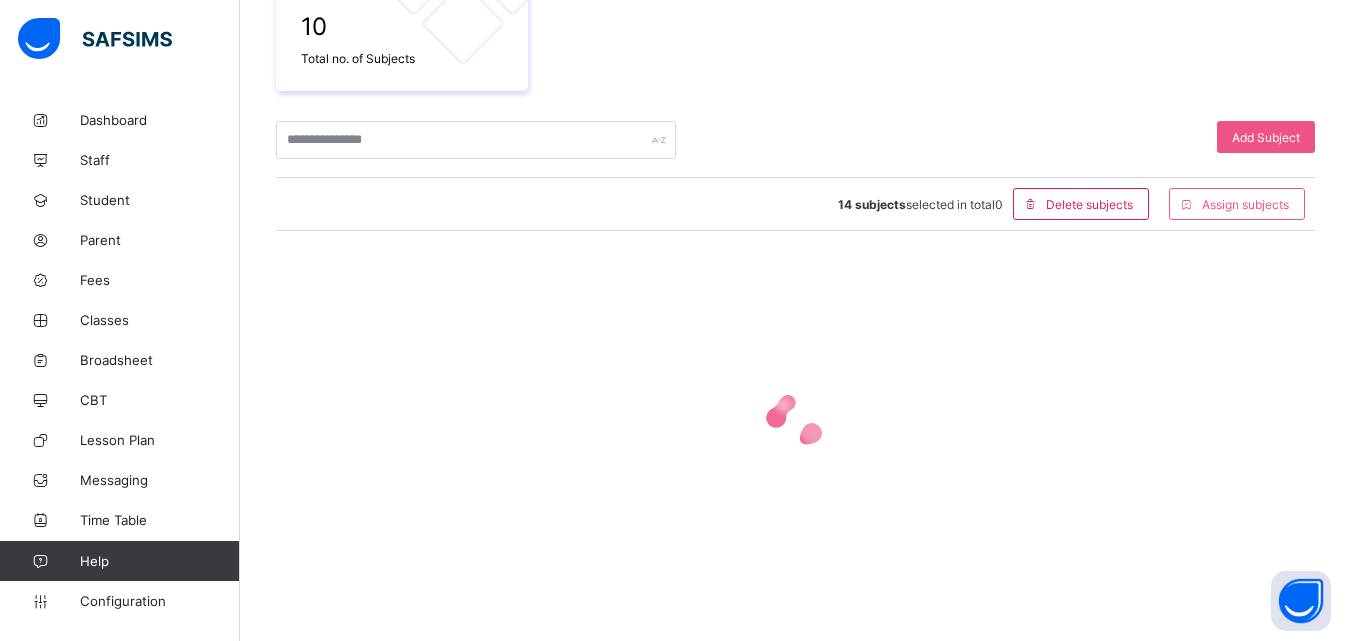 scroll, scrollTop: 60, scrollLeft: 0, axis: vertical 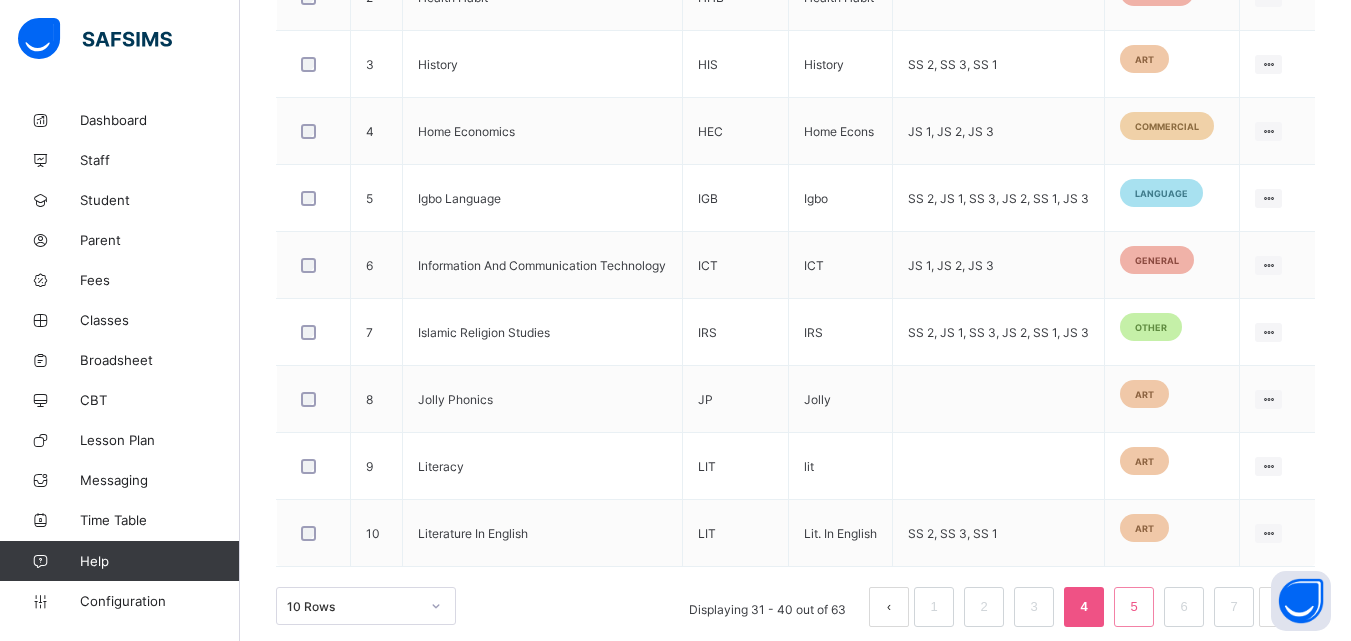 click on "5" at bounding box center (1133, 607) 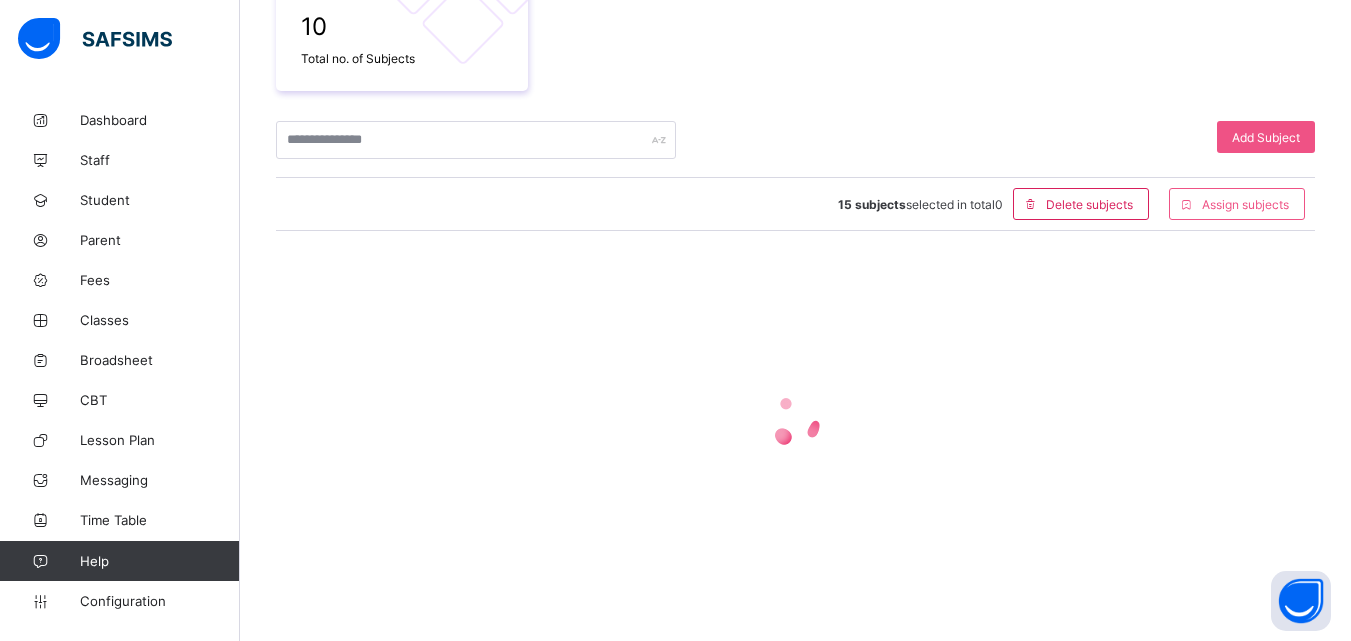 scroll, scrollTop: 44, scrollLeft: 0, axis: vertical 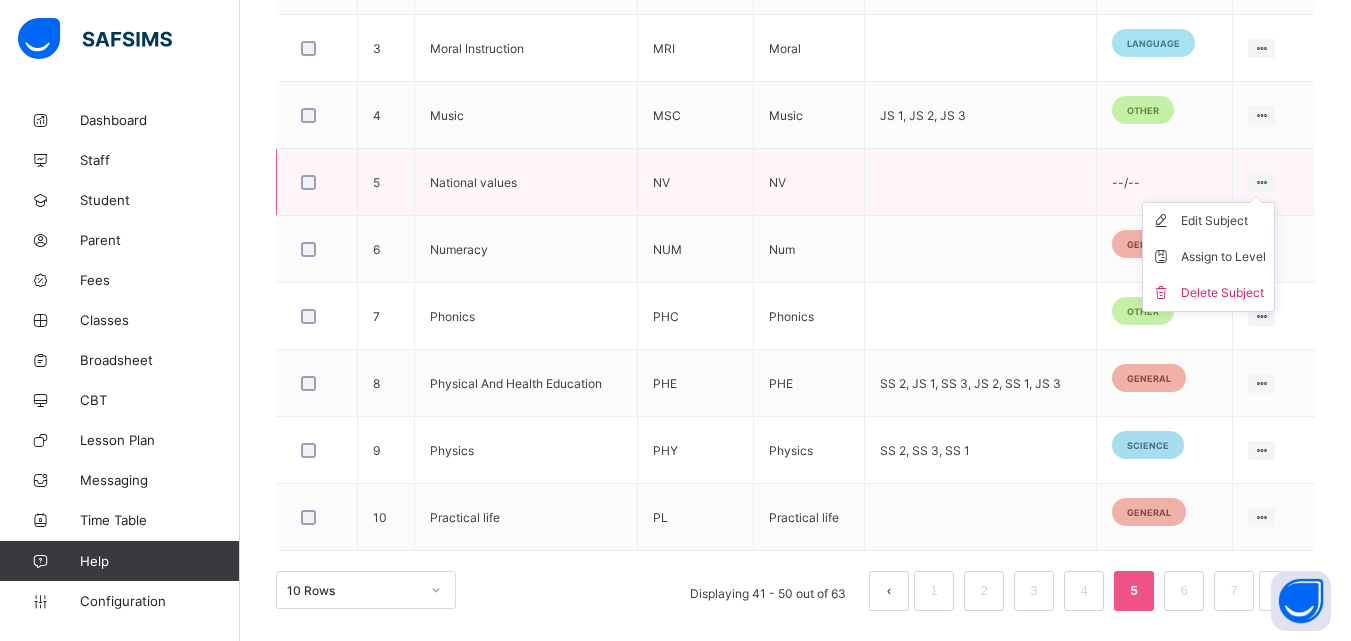 click at bounding box center (1261, 182) 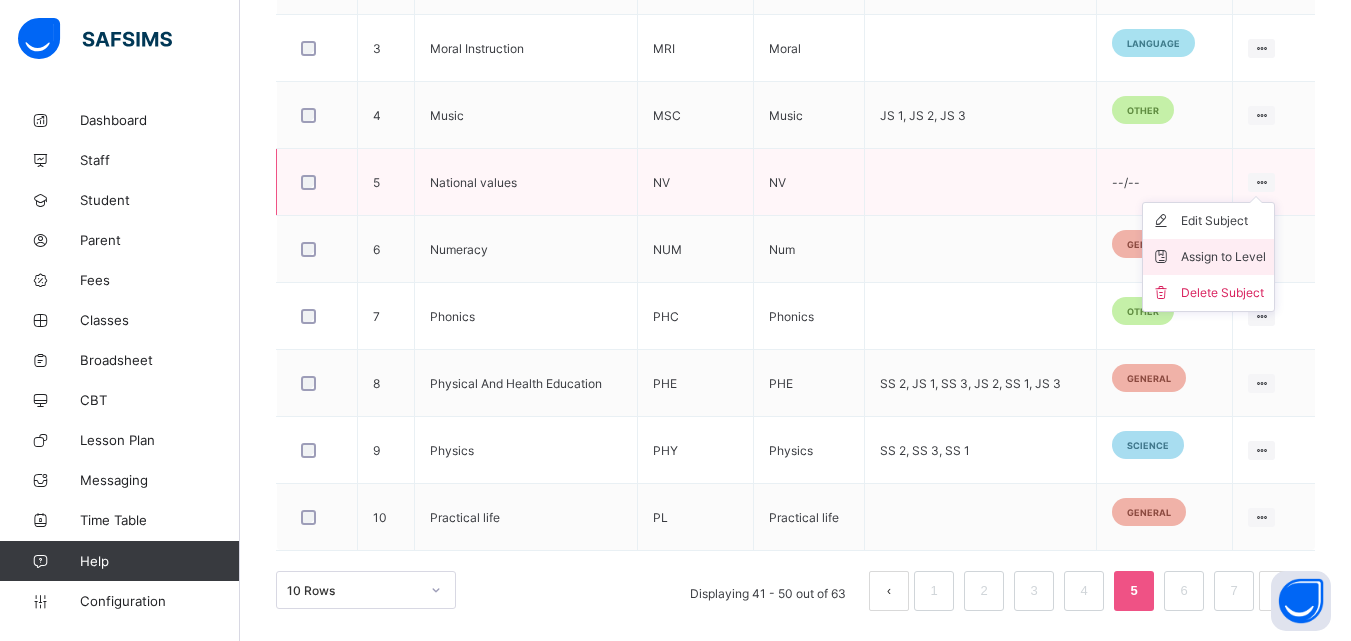 click on "Assign to Level" at bounding box center [1223, 257] 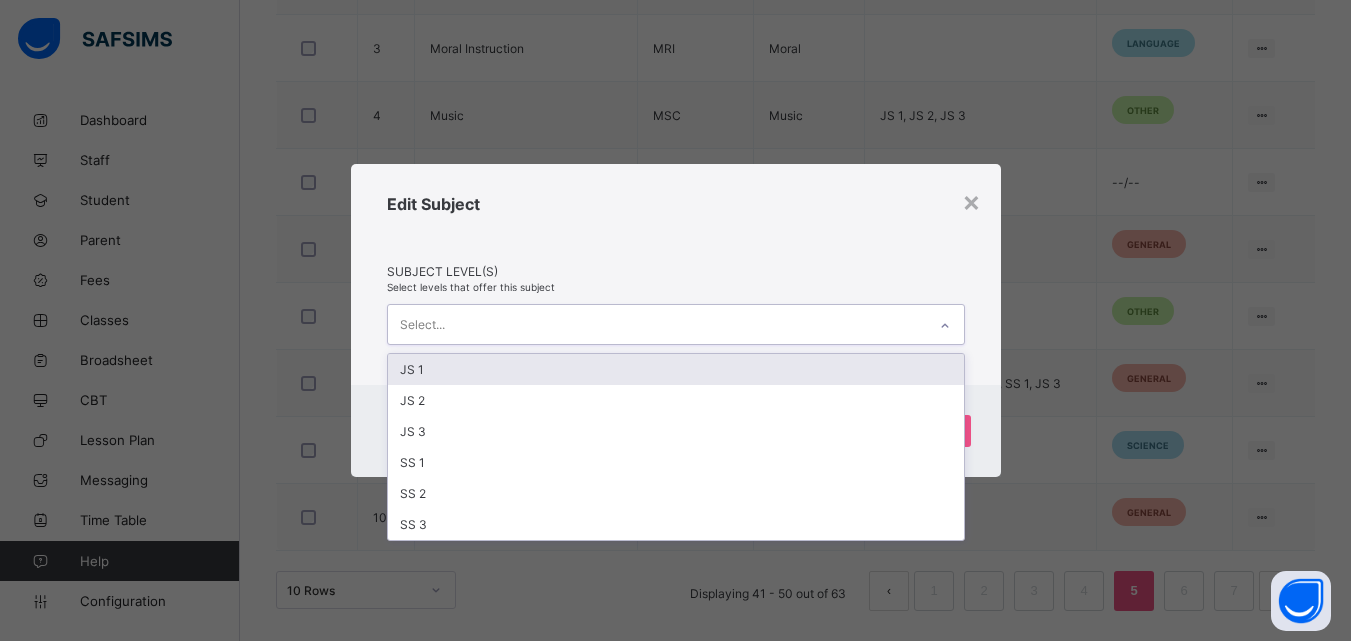 click on "Select..." at bounding box center (657, 324) 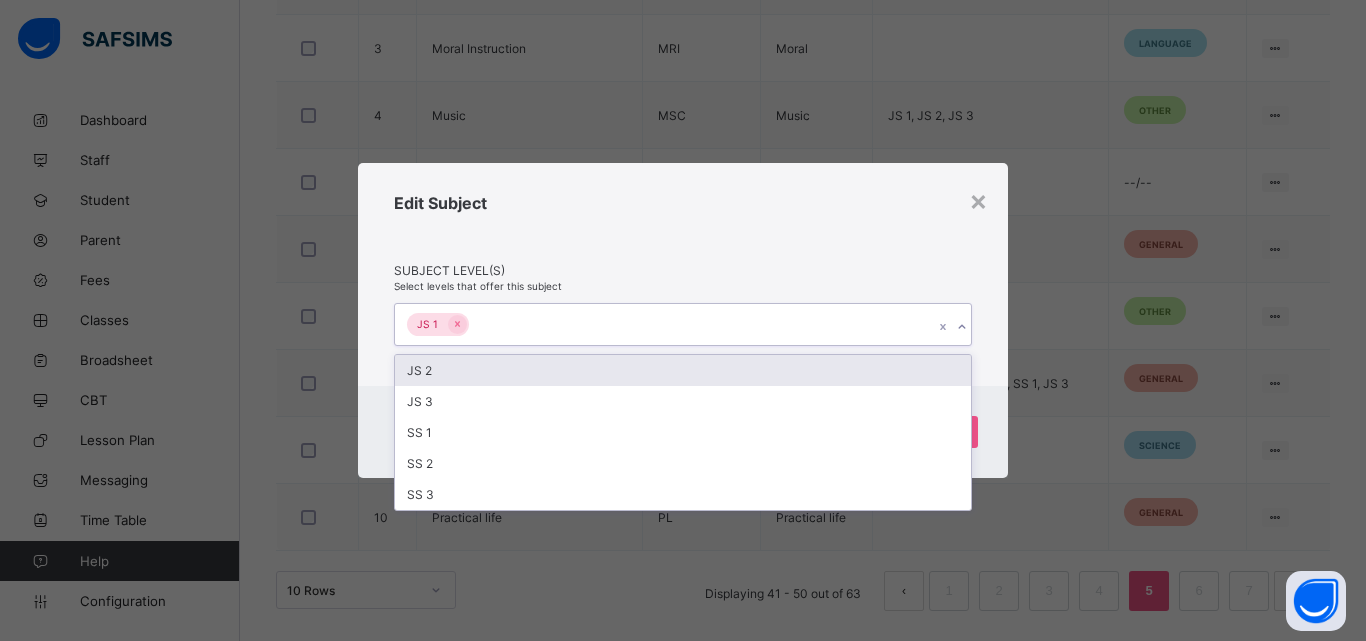 click on "JS 2" at bounding box center (683, 370) 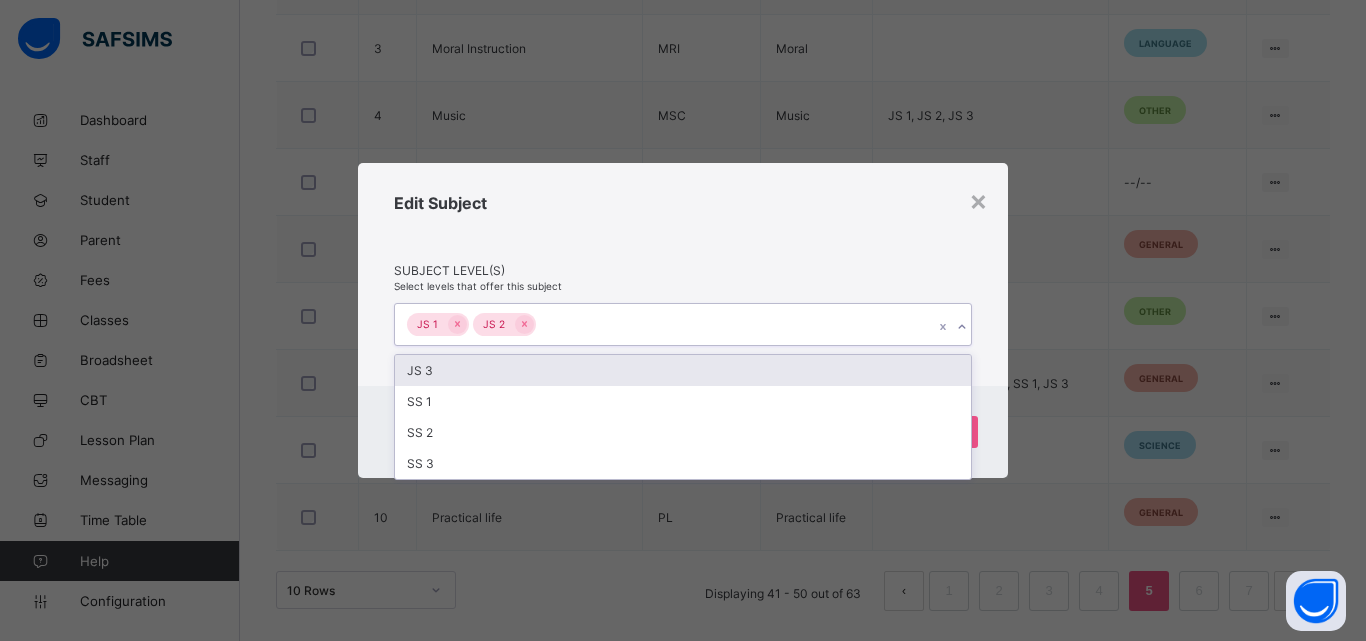 click on "JS 3" at bounding box center [683, 370] 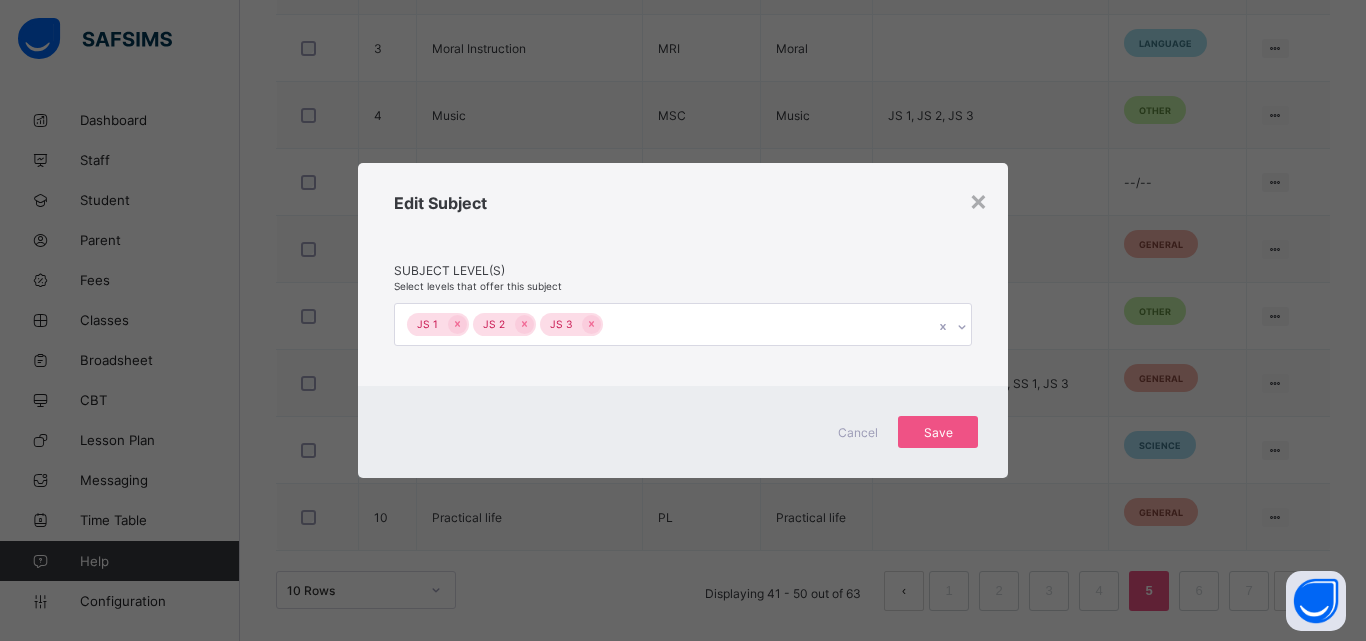 drag, startPoint x: 978, startPoint y: 440, endPoint x: 976, endPoint y: 460, distance: 20.09975 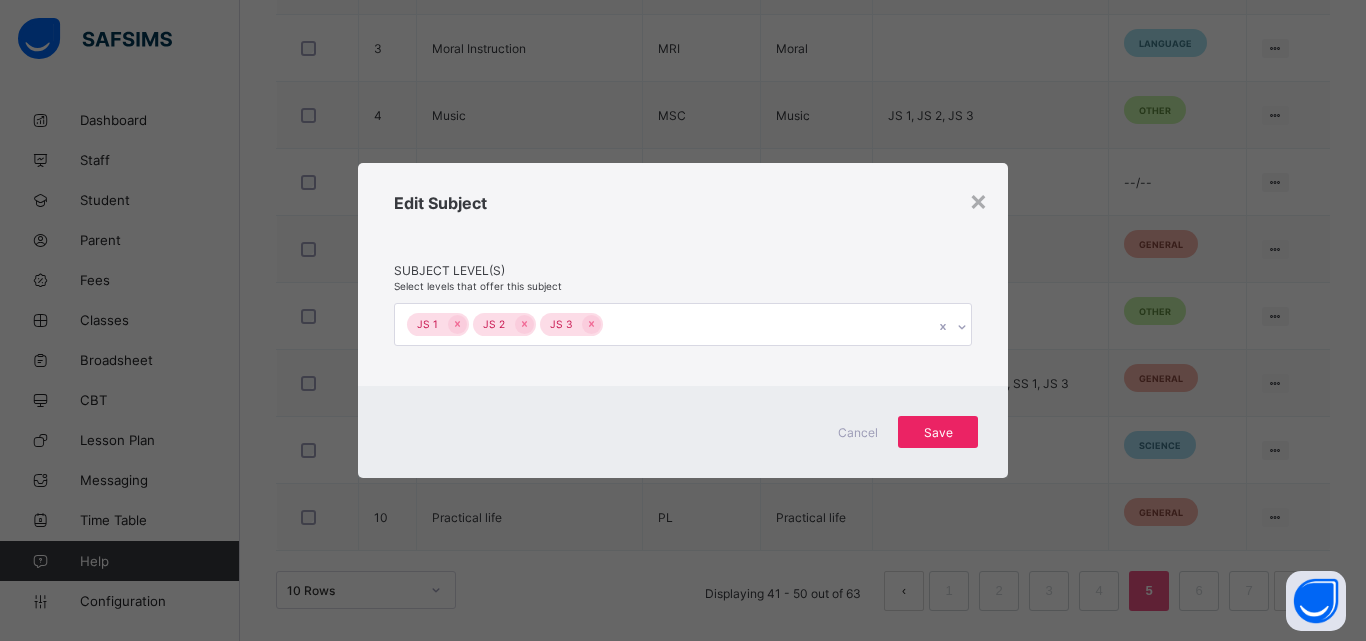 click on "Save" at bounding box center (938, 432) 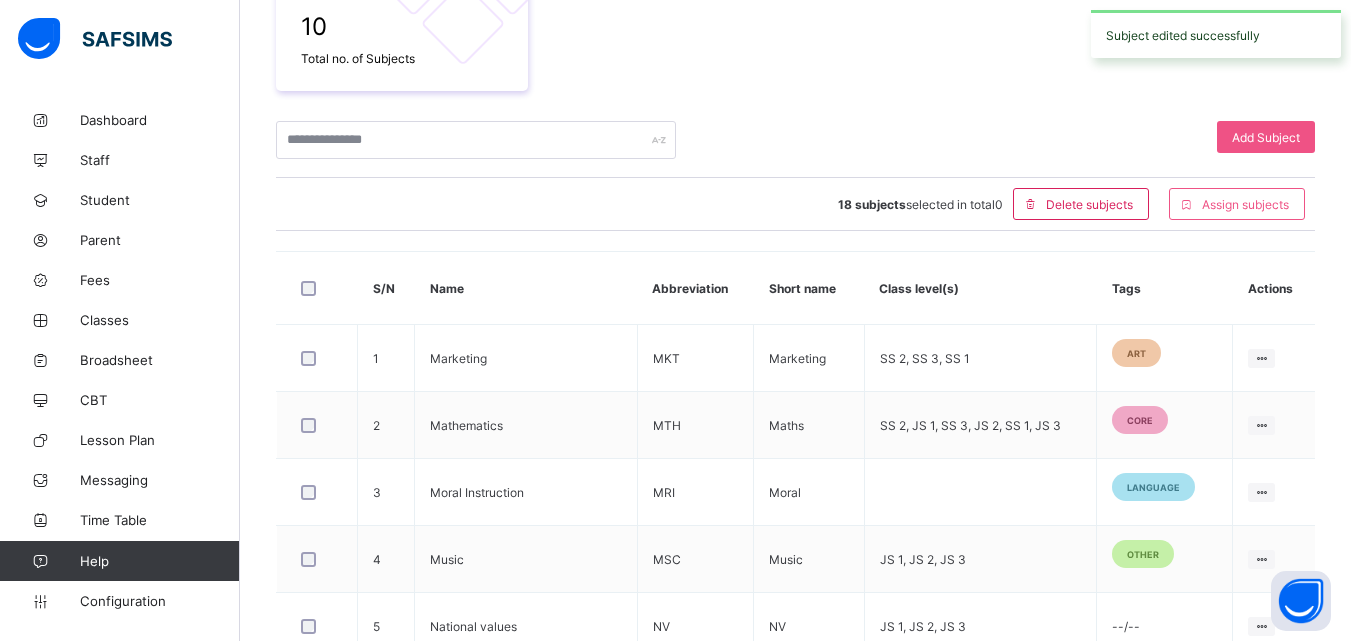 scroll, scrollTop: 824, scrollLeft: 0, axis: vertical 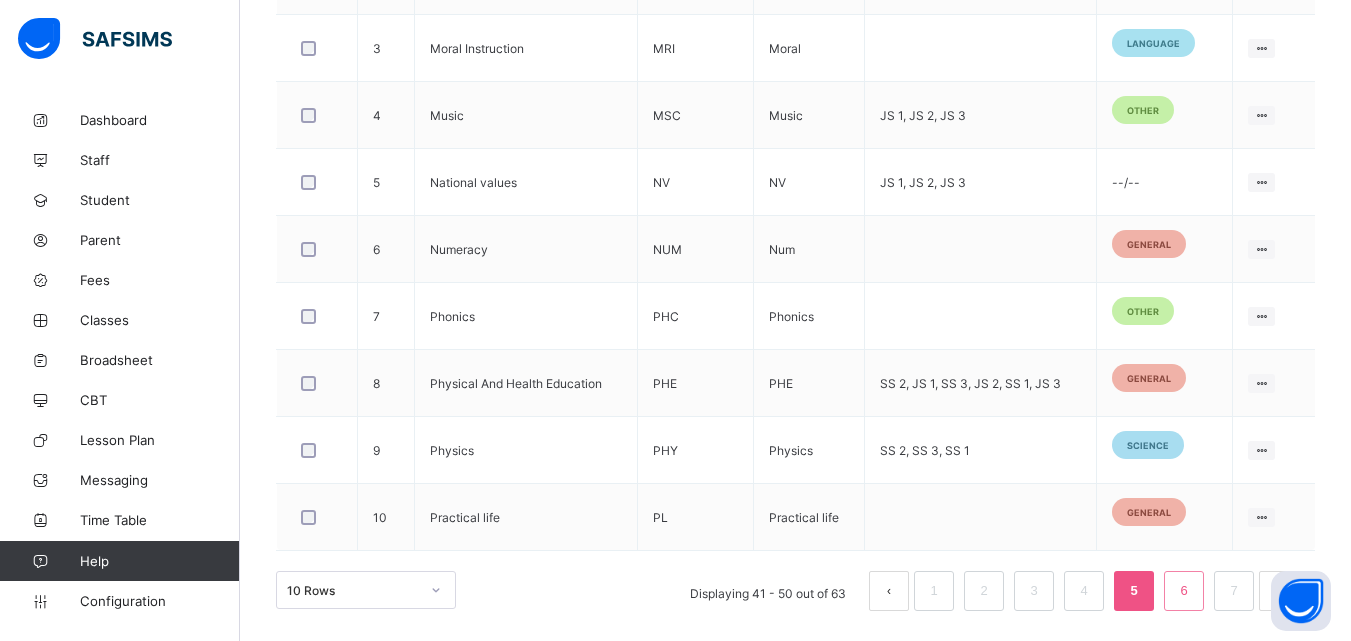 click on "6" at bounding box center [1183, 591] 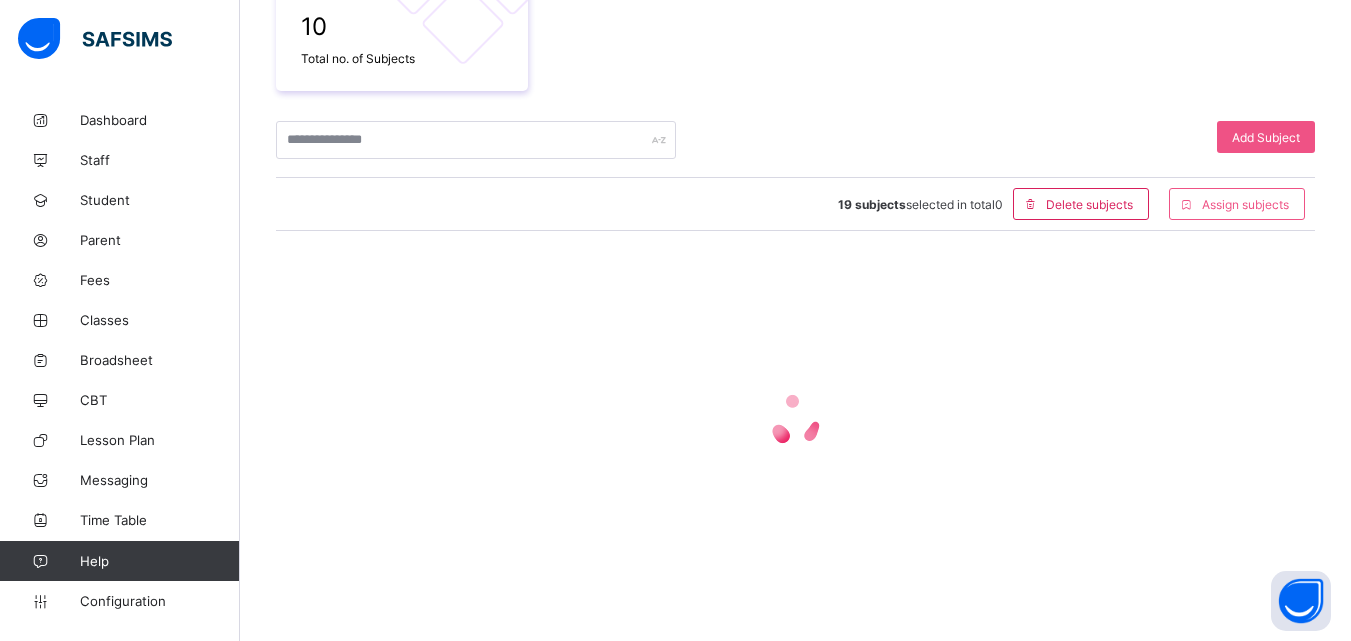 scroll, scrollTop: 60, scrollLeft: 0, axis: vertical 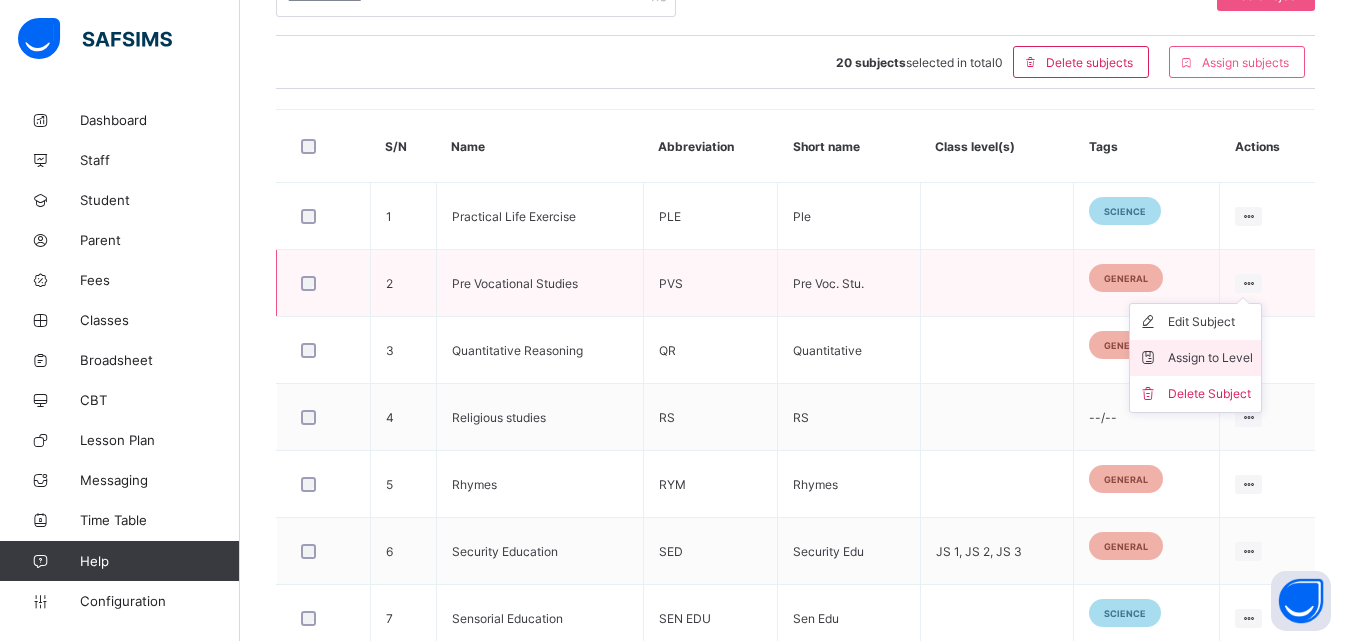 click on "Assign to Level" at bounding box center [1210, 358] 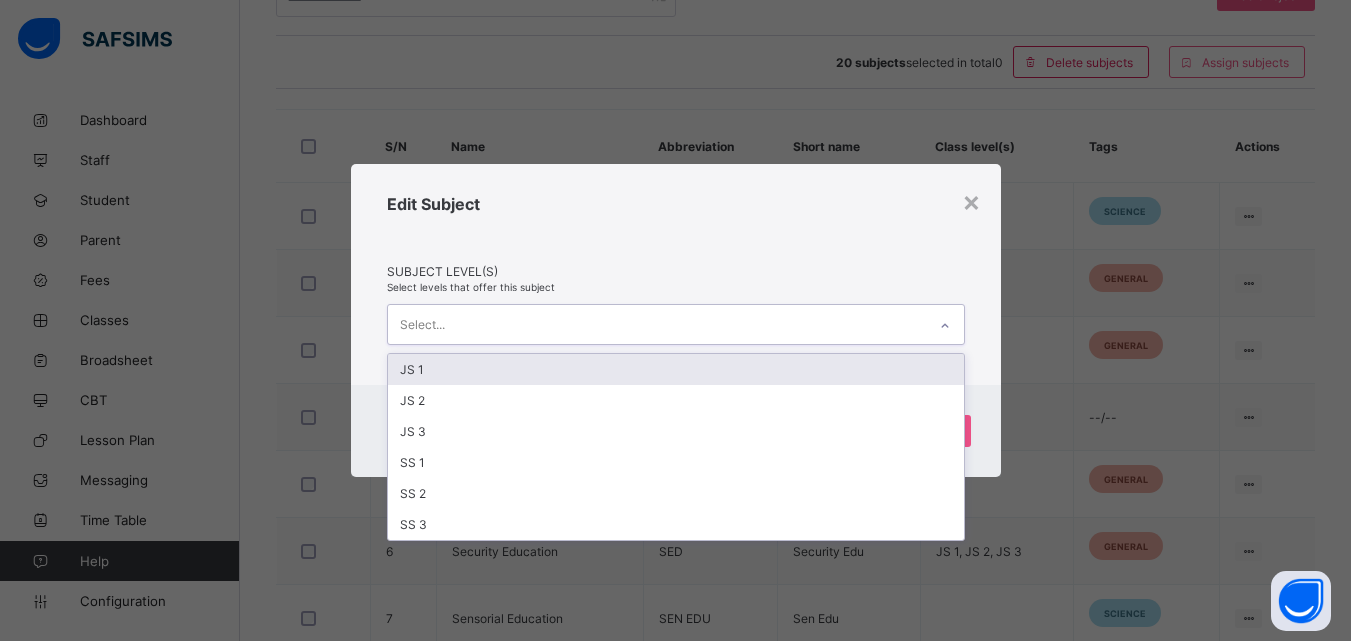 click on "Select..." at bounding box center [657, 324] 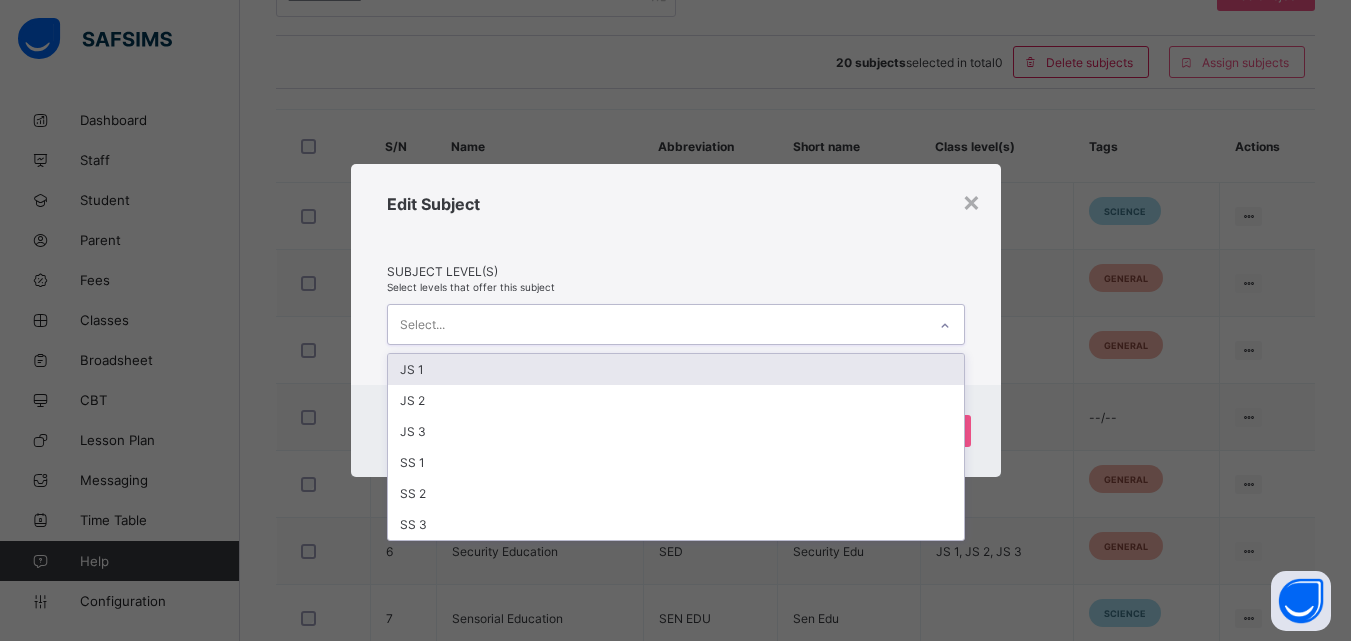 click on "JS 1" at bounding box center [676, 369] 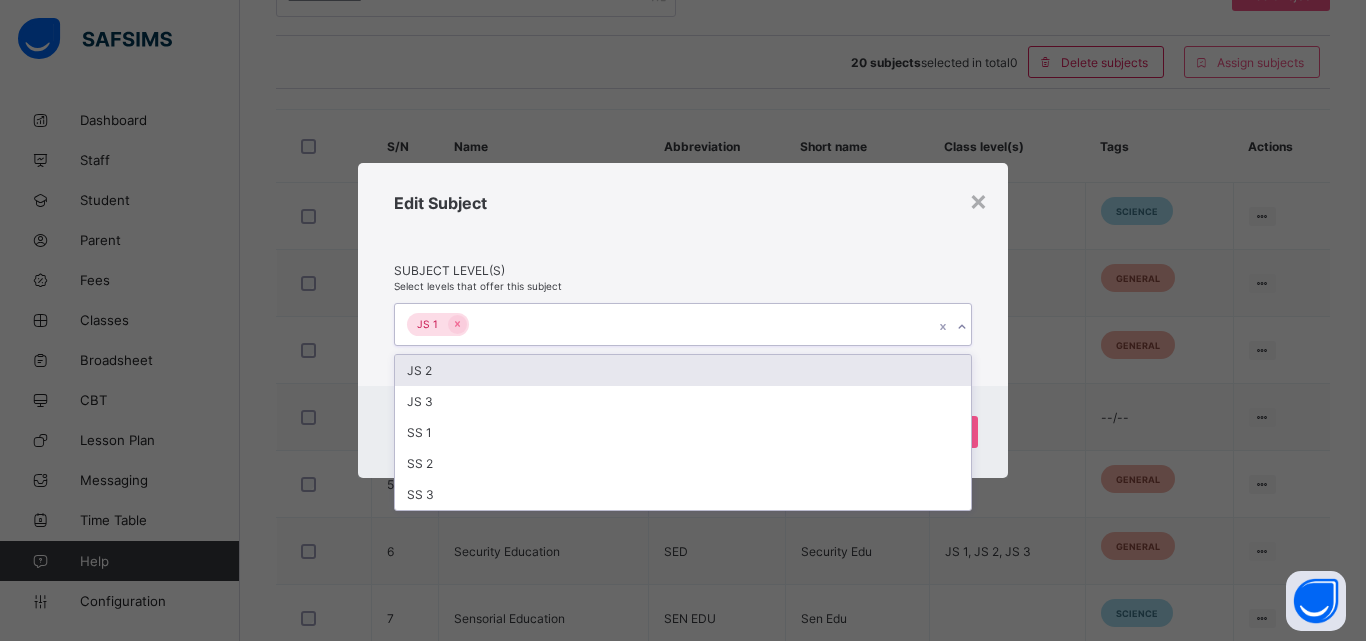 click on "JS 2" at bounding box center [683, 370] 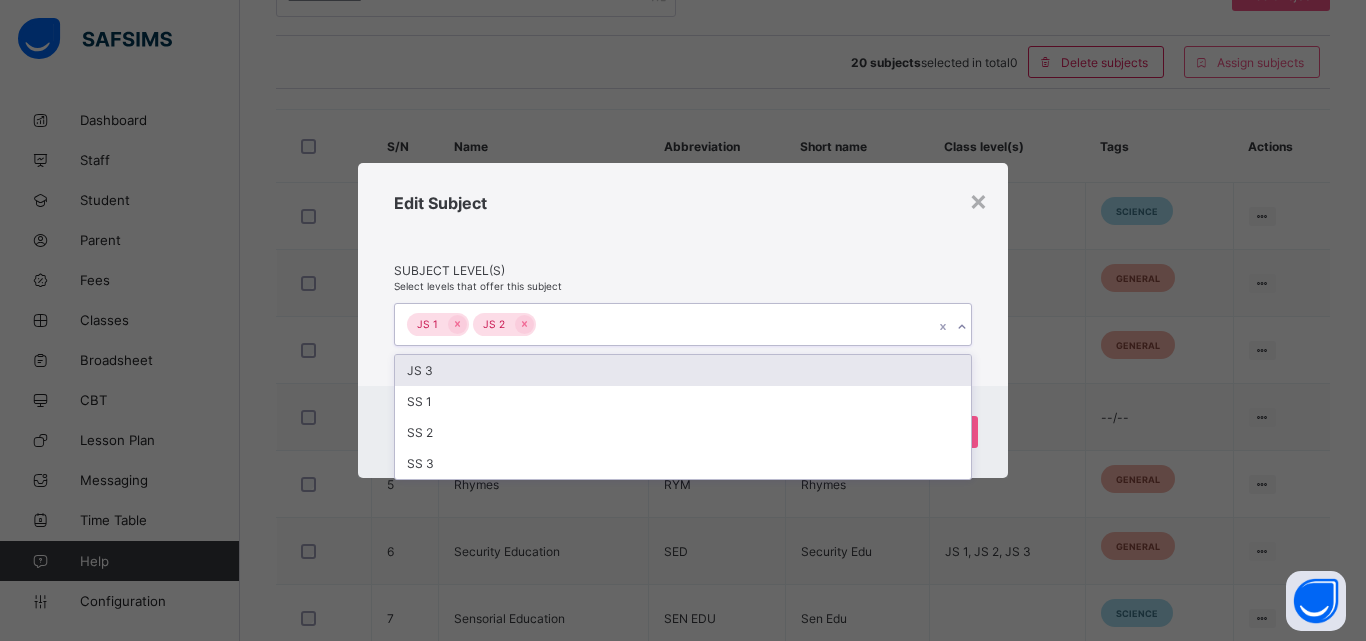 click on "JS 3" at bounding box center [683, 370] 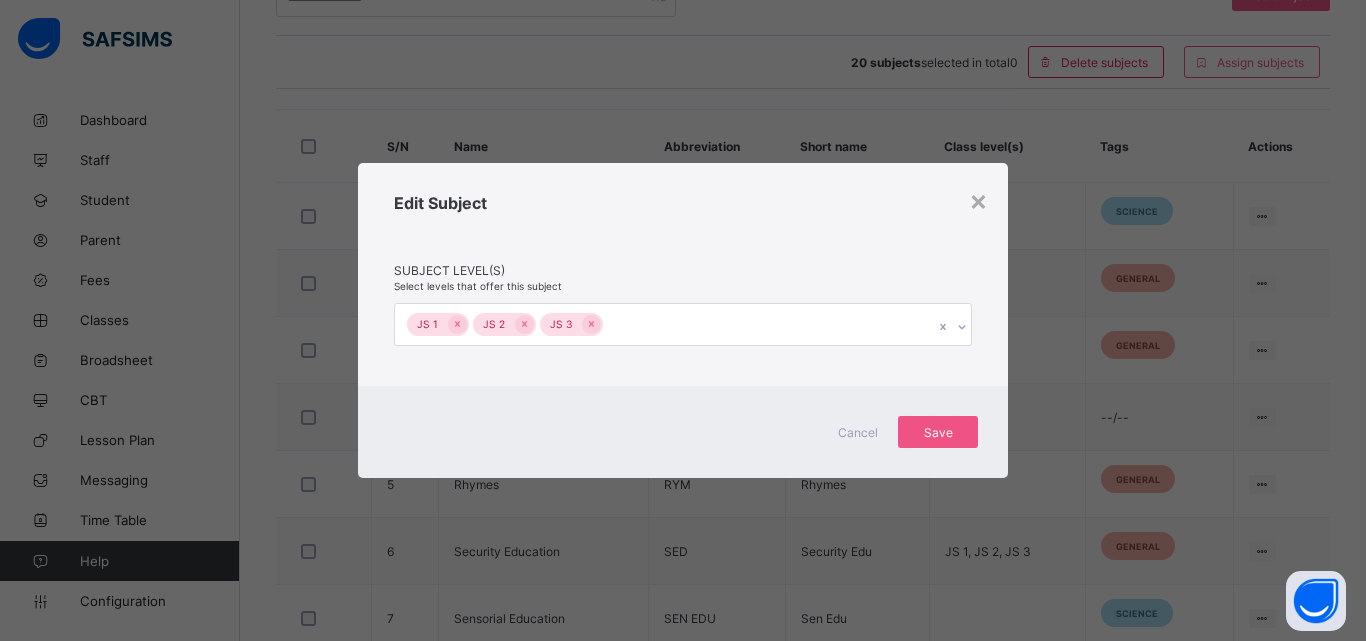 drag, startPoint x: 975, startPoint y: 431, endPoint x: 976, endPoint y: 449, distance: 18.027756 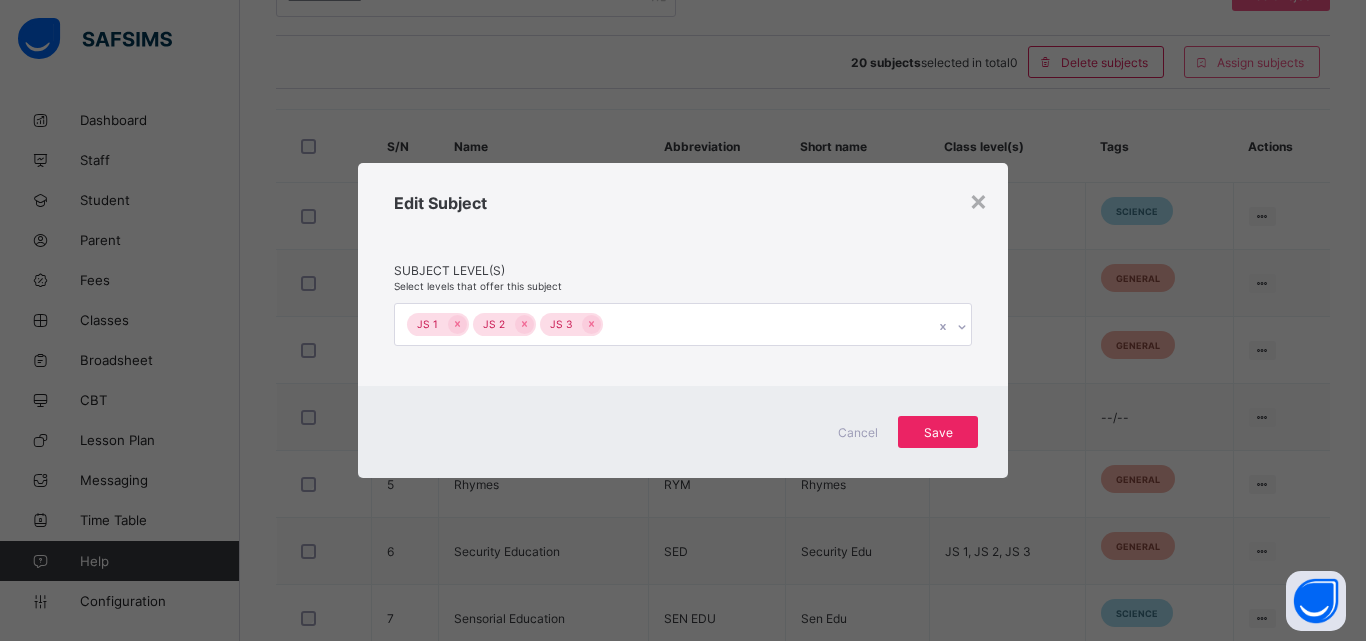 click on "Save" at bounding box center [938, 432] 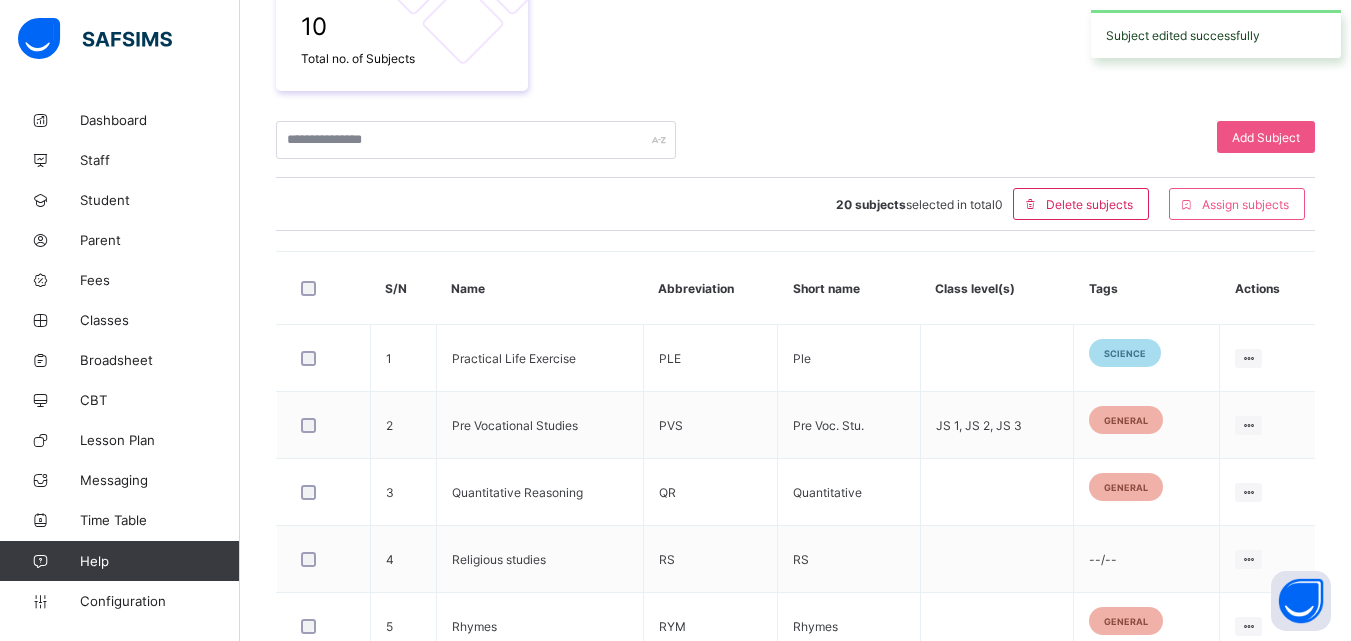 scroll, scrollTop: 522, scrollLeft: 0, axis: vertical 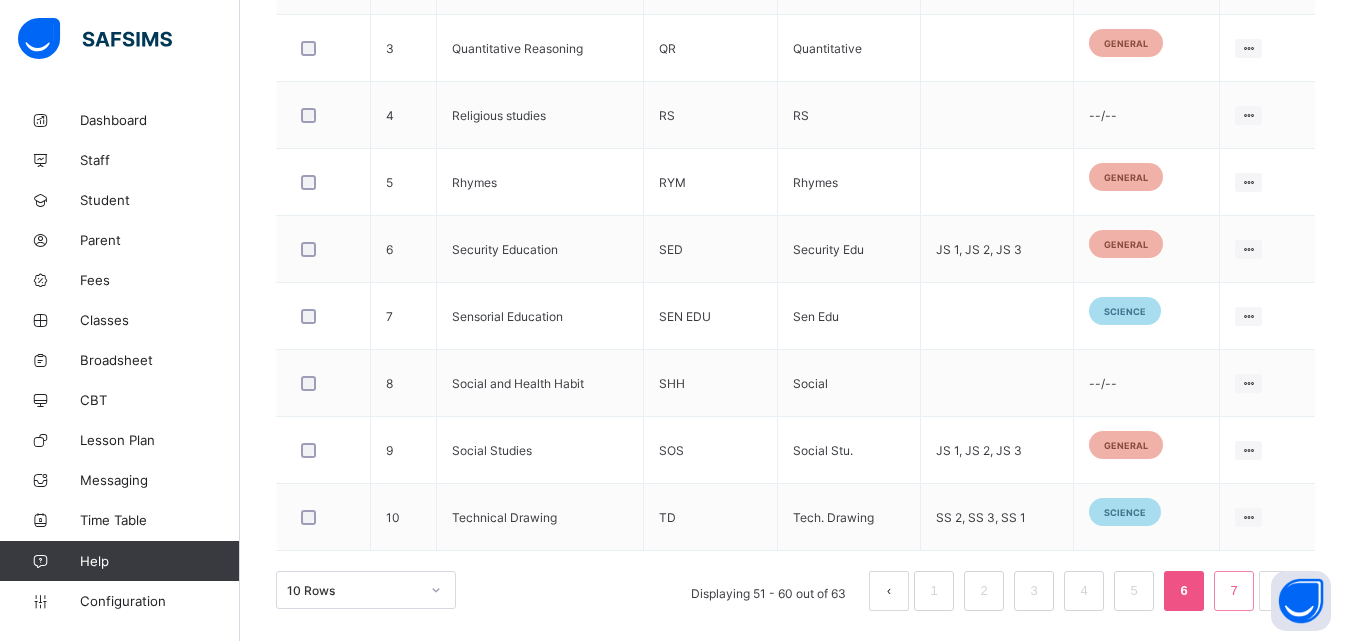 click on "7" at bounding box center (1233, 591) 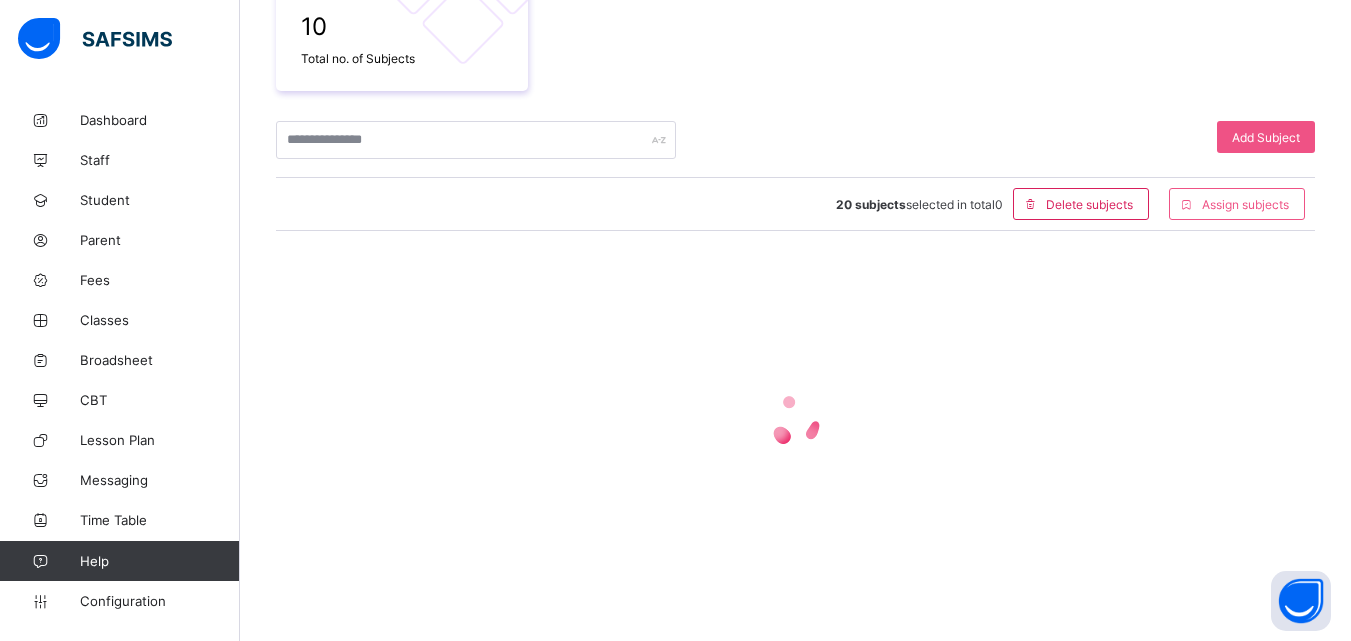 scroll, scrollTop: 60, scrollLeft: 0, axis: vertical 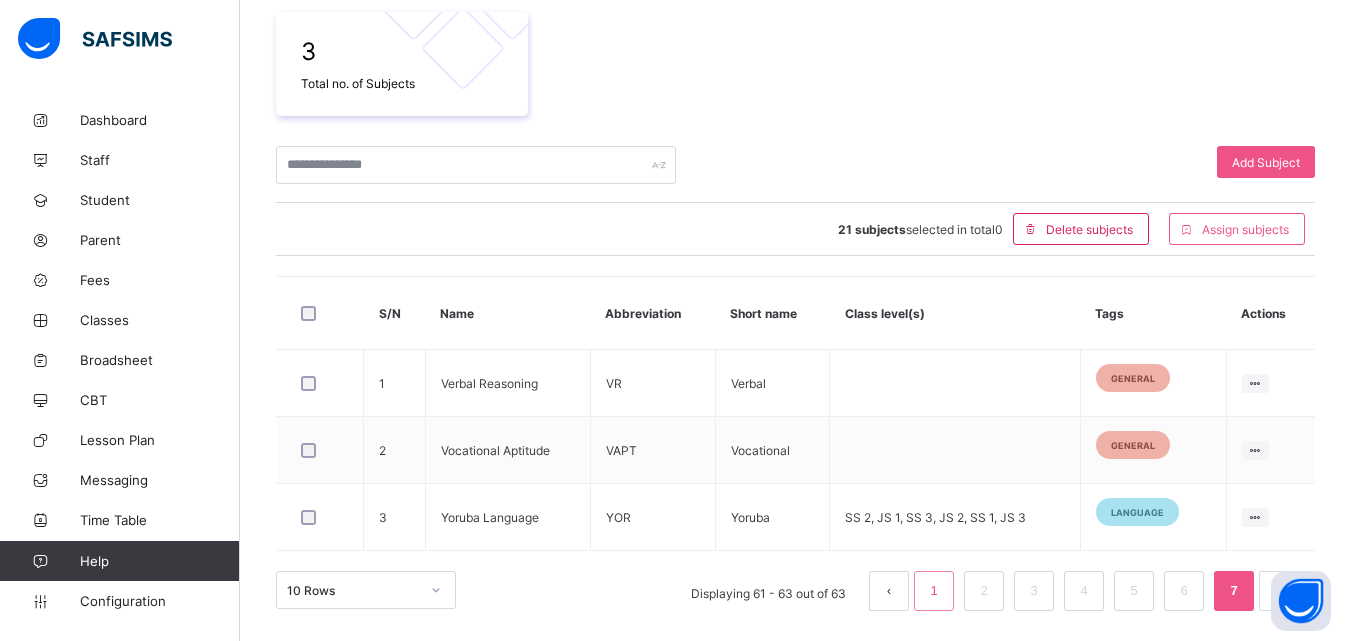 click on "1" at bounding box center (933, 591) 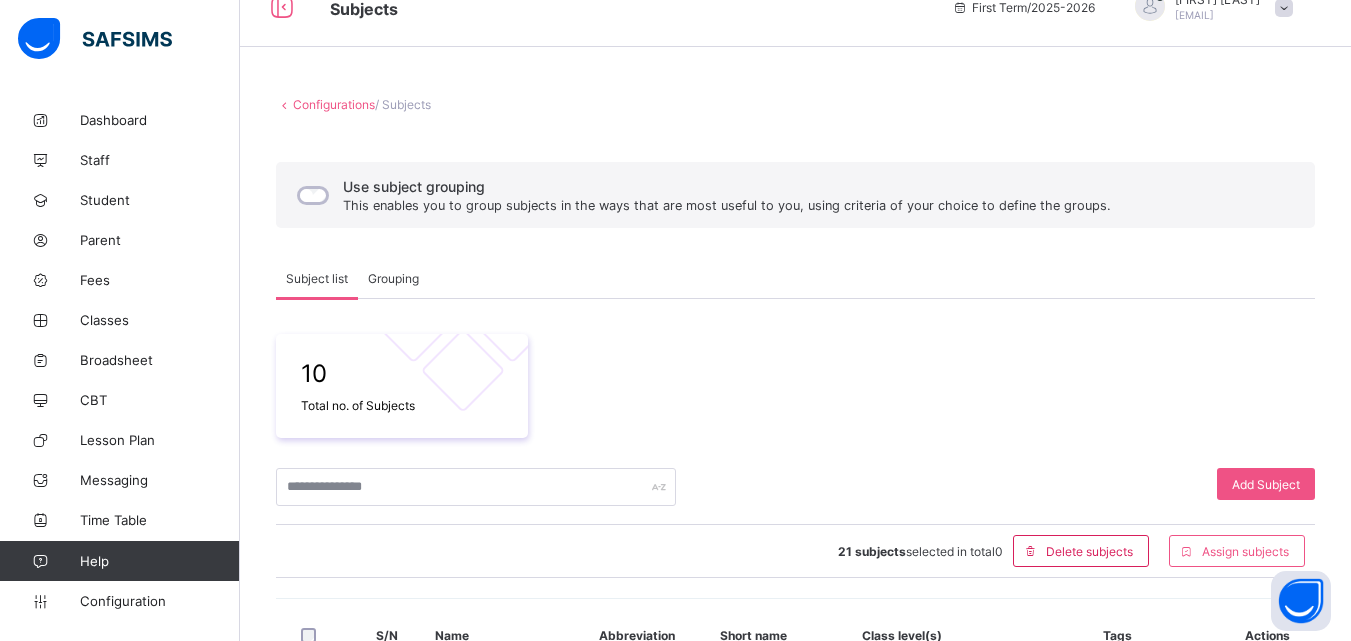 scroll, scrollTop: 0, scrollLeft: 0, axis: both 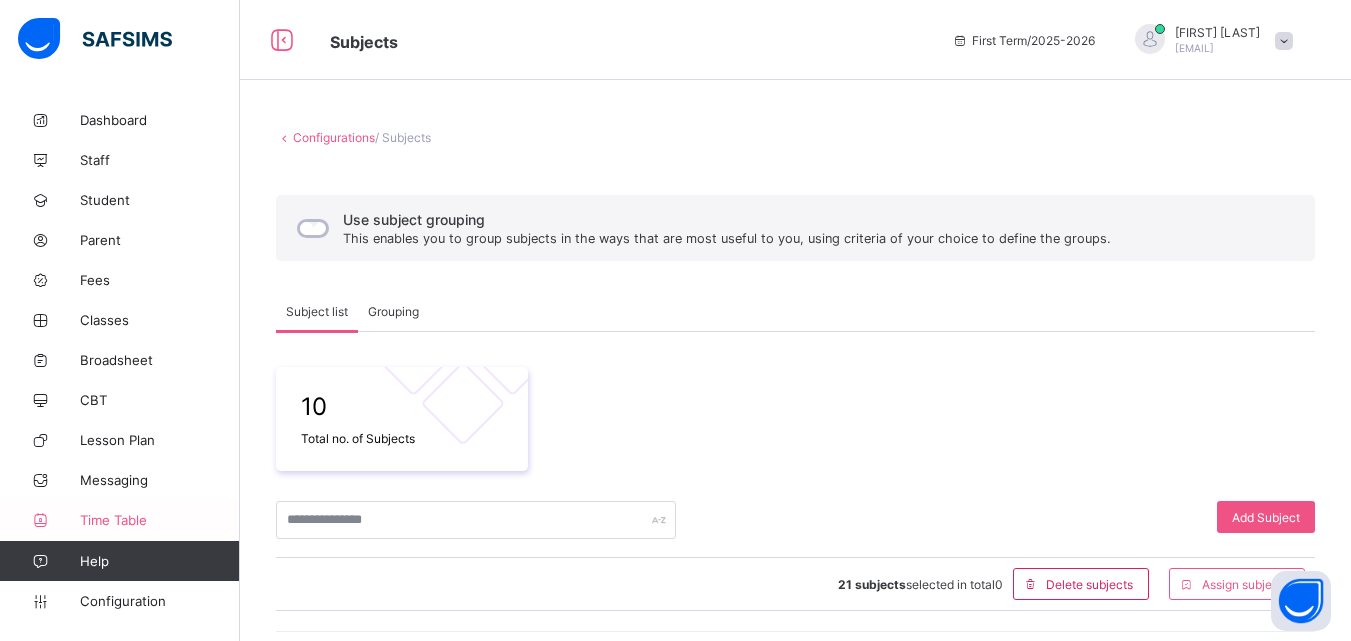 click on "Time Table" at bounding box center (160, 520) 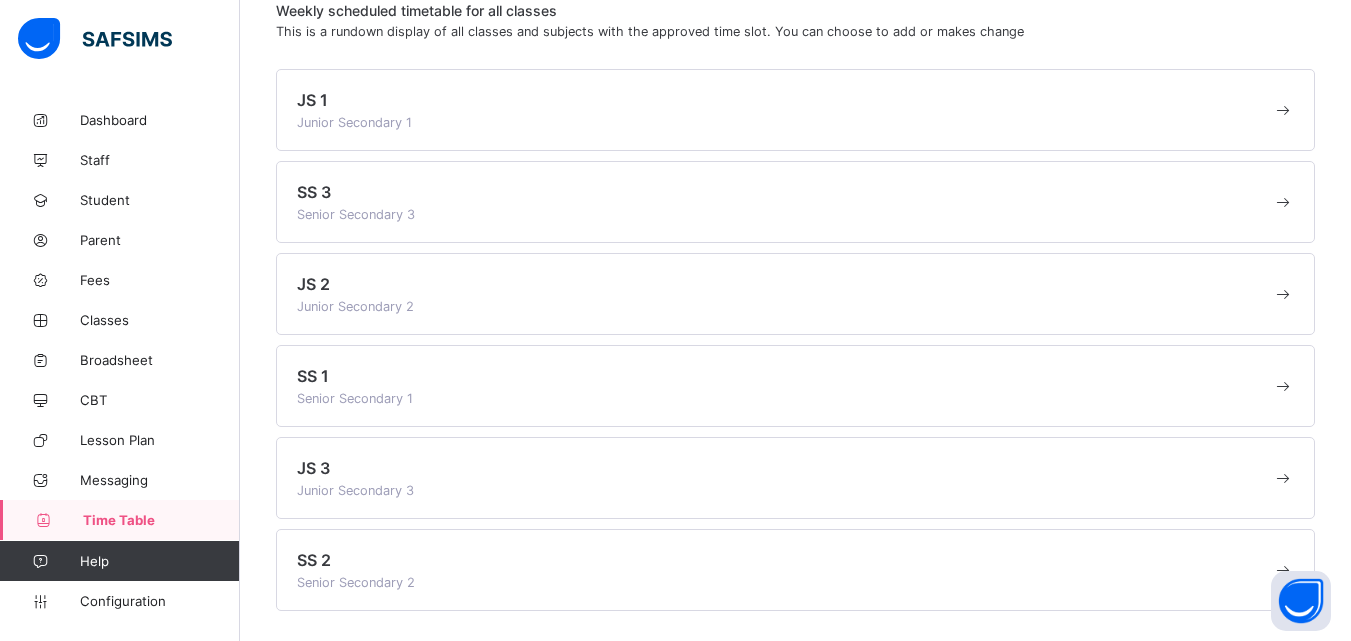 scroll, scrollTop: 0, scrollLeft: 0, axis: both 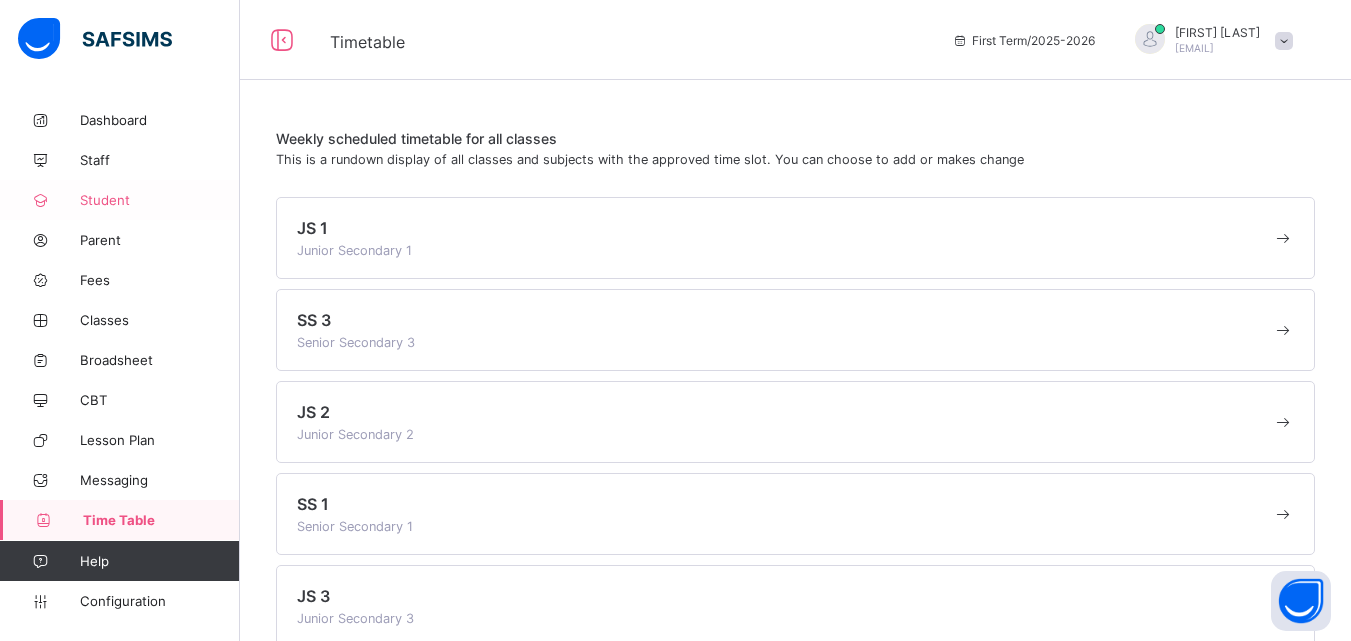 click on "Student" at bounding box center [120, 200] 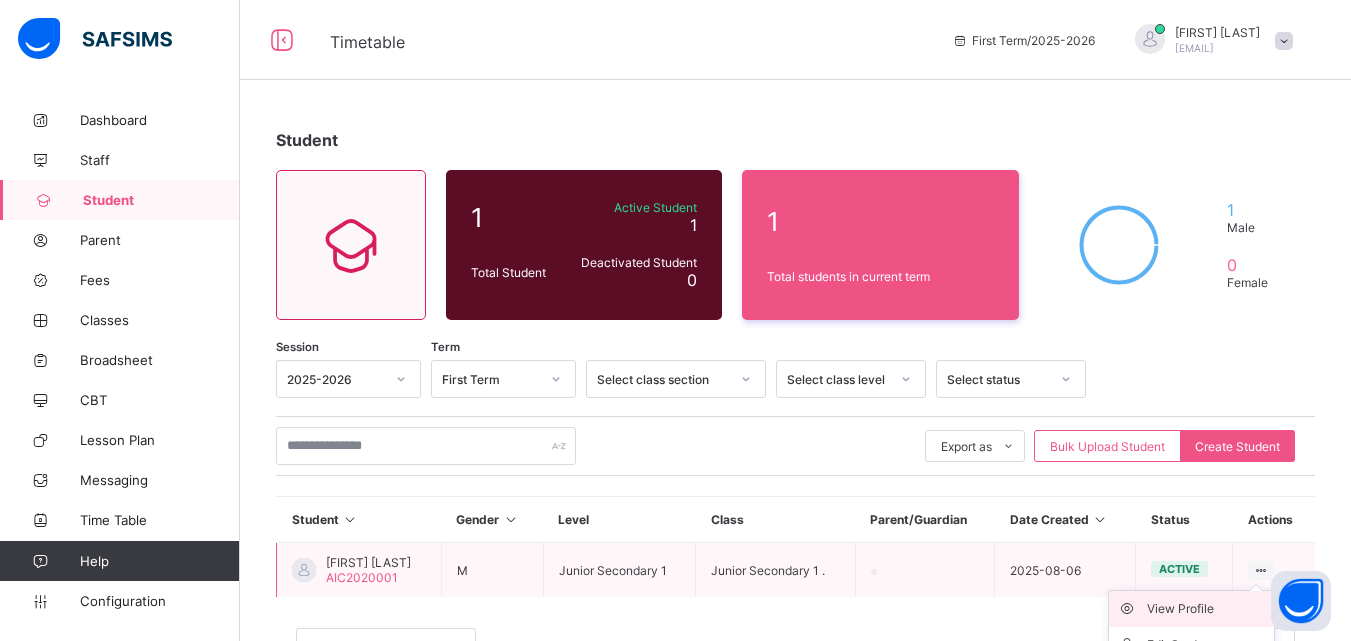 click on "View Profile" at bounding box center (1206, 609) 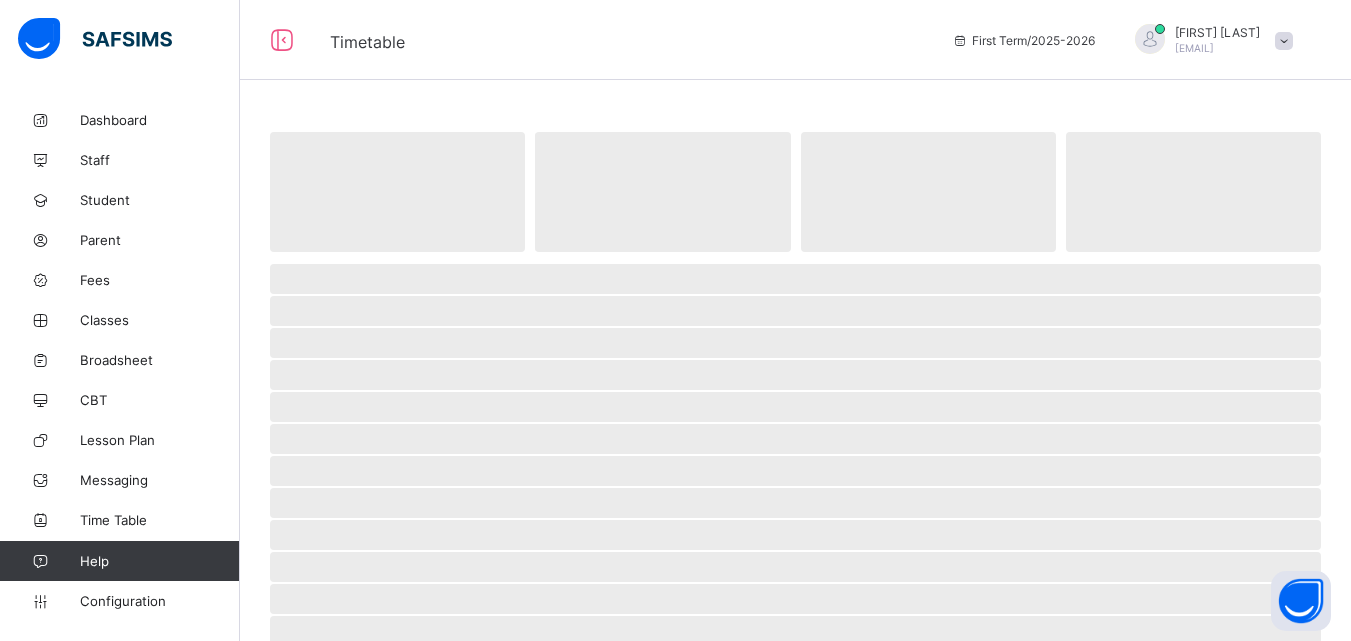 scroll, scrollTop: 60, scrollLeft: 0, axis: vertical 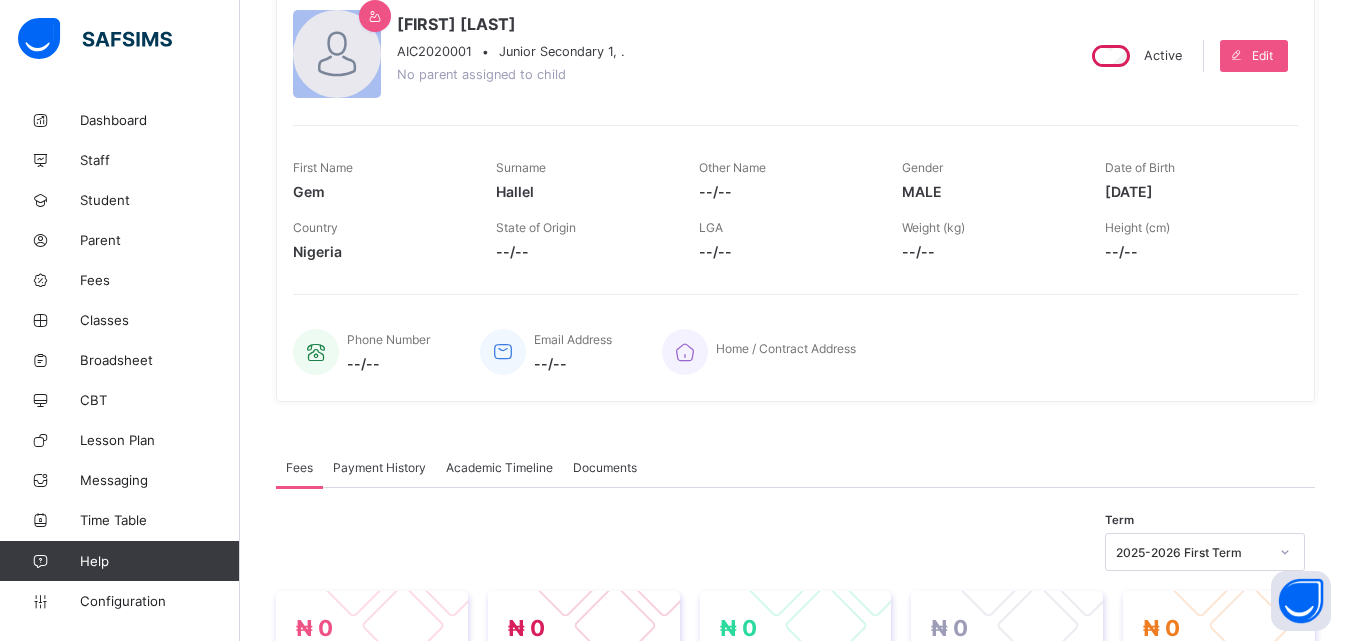 click on "Academic Timeline" at bounding box center (499, 467) 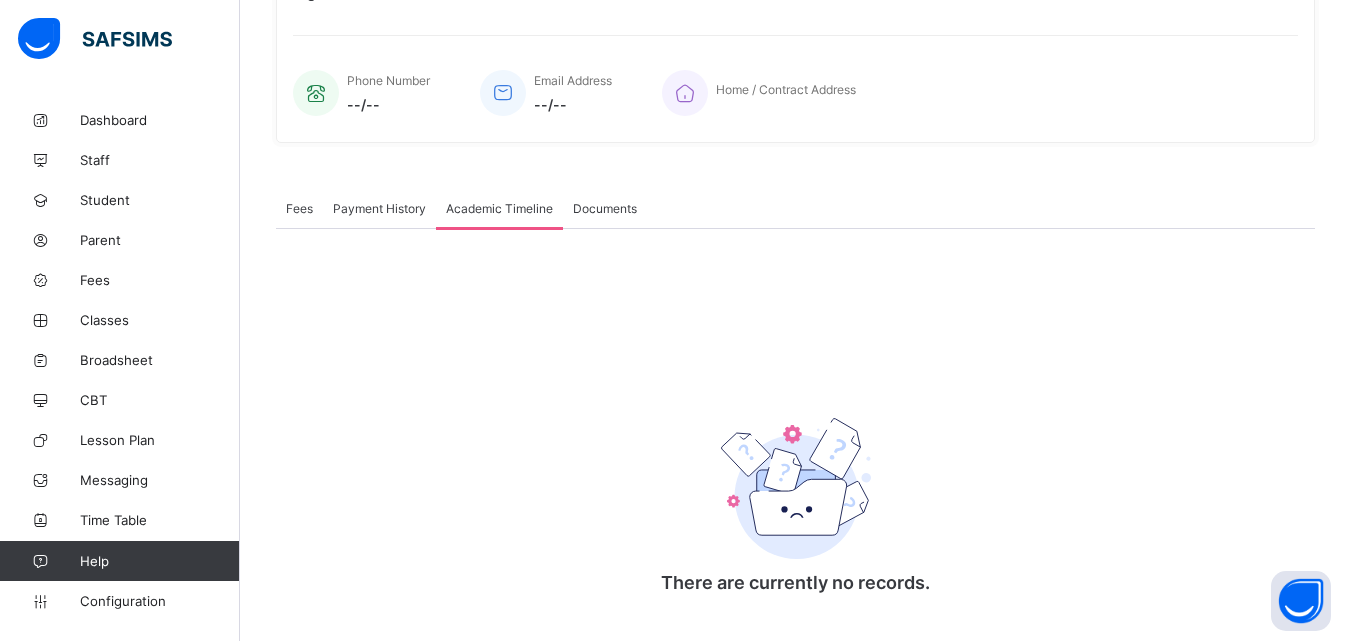 scroll, scrollTop: 490, scrollLeft: 0, axis: vertical 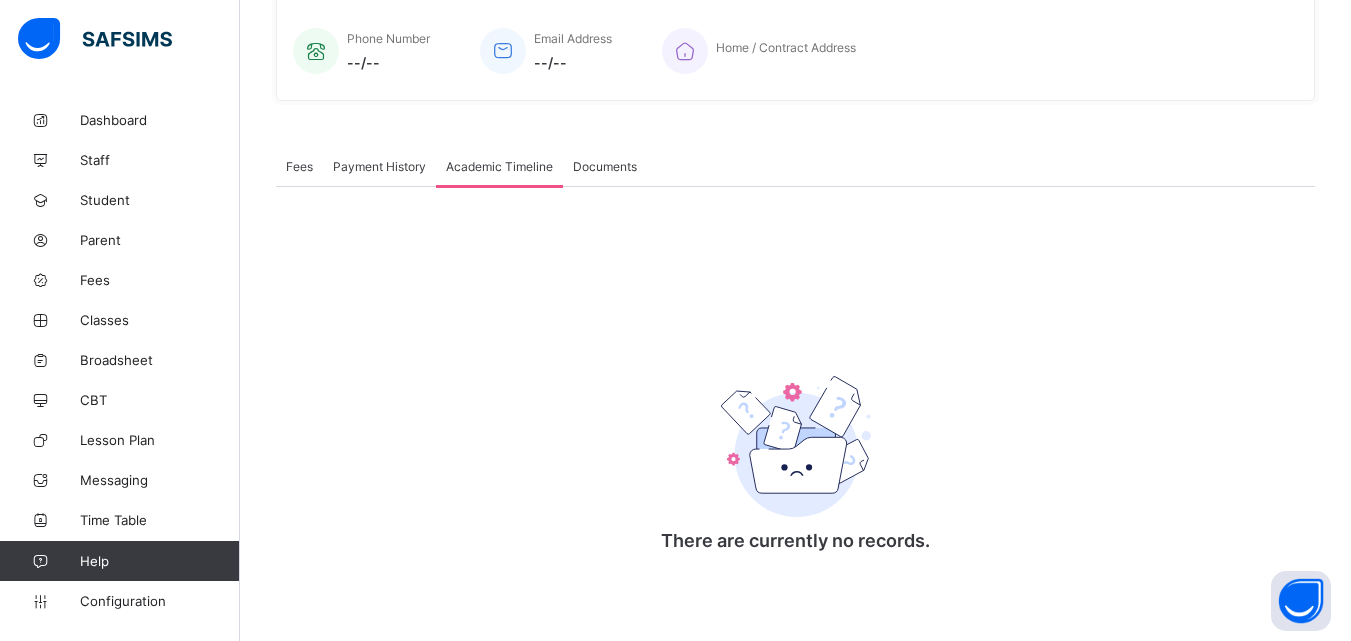 click on "Documents" at bounding box center (605, 166) 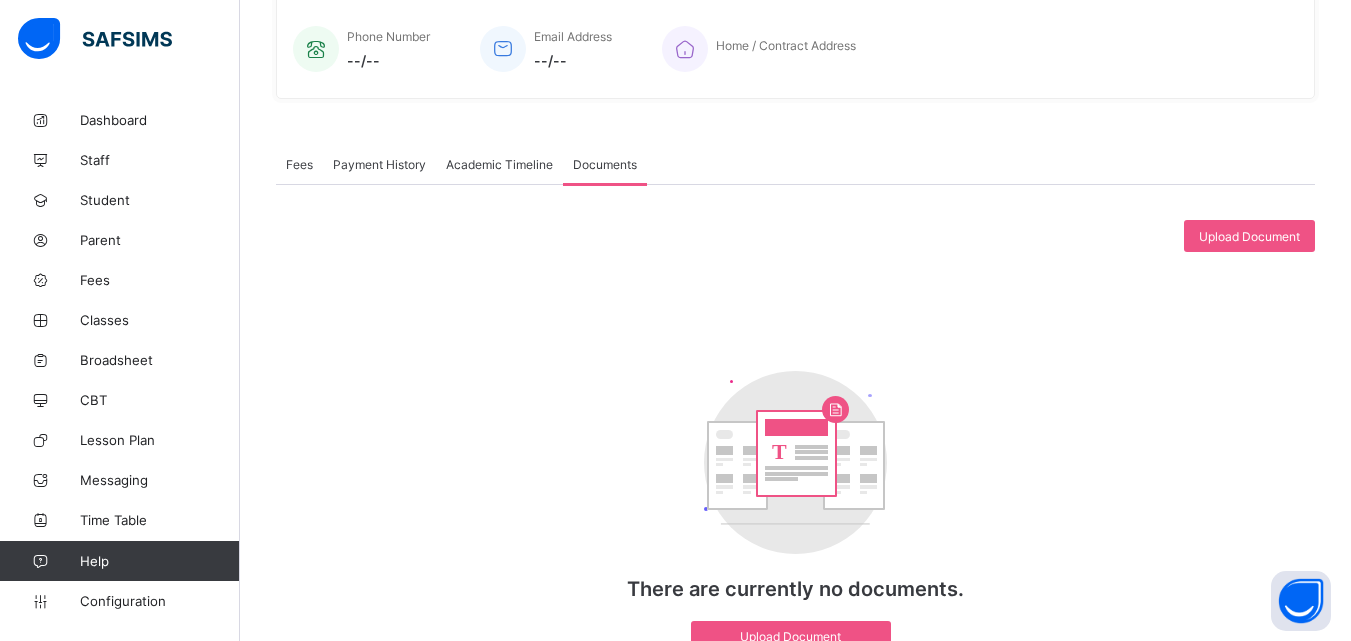 click on "Payment History" at bounding box center [379, 164] 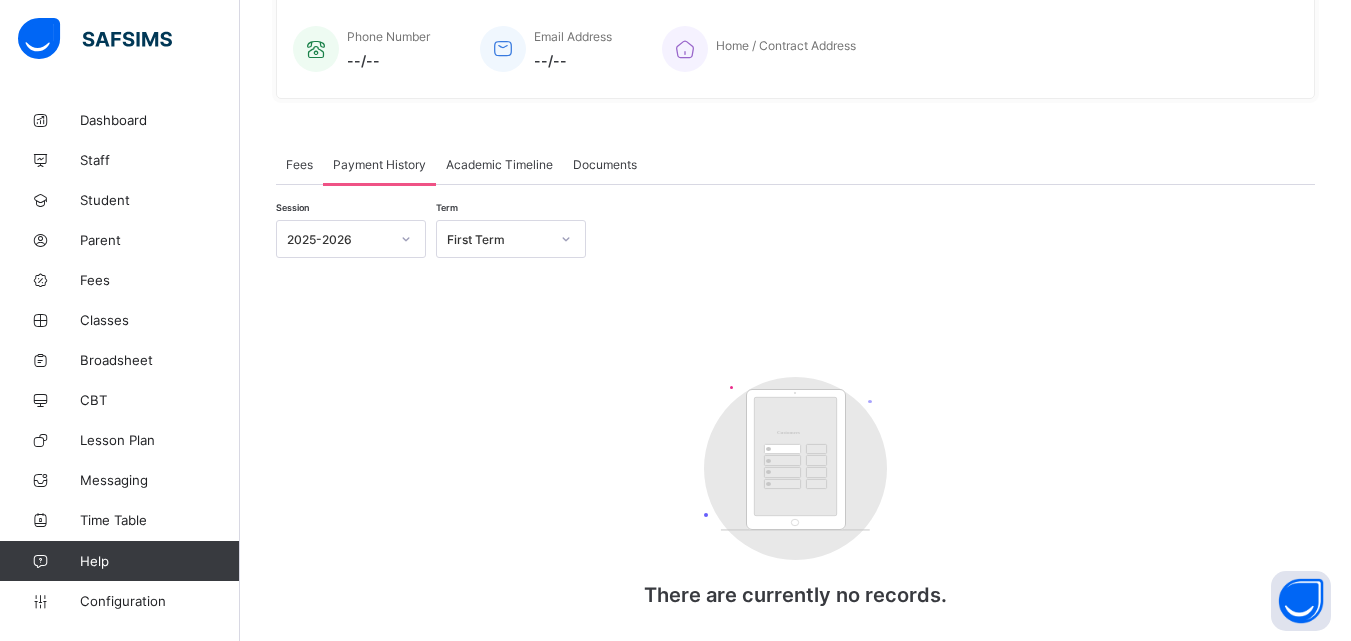 click on "Fees" at bounding box center (299, 164) 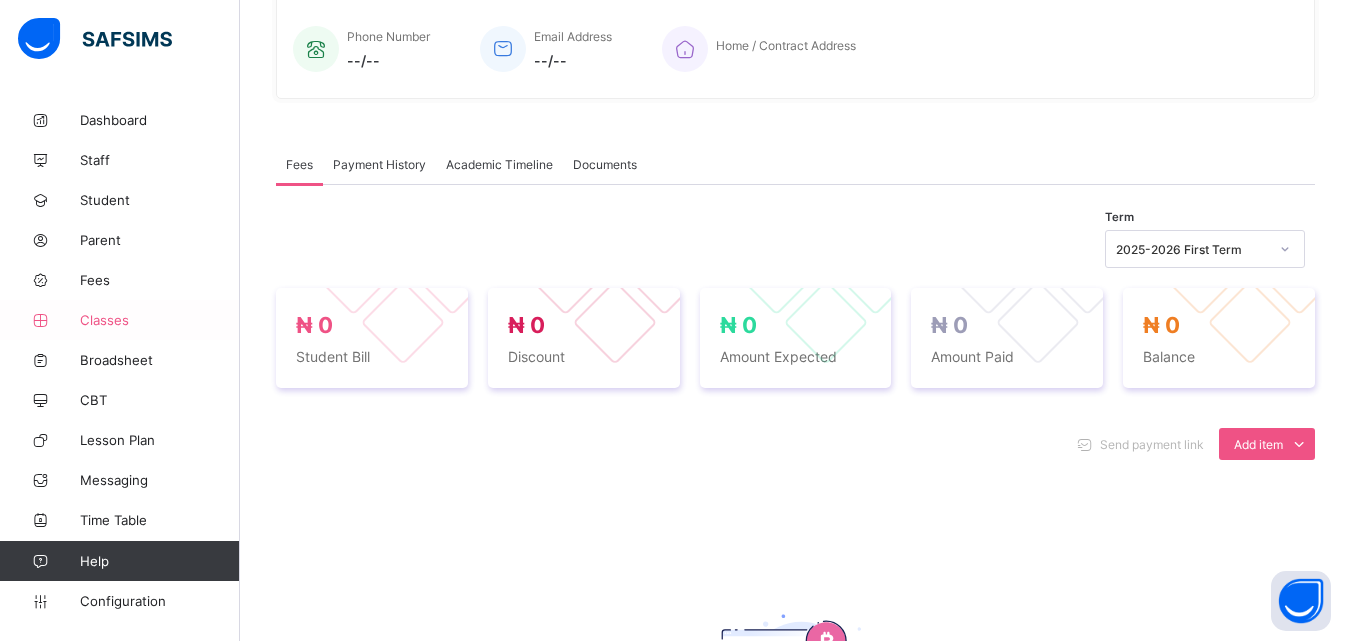 click on "Classes" at bounding box center (160, 320) 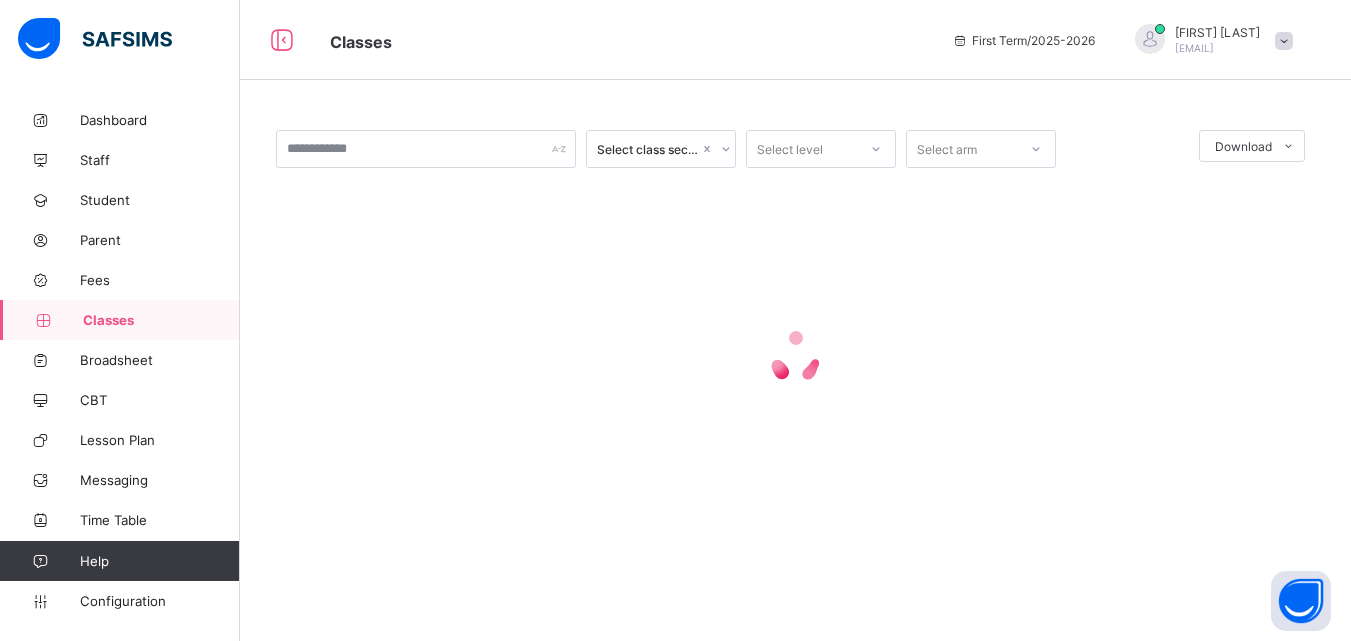 scroll, scrollTop: 0, scrollLeft: 0, axis: both 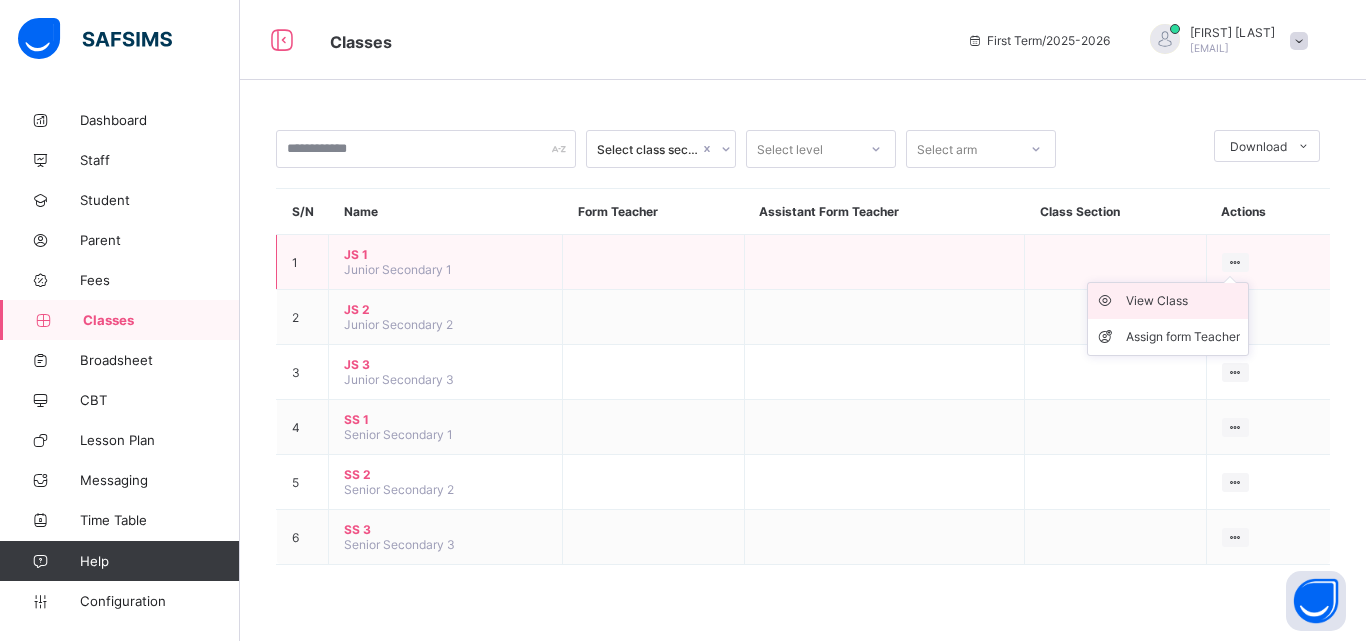 click on "View Class" at bounding box center [1183, 301] 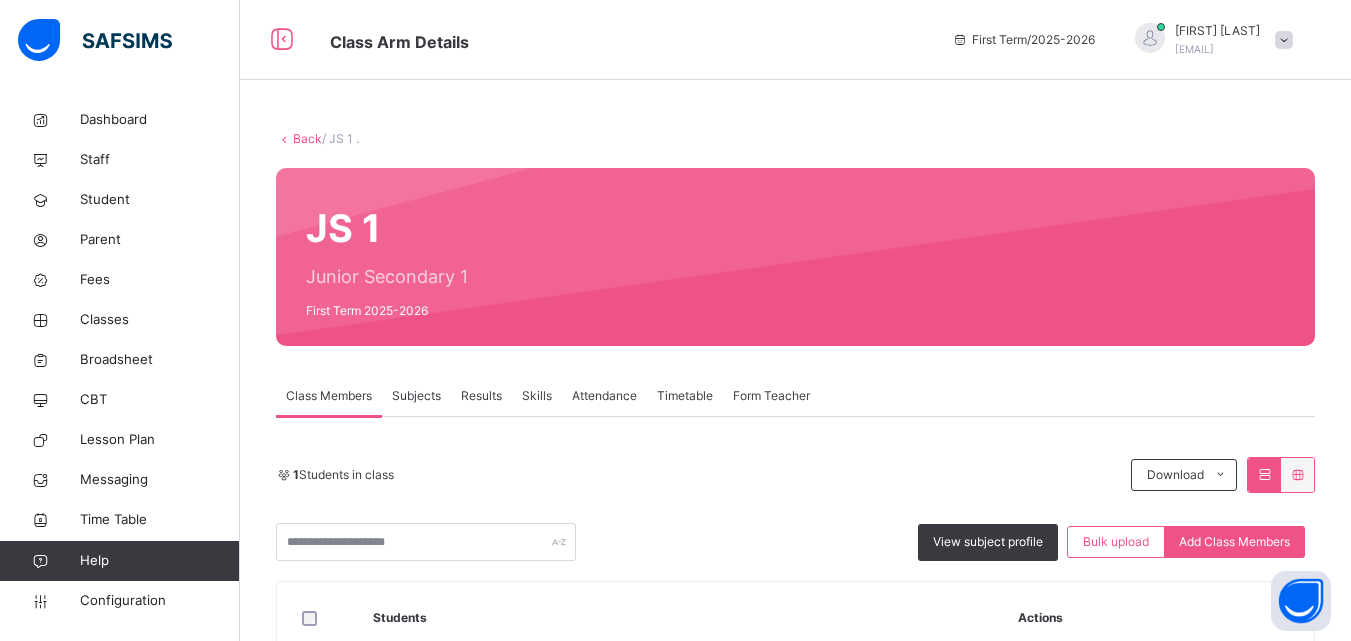 scroll, scrollTop: 191, scrollLeft: 0, axis: vertical 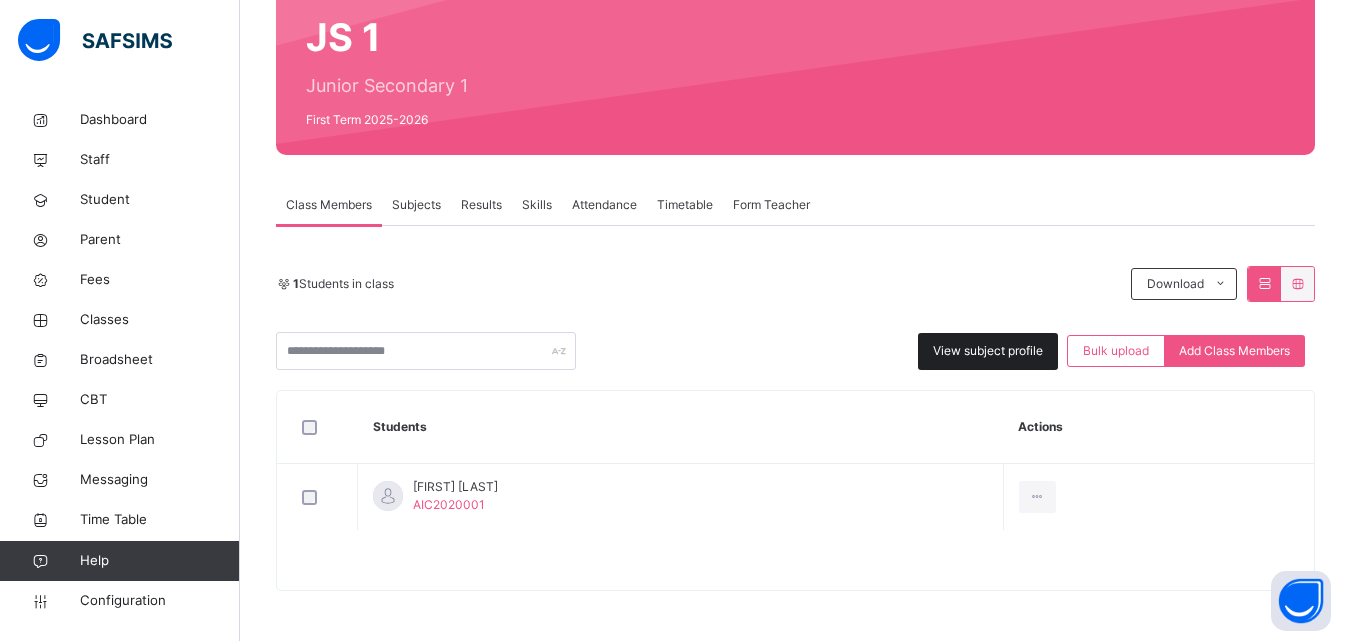 click on "View subject profile" at bounding box center [988, 351] 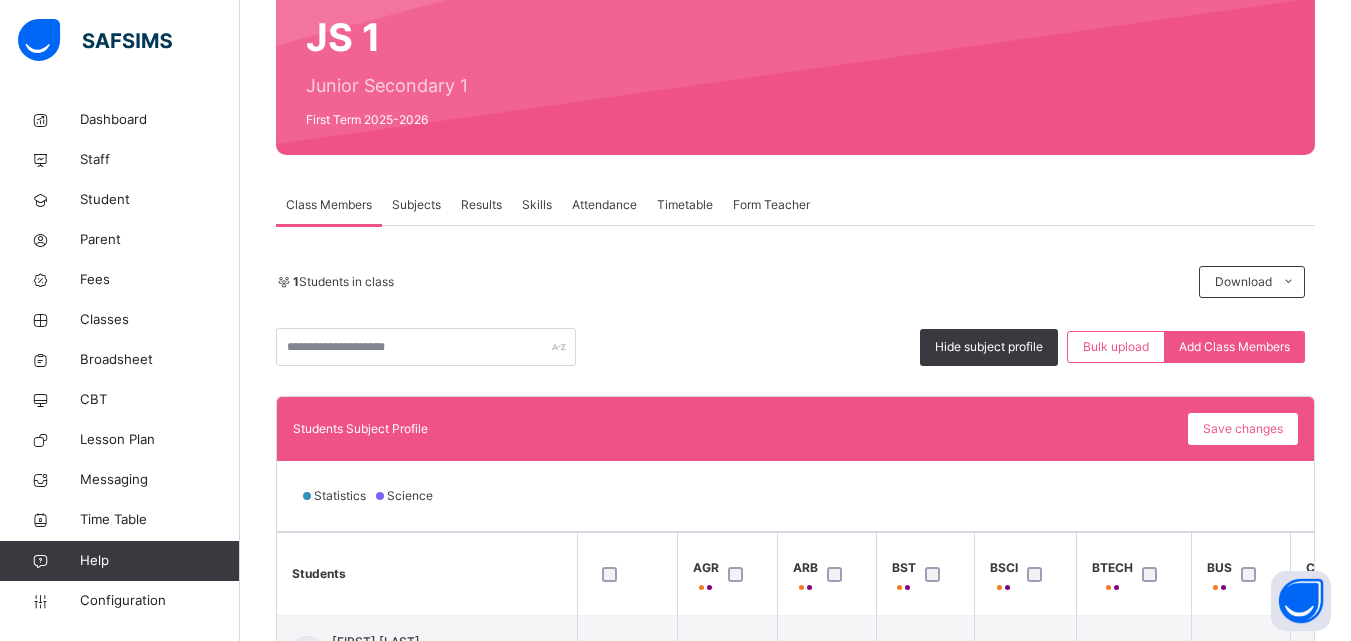 scroll, scrollTop: 307, scrollLeft: 0, axis: vertical 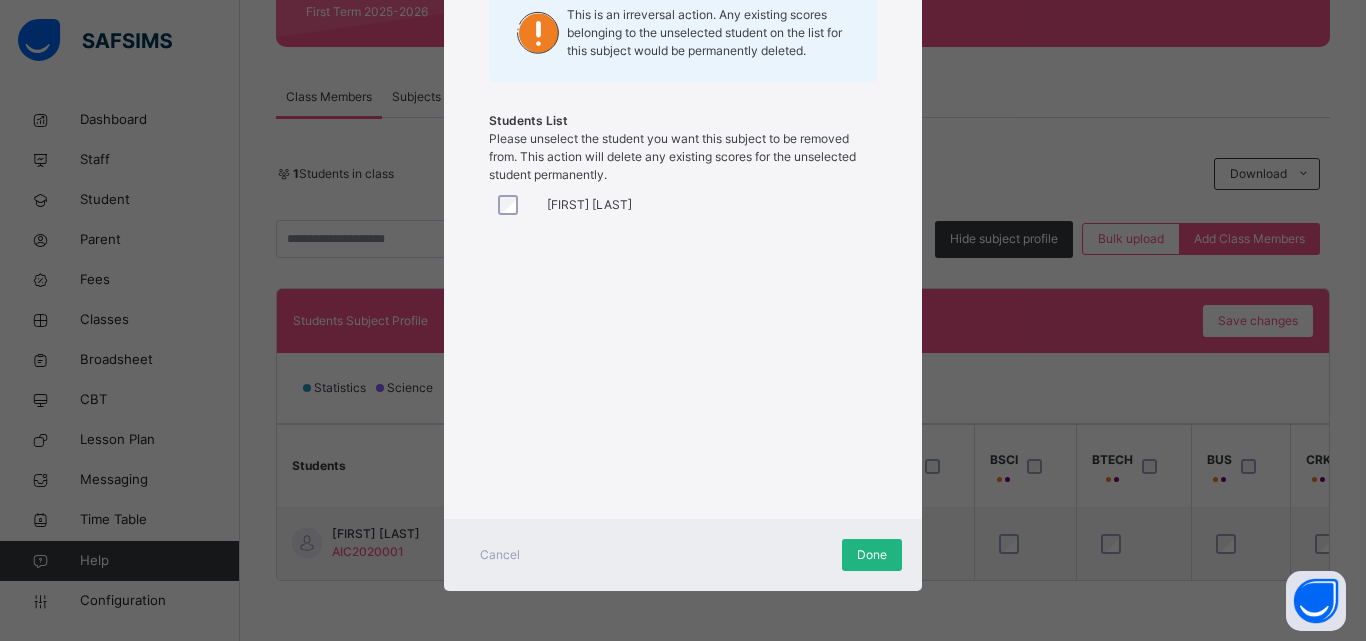 click on "Done" at bounding box center (872, 555) 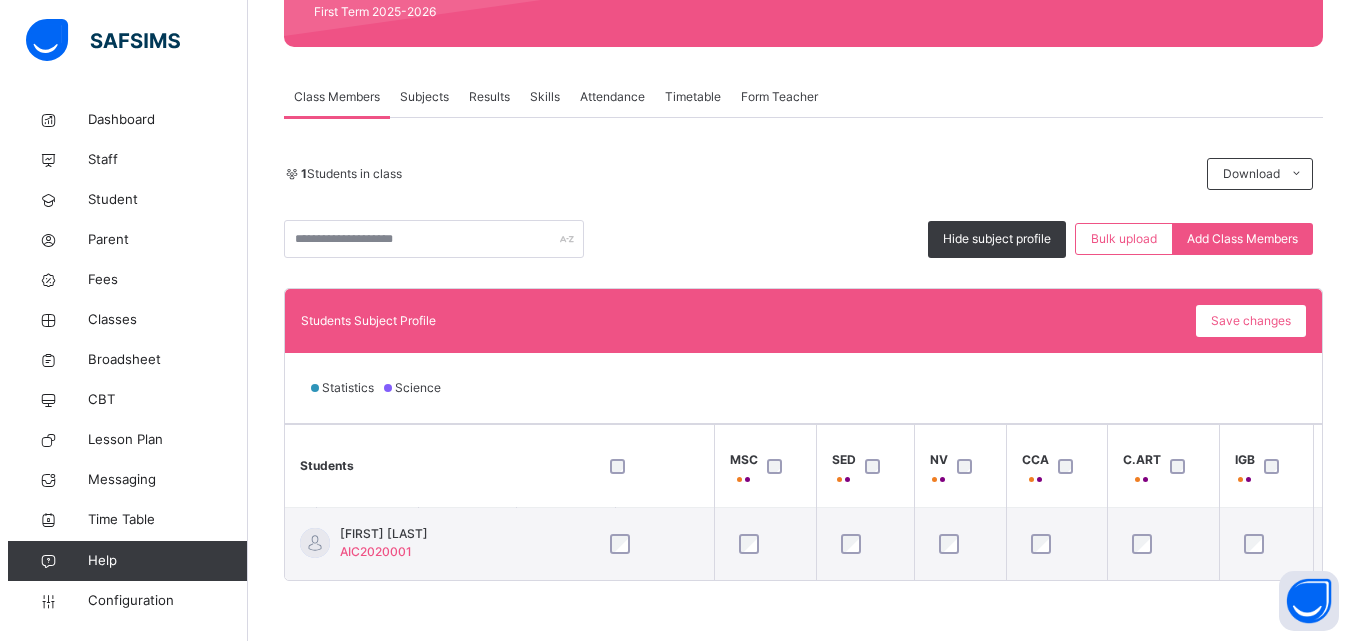 scroll, scrollTop: 0, scrollLeft: 1737, axis: horizontal 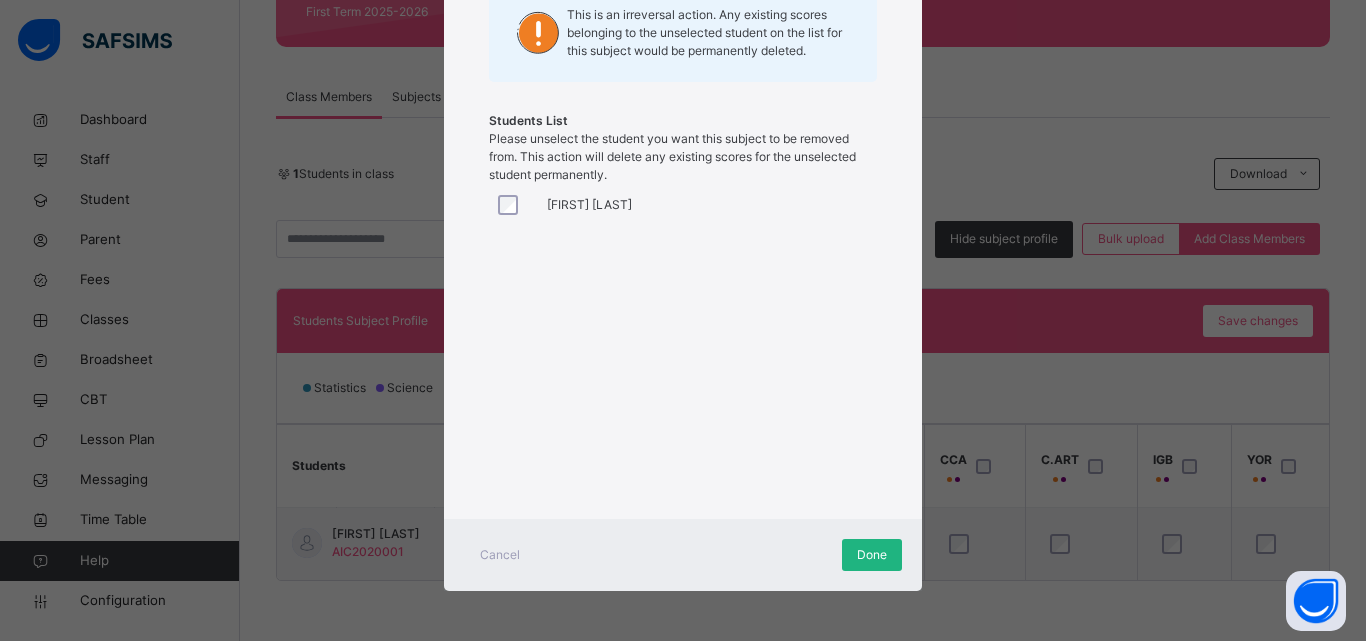 click on "Done" at bounding box center (872, 555) 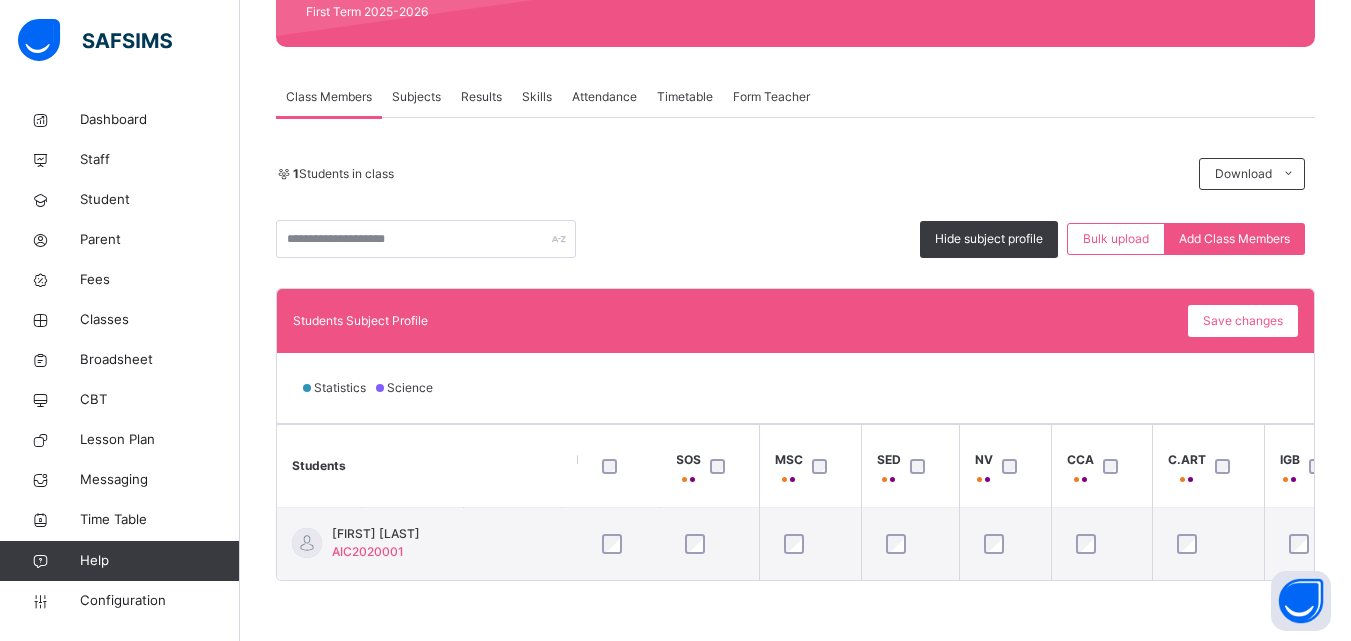 scroll, scrollTop: 0, scrollLeft: 1554, axis: horizontal 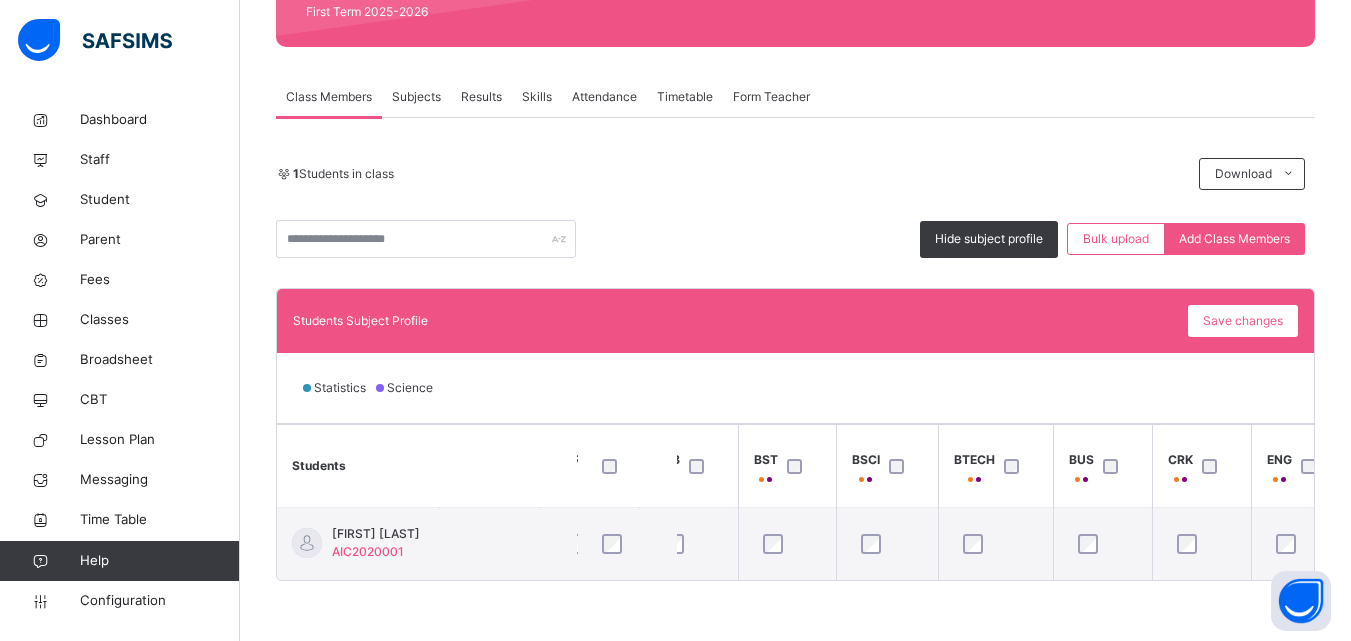 click at bounding box center (799, 466) 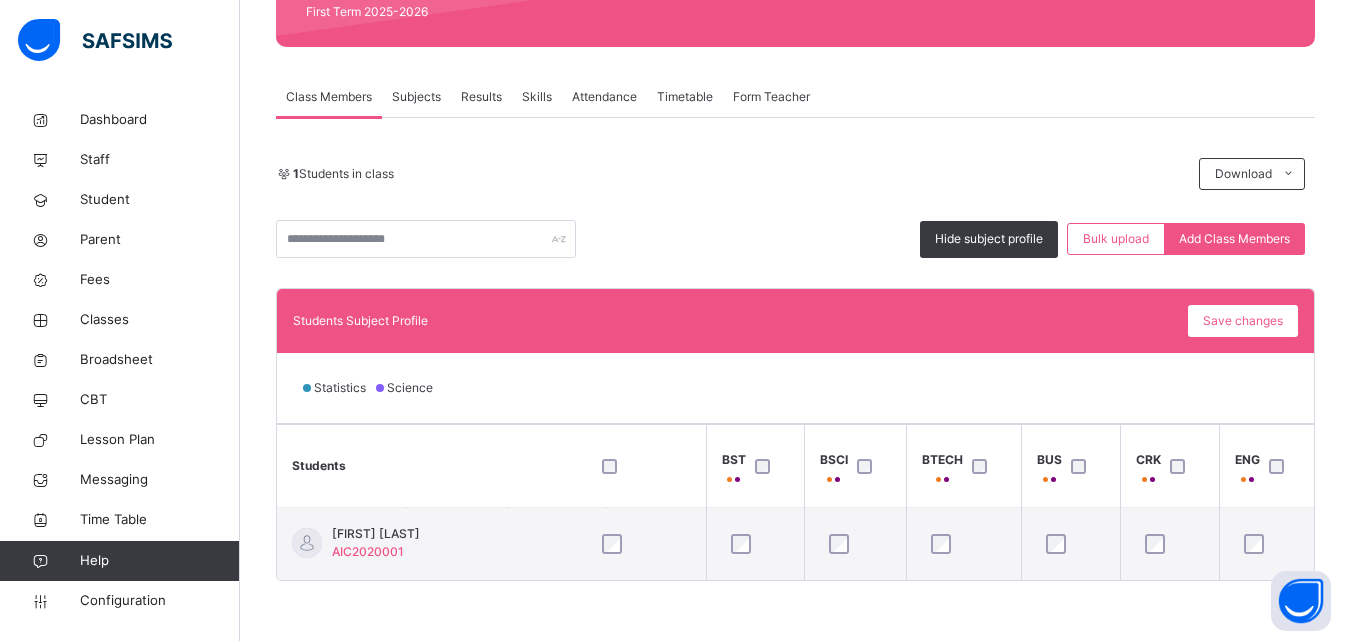 scroll, scrollTop: 0, scrollLeft: 0, axis: both 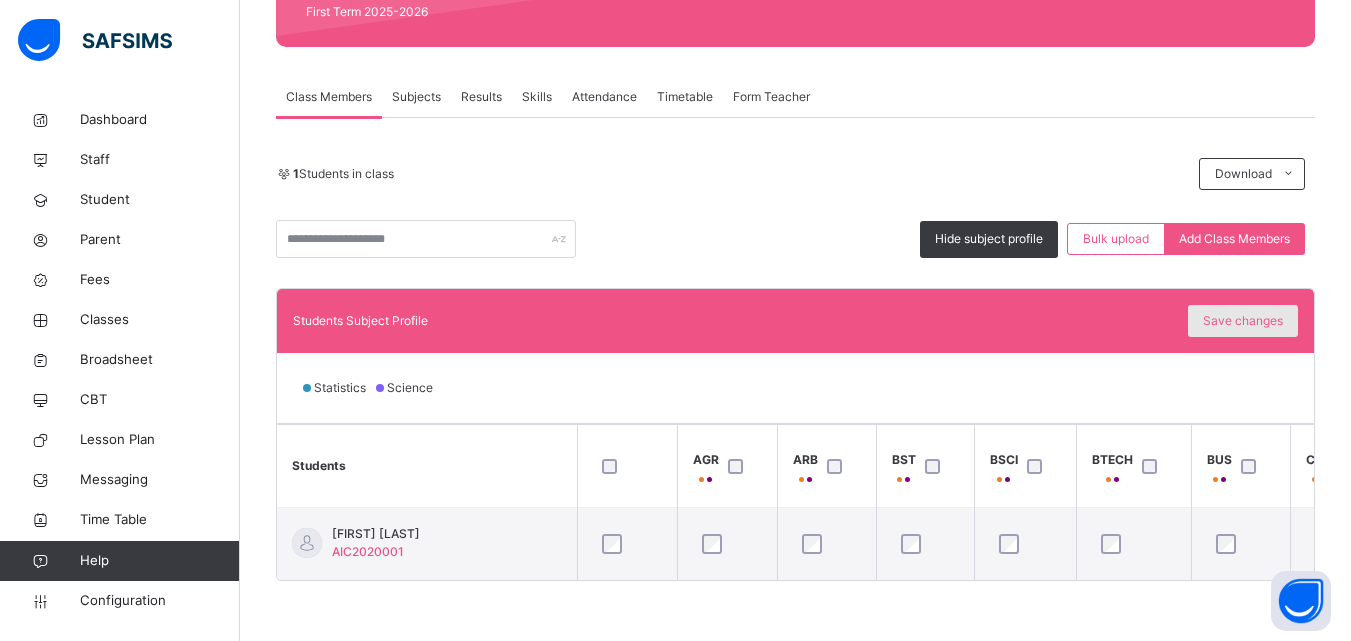 click on "Save changes" at bounding box center [1243, 321] 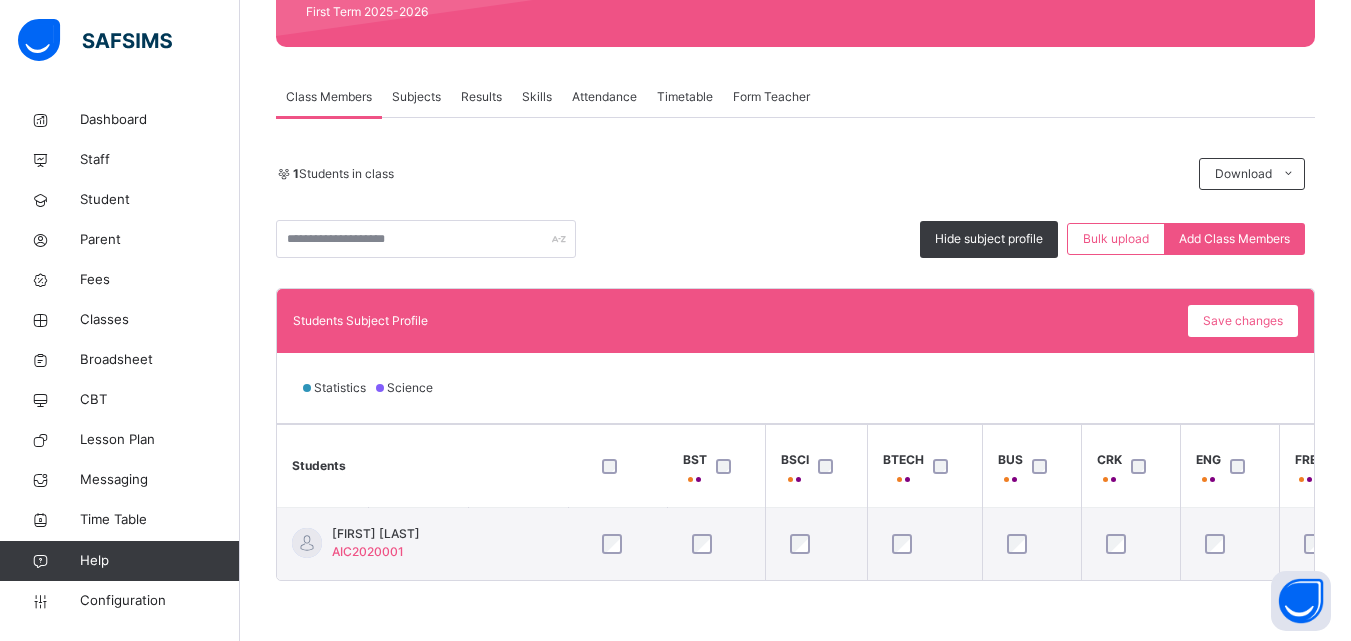 scroll, scrollTop: 0, scrollLeft: 0, axis: both 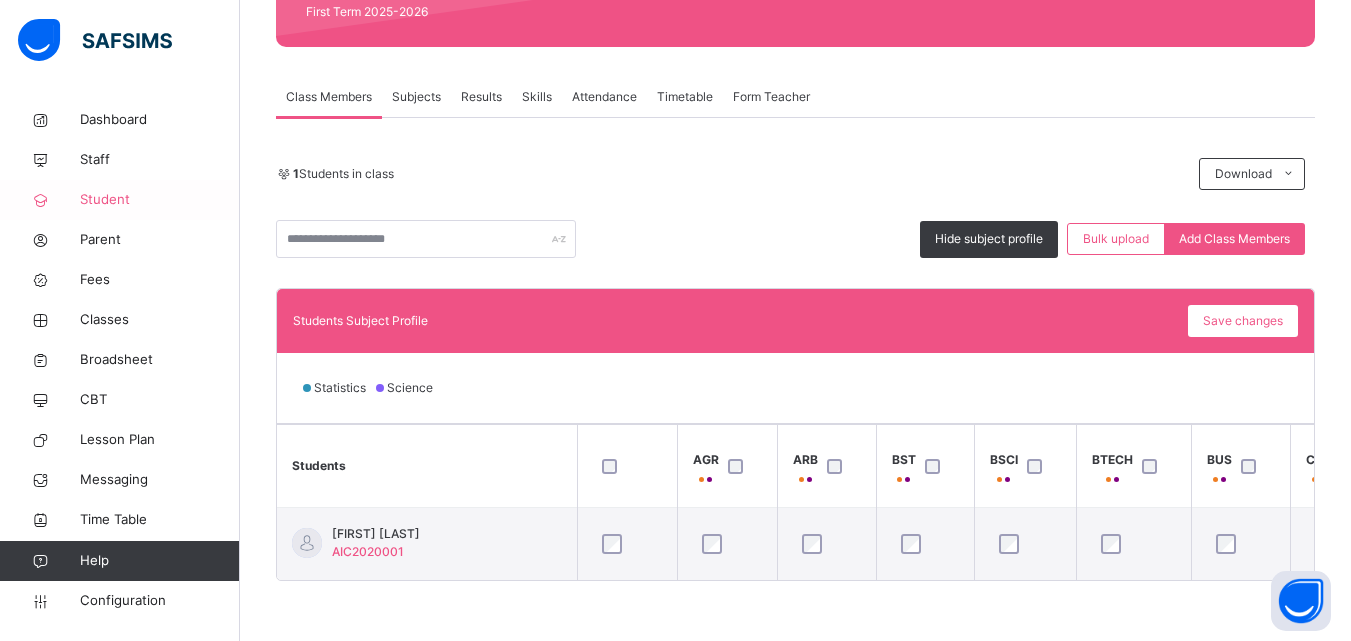 click on "Student" at bounding box center (160, 200) 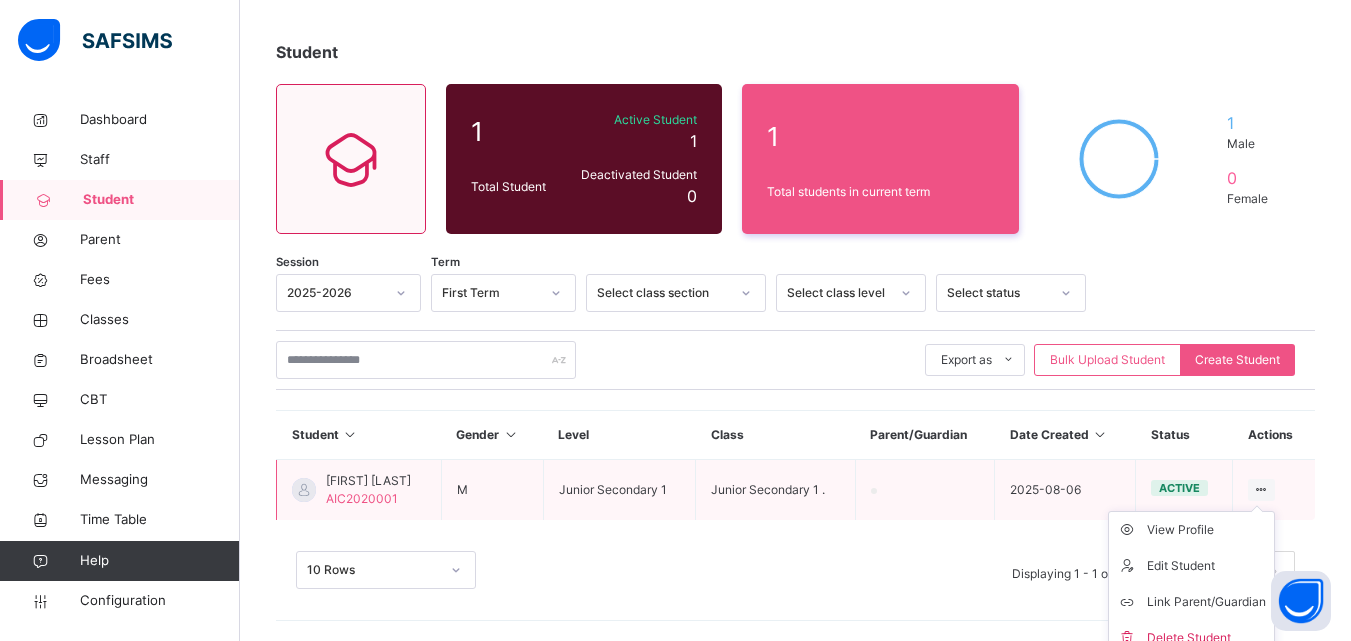 scroll, scrollTop: 106, scrollLeft: 0, axis: vertical 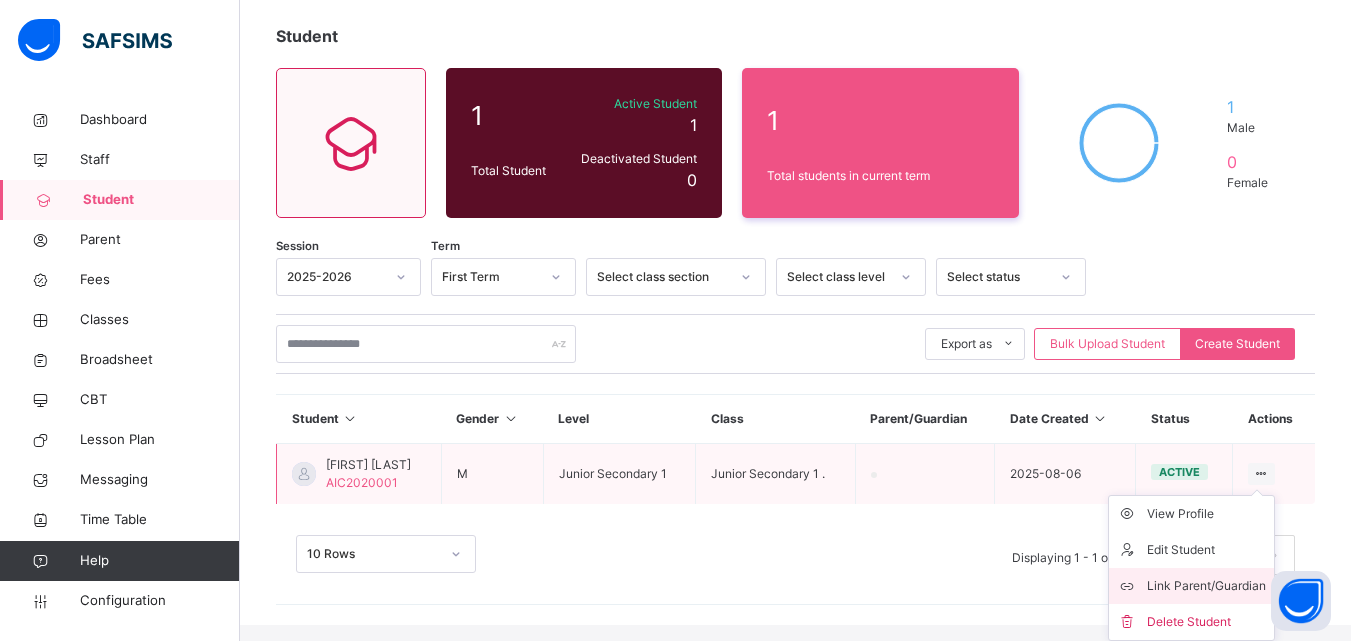 click on "Link Parent/Guardian" at bounding box center [1206, 586] 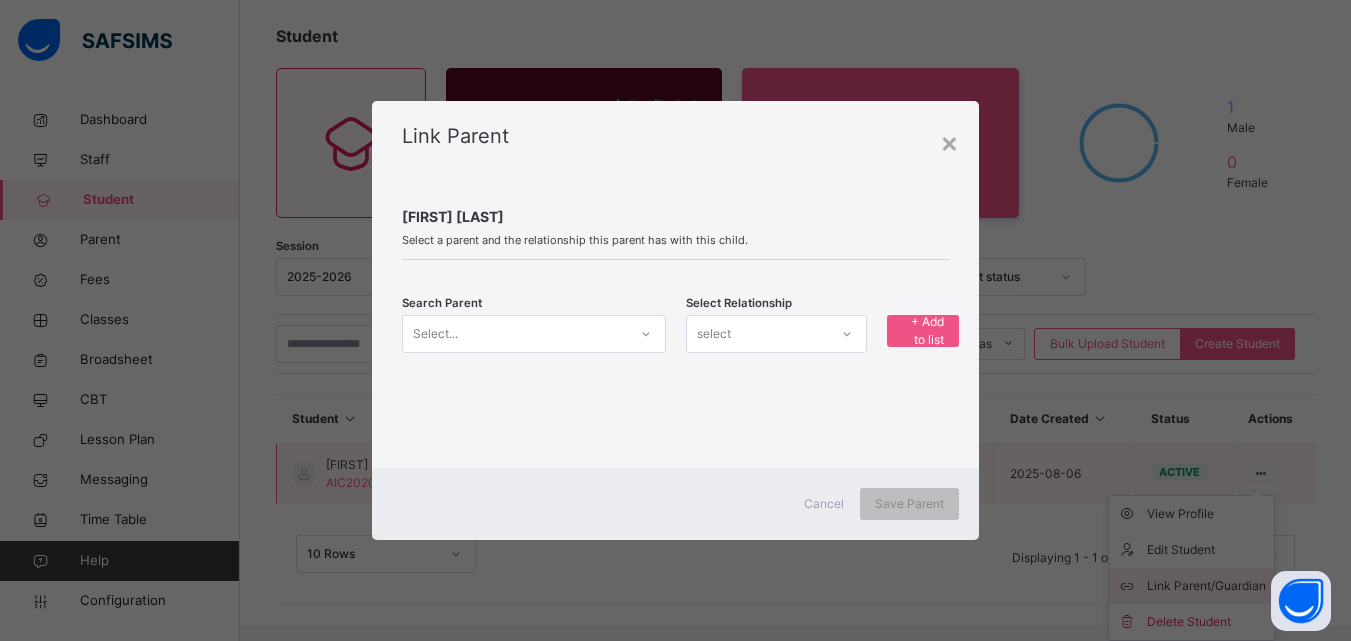 scroll, scrollTop: 90, scrollLeft: 0, axis: vertical 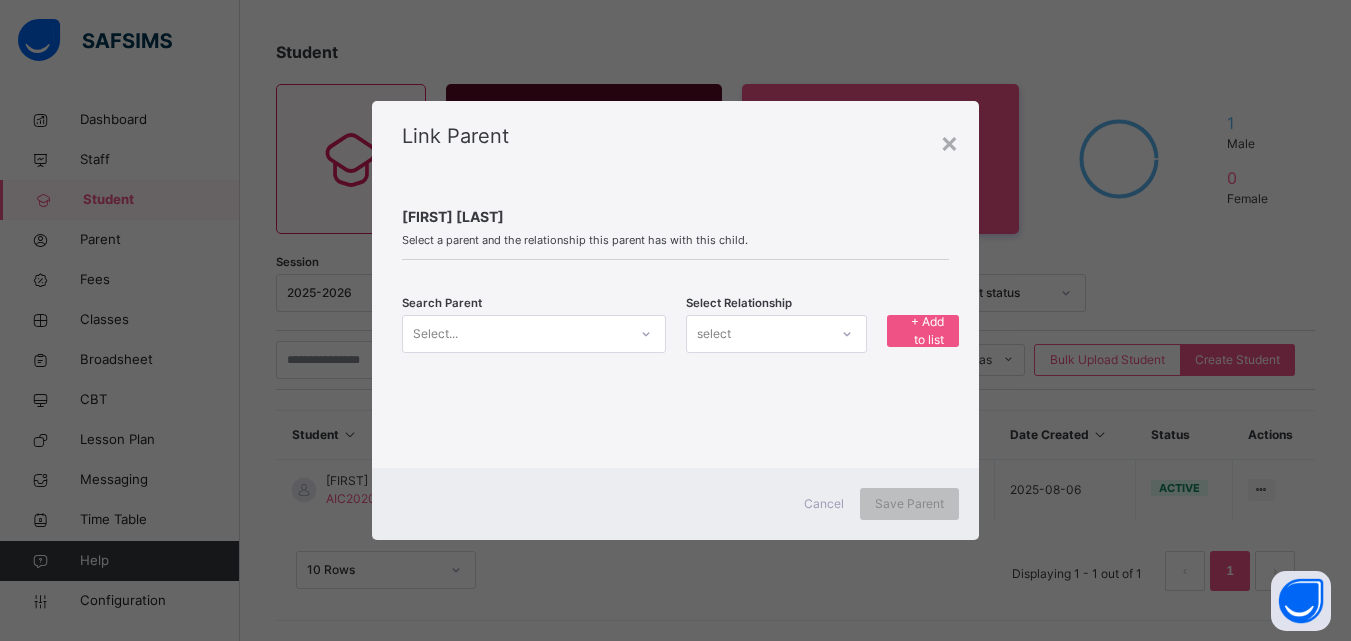 click on "Select..." at bounding box center [515, 333] 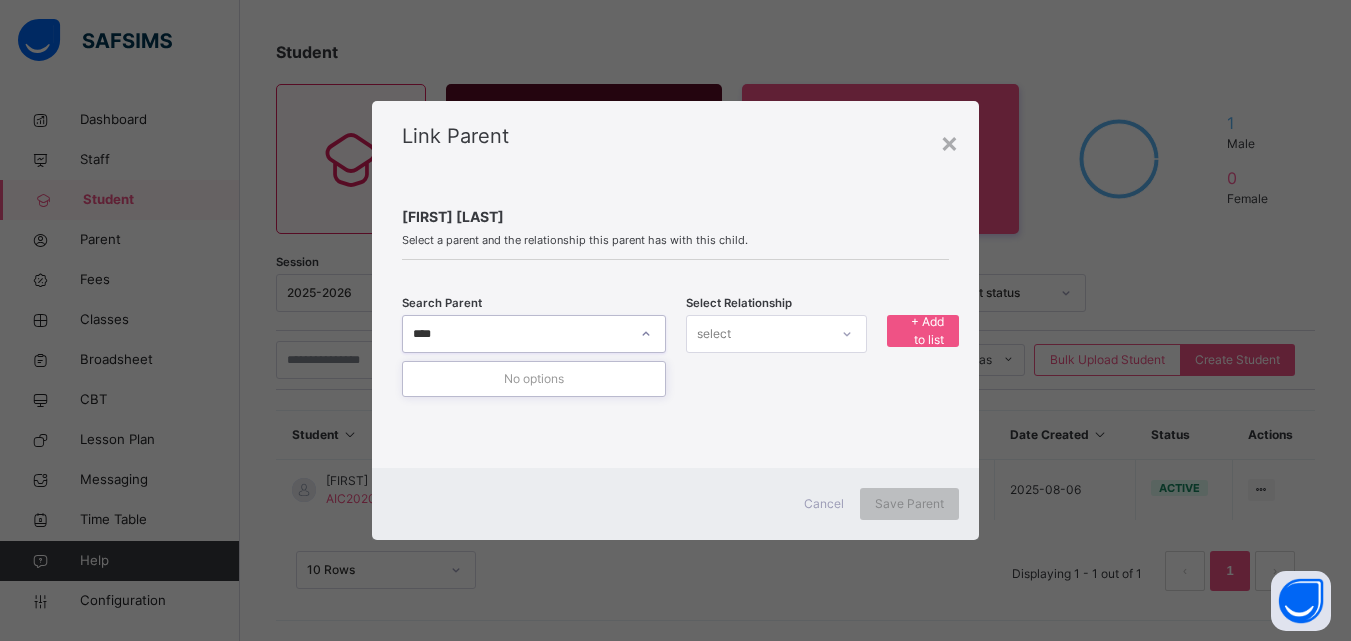 type on "****" 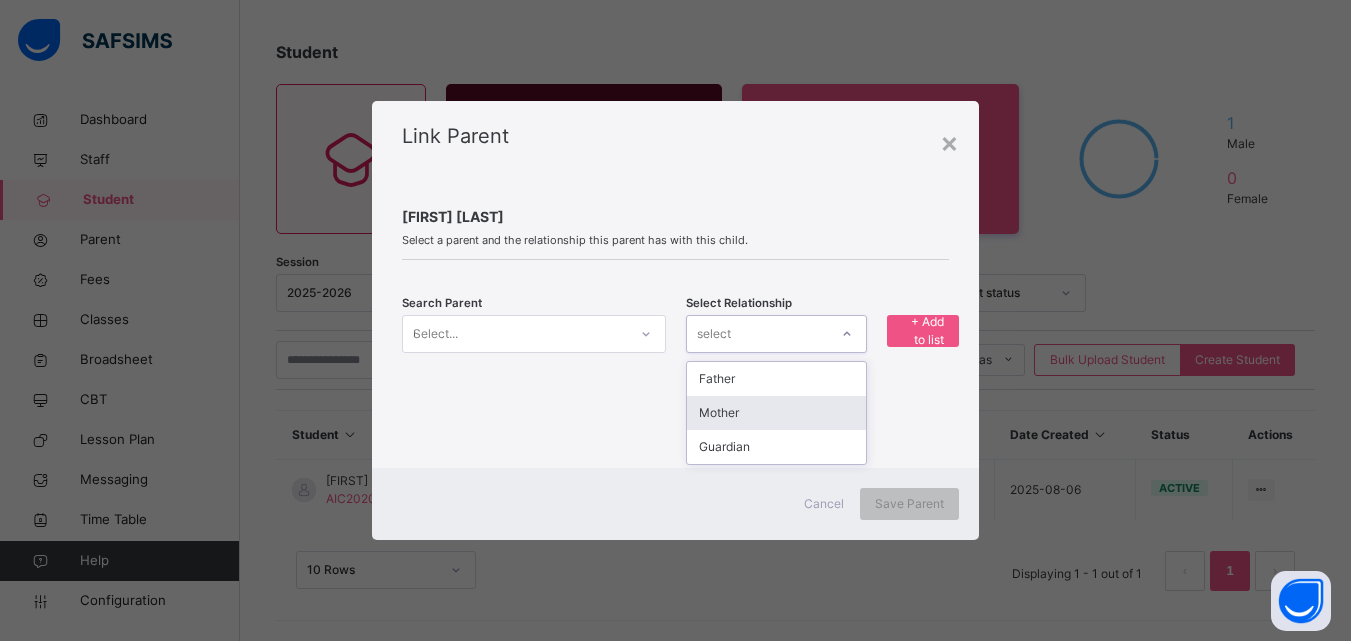 type 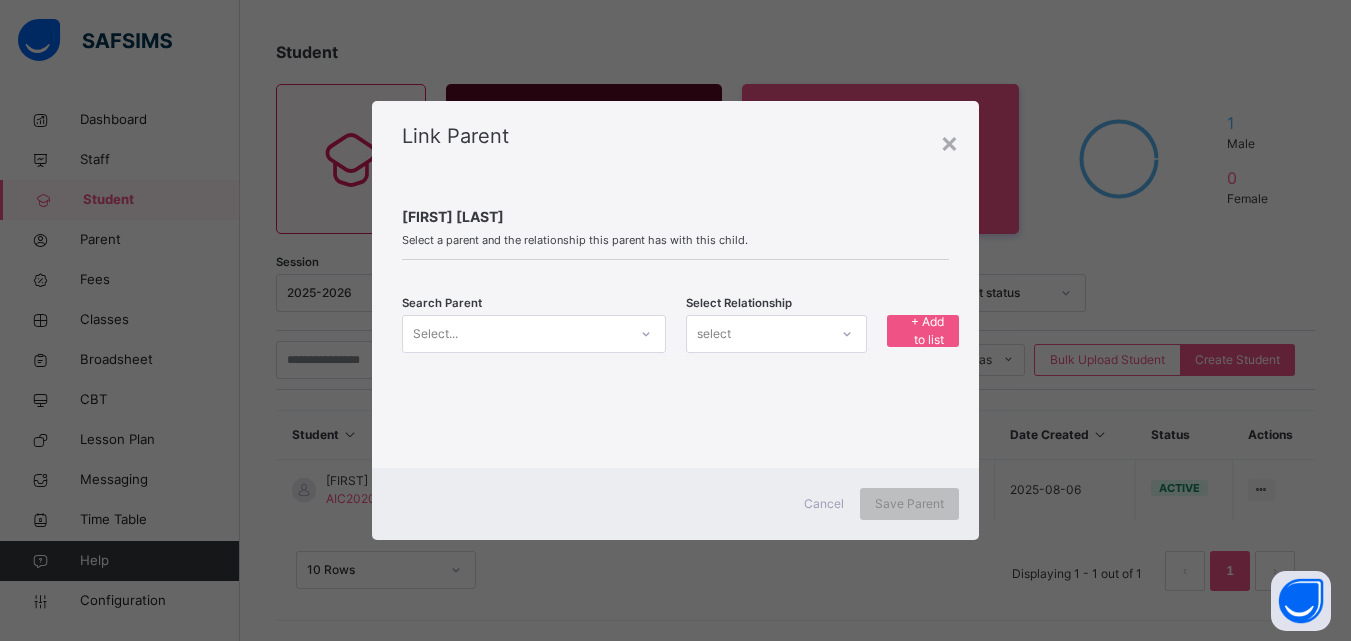 click on "Cancel" at bounding box center [824, 504] 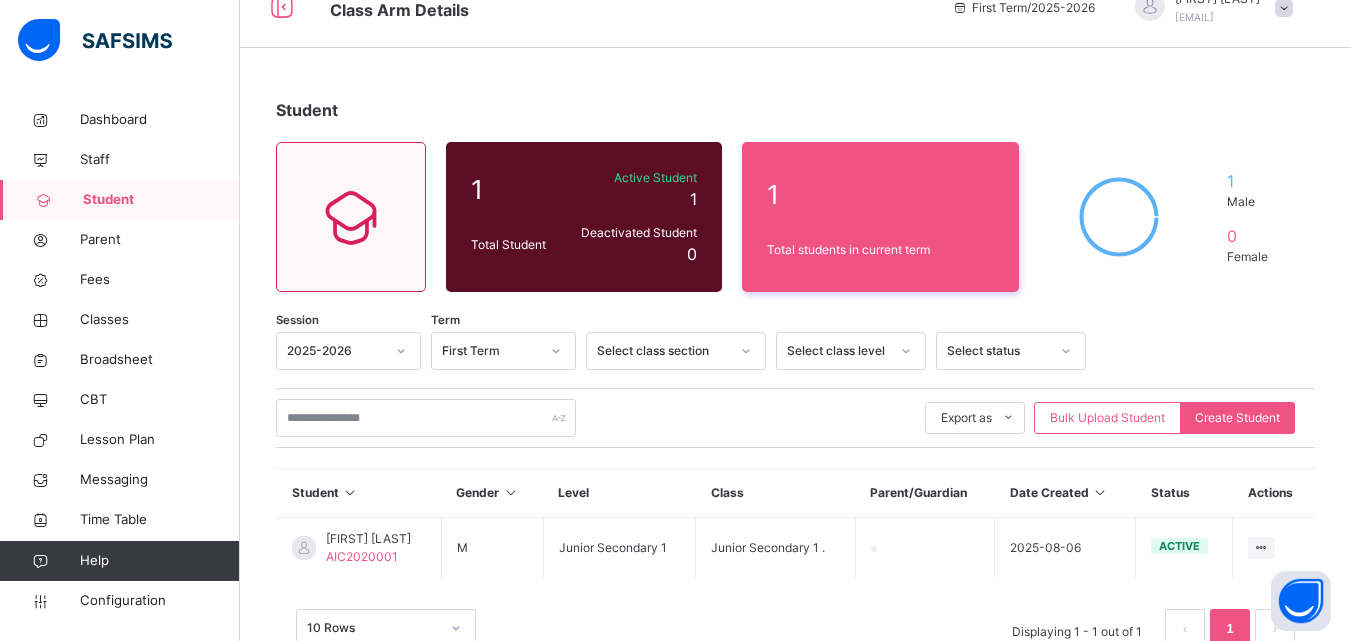 scroll, scrollTop: 0, scrollLeft: 0, axis: both 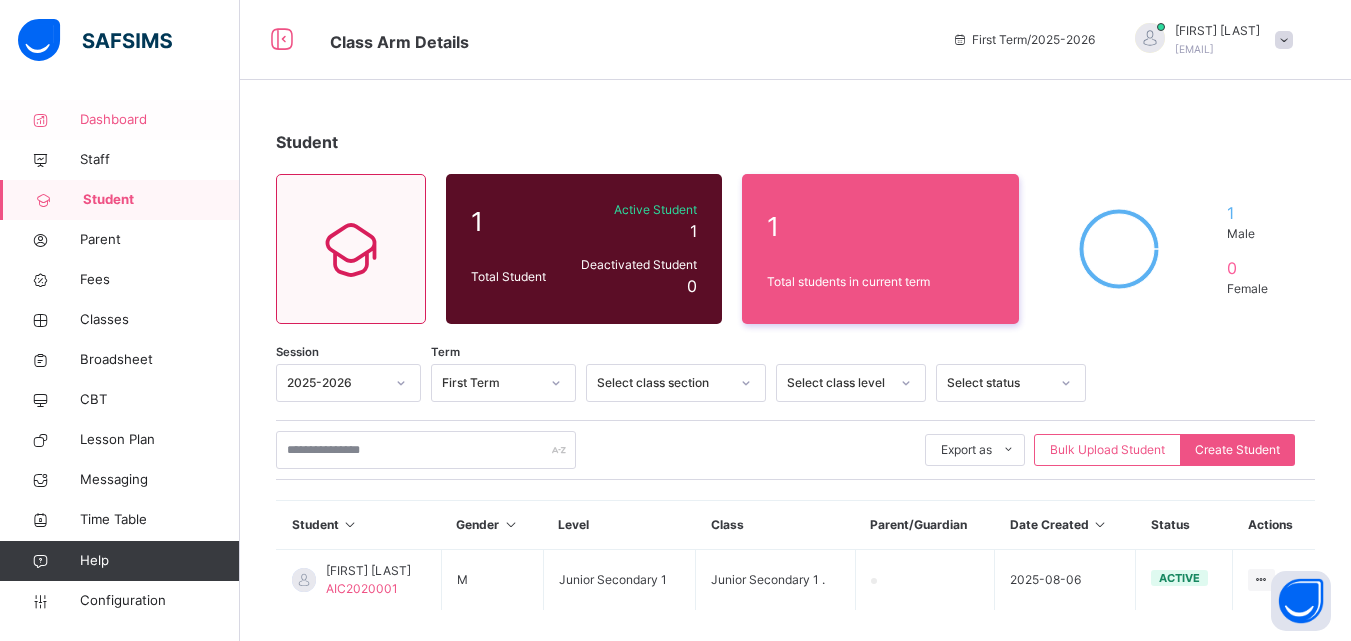 click at bounding box center [40, 120] 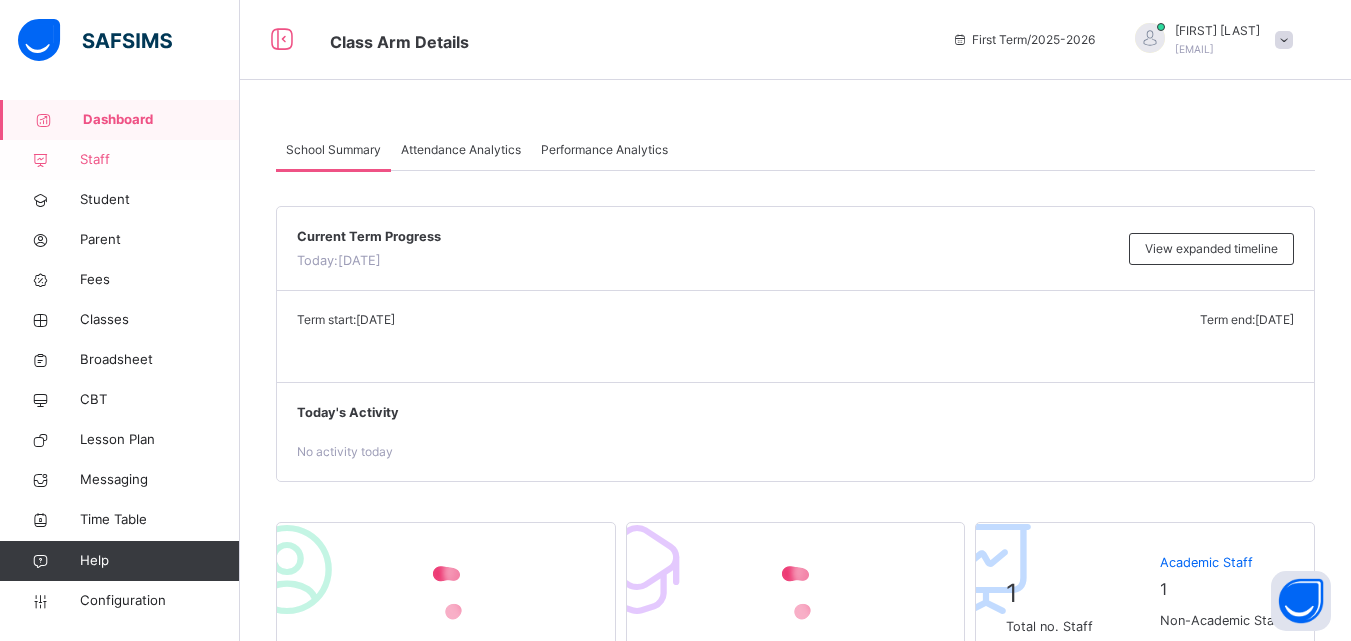 click on "Staff" at bounding box center [160, 160] 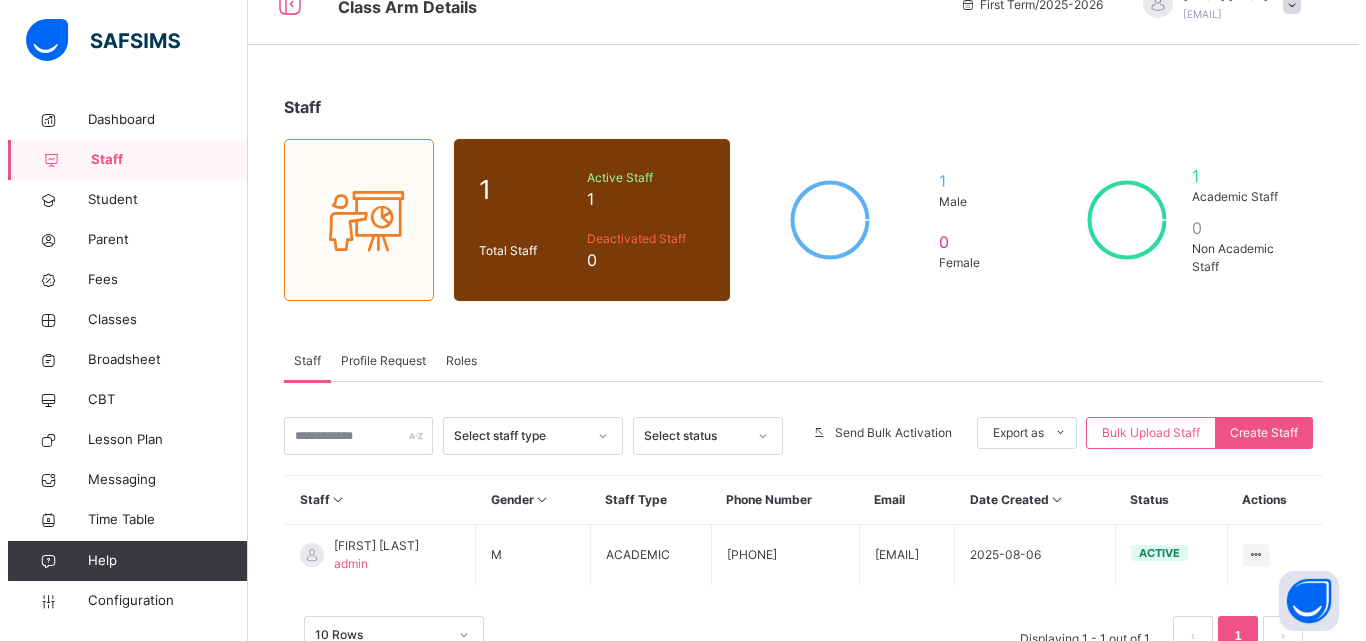 scroll, scrollTop: 100, scrollLeft: 0, axis: vertical 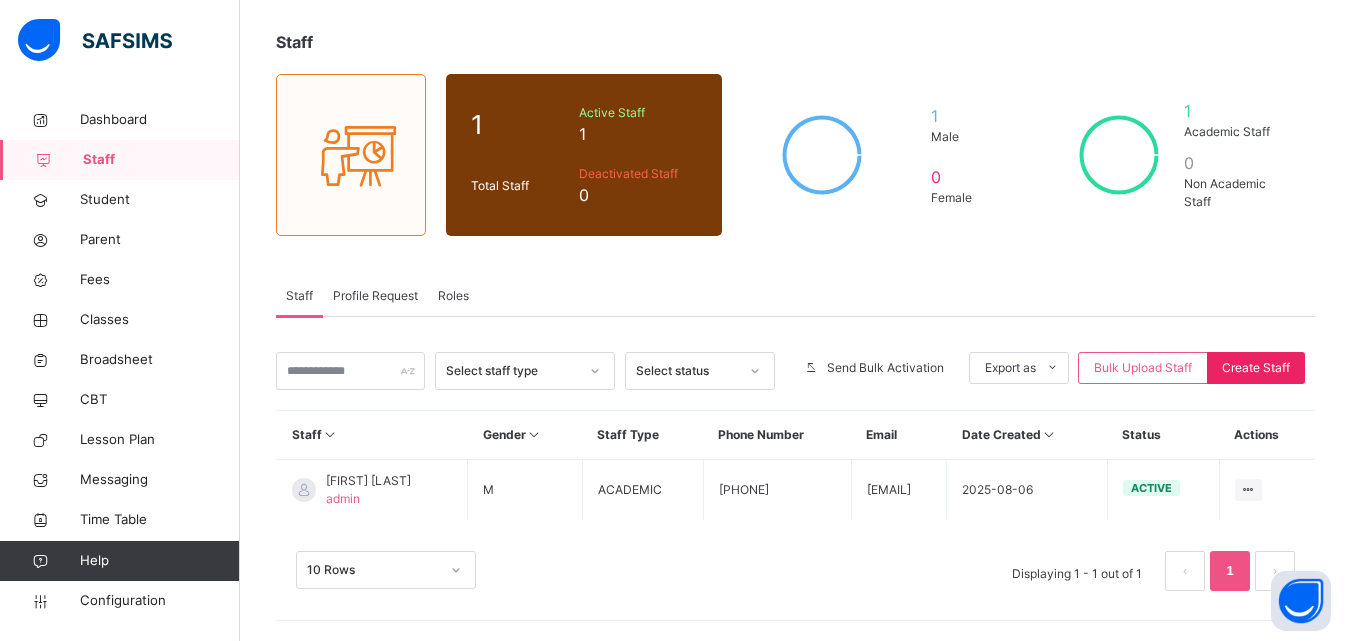 click on "Create Staff" at bounding box center [1256, 368] 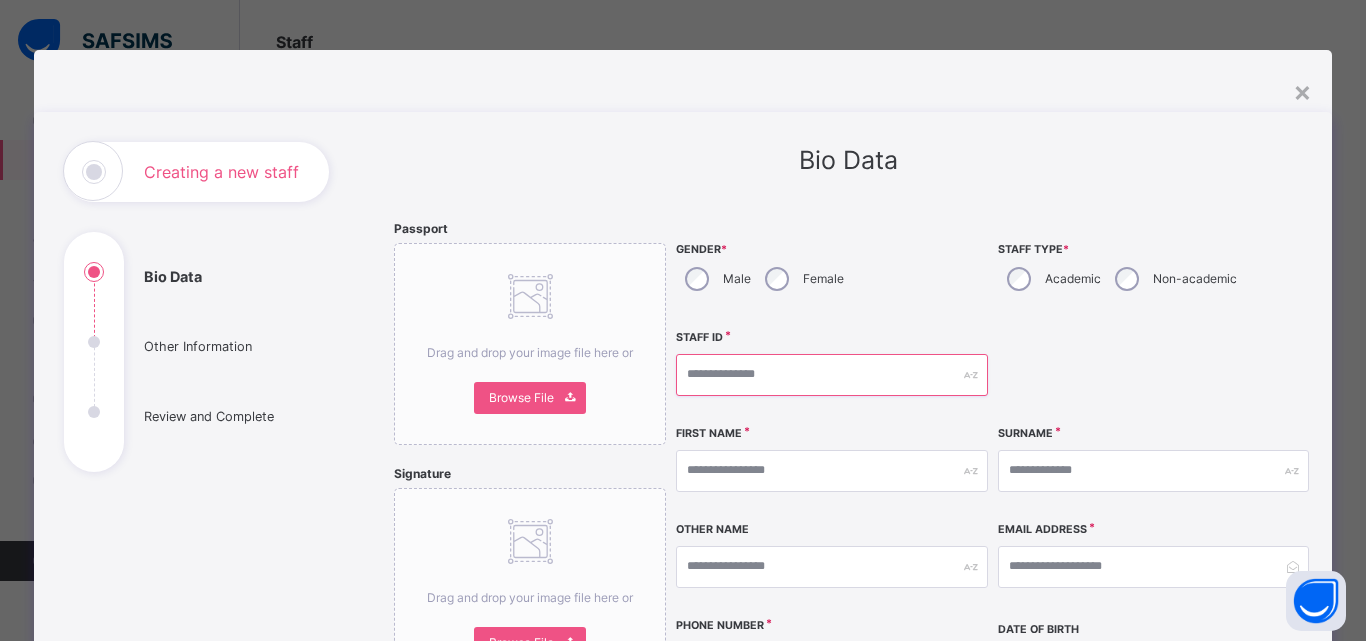 click at bounding box center [831, 375] 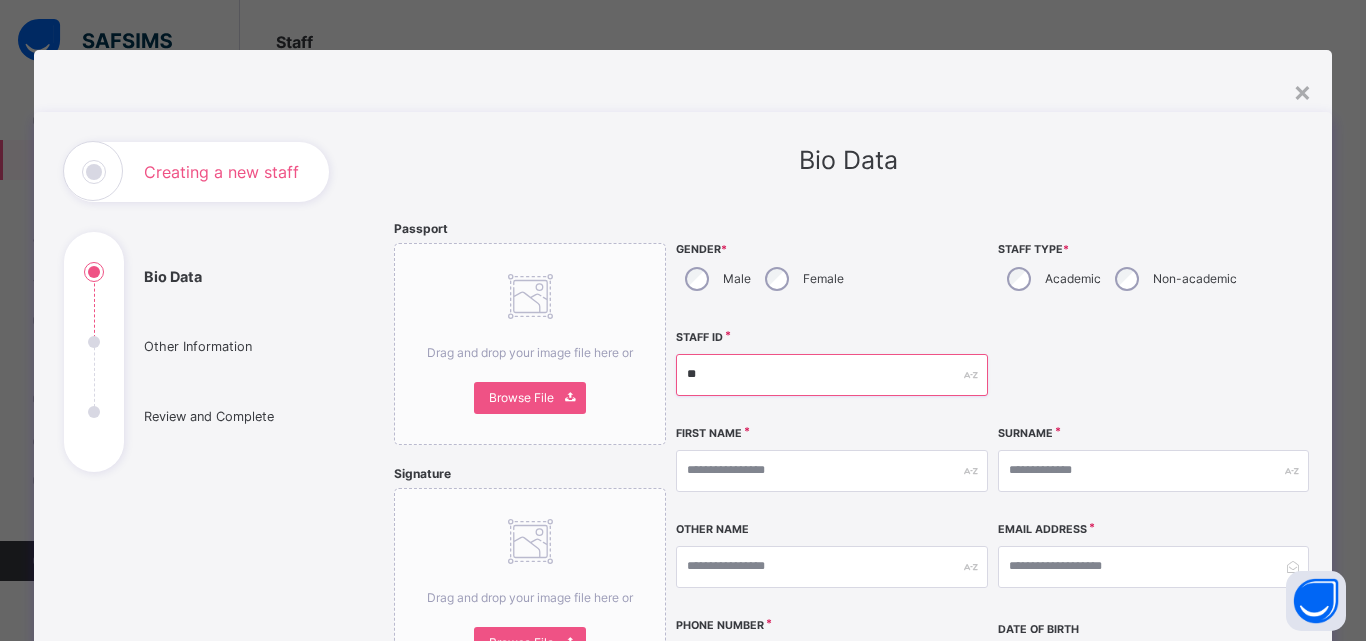 type on "*" 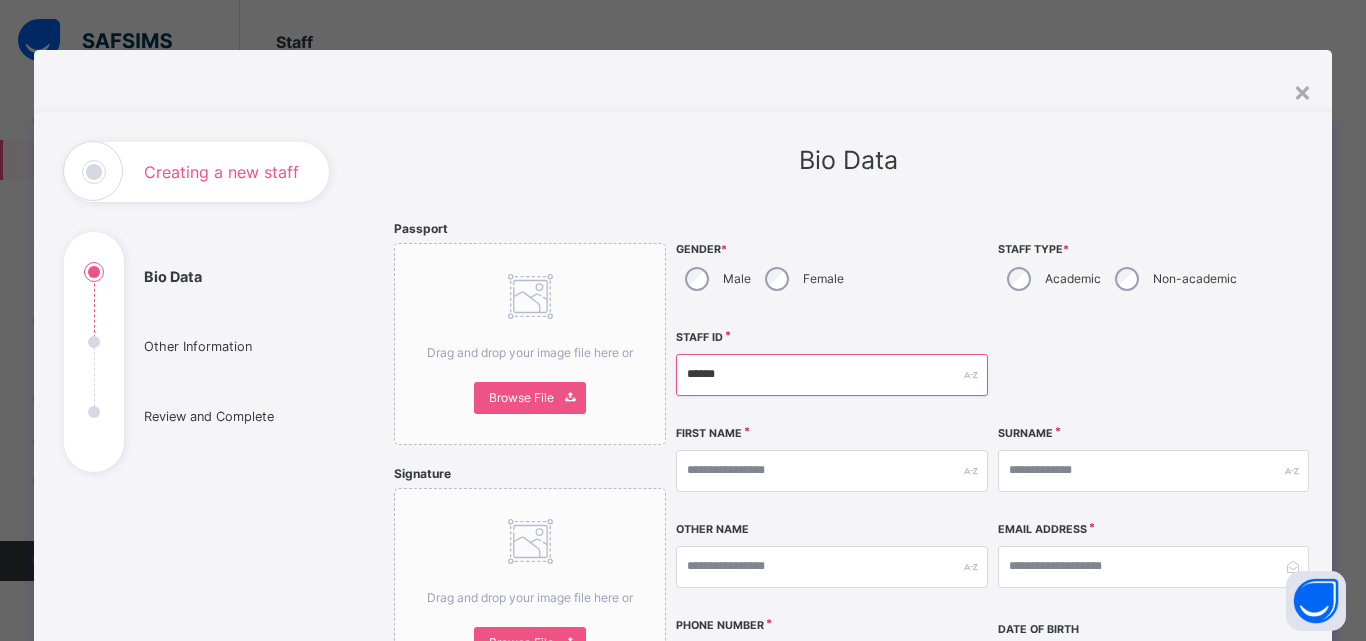 type on "******" 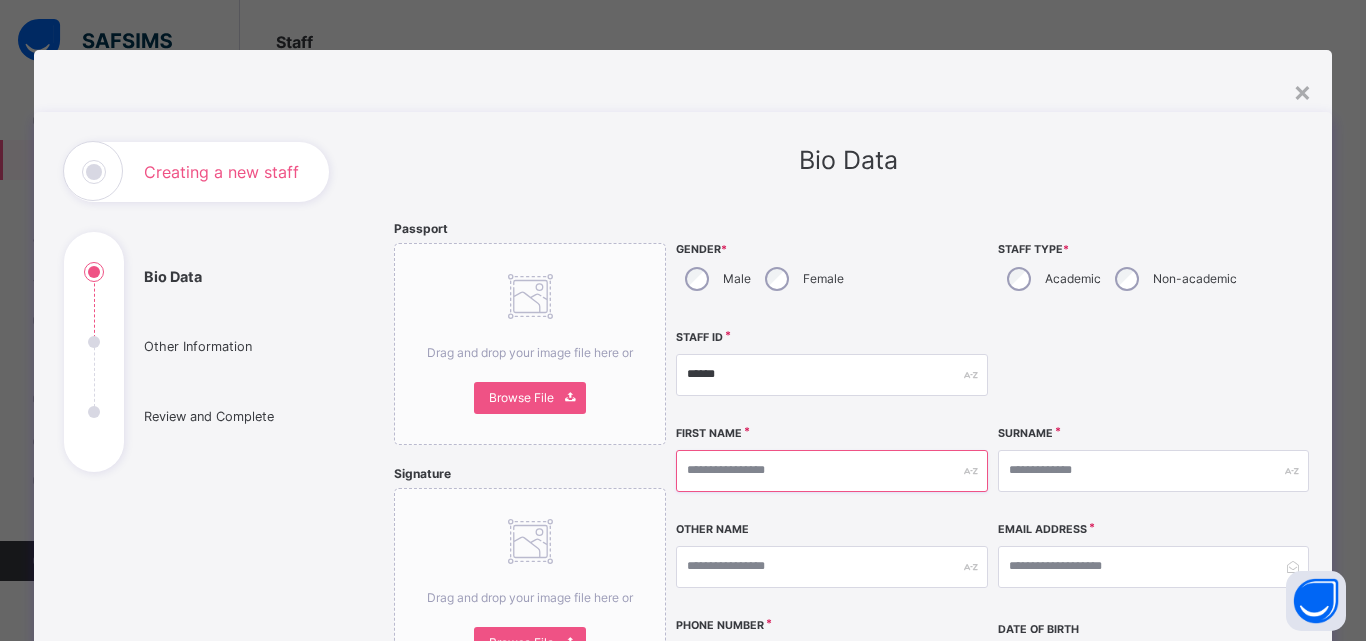 click at bounding box center [831, 471] 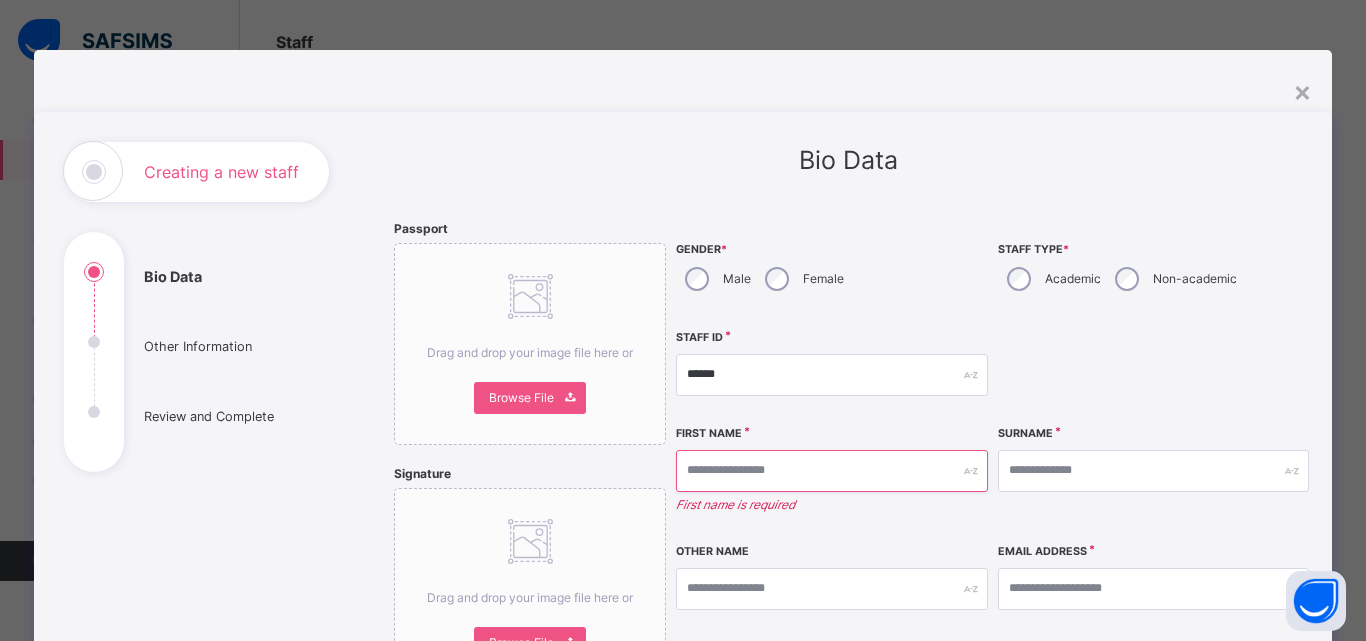 type on "*" 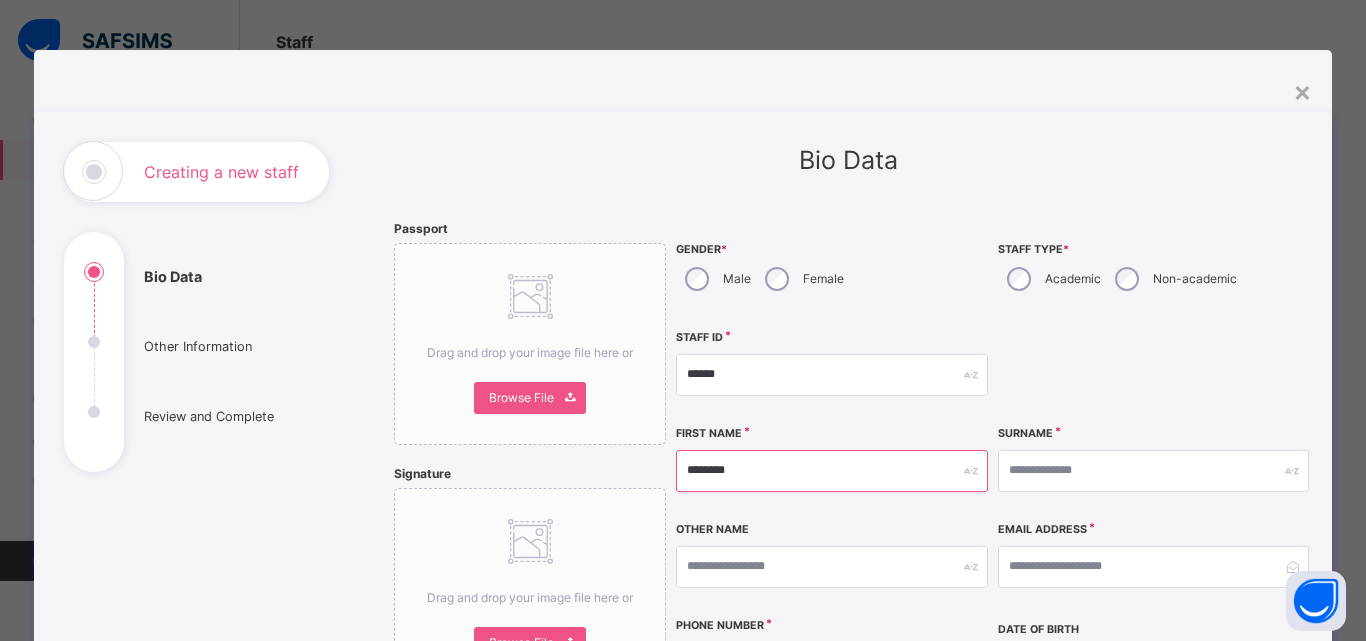 type on "********" 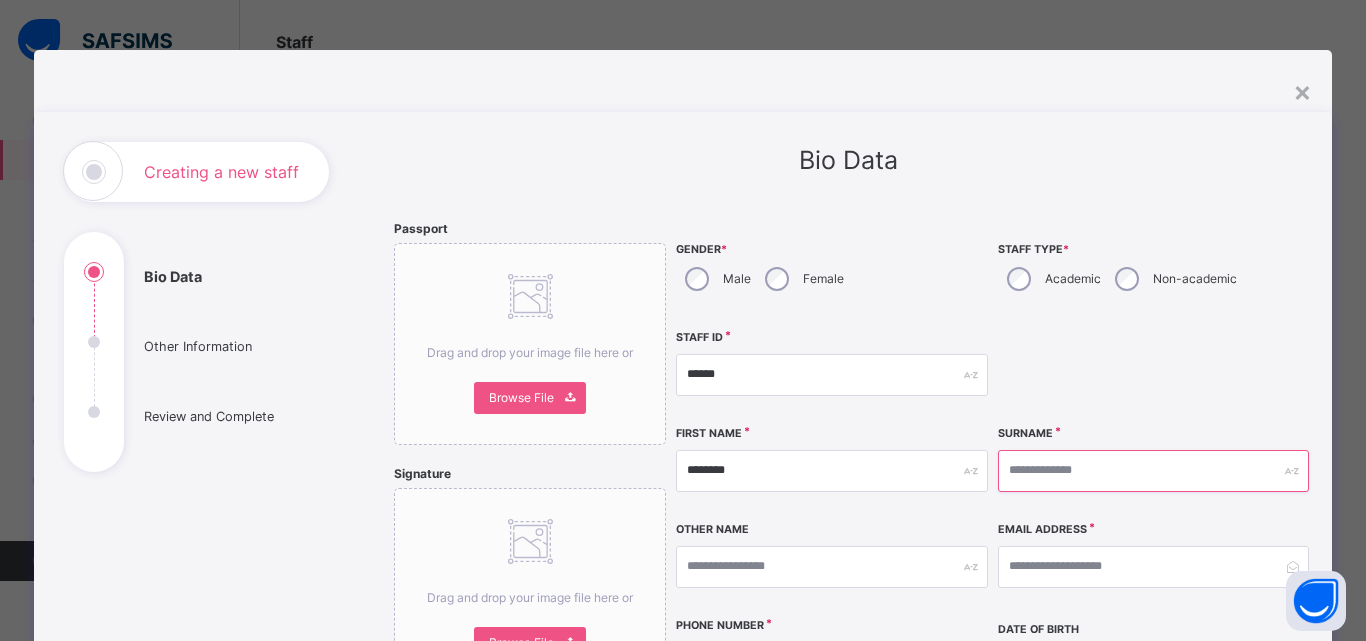 click at bounding box center (1153, 471) 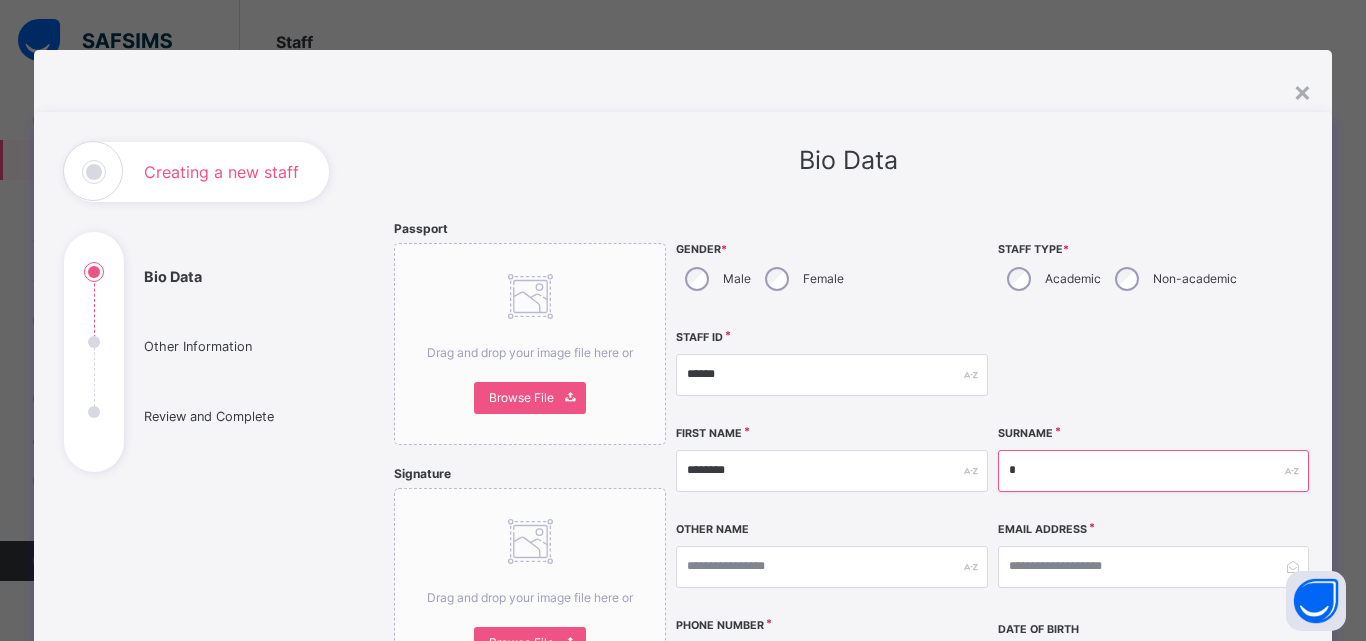 type on "**********" 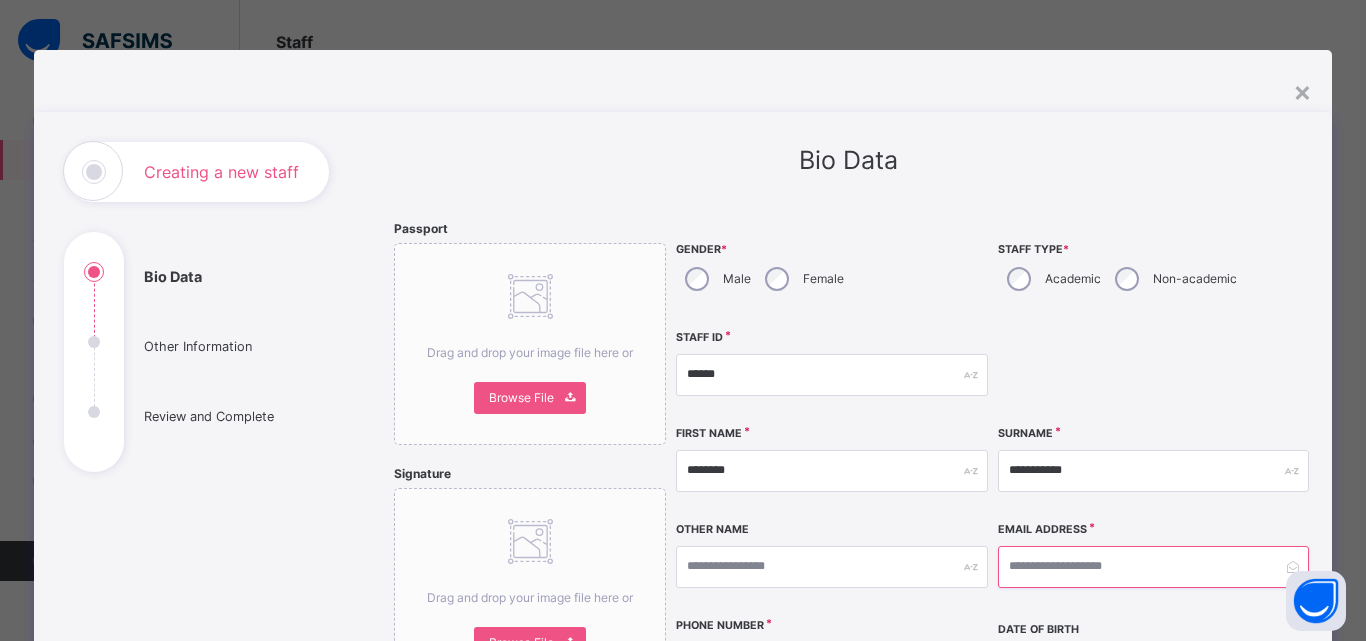 type on "**********" 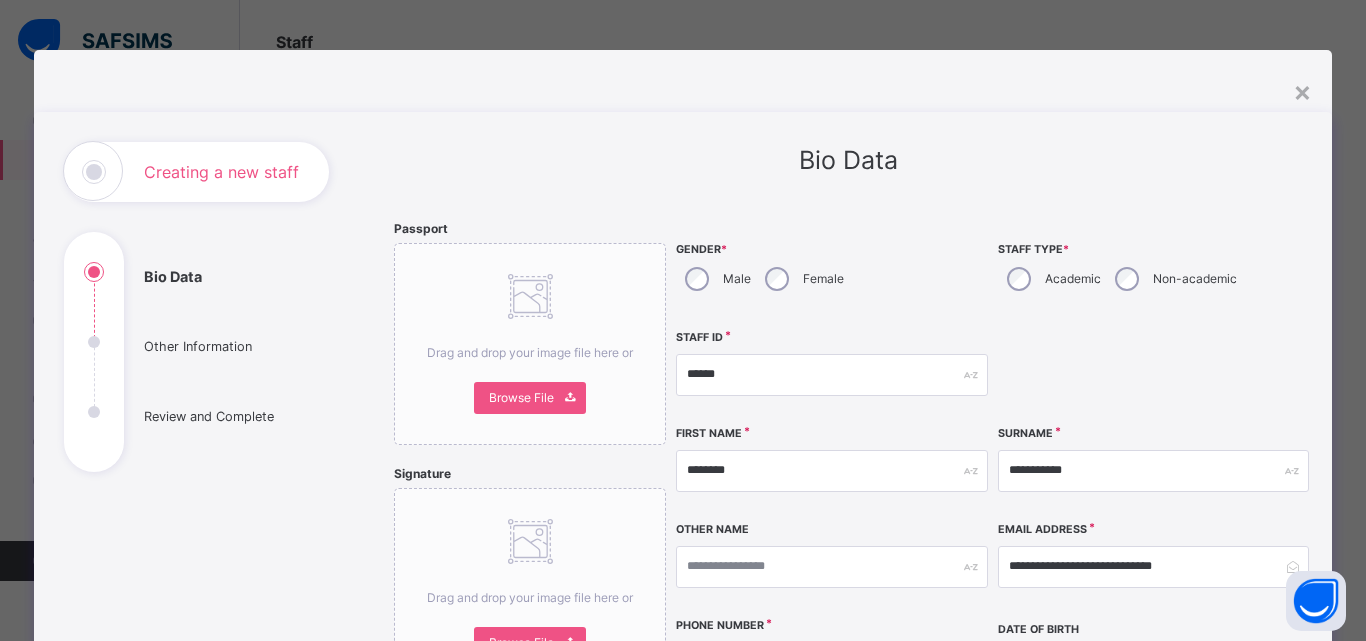 type on "****" 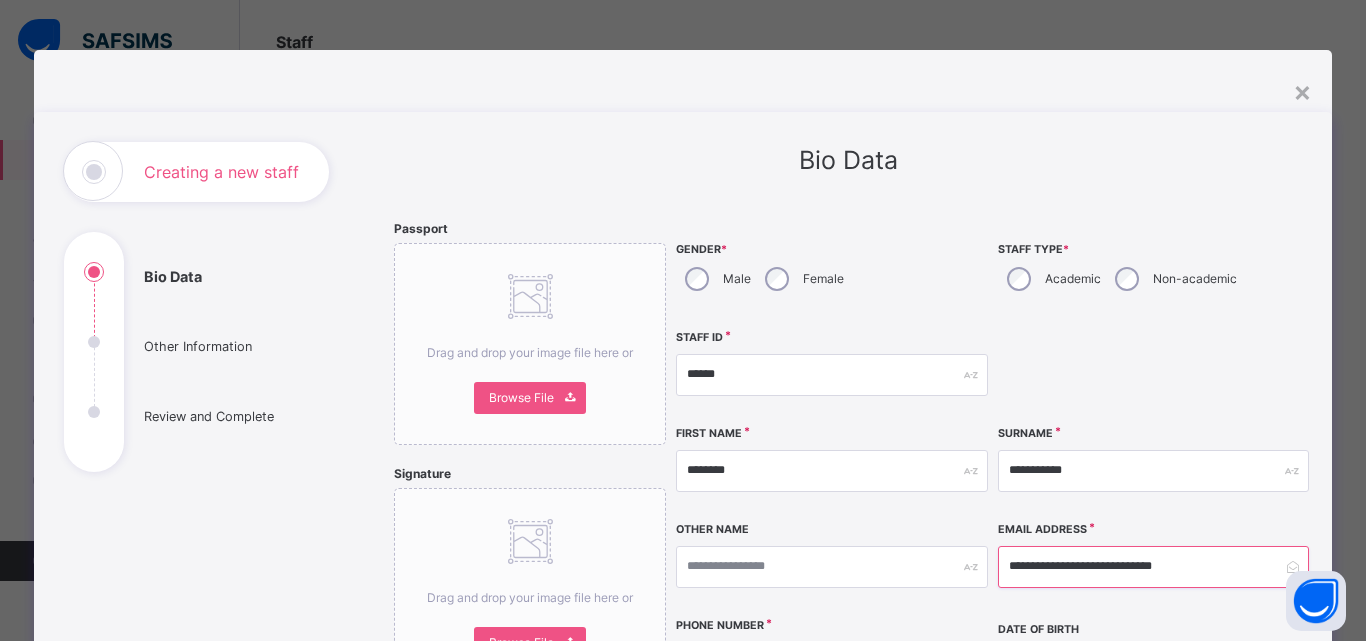 click on "**********" at bounding box center [1153, 567] 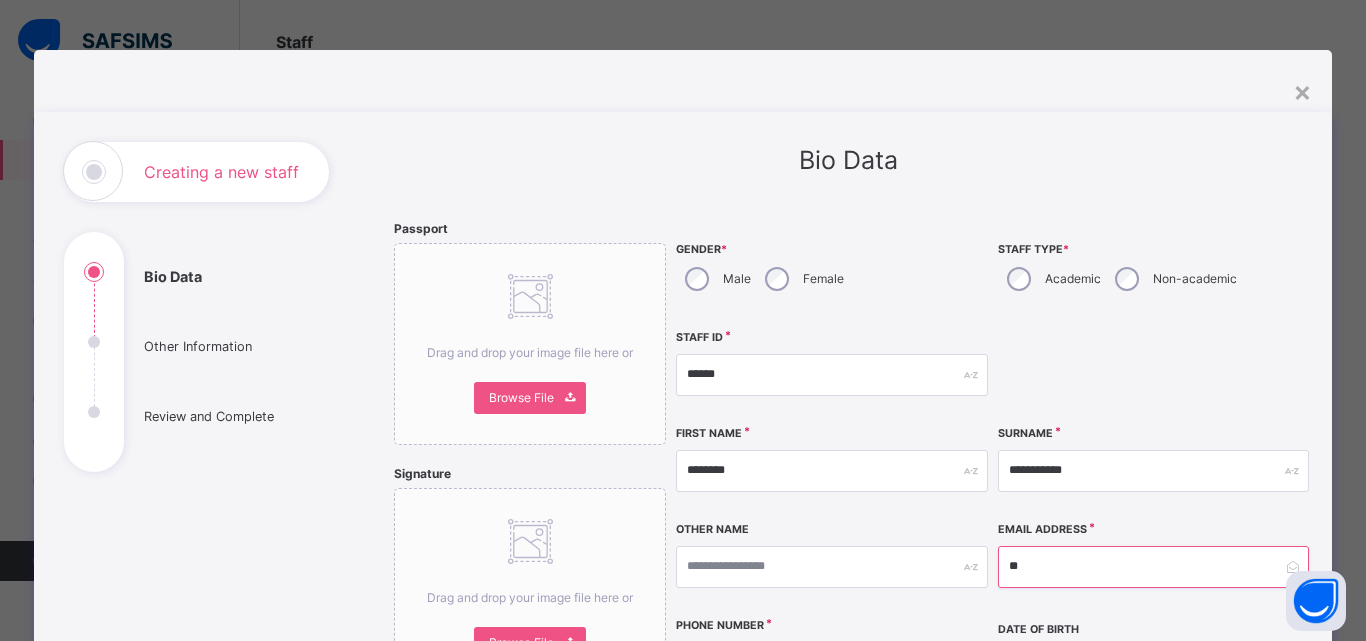 type on "*" 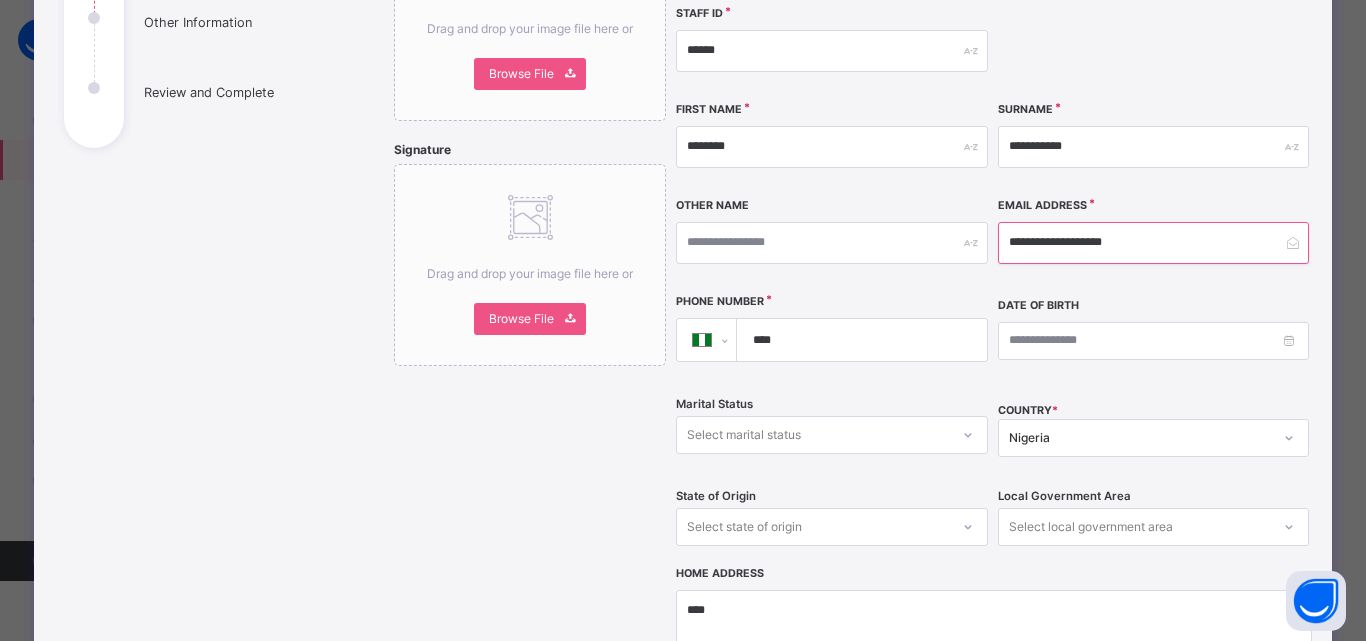 scroll, scrollTop: 326, scrollLeft: 0, axis: vertical 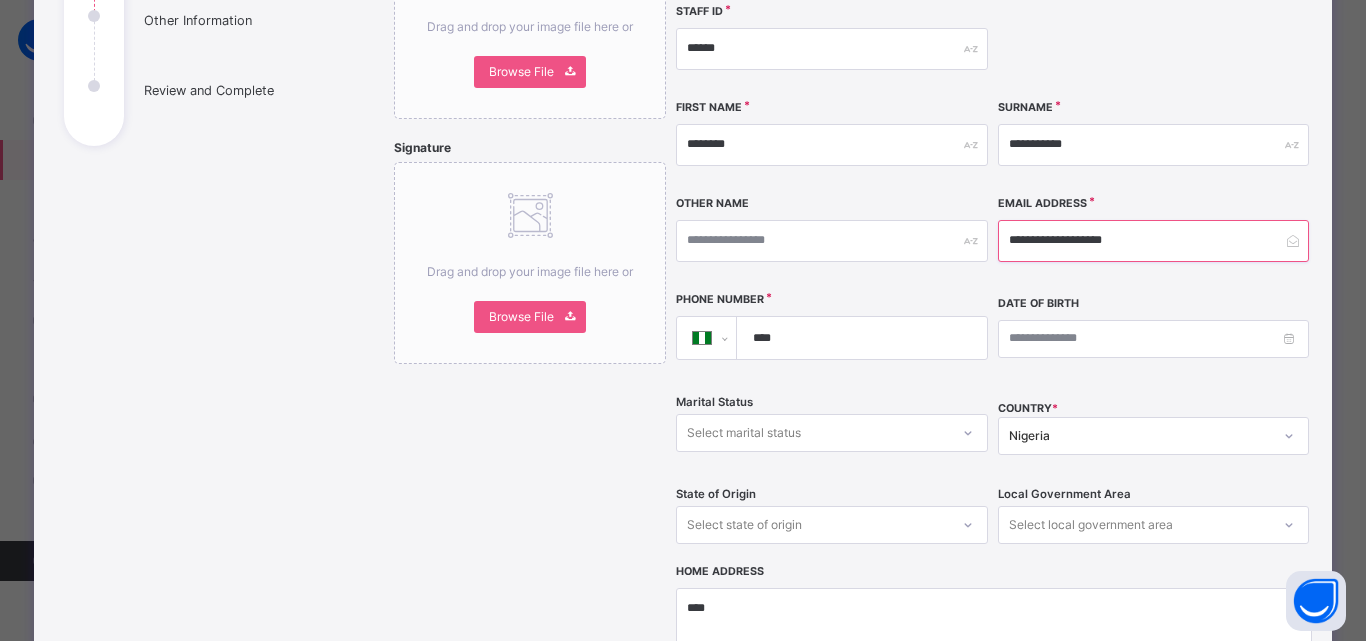 type on "**********" 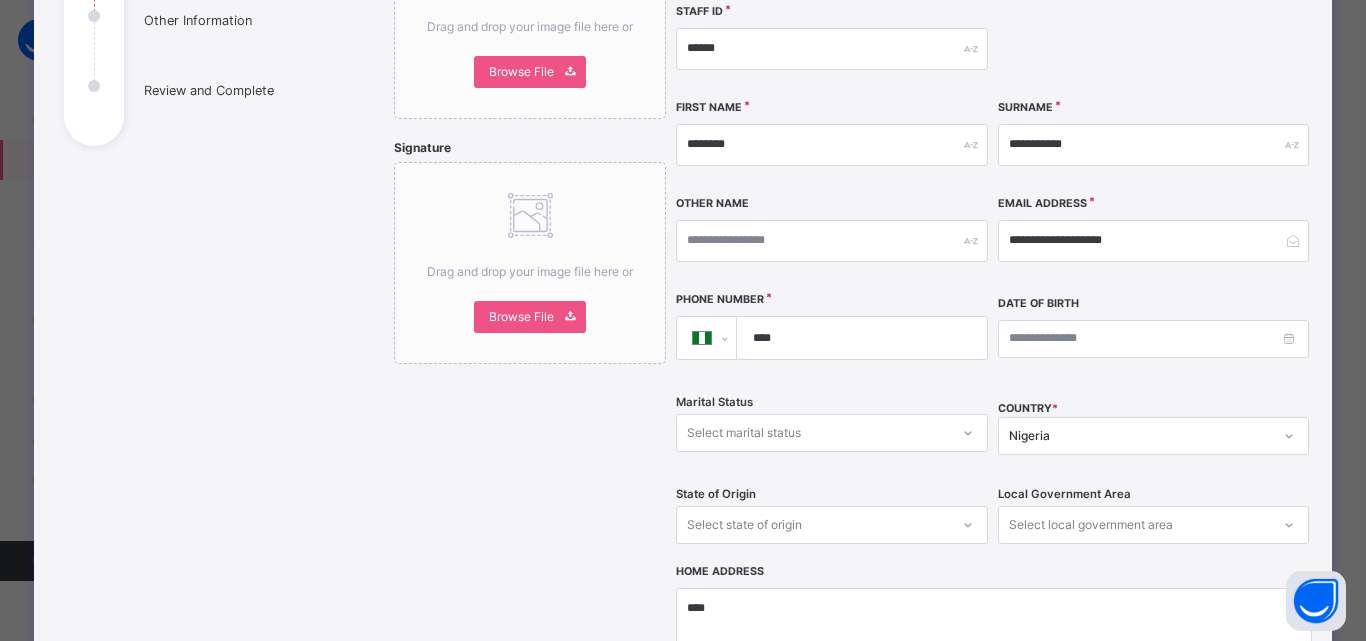 click on "****" at bounding box center (858, 338) 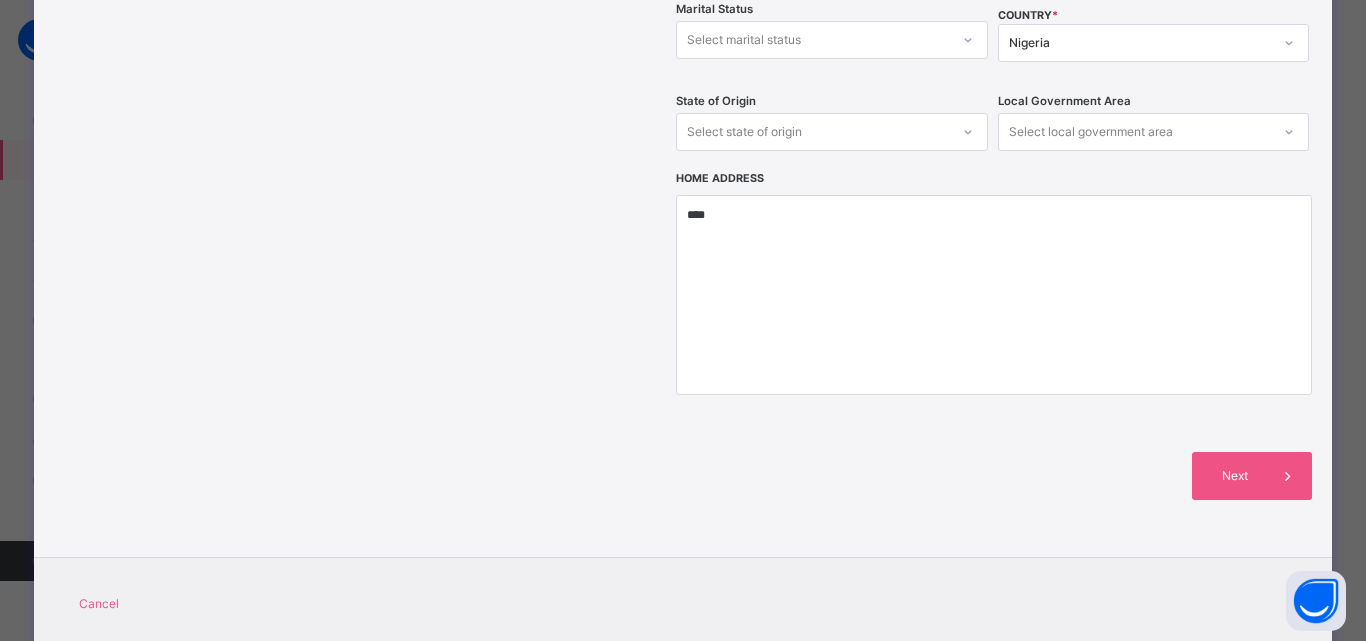 scroll, scrollTop: 720, scrollLeft: 0, axis: vertical 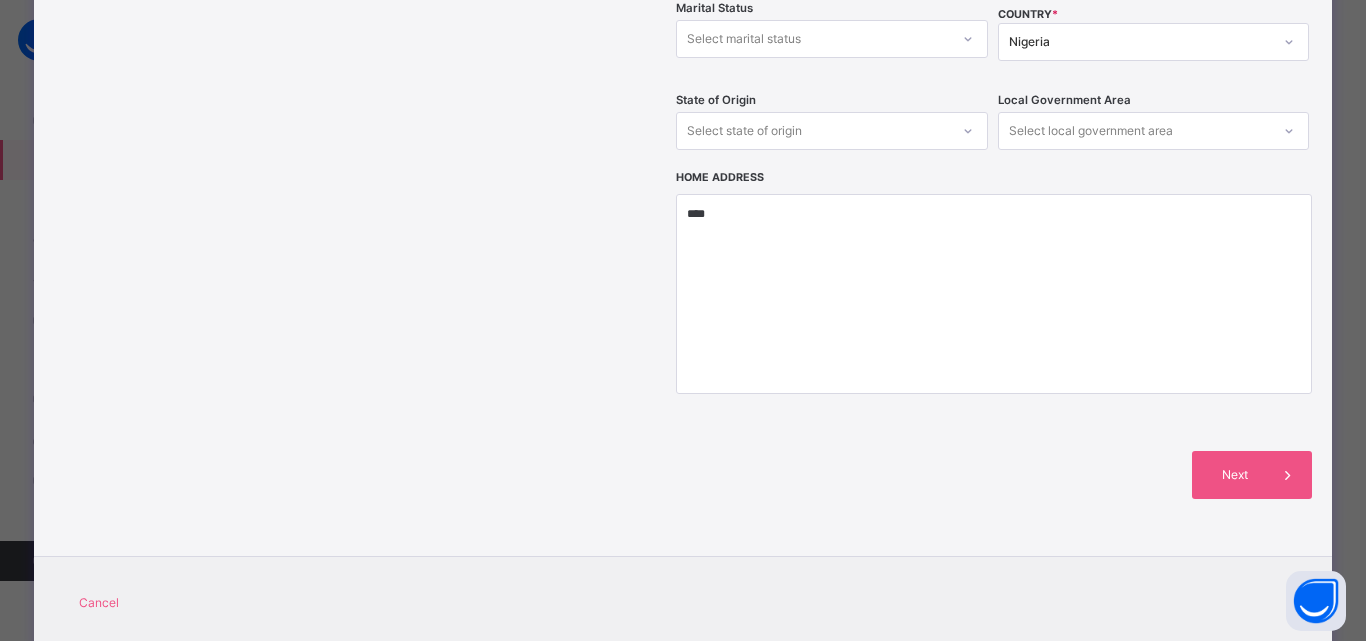 type on "**********" 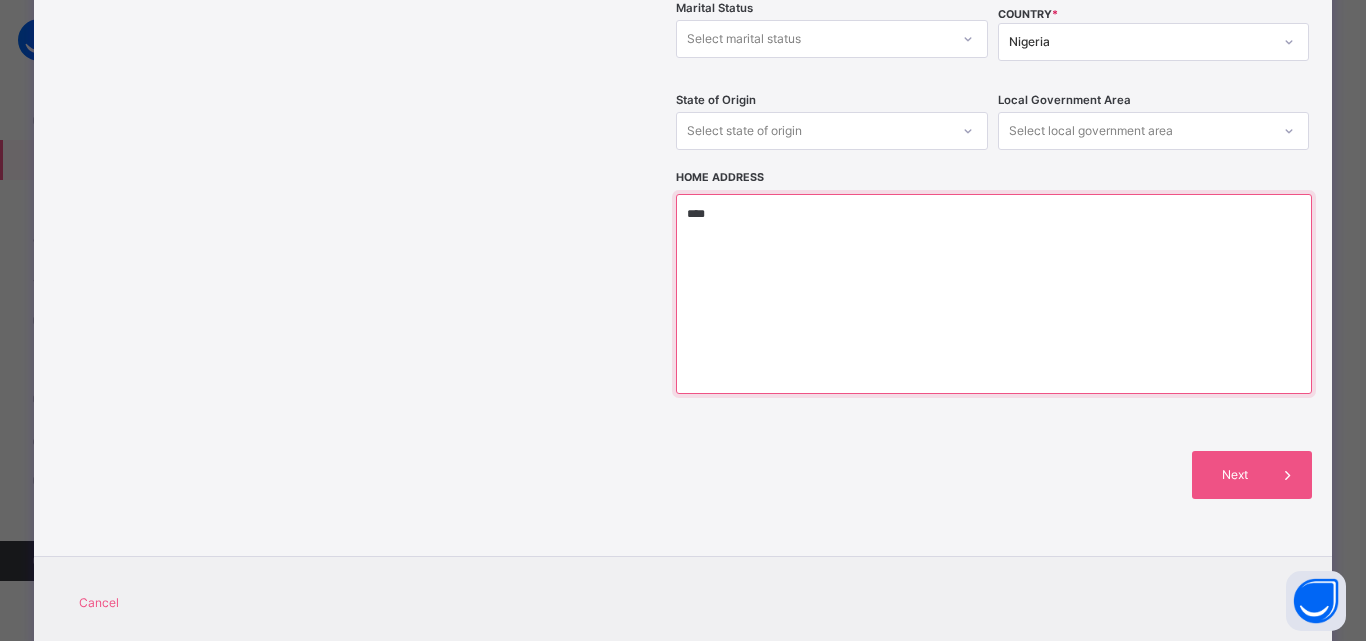 click on "****" at bounding box center (993, 294) 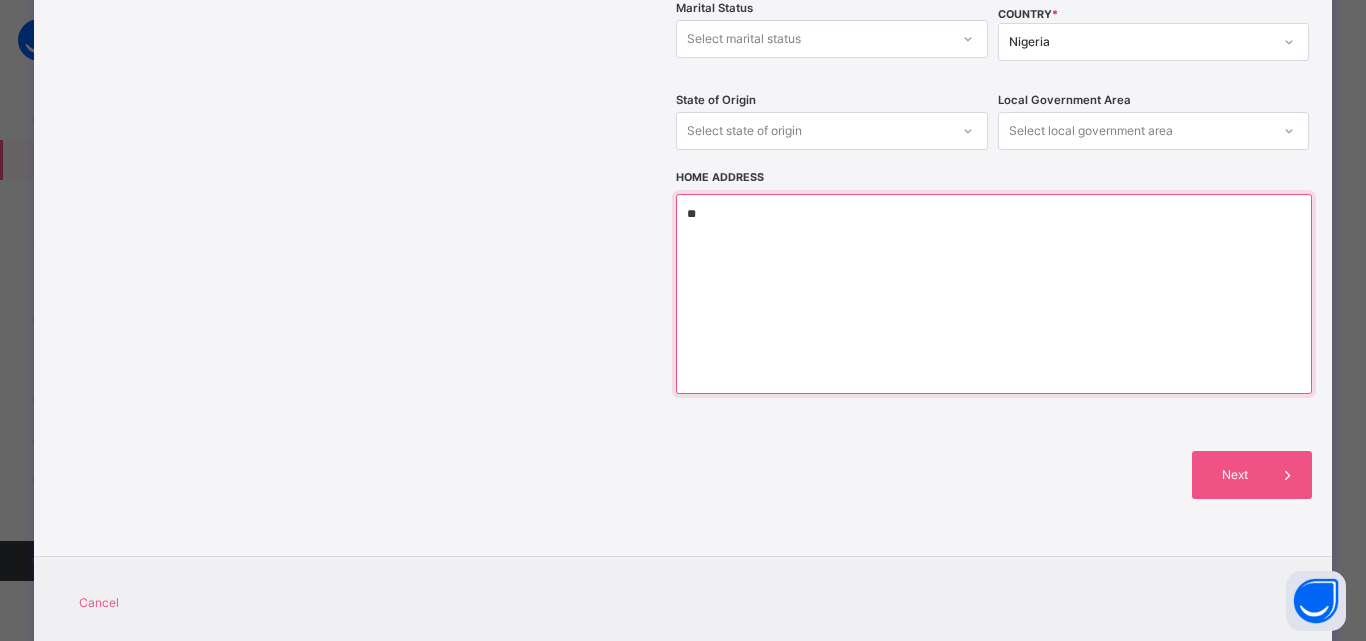 type on "*" 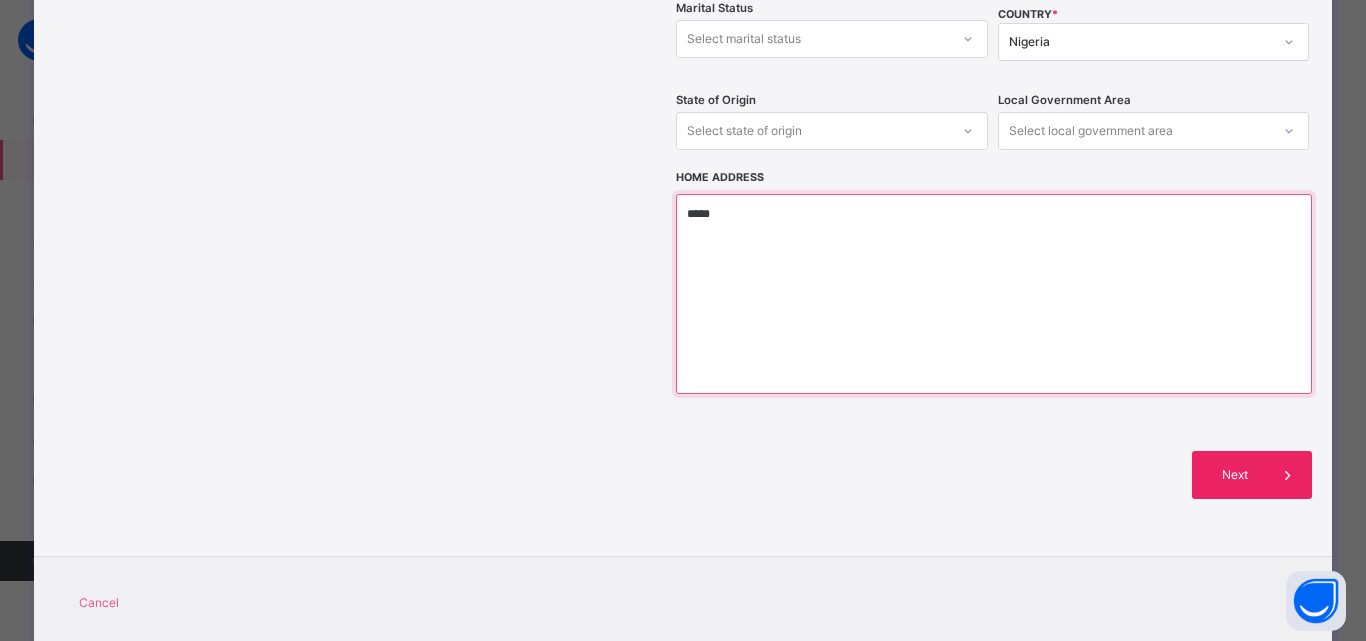 type on "*****" 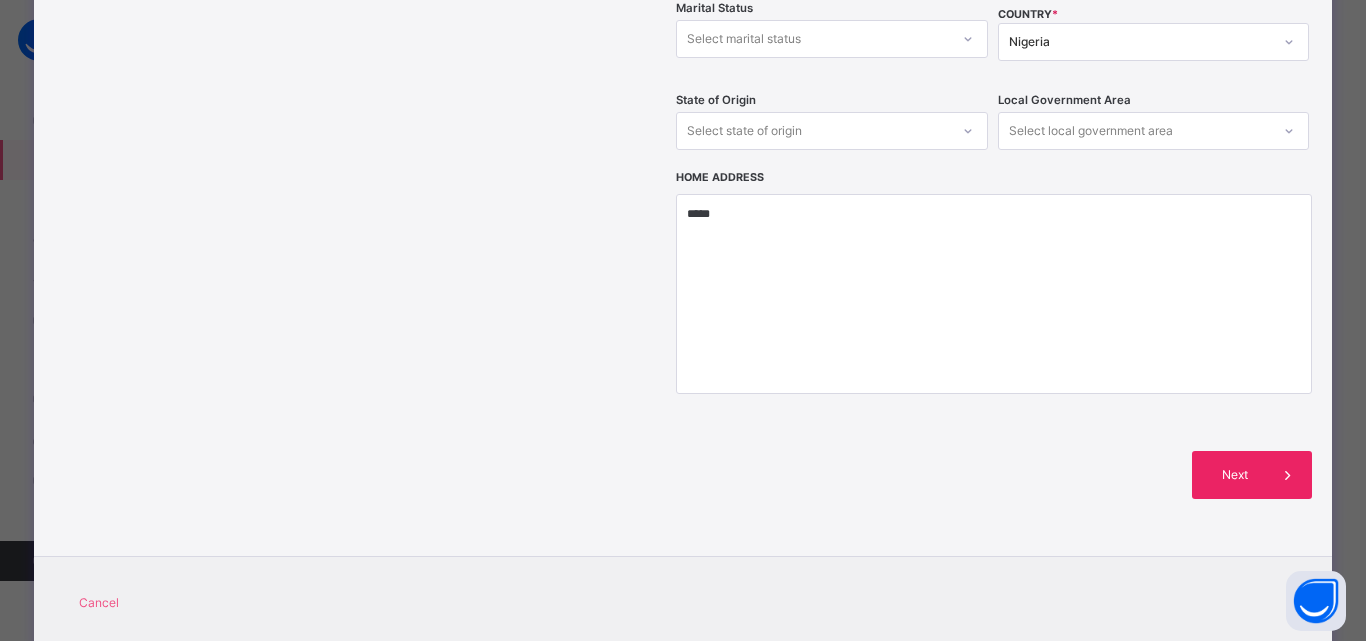 click at bounding box center (1288, 475) 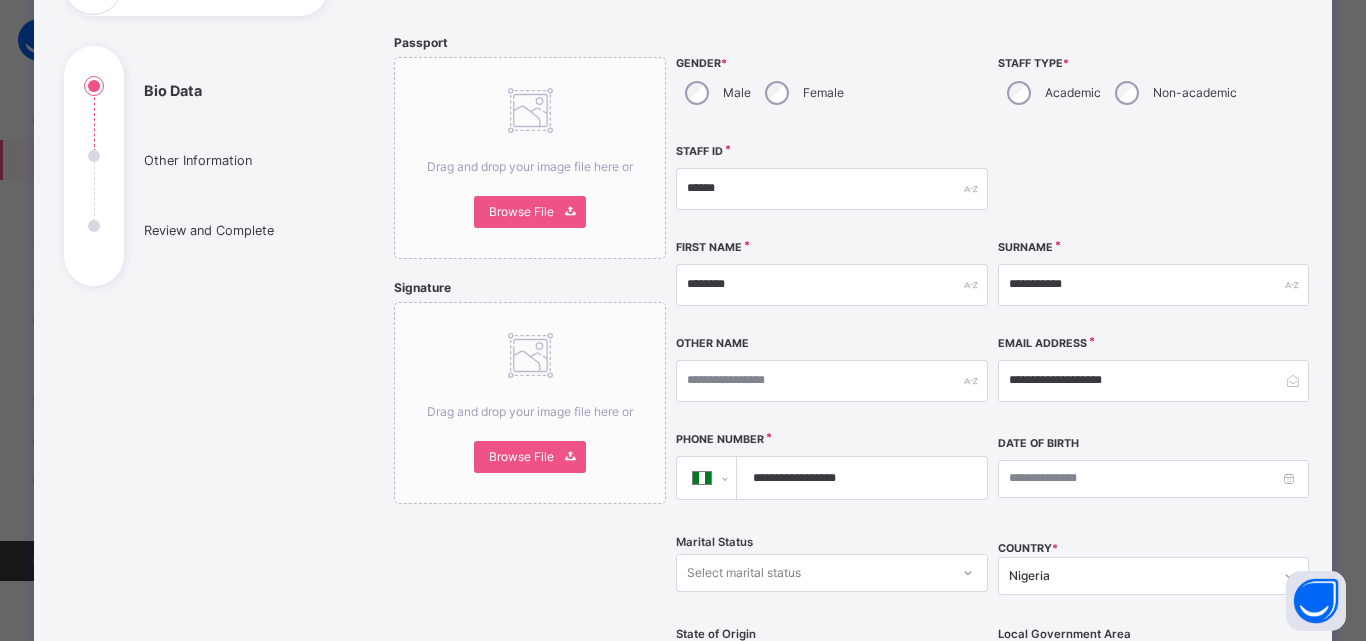 scroll, scrollTop: 180, scrollLeft: 0, axis: vertical 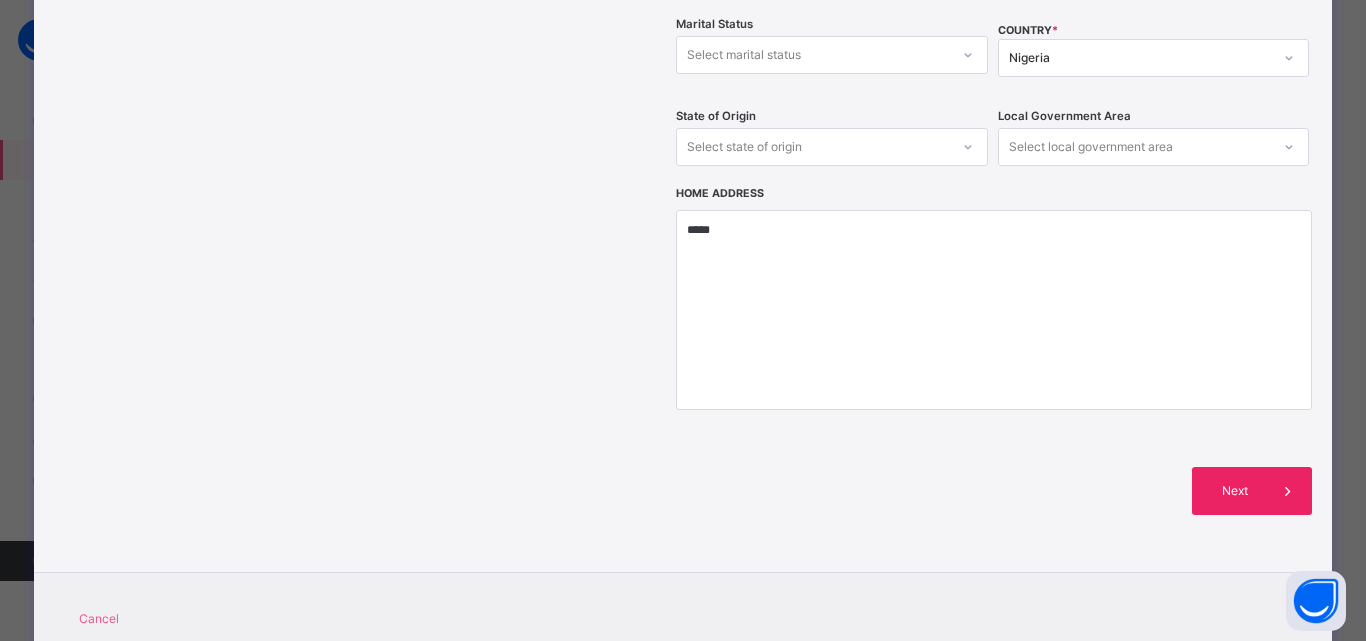 click on "Next" at bounding box center [1235, 491] 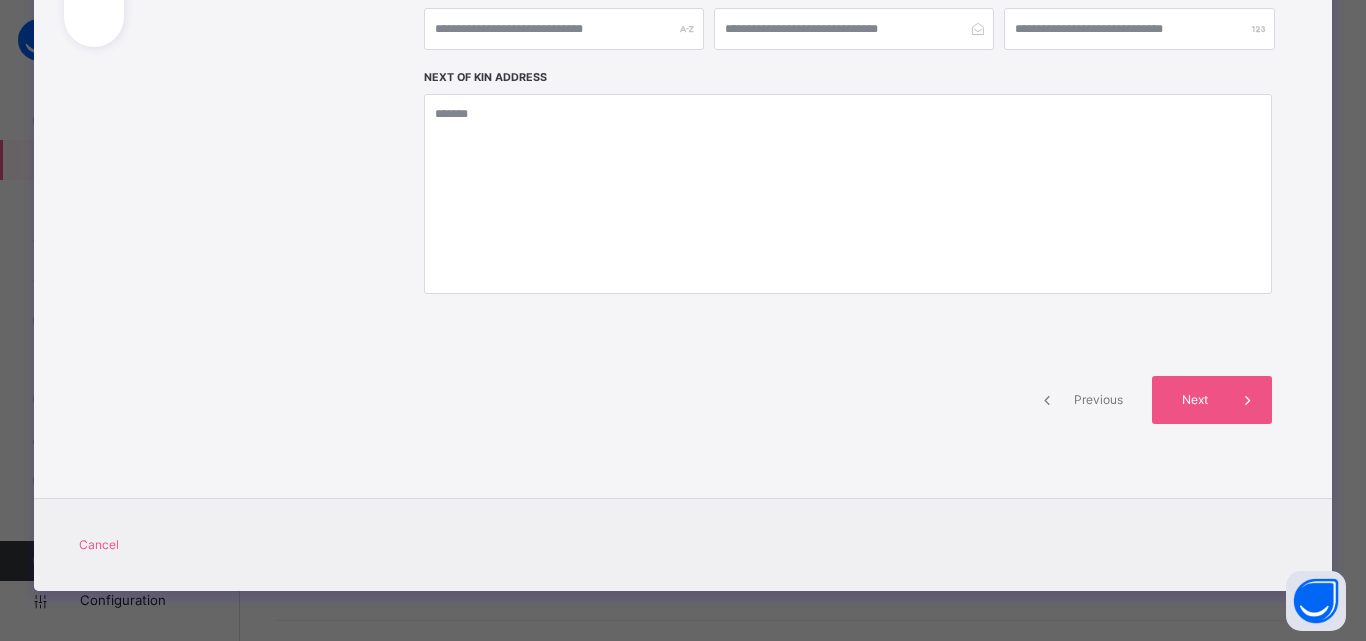 scroll, scrollTop: 425, scrollLeft: 0, axis: vertical 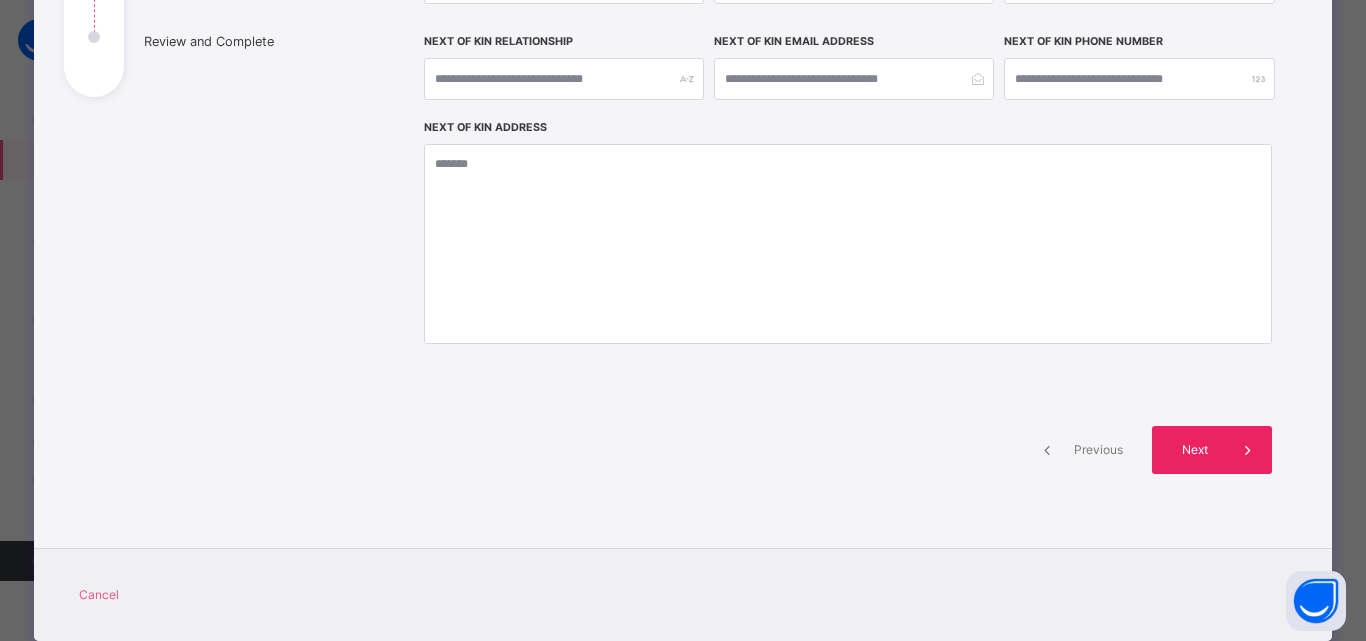 click on "Next" at bounding box center (1195, 450) 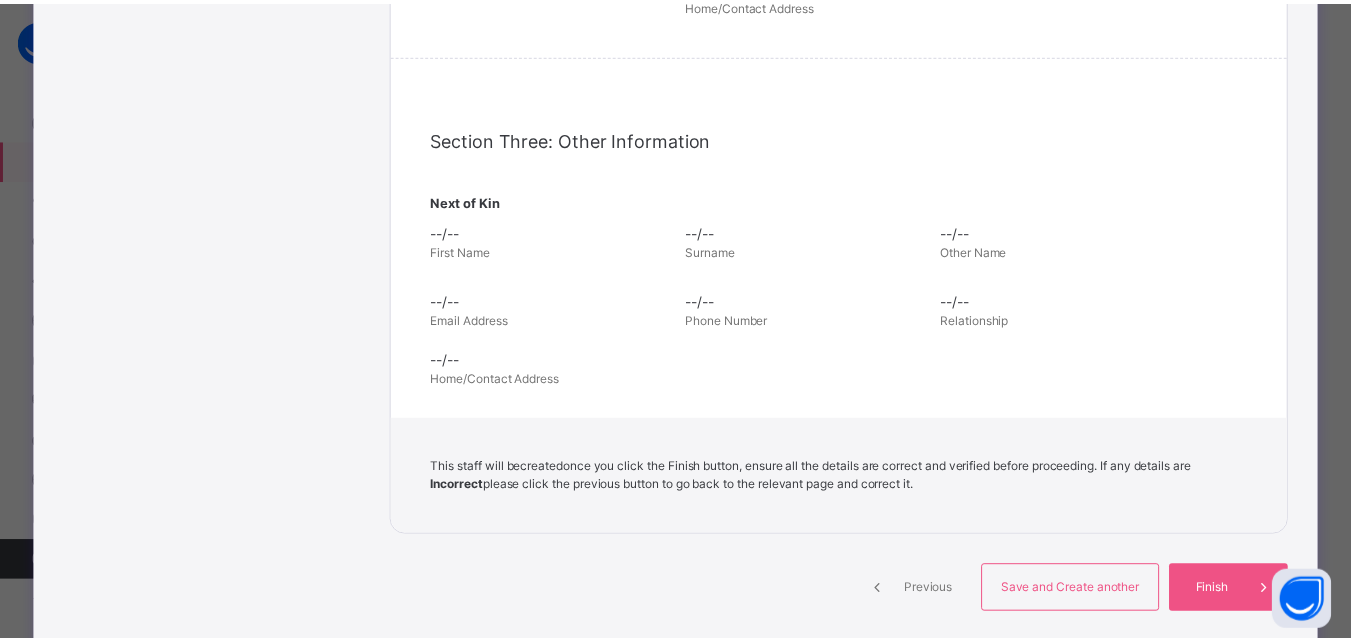 scroll, scrollTop: 673, scrollLeft: 0, axis: vertical 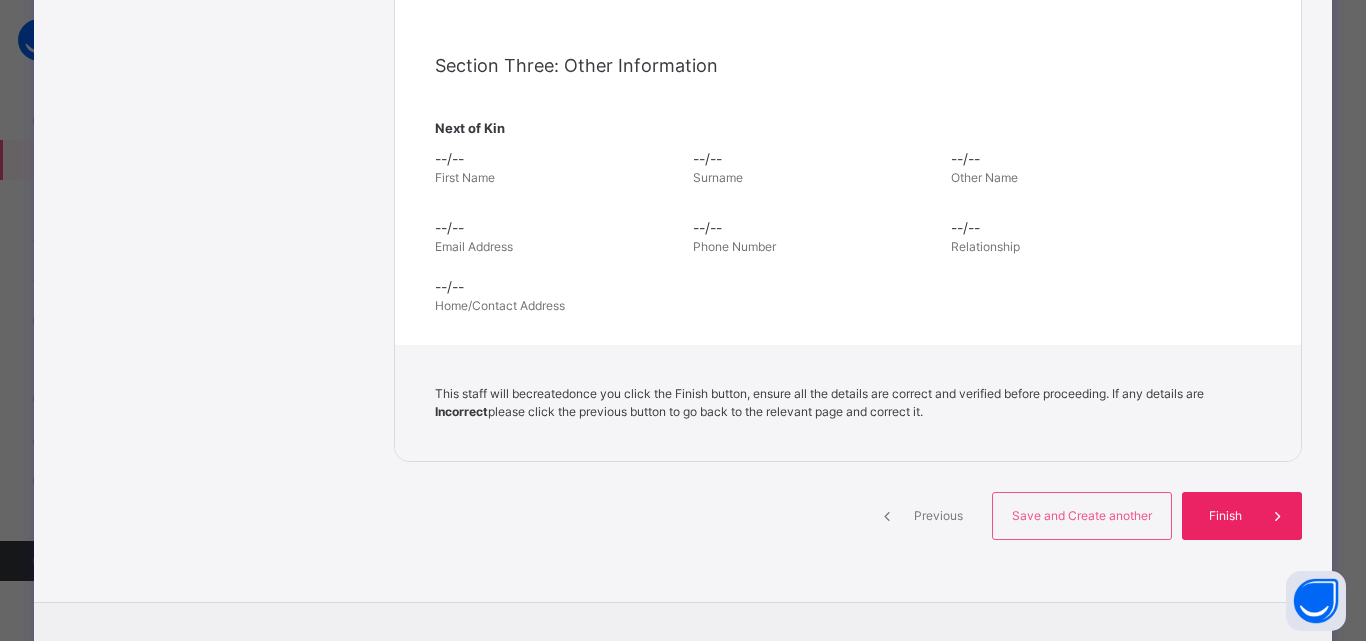 click on "Finish" at bounding box center (1242, 516) 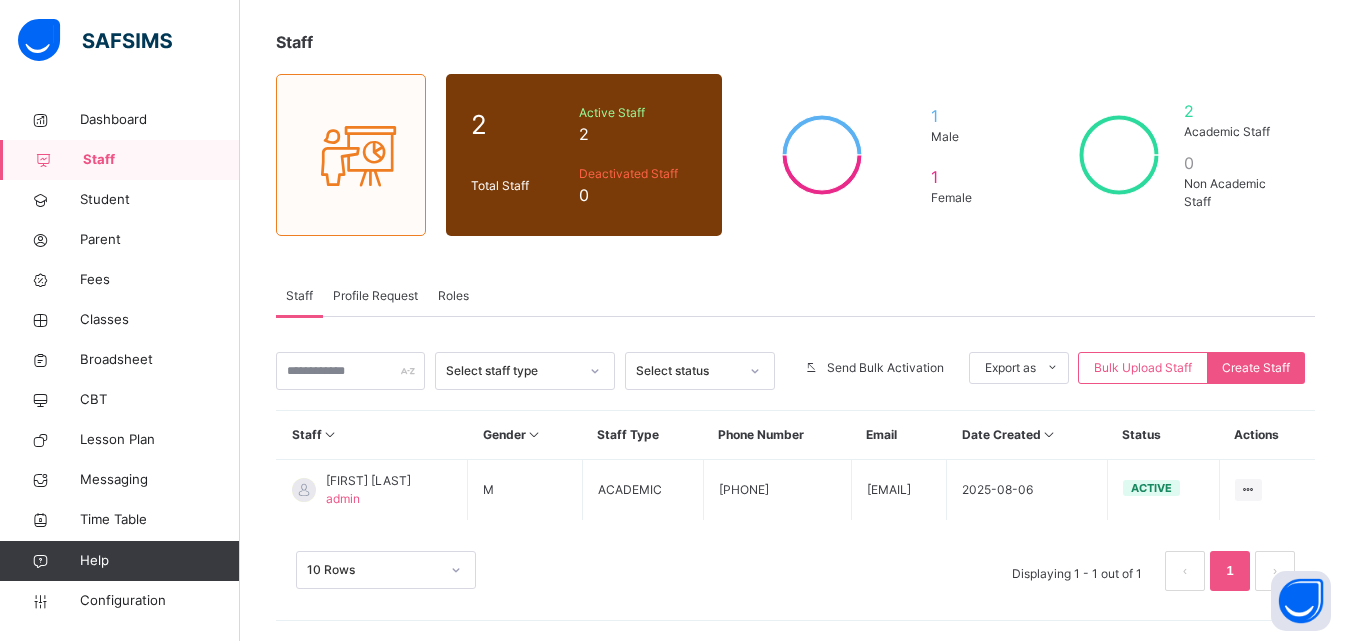 click on "Profile Request" at bounding box center (375, 296) 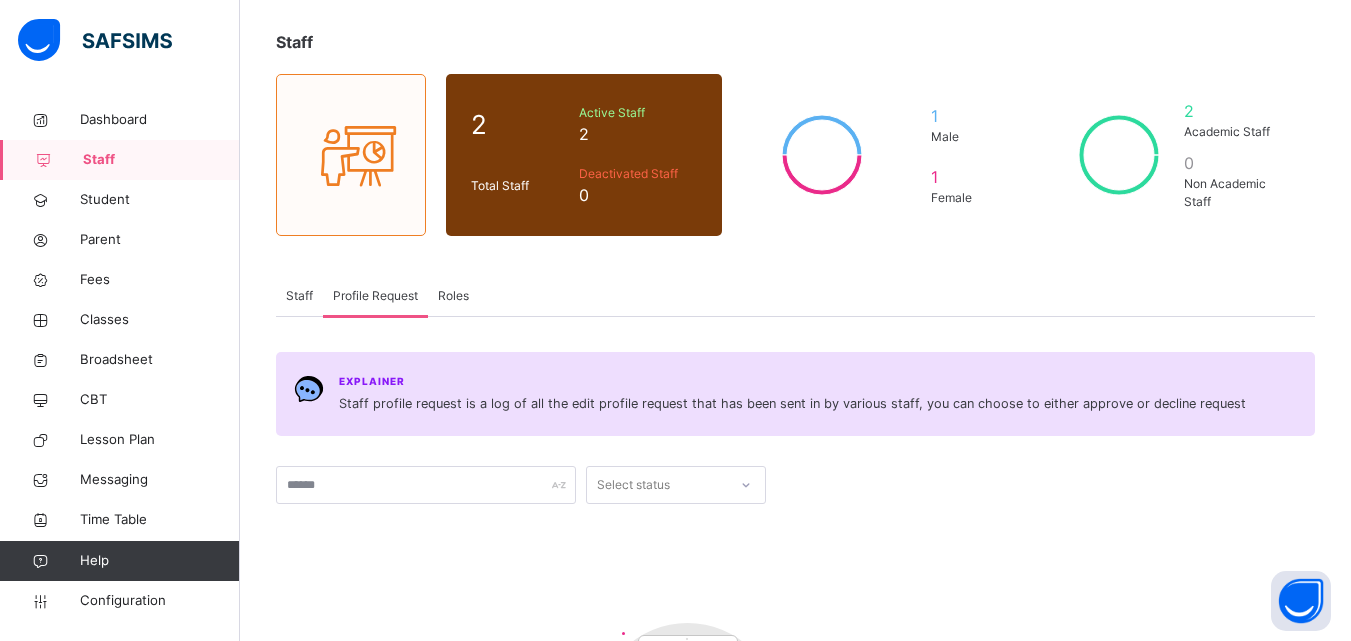 click on "Roles" at bounding box center [453, 296] 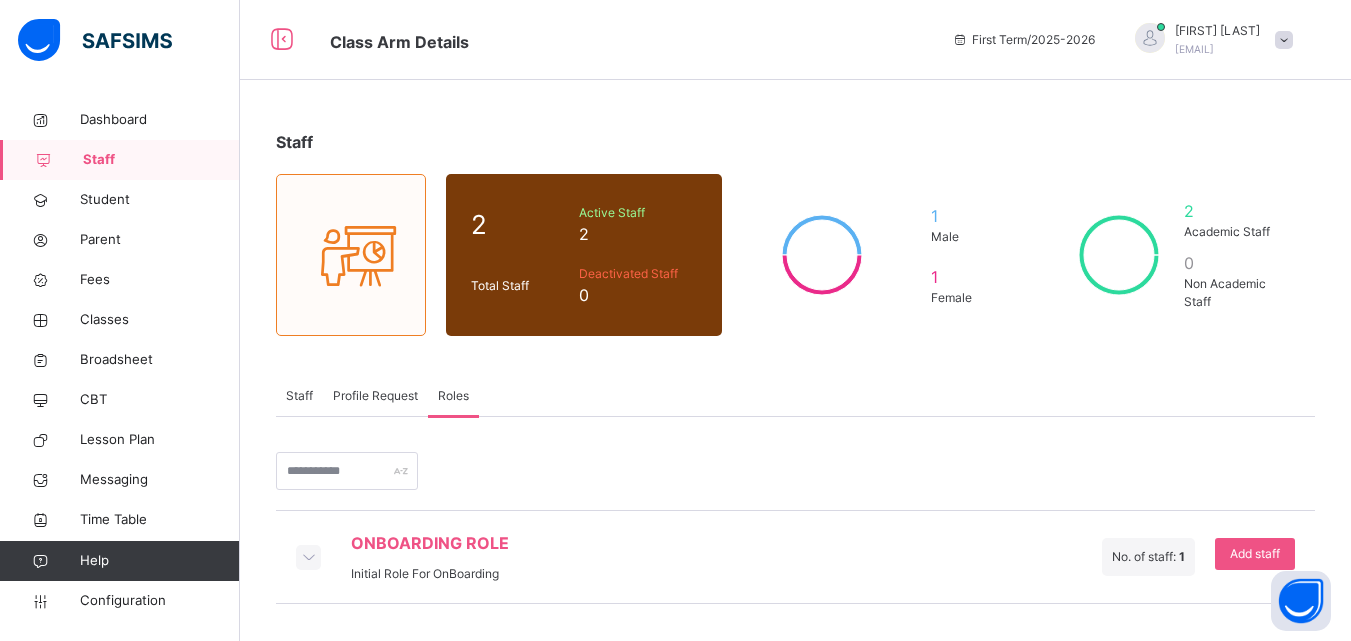 scroll, scrollTop: 0, scrollLeft: 0, axis: both 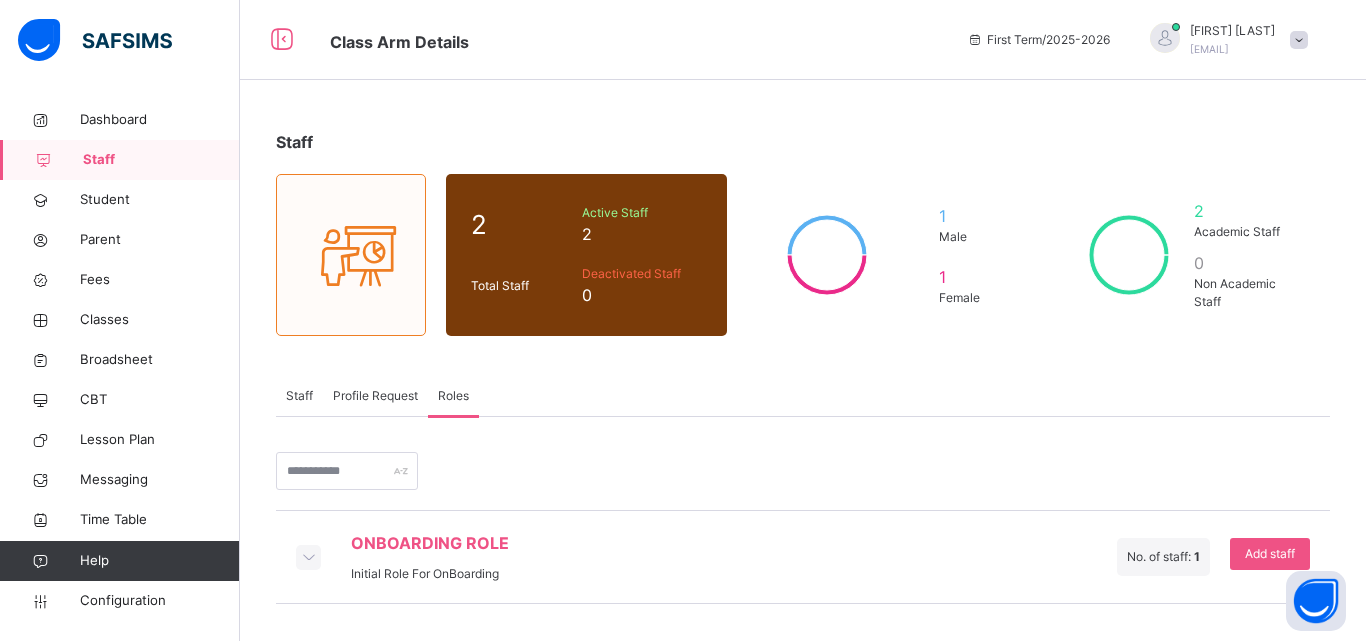 click on "Staff" at bounding box center (299, 396) 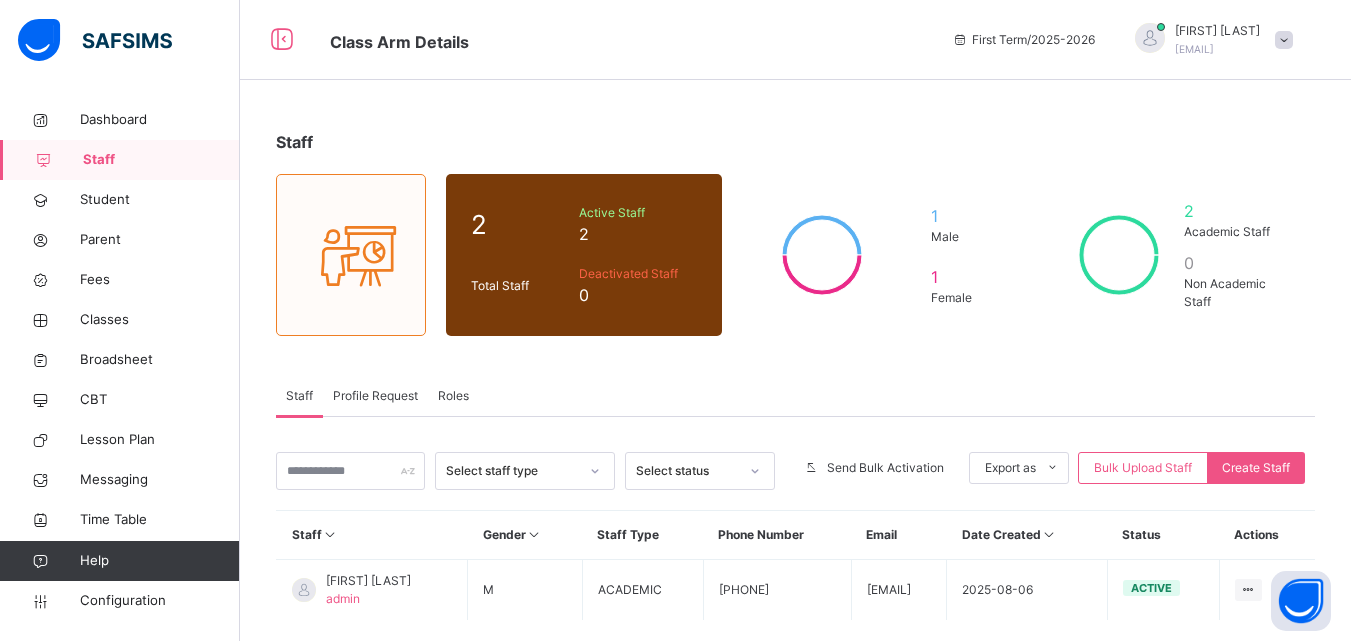 scroll, scrollTop: 100, scrollLeft: 0, axis: vertical 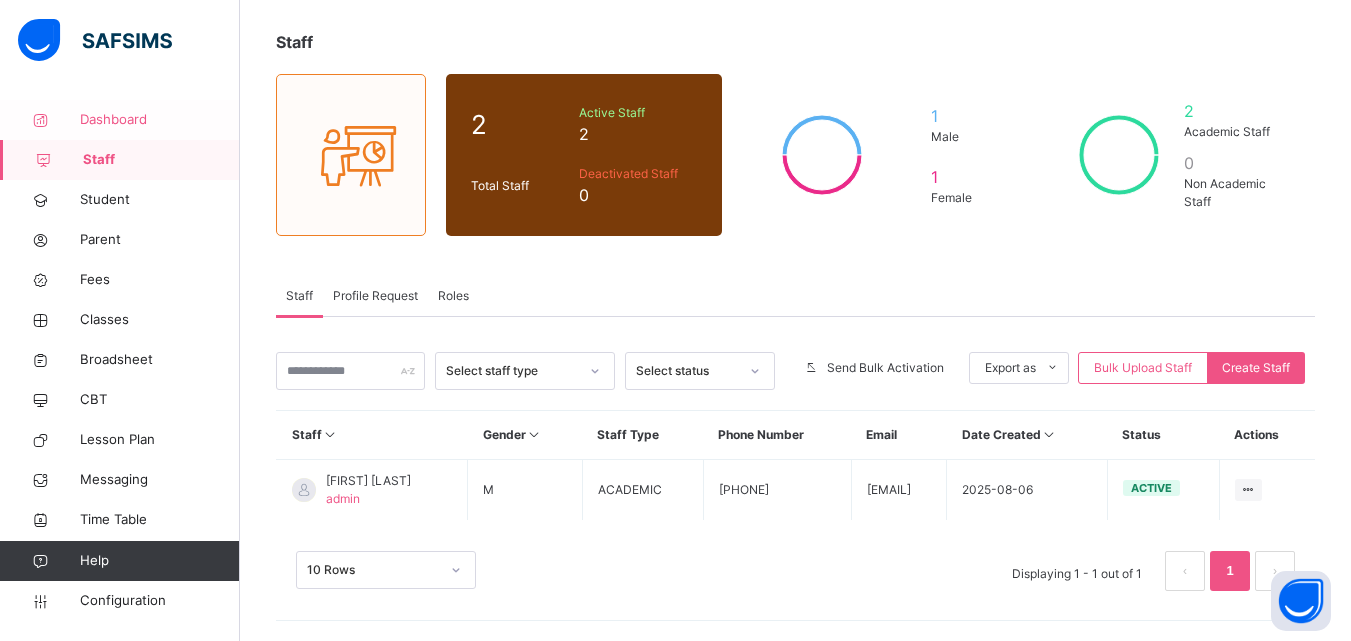 click on "Dashboard" at bounding box center [160, 120] 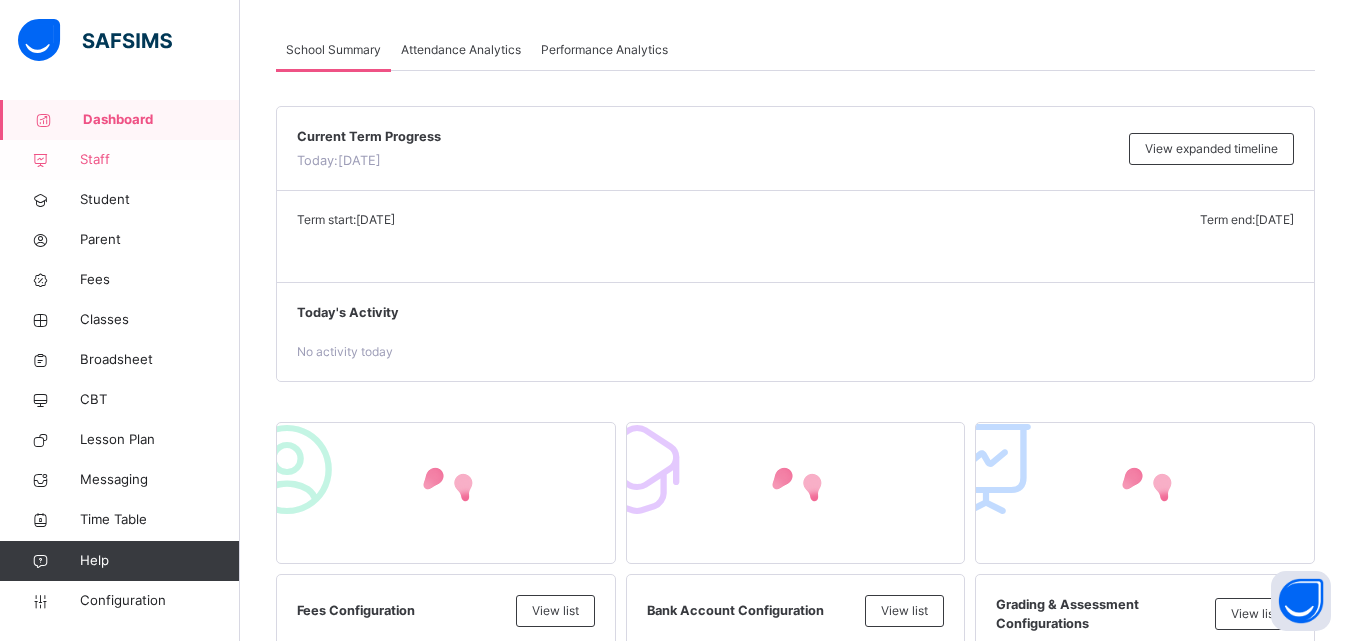 click on "Staff" at bounding box center (160, 160) 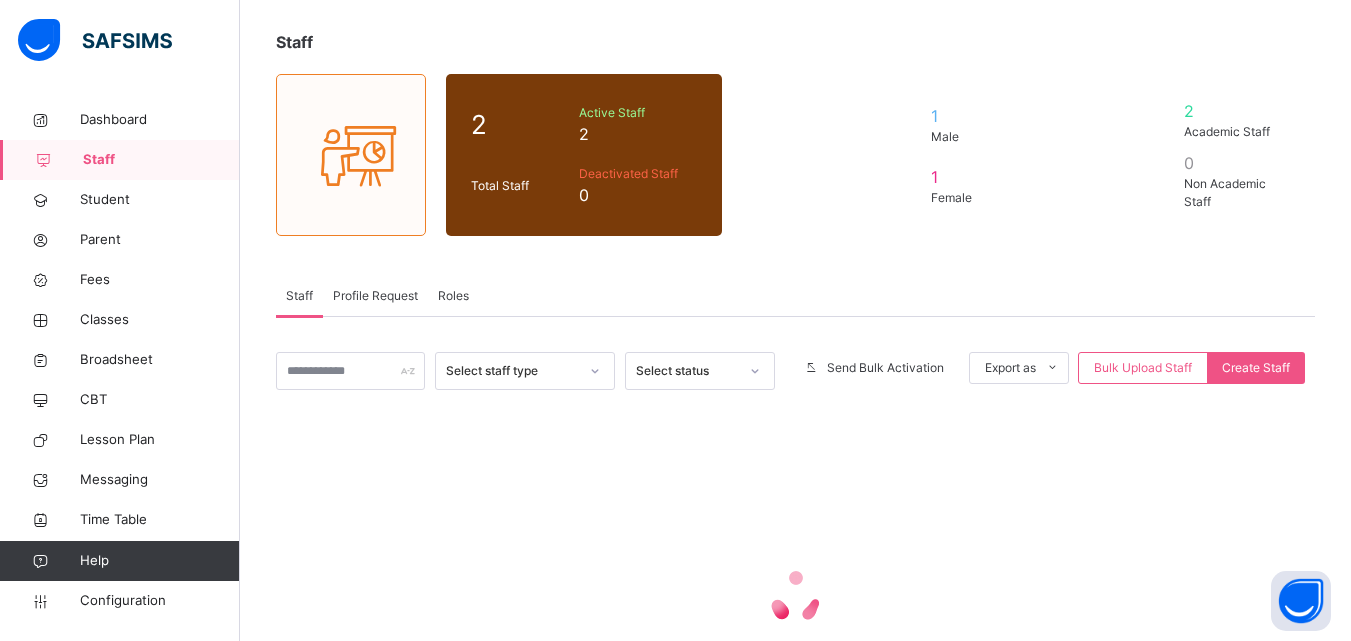 scroll, scrollTop: 0, scrollLeft: 0, axis: both 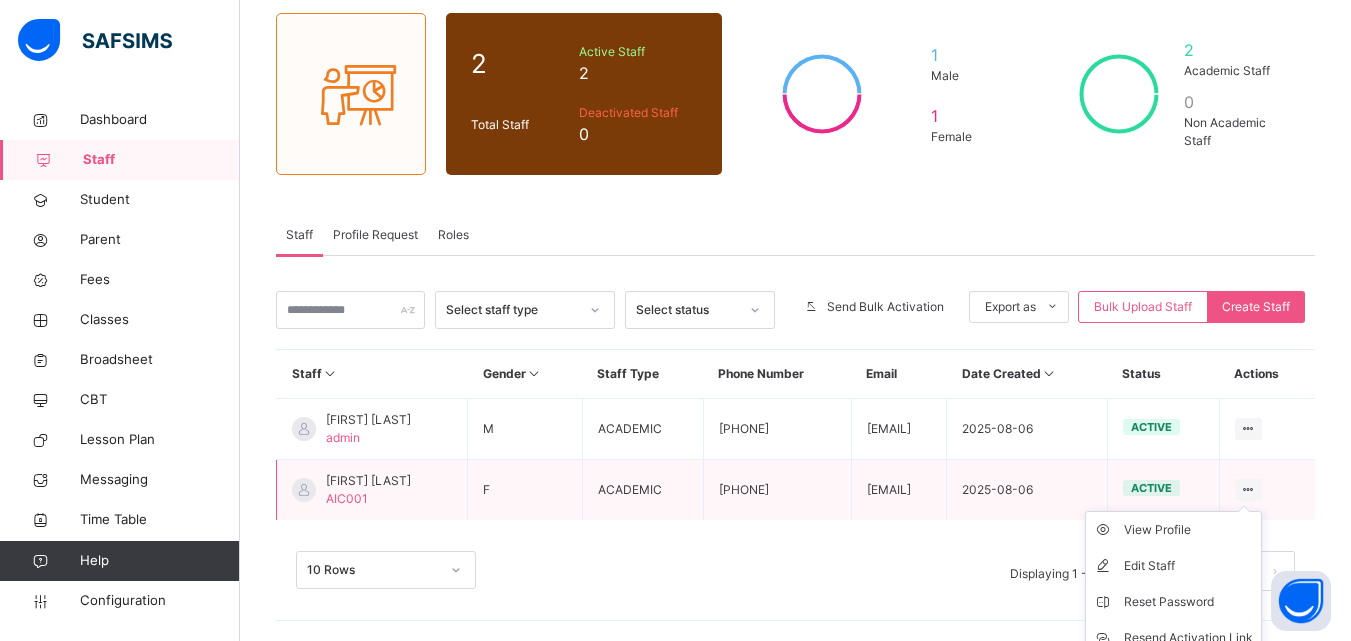 click at bounding box center [1248, 489] 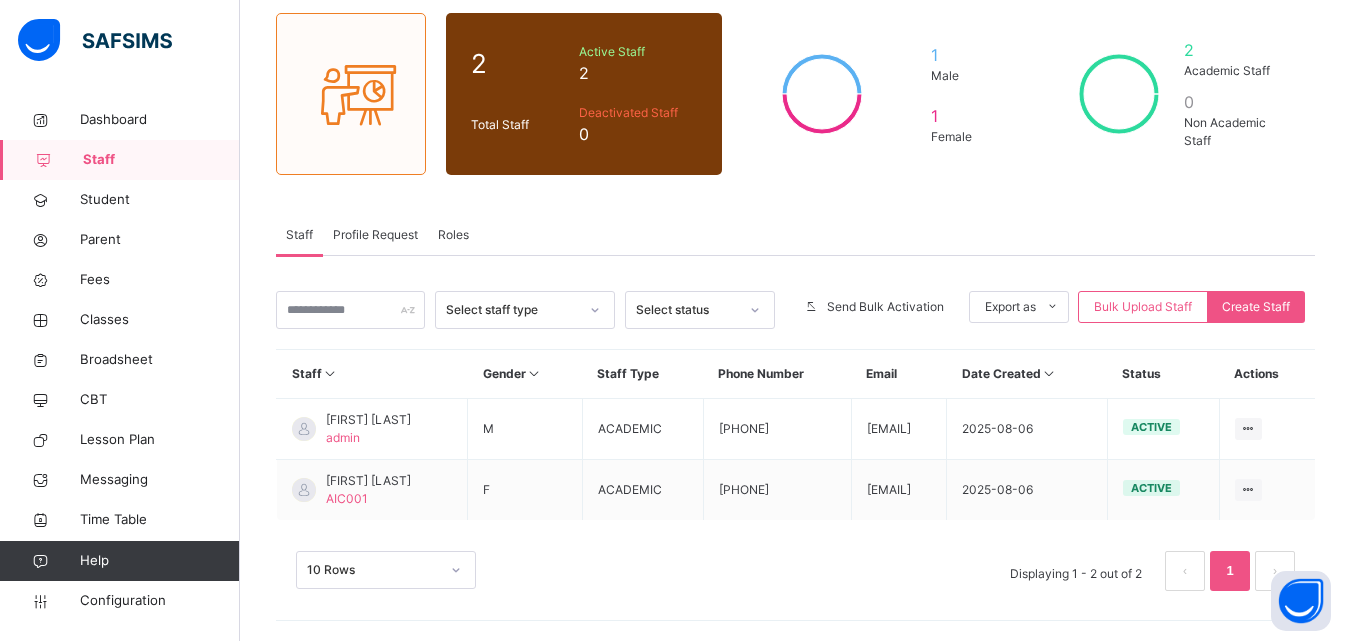 click on "Roles" at bounding box center [453, 235] 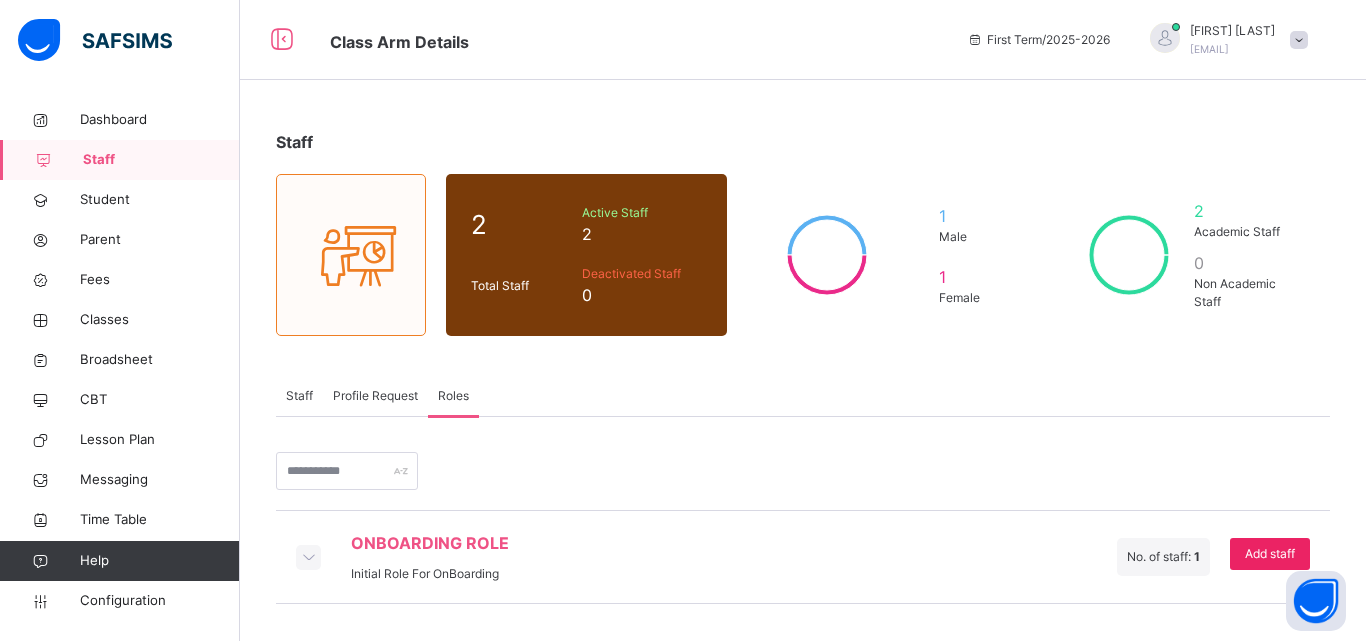 click on "Add staff" at bounding box center (1270, 554) 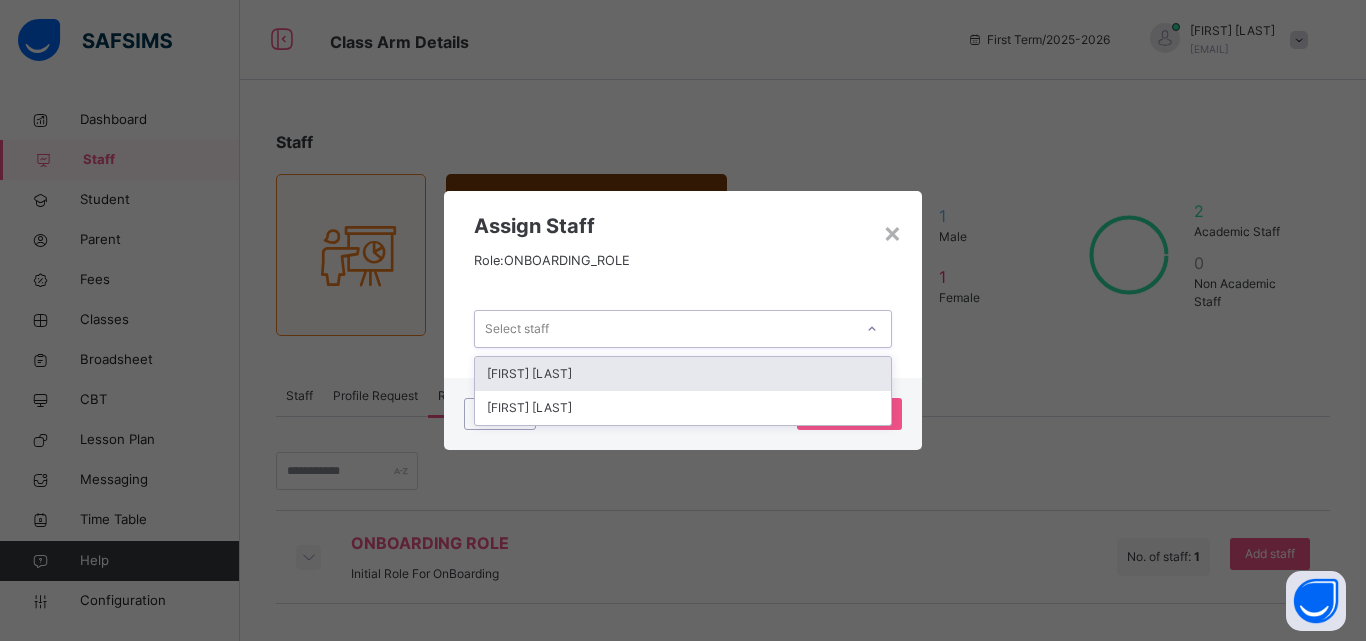click on "Select staff" at bounding box center [664, 329] 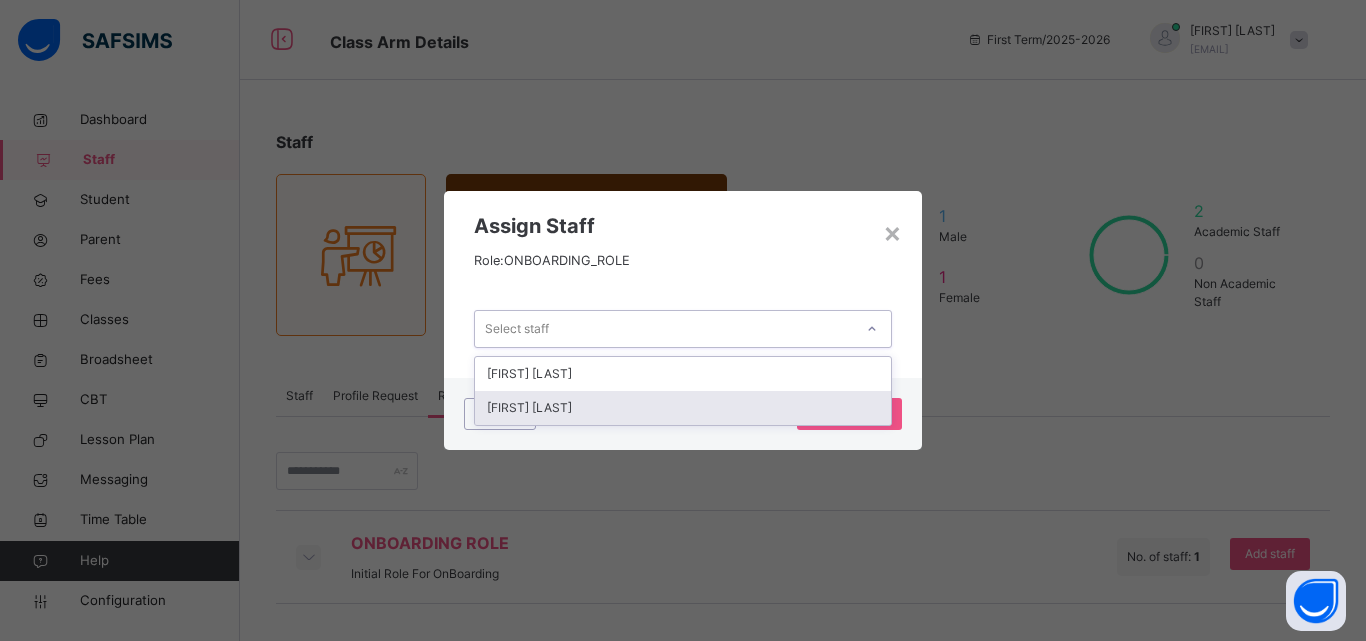 click on "[FIRST] [LAST]" at bounding box center [683, 408] 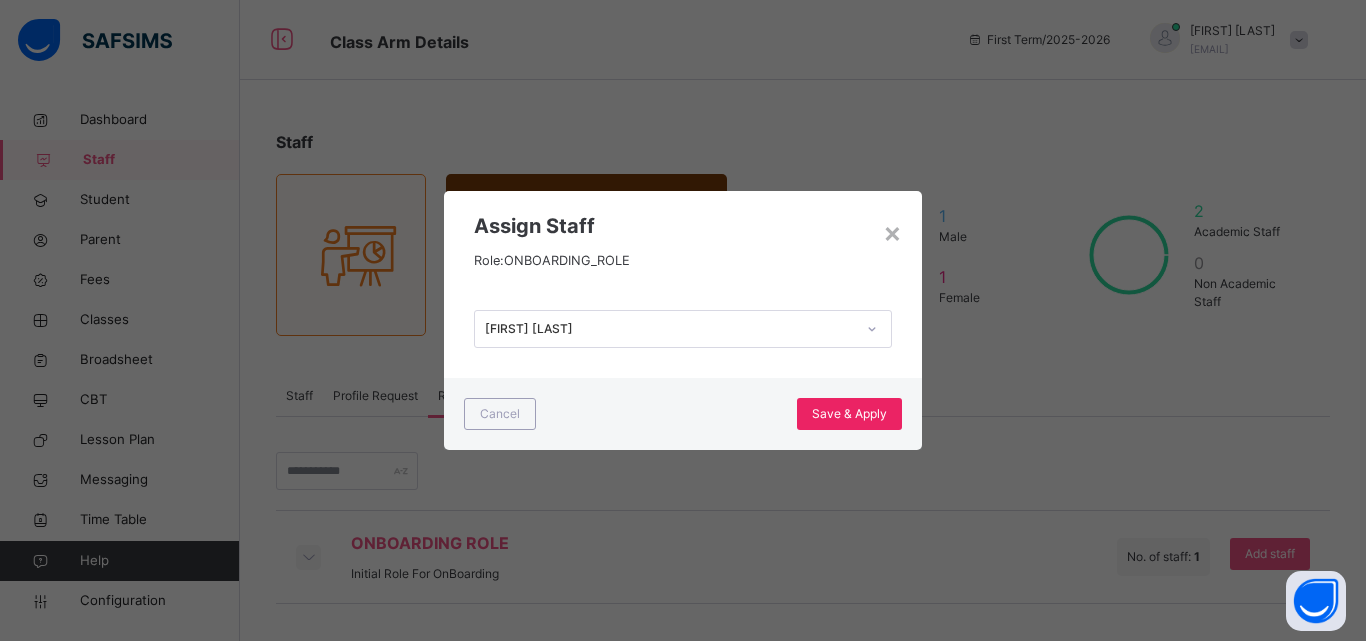 click on "Save & Apply" at bounding box center [849, 414] 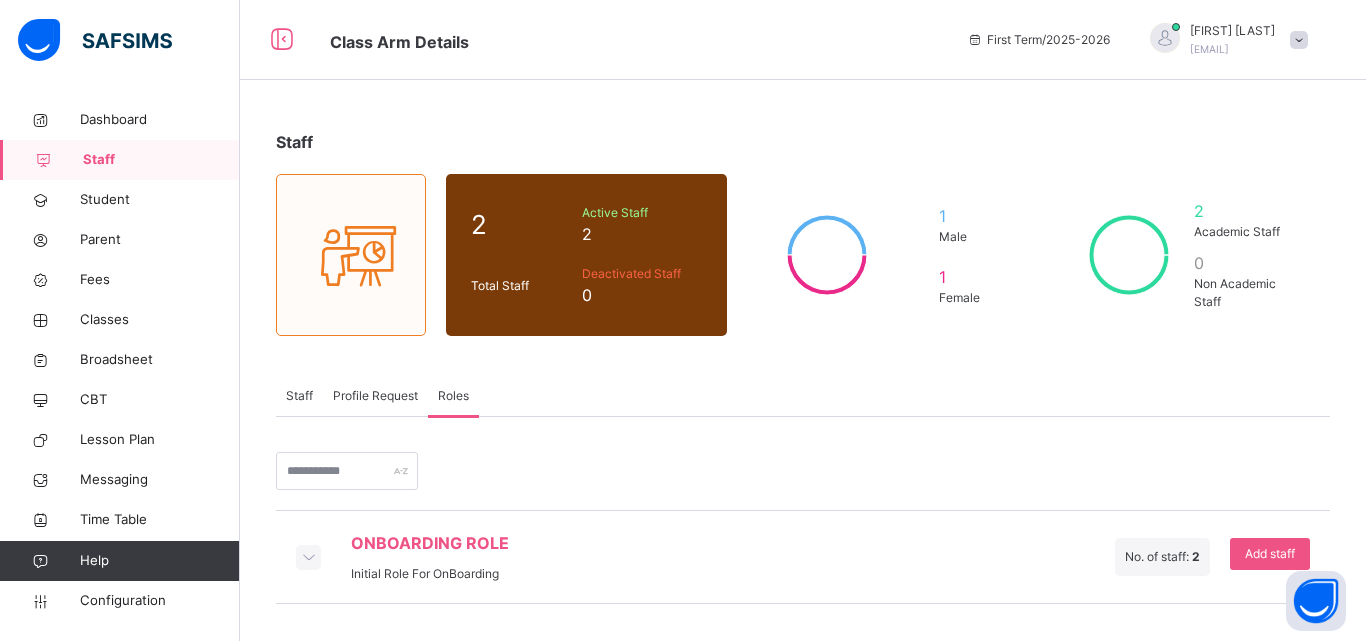 click on "Roles" at bounding box center [453, 396] 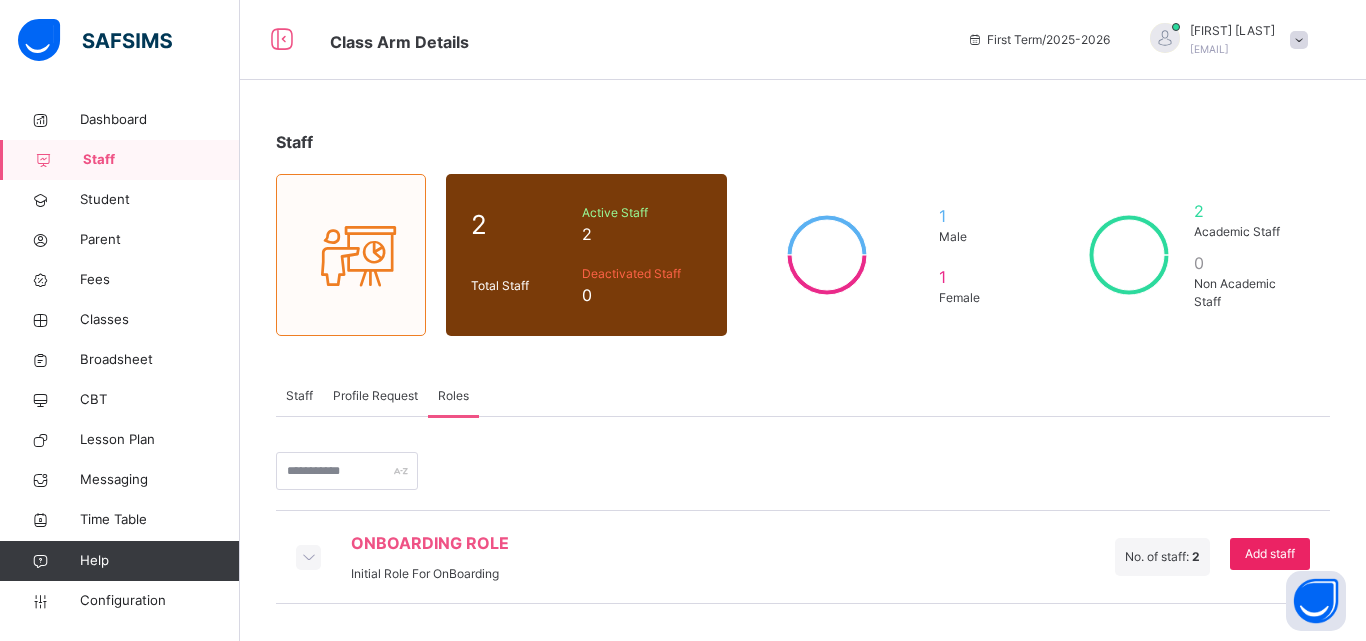 click on "Add staff" at bounding box center [1270, 554] 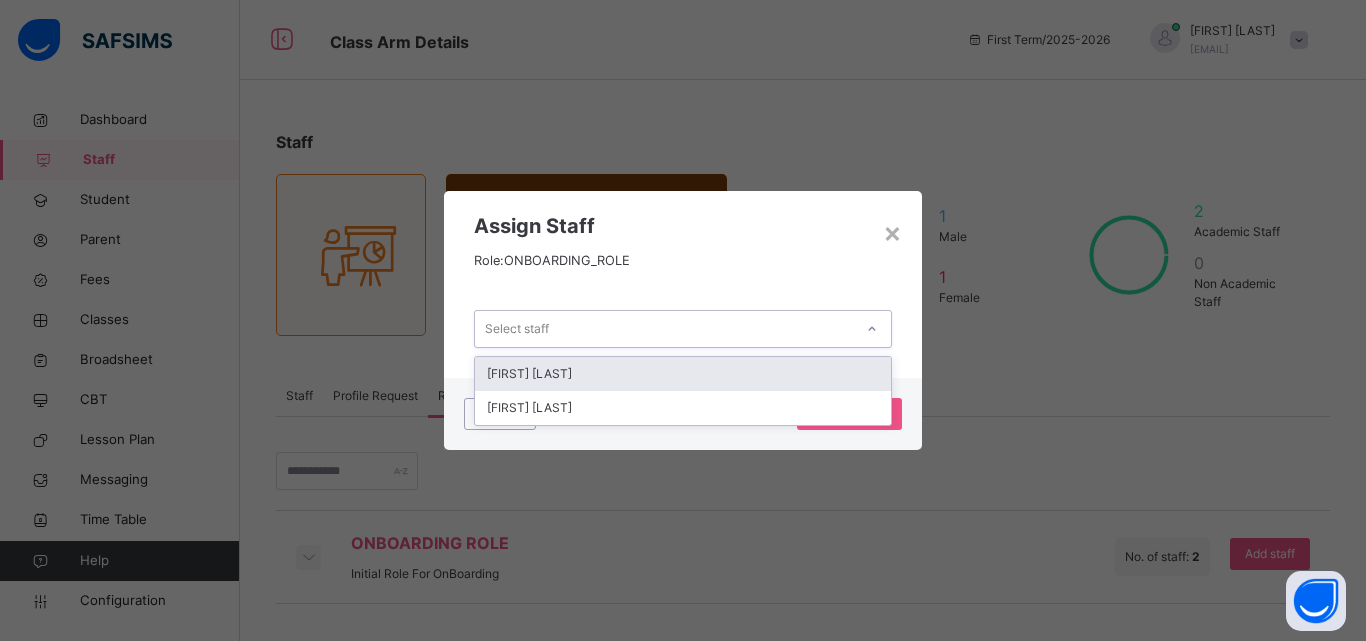 click on "Select staff" at bounding box center (664, 329) 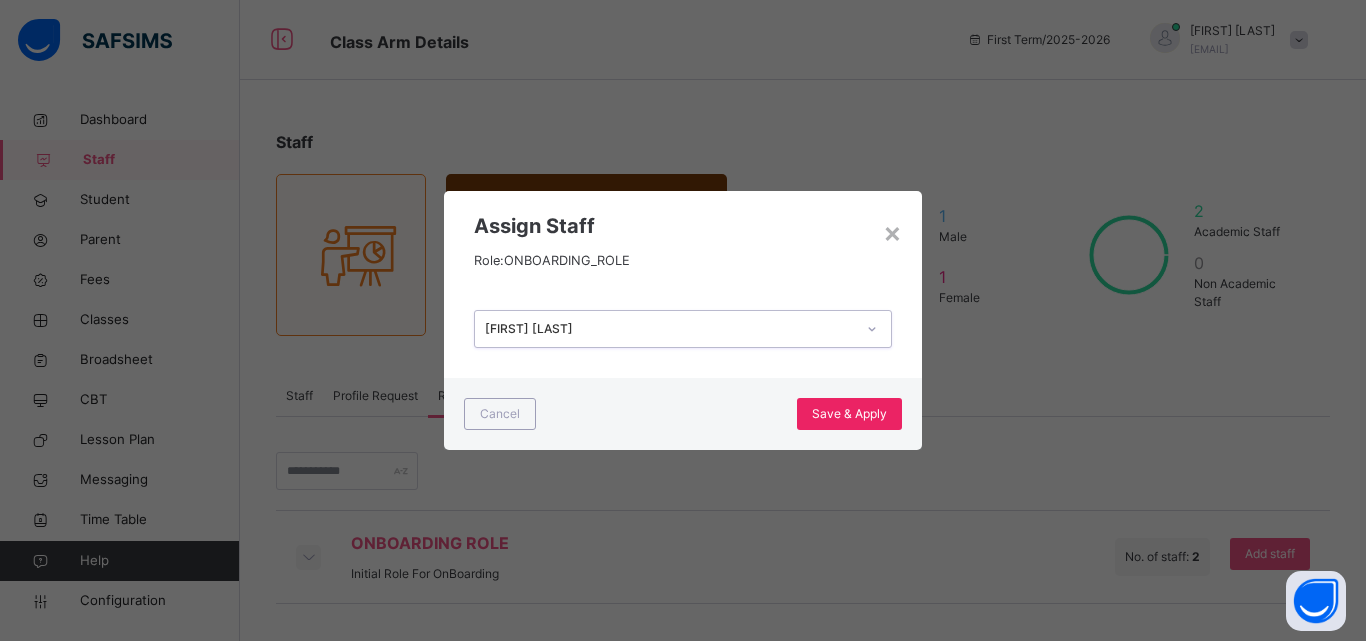 click on "Save & Apply" at bounding box center (849, 414) 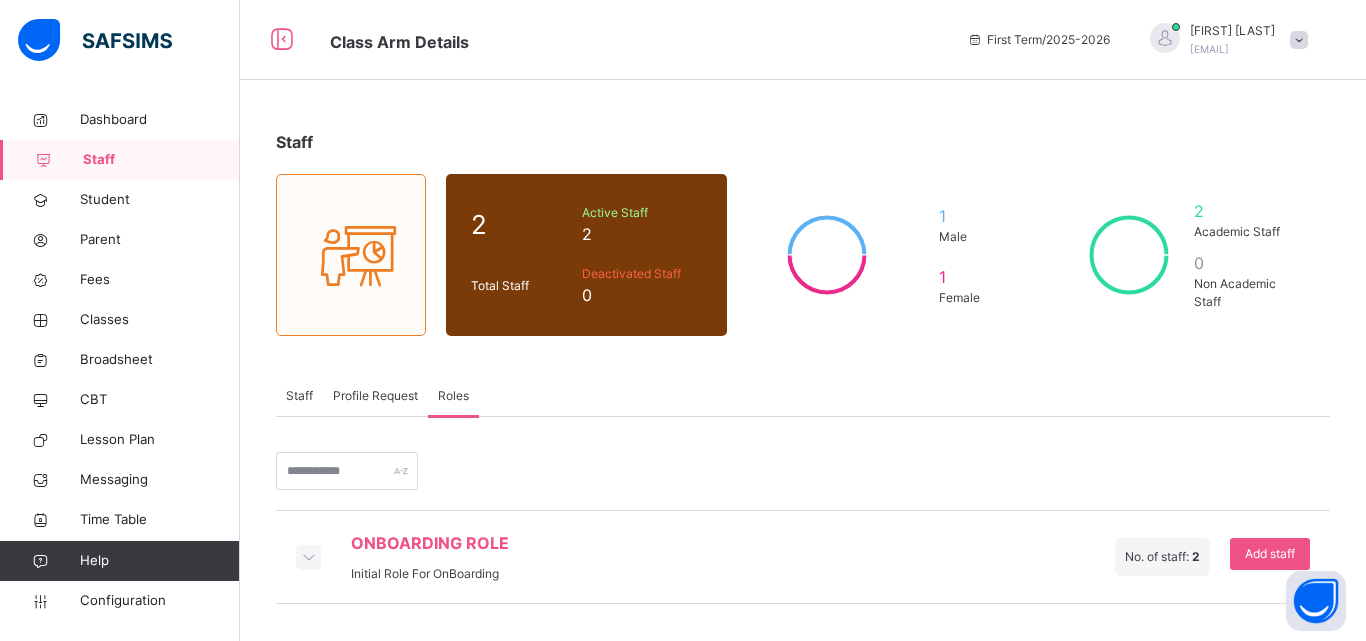click on "Profile Request" at bounding box center [375, 396] 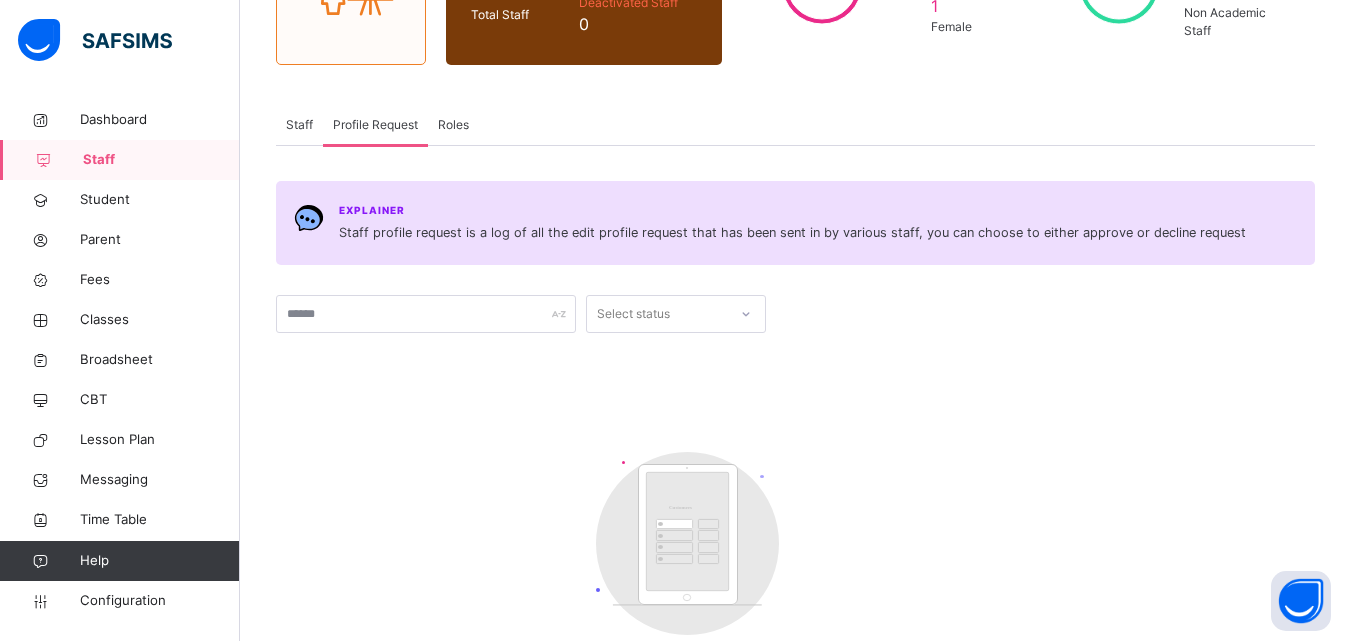 scroll, scrollTop: 111, scrollLeft: 0, axis: vertical 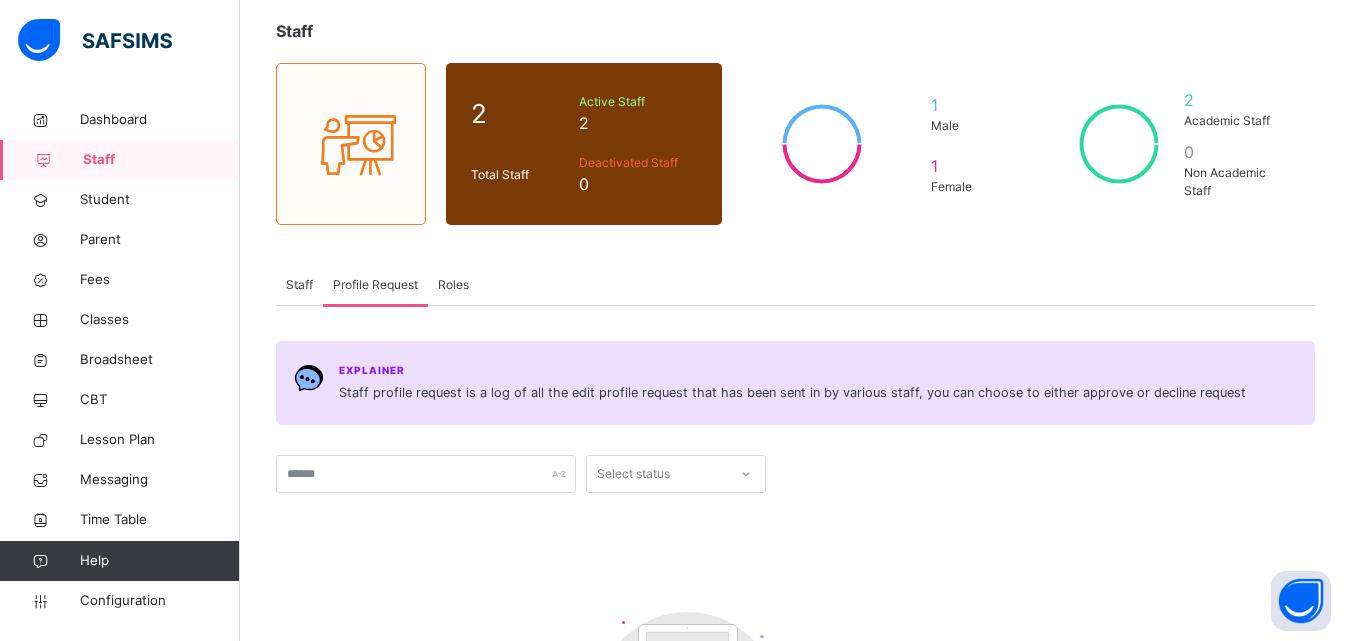 click on "Staff" at bounding box center [299, 285] 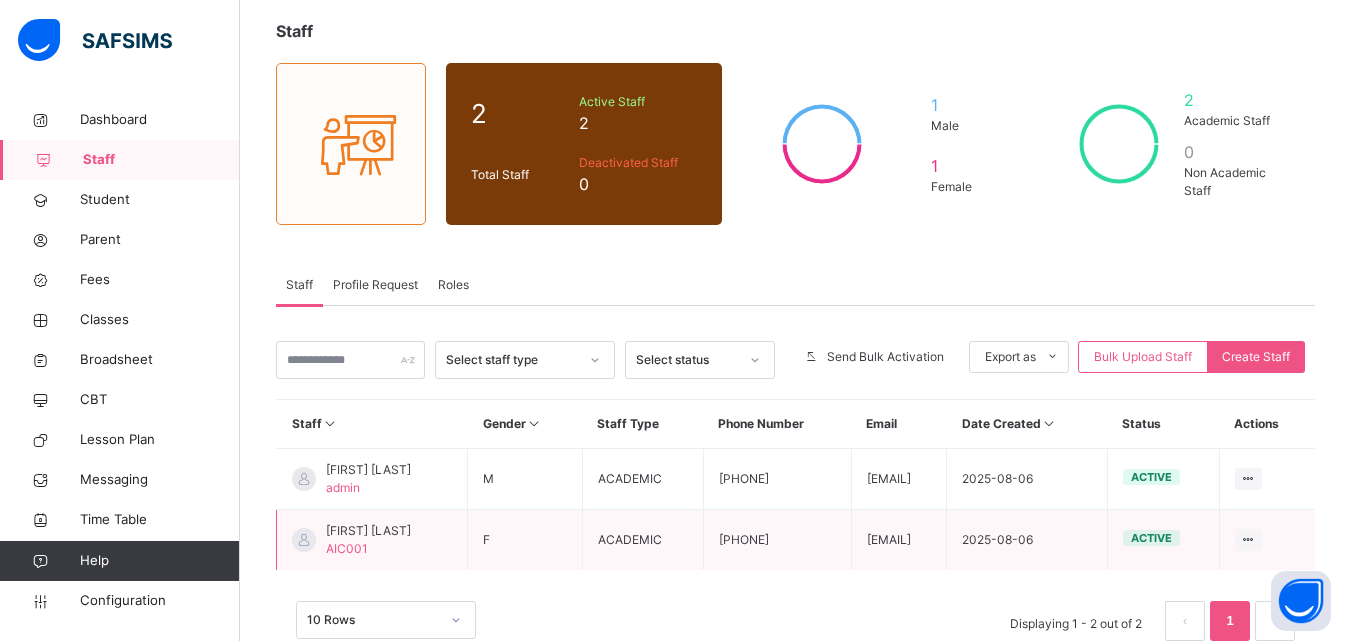 click on "[FIRST] [LAST]" at bounding box center (368, 531) 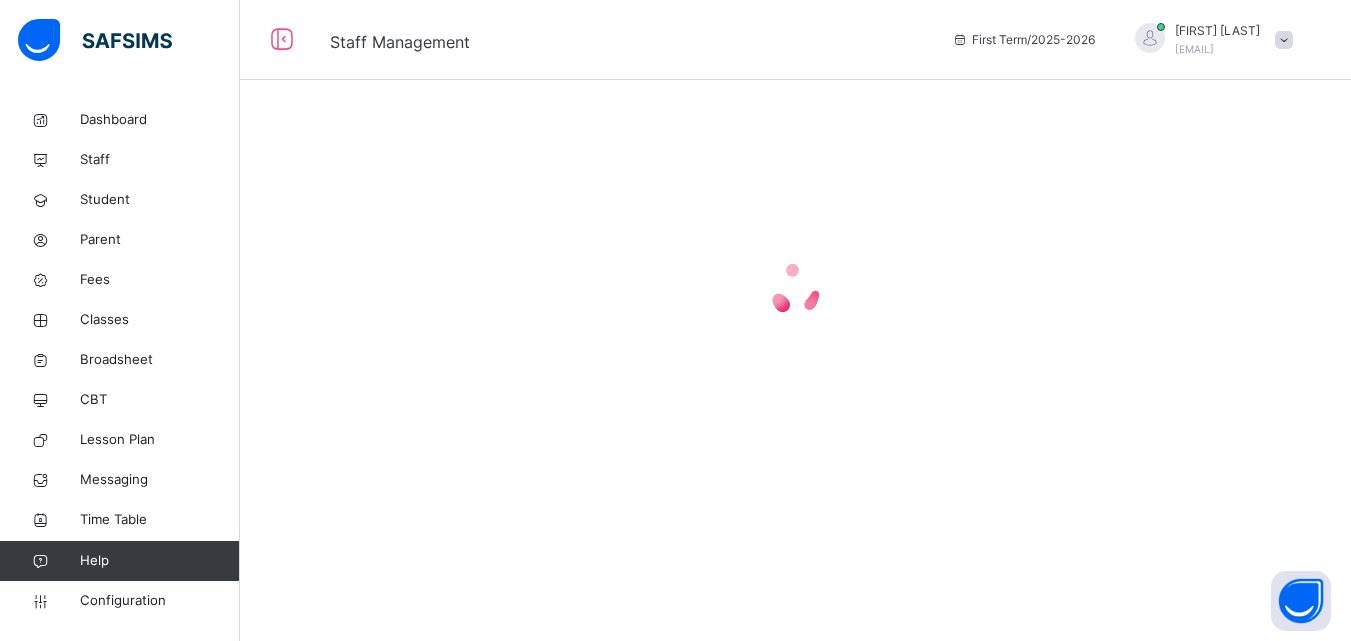 scroll, scrollTop: 0, scrollLeft: 0, axis: both 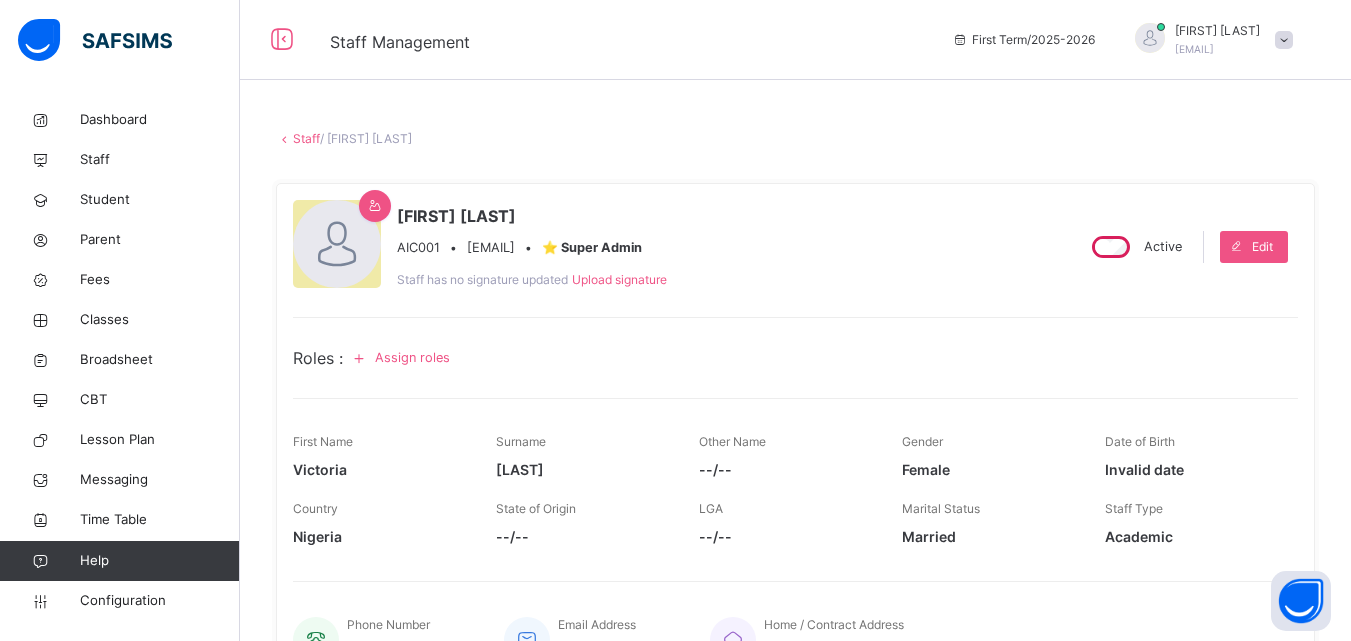 click on "Assign roles" at bounding box center (412, 357) 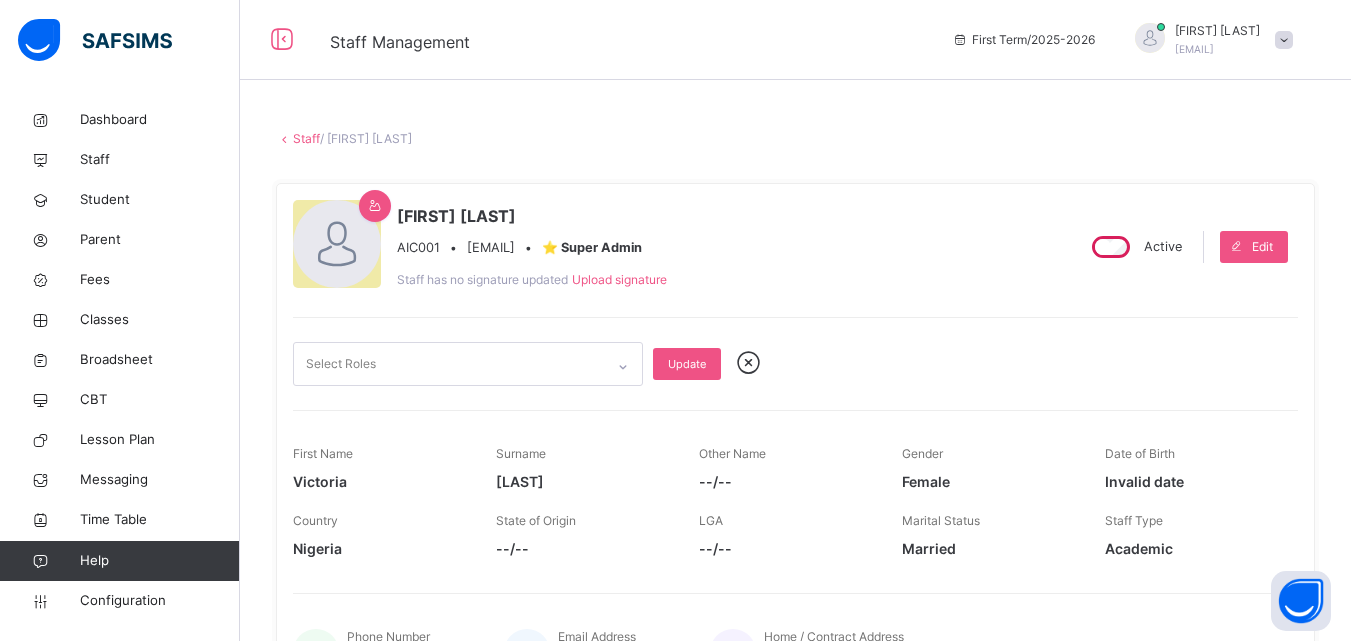 click on "Select Roles" at bounding box center [449, 364] 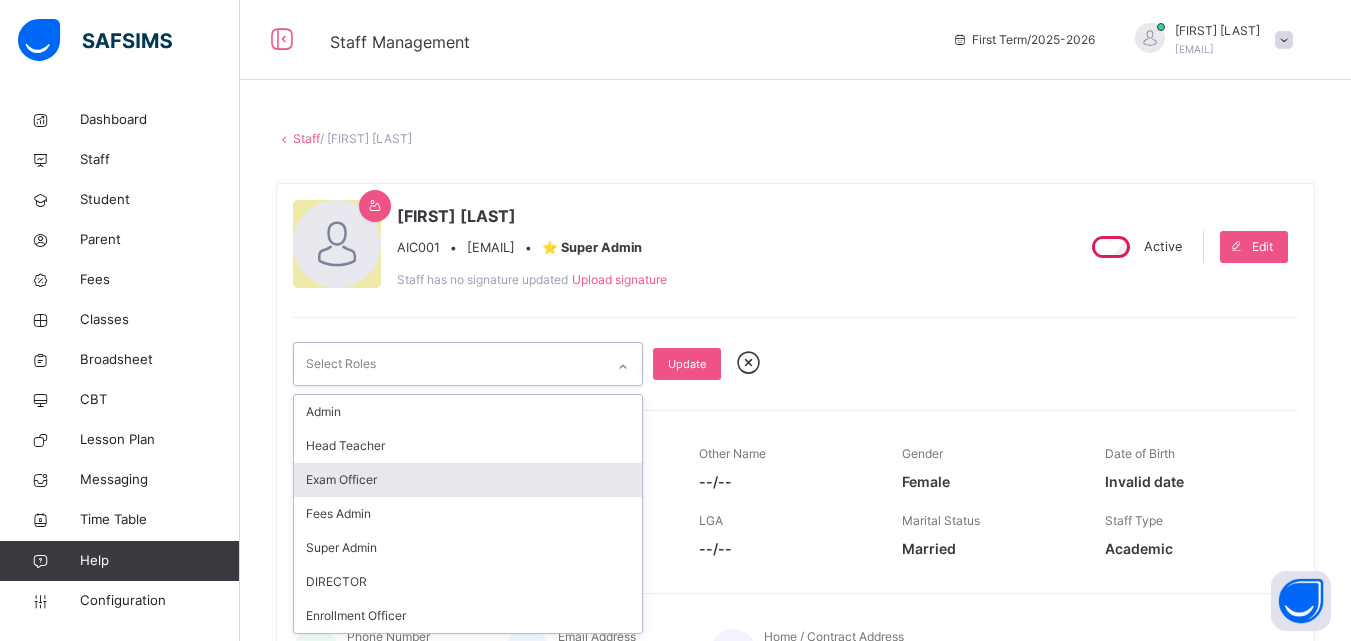 click on "Exam Officer" at bounding box center [468, 480] 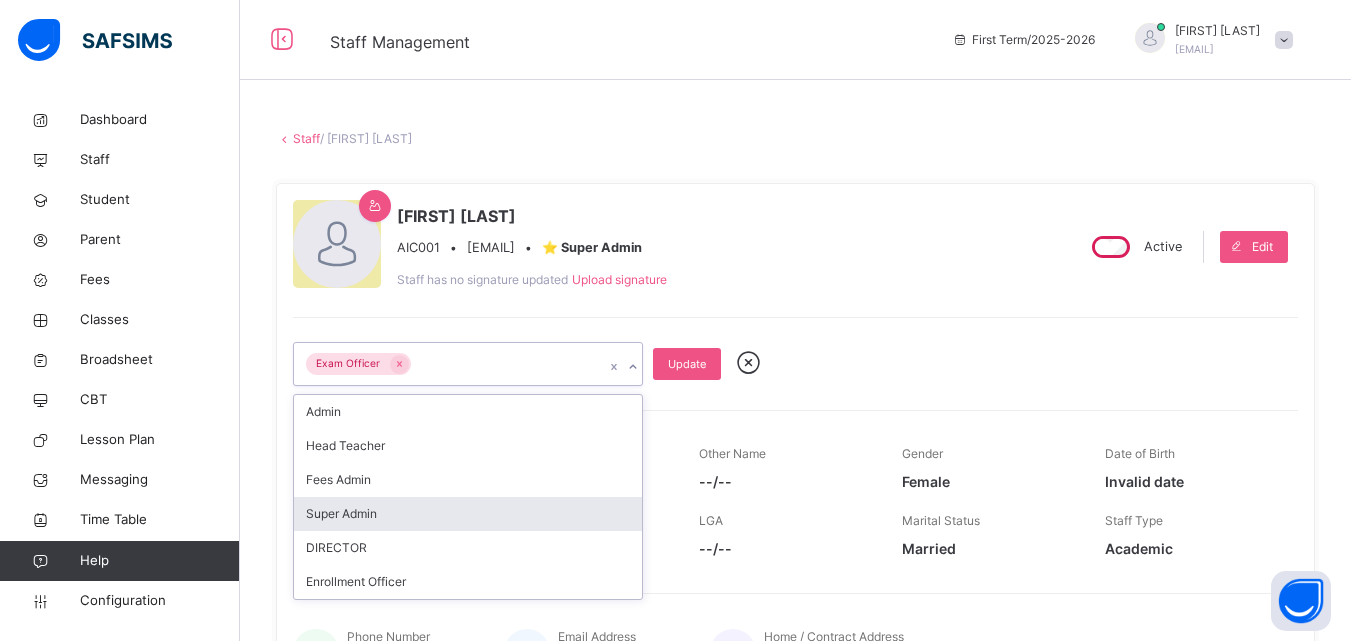 click on "Super Admin" at bounding box center [468, 514] 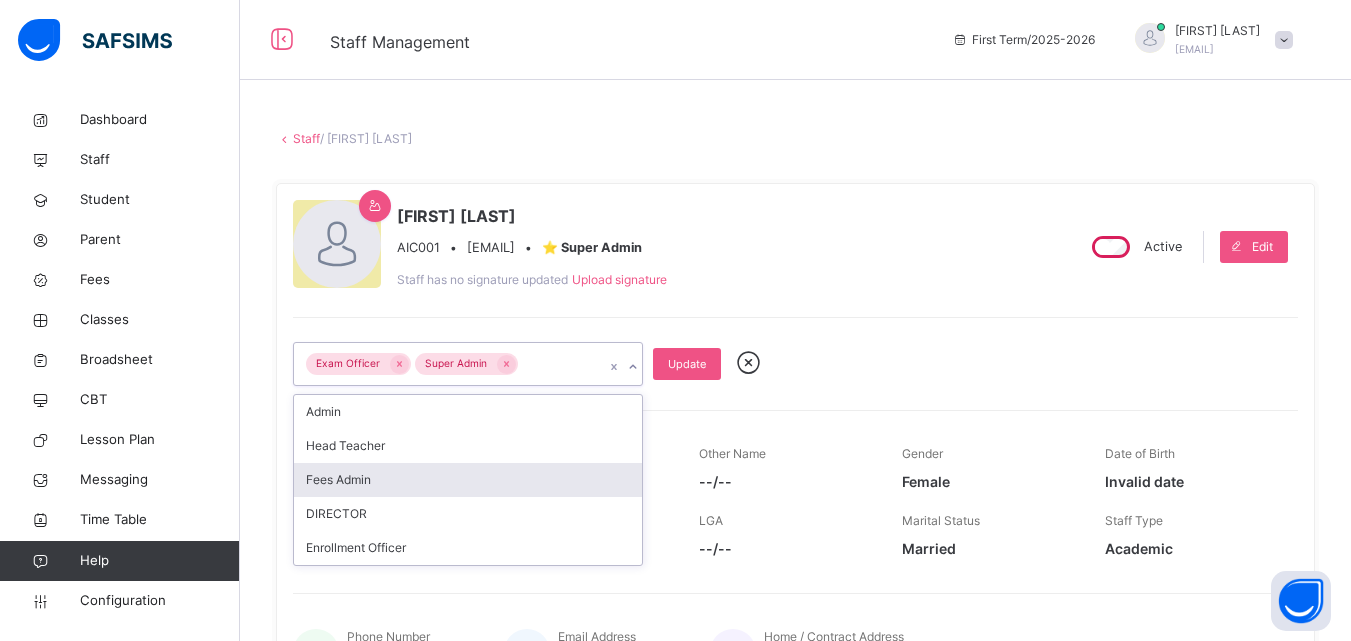 click on "Fees Admin" at bounding box center (468, 480) 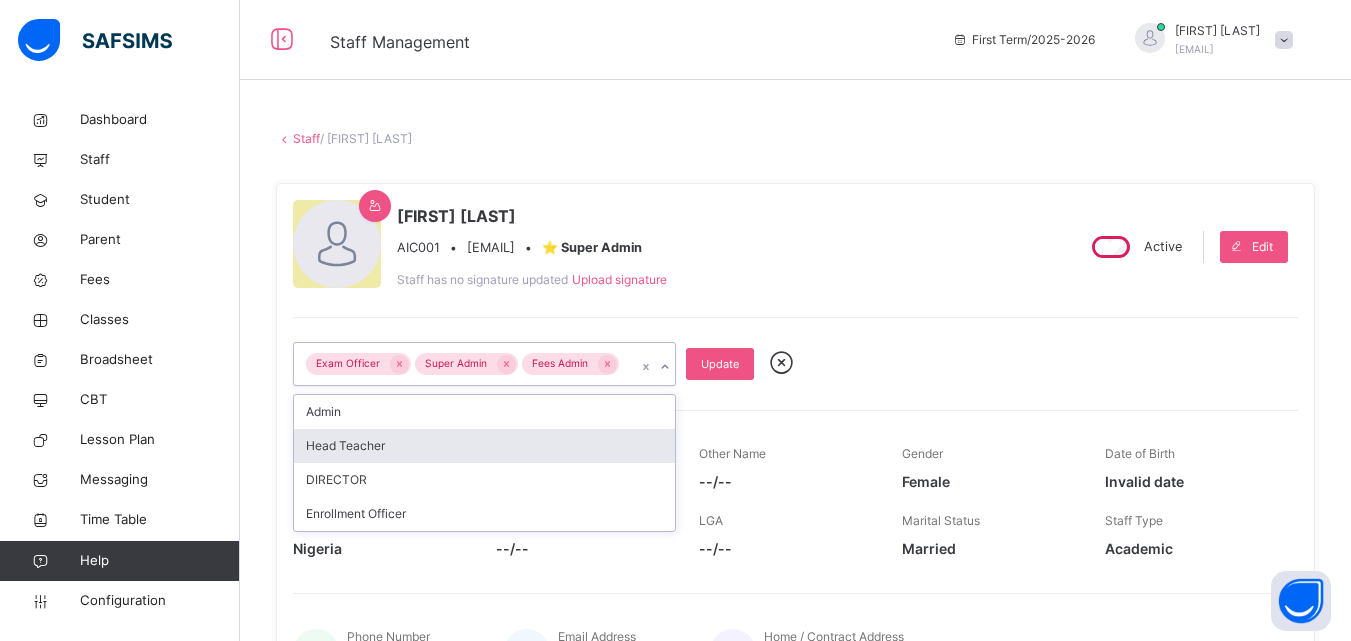 click on "Head Teacher" at bounding box center [484, 446] 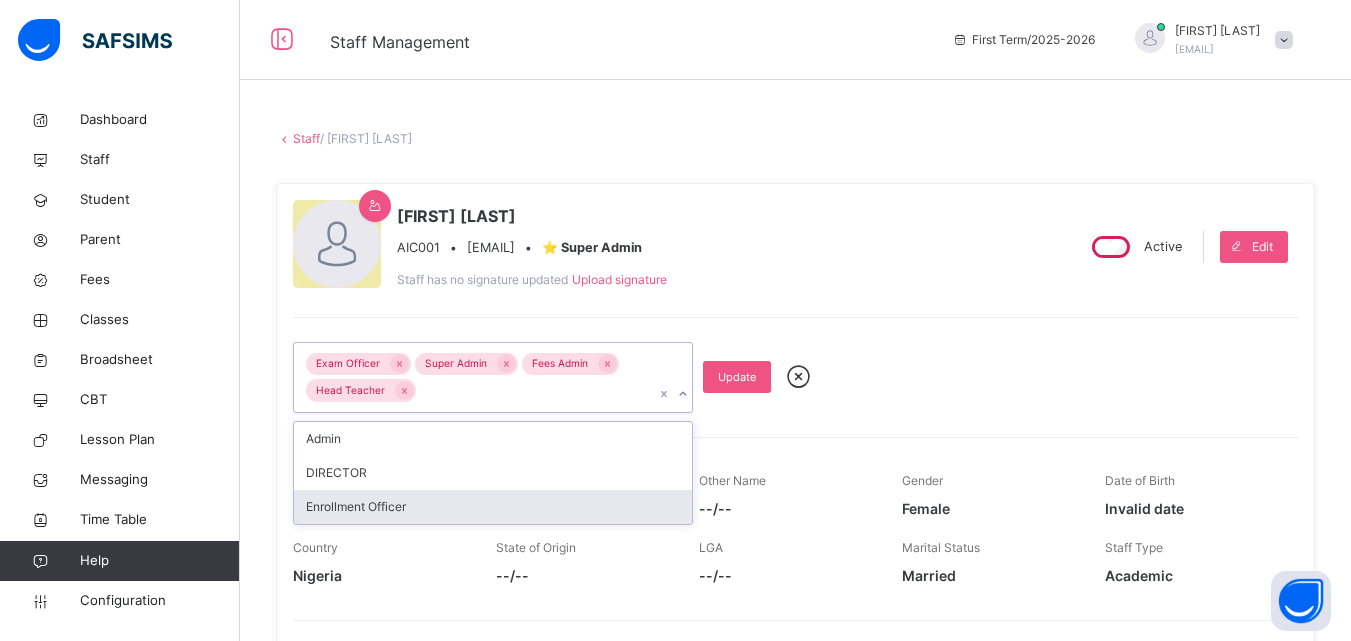 click on "Enrollment Officer" at bounding box center (493, 507) 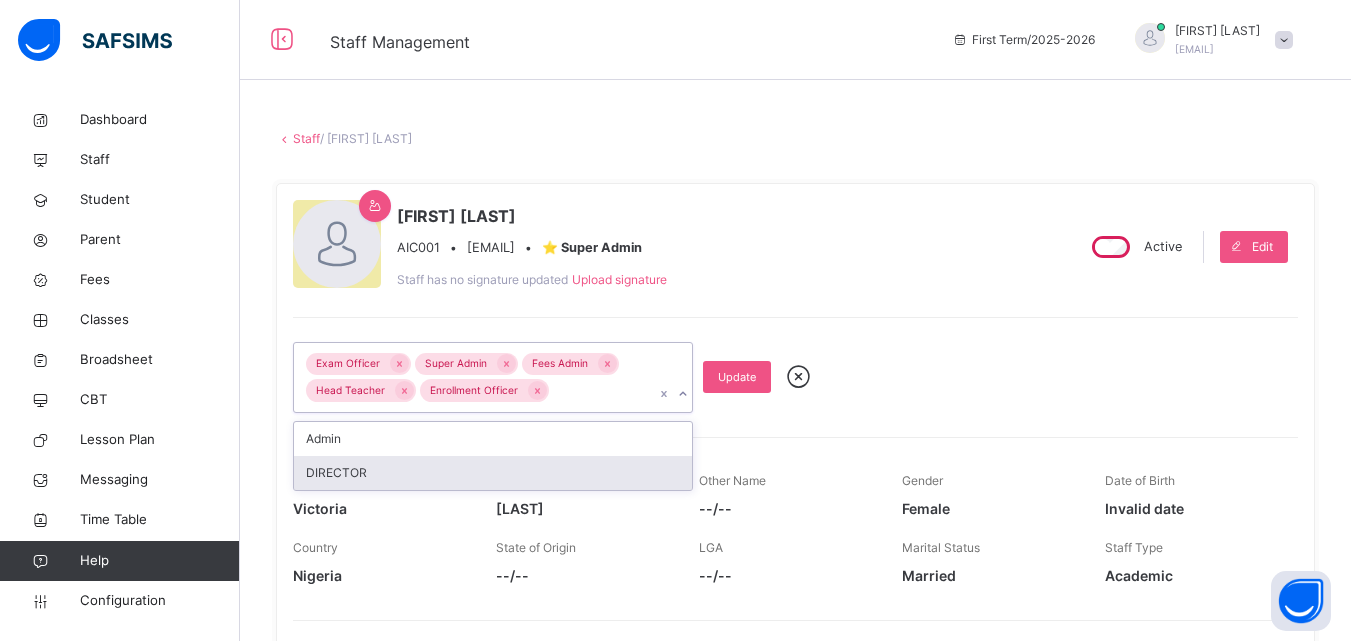 click on "DIRECTOR" at bounding box center [493, 473] 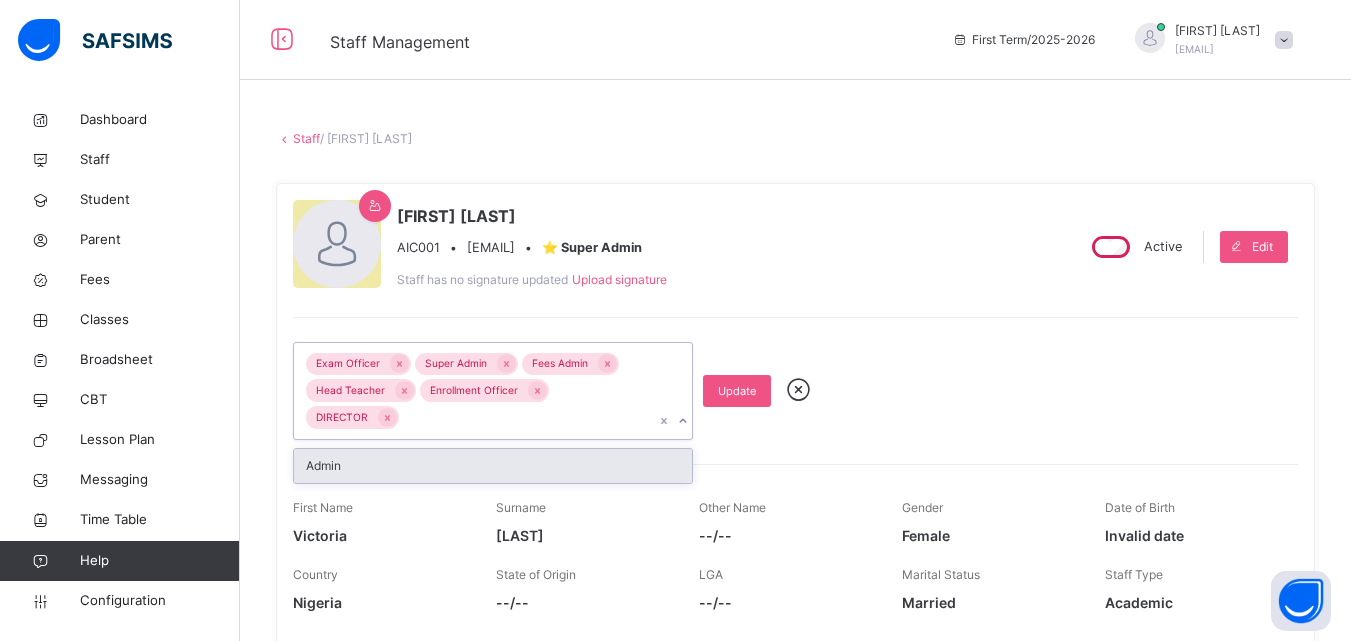 click on "Admin" at bounding box center [493, 466] 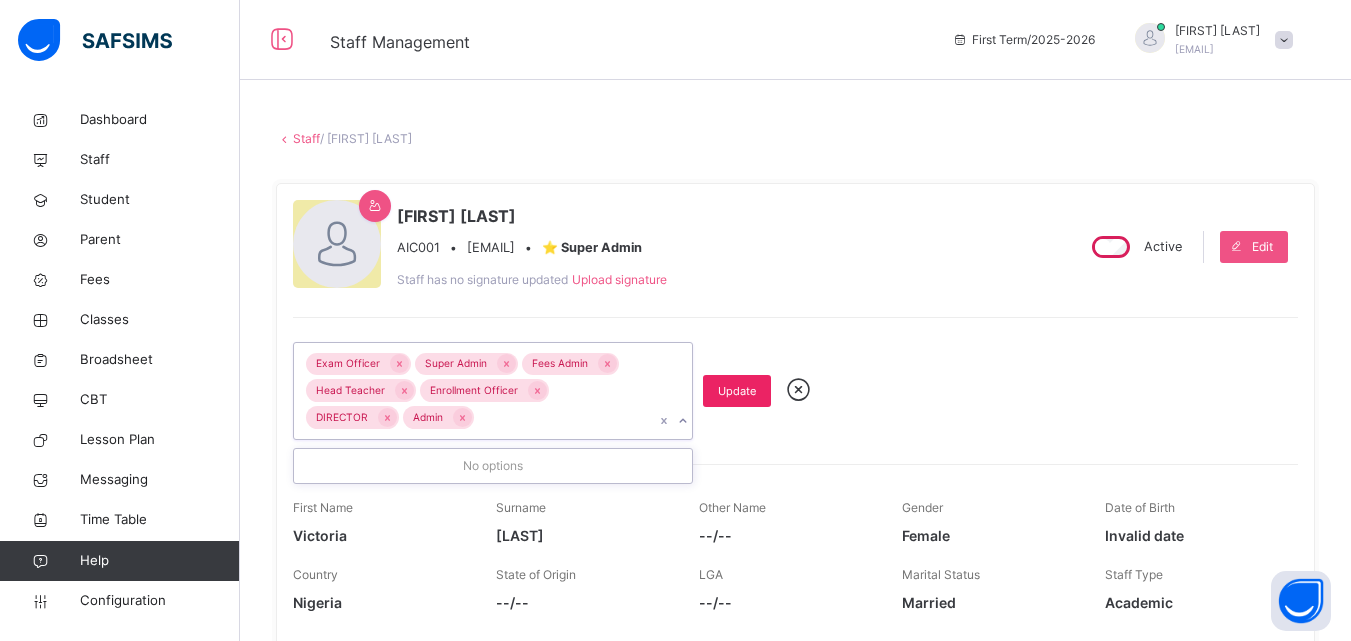 click on "Update" at bounding box center [737, 391] 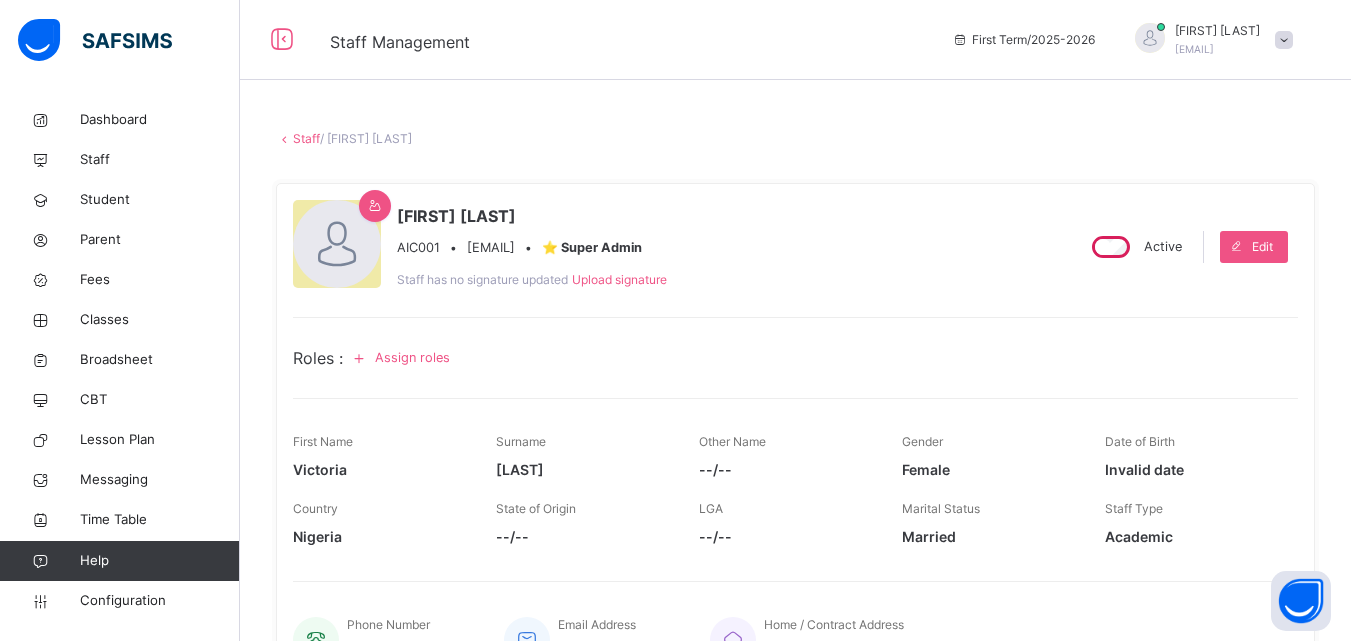 click on "Assign roles" at bounding box center [412, 357] 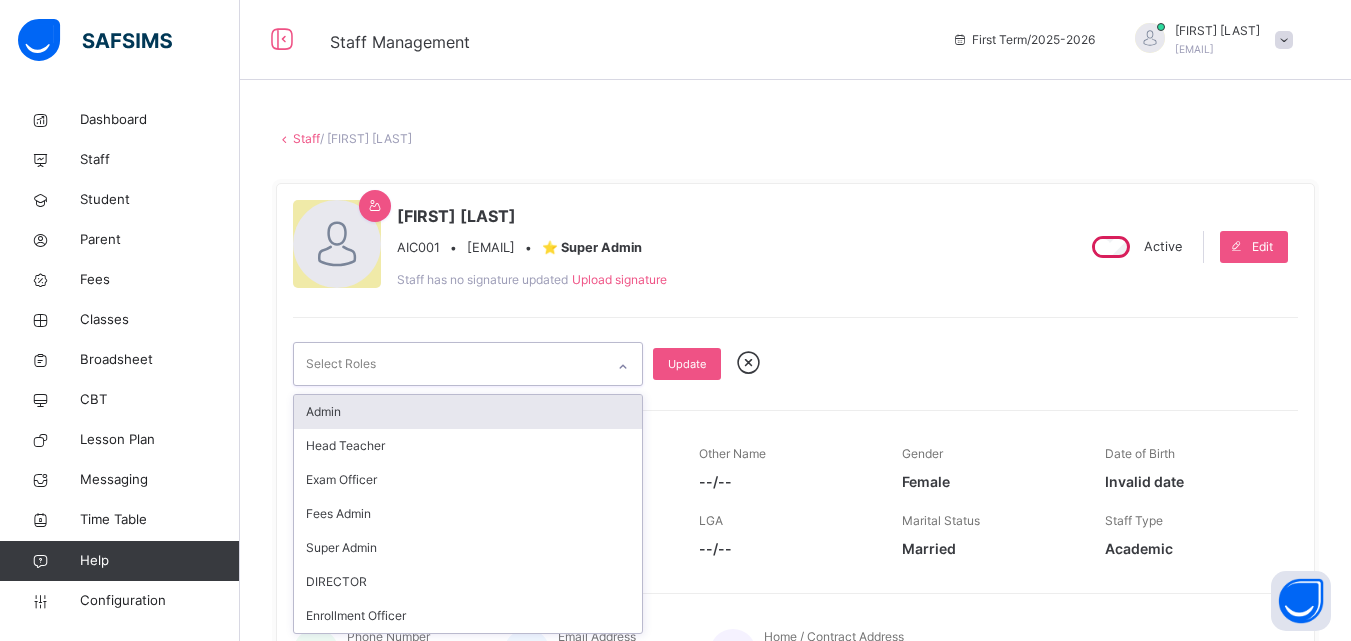 click on "Select Roles" at bounding box center (449, 364) 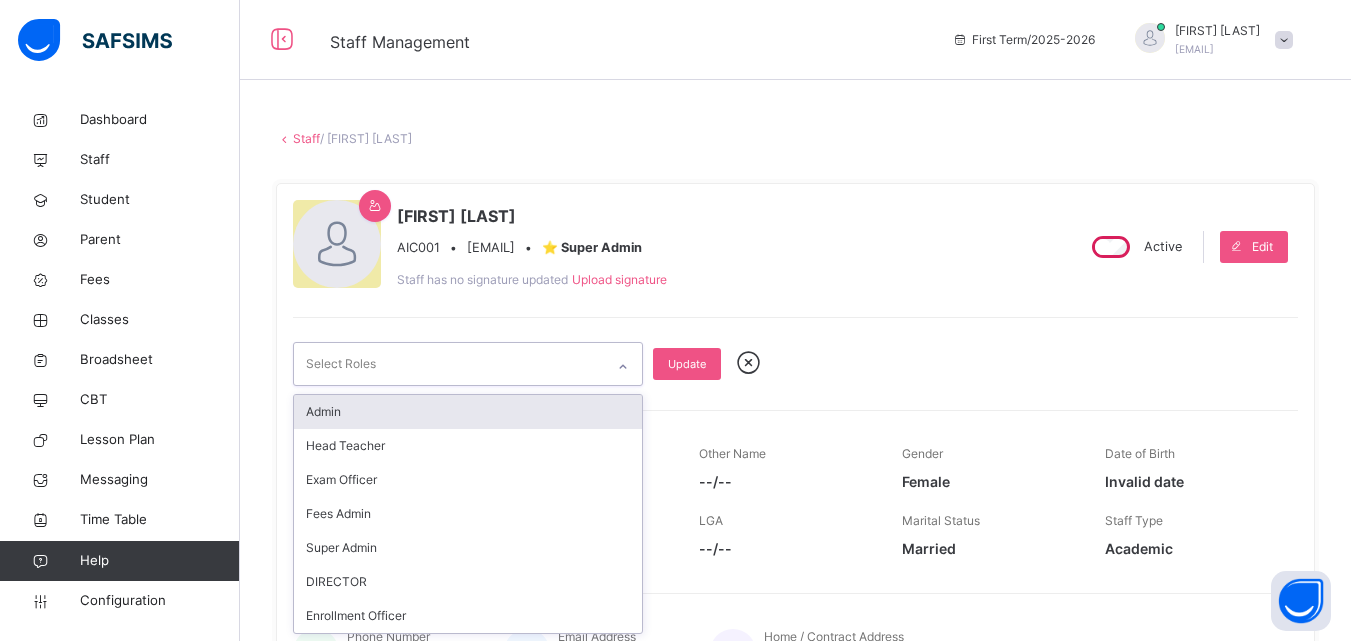 click on "Select Roles" at bounding box center (449, 364) 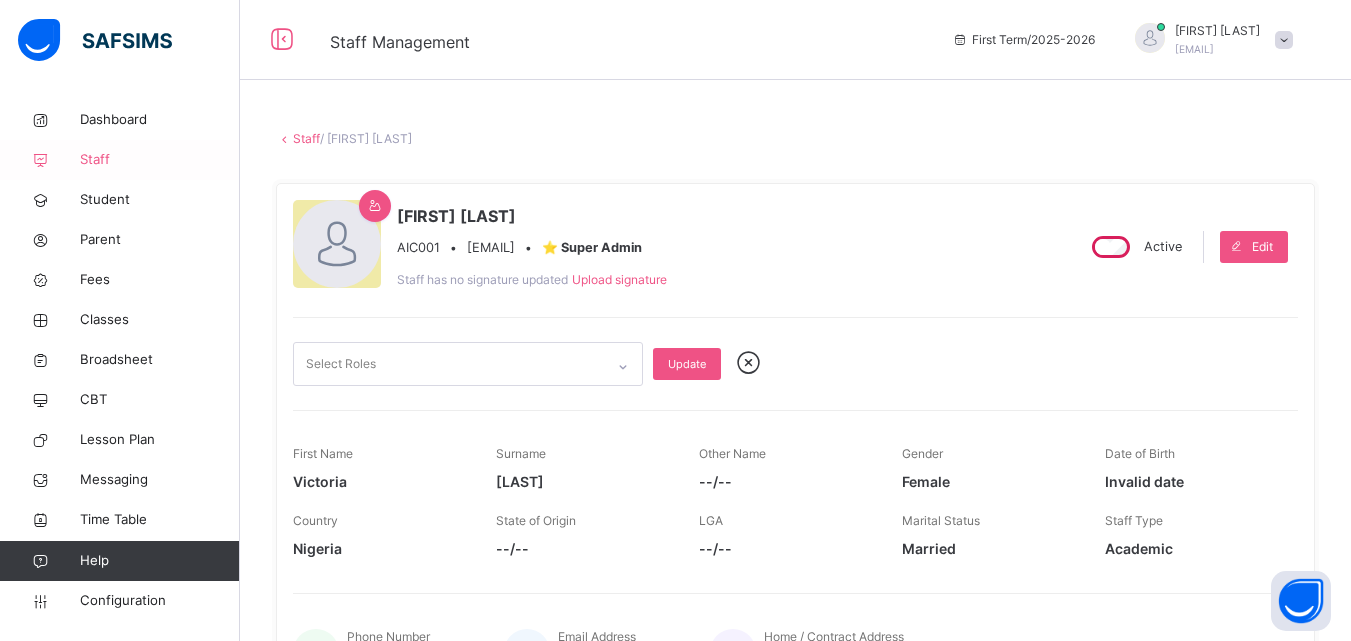 click on "Staff" at bounding box center (120, 160) 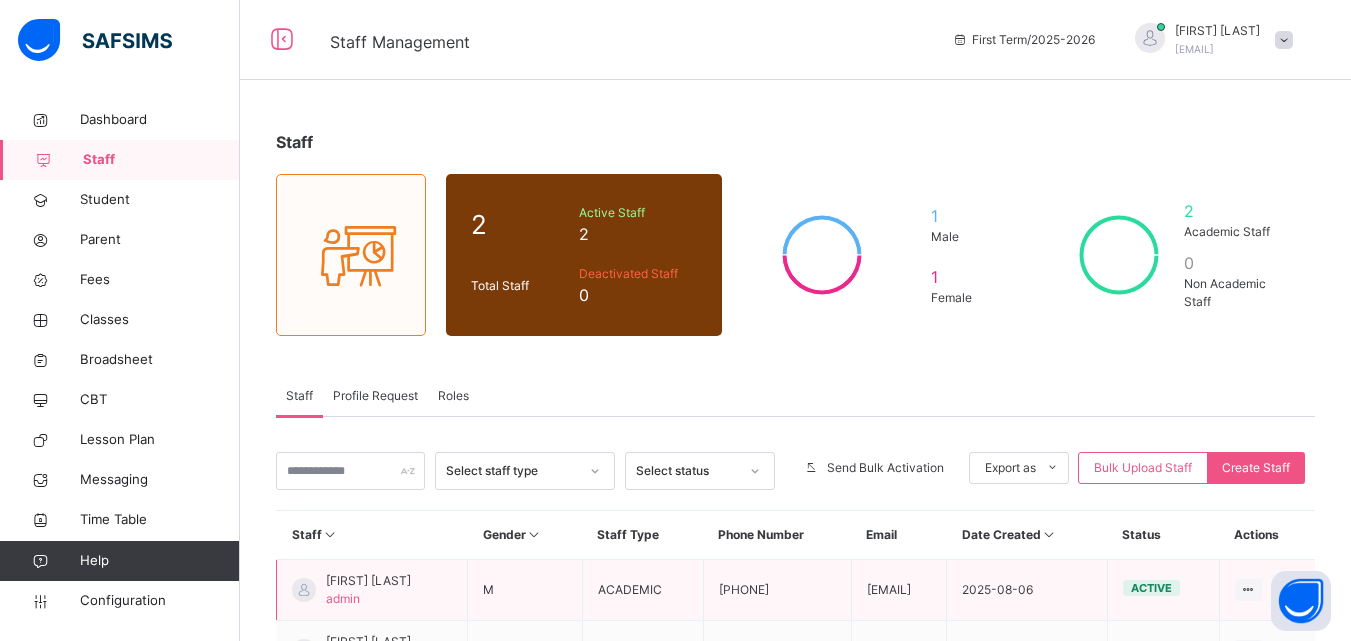 click on "[FIRST] [LAST]" at bounding box center [368, 581] 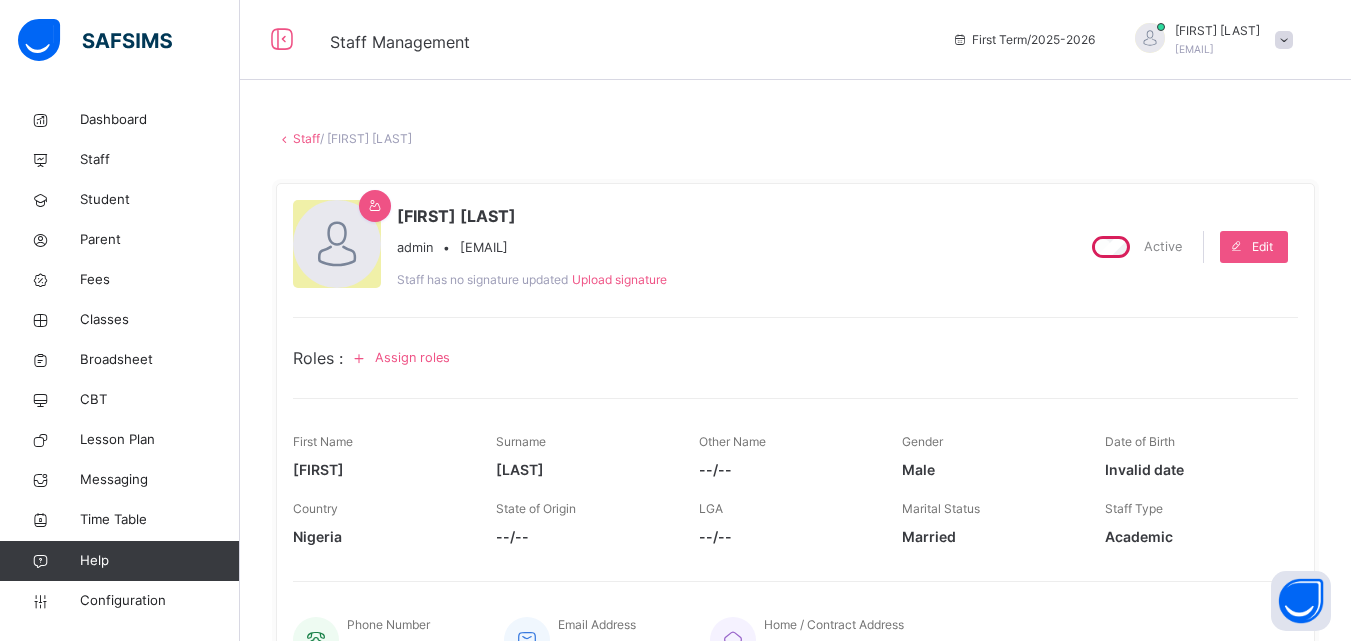 click on "Assign roles" at bounding box center [412, 357] 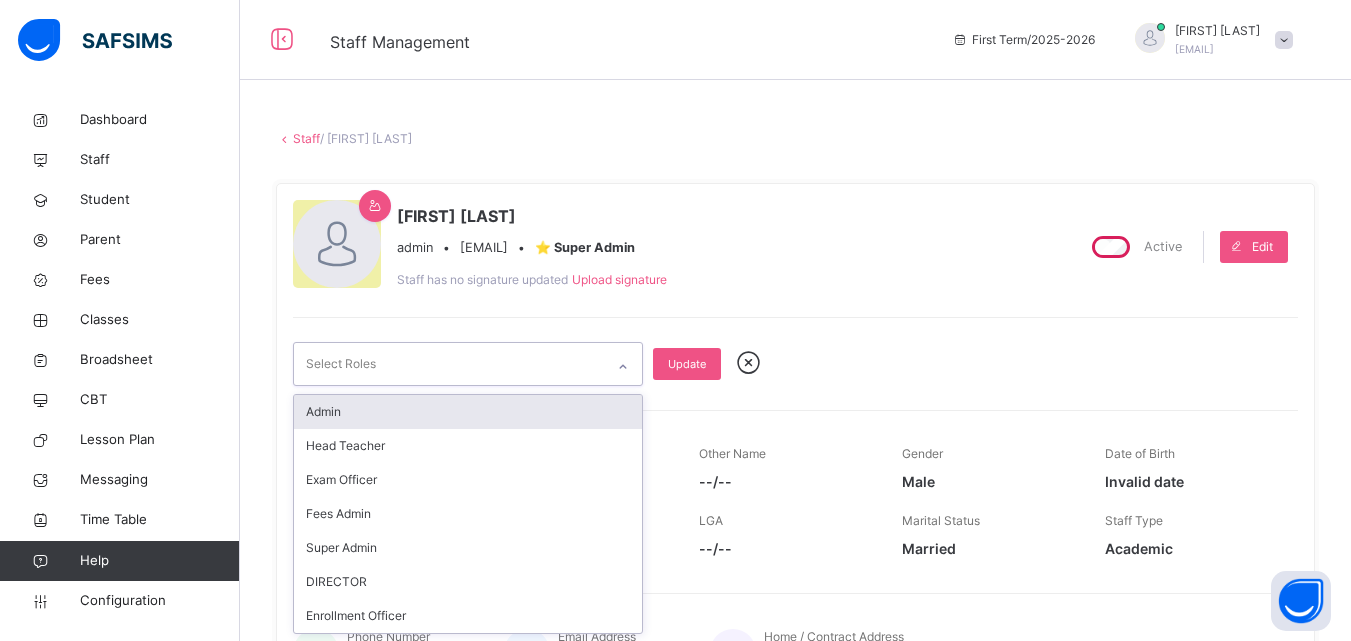 click on "Select Roles" at bounding box center (449, 364) 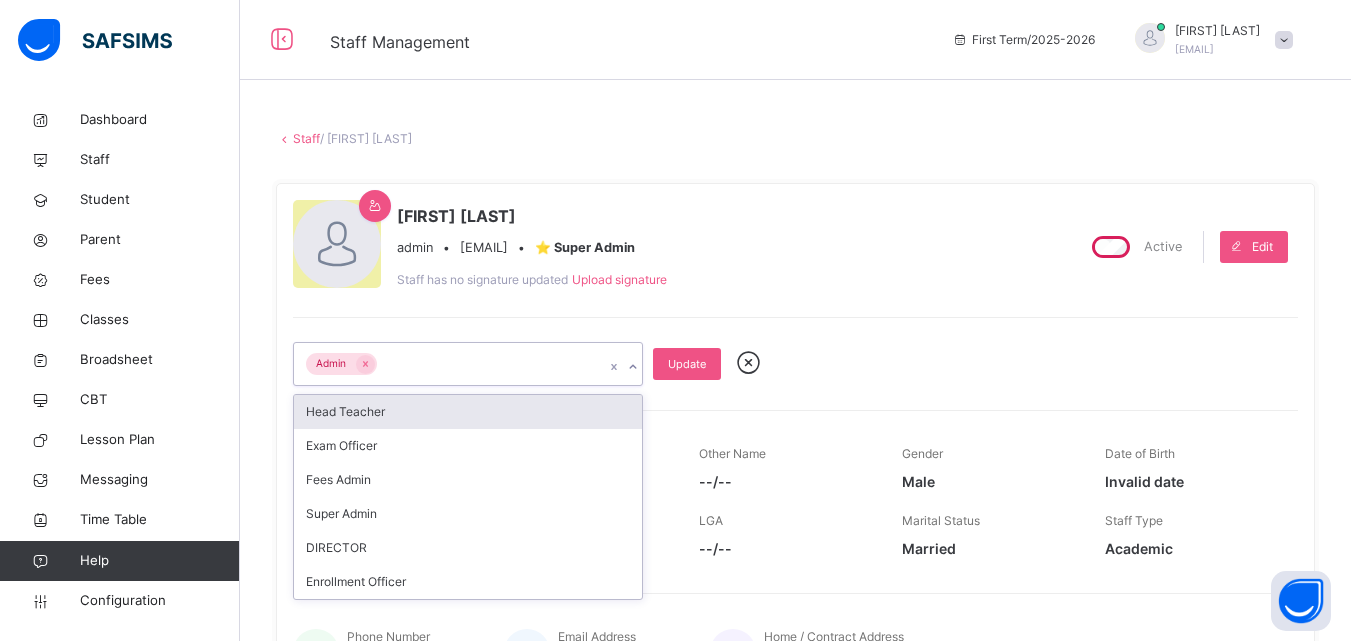 click on "Head Teacher" at bounding box center (468, 412) 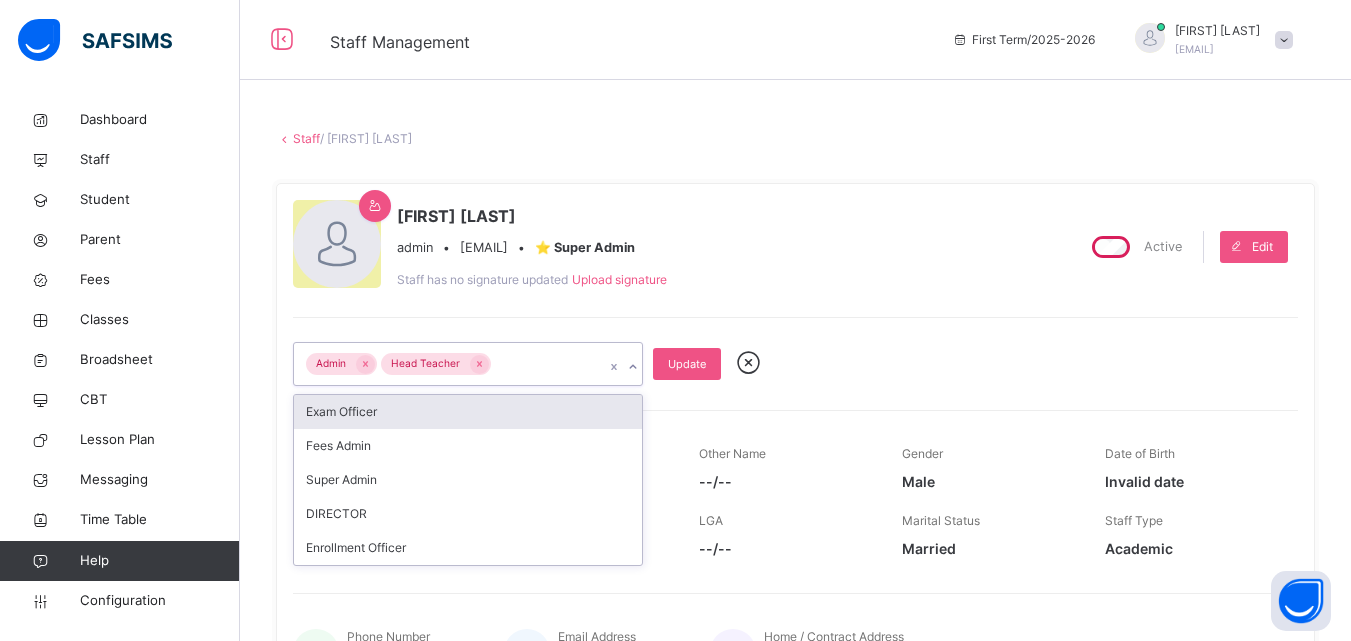 click on "Exam Officer" at bounding box center (468, 412) 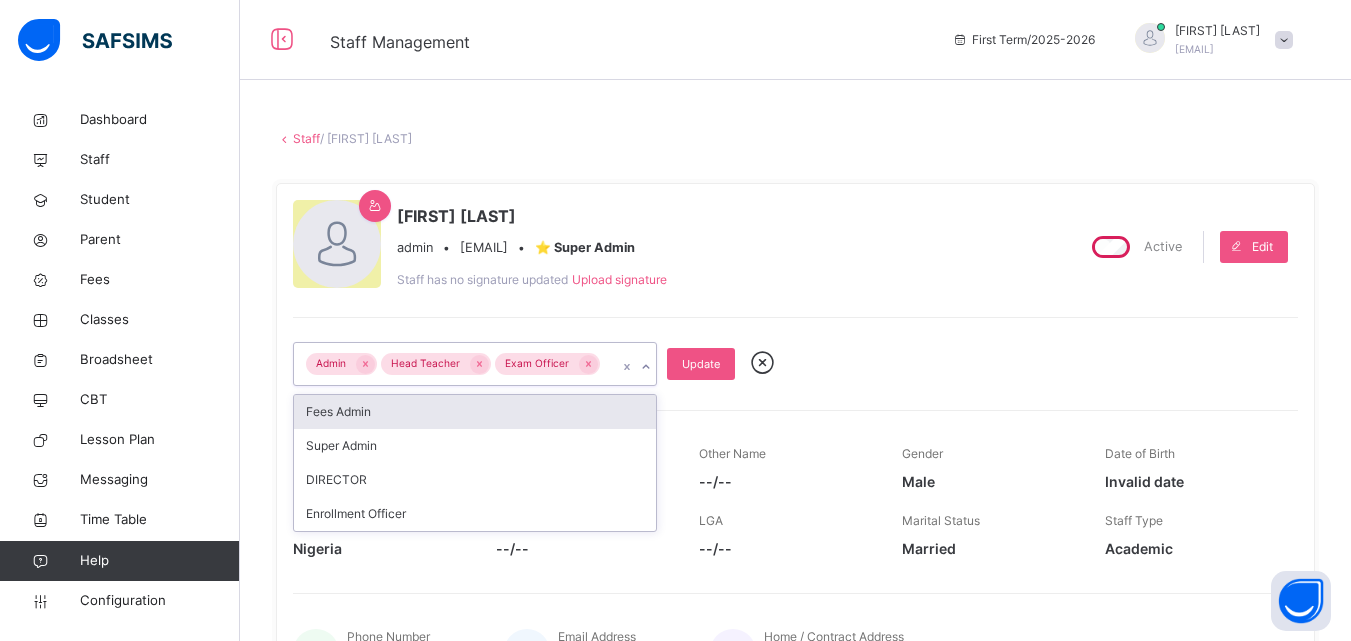 click on "Fees Admin" at bounding box center (475, 412) 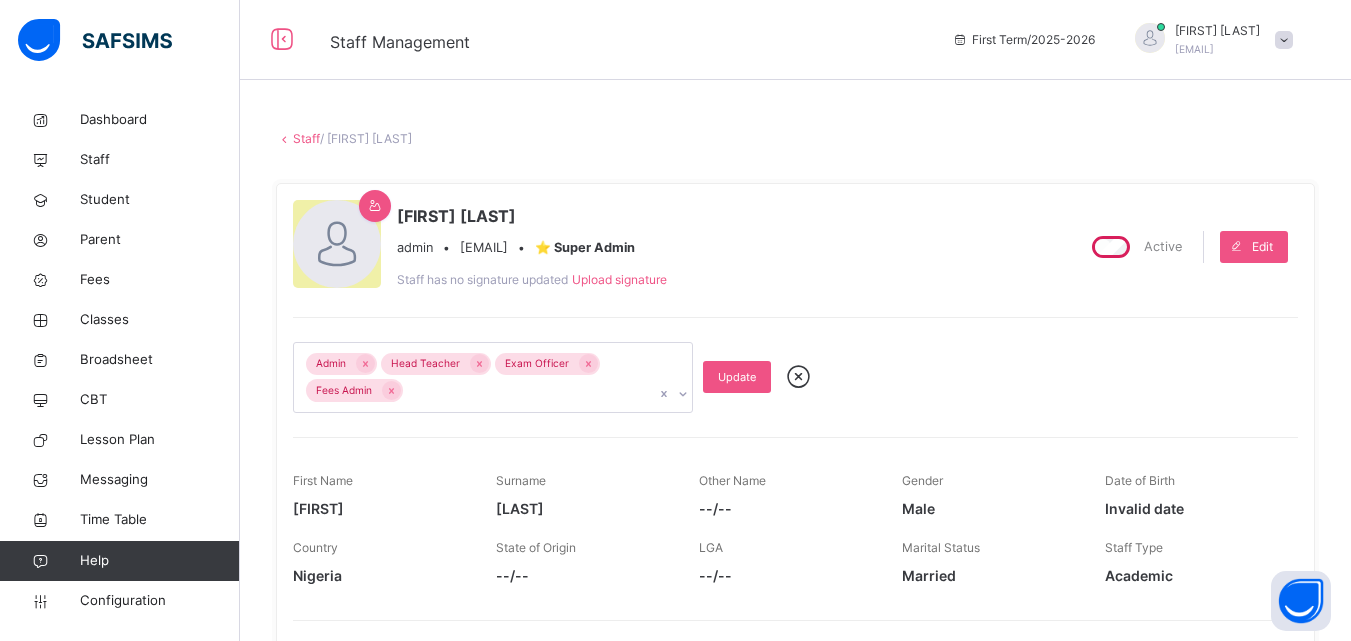click on "[FIRST] [LAST] [ROLE] • [EMAIL] • ⭐ [ROLE]     Staff has no signature updated Upload signature  Active  Edit Admin [ROLE] [ROLE] [ROLE] [ROLE] [FIRST] [LAST] Other Name --/-- Gender Male [DATE_OF_BIRTH] Country [COUNTRY] State of Origin --/-- LGA --/-- Marital Status Married Staff Type Academic [PHONE] [EMAIL] [ADDRESS] --/--" at bounding box center (795, 456) 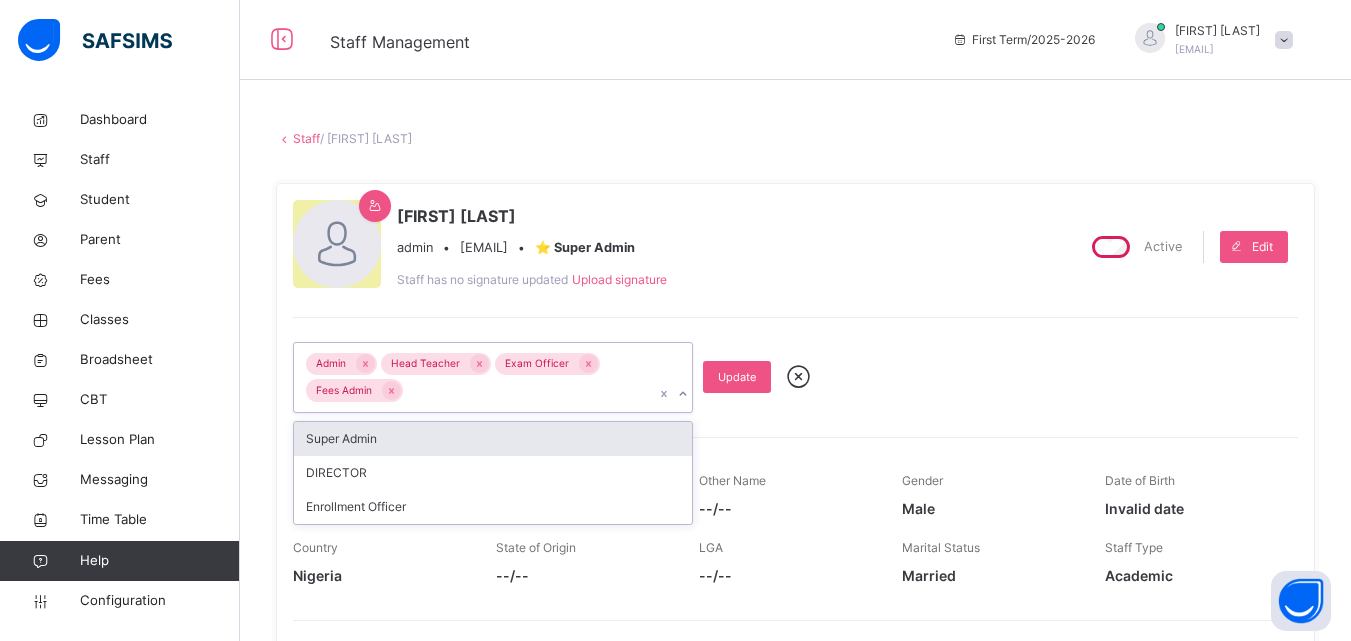 click on "Admin Head Teacher Exam Officer Fees Admin" at bounding box center (474, 377) 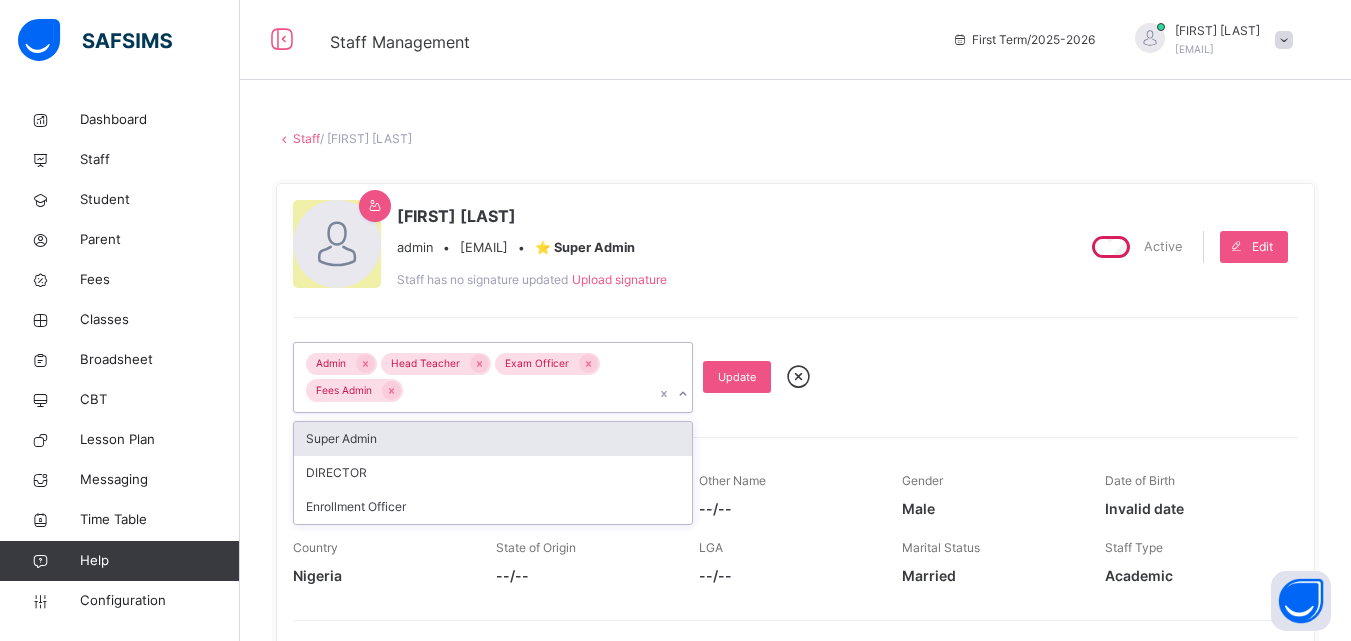 click on "Super Admin" at bounding box center (493, 439) 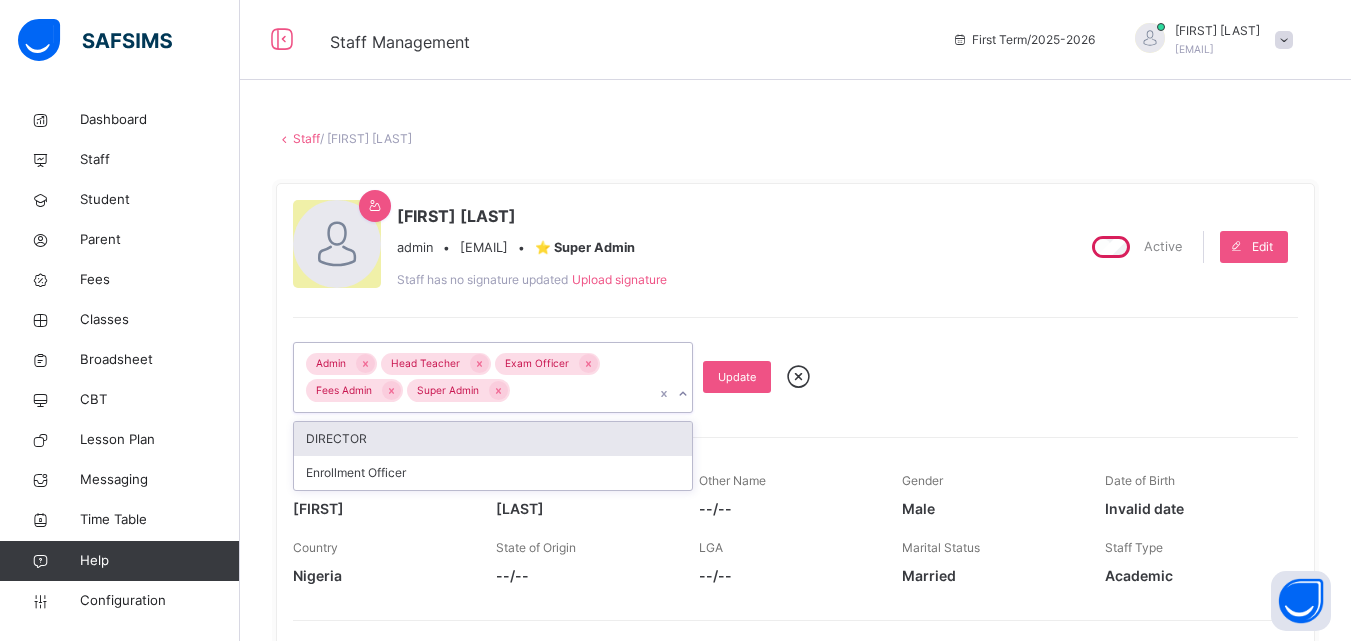 click on "DIRECTOR" at bounding box center (493, 439) 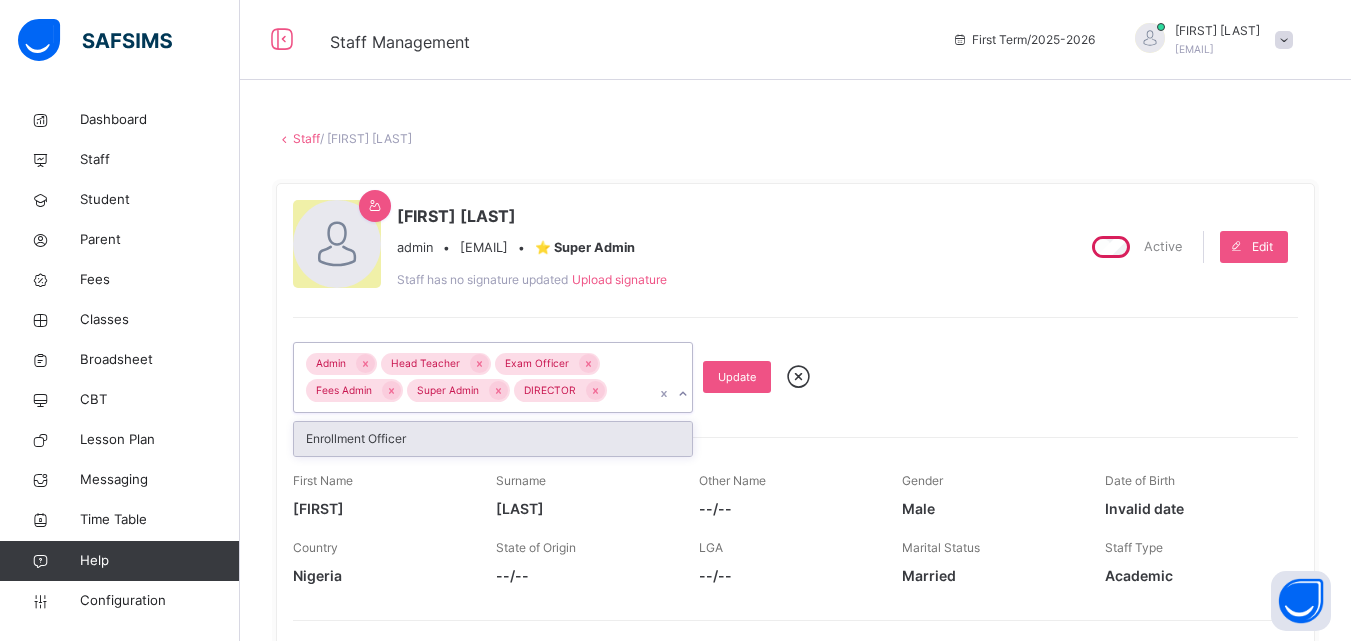 click on "Enrollment Officer" at bounding box center [493, 439] 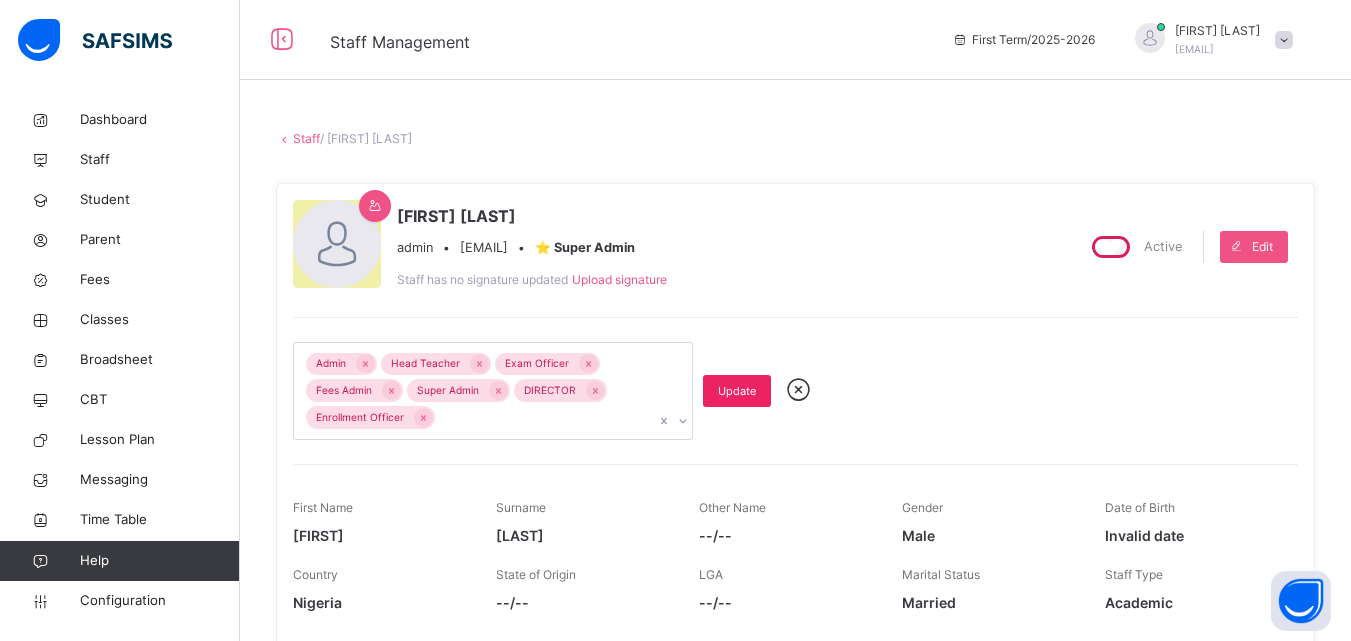 click on "Update" at bounding box center [737, 391] 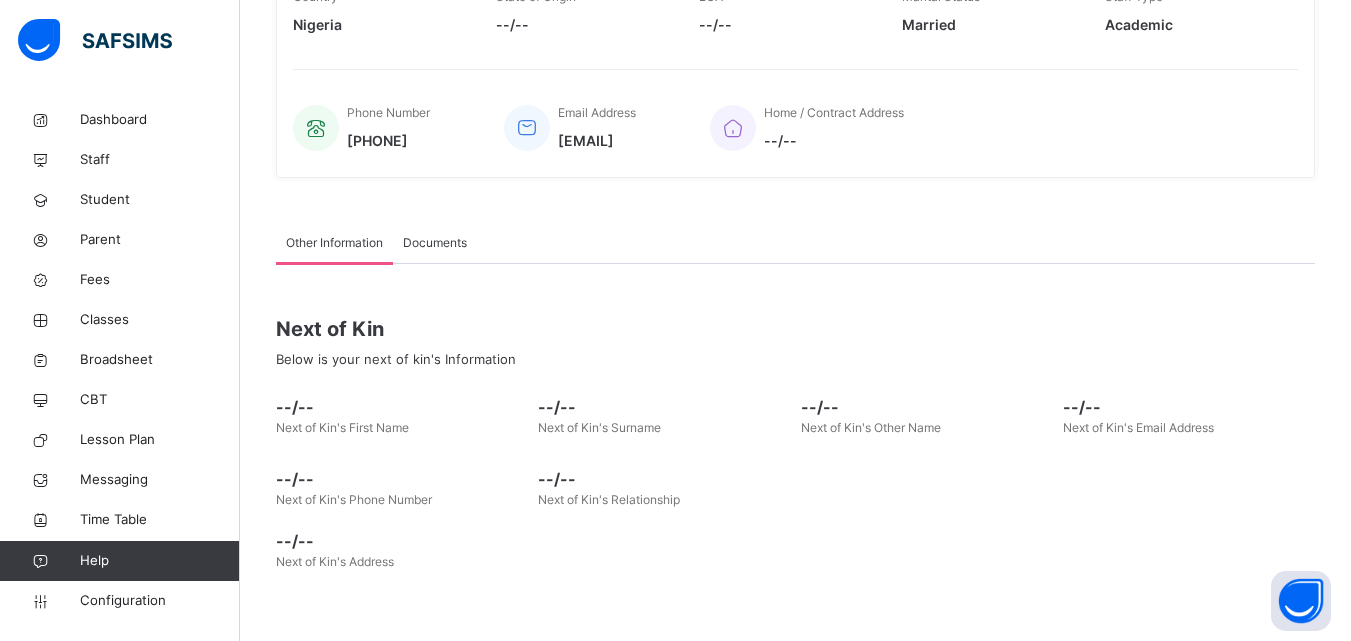 scroll, scrollTop: 0, scrollLeft: 0, axis: both 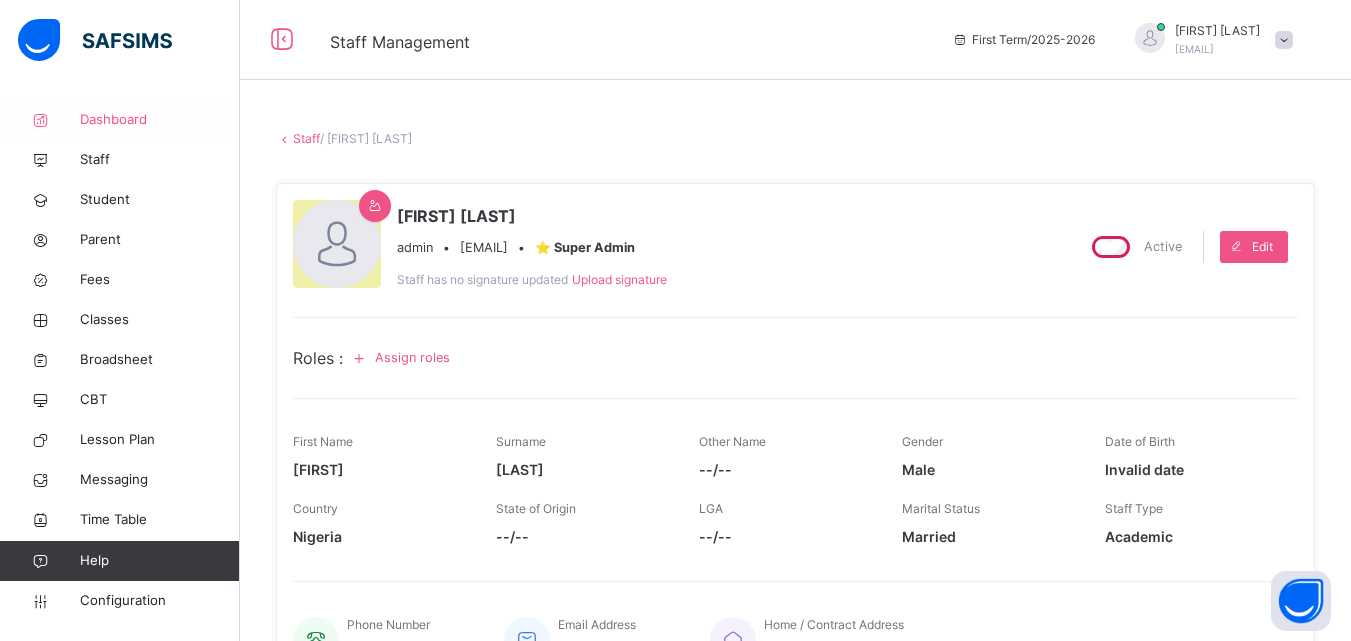 click on "Dashboard" at bounding box center (160, 120) 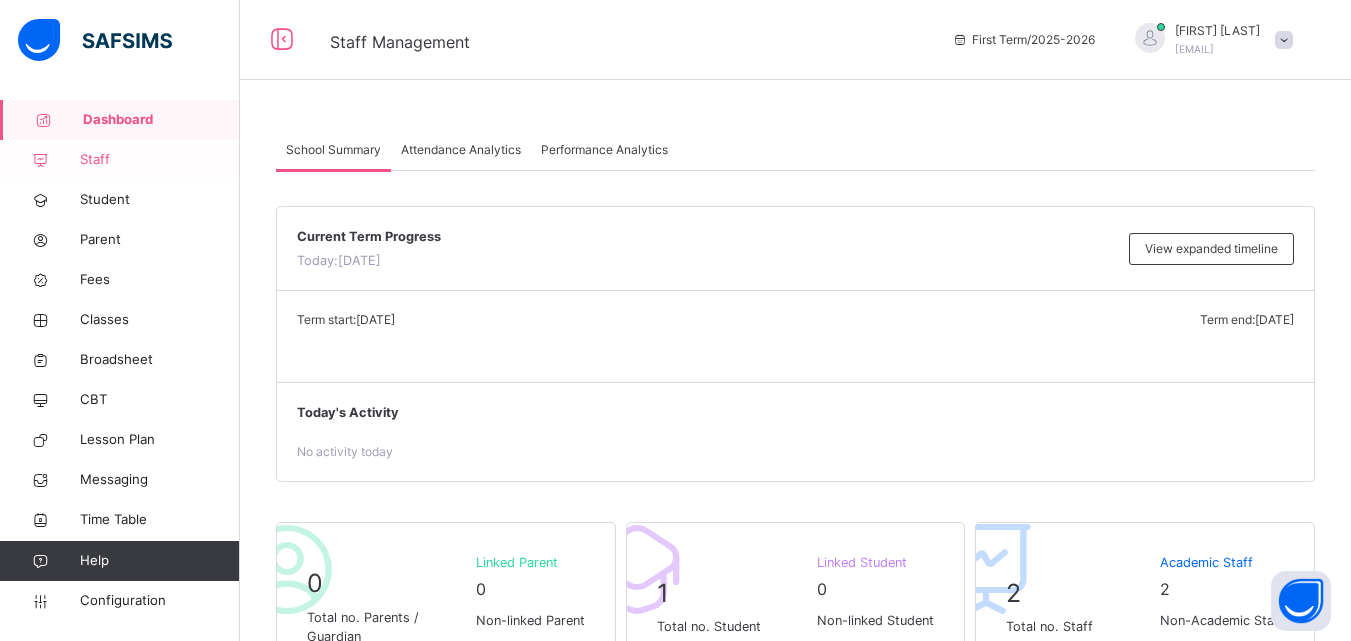 click on "Staff" at bounding box center (160, 160) 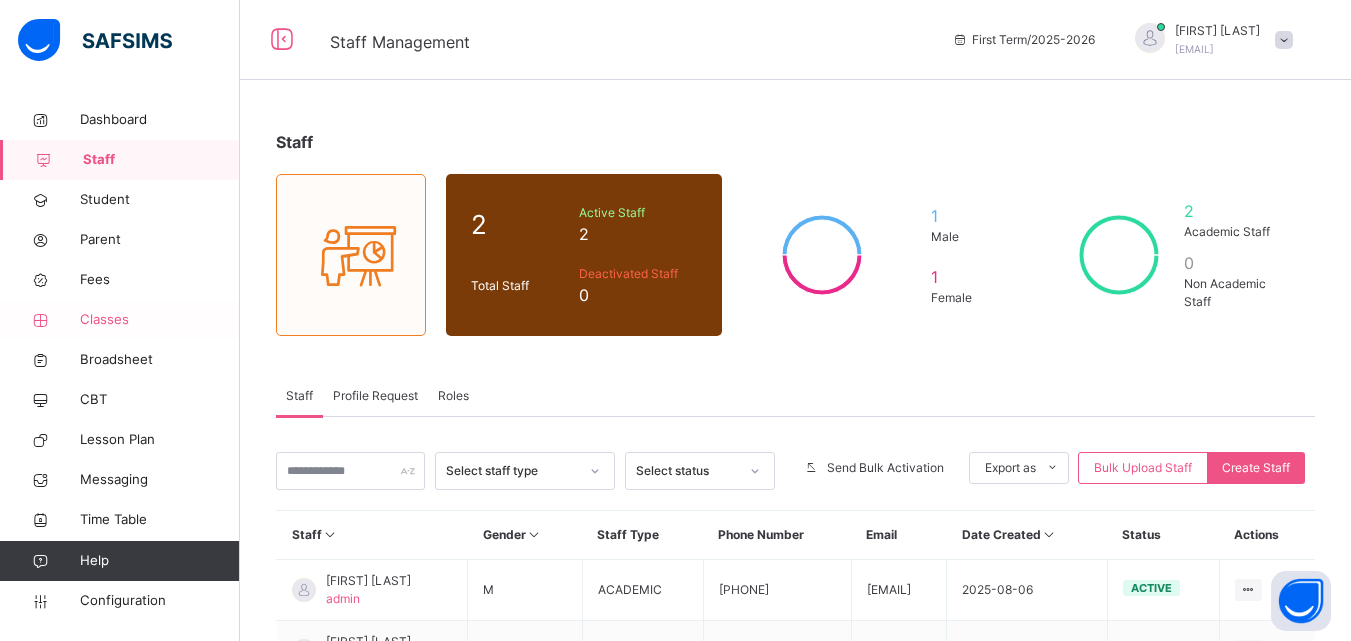 click on "Classes" at bounding box center [160, 320] 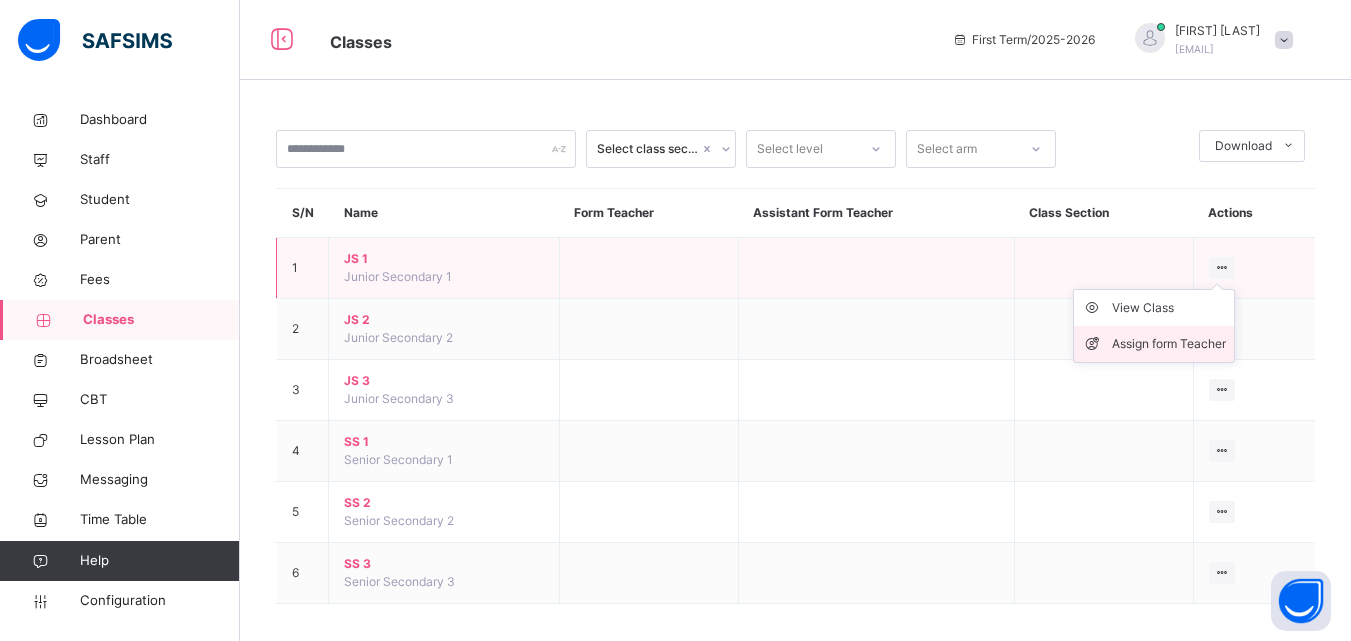 click on "Assign form Teacher" at bounding box center (1169, 344) 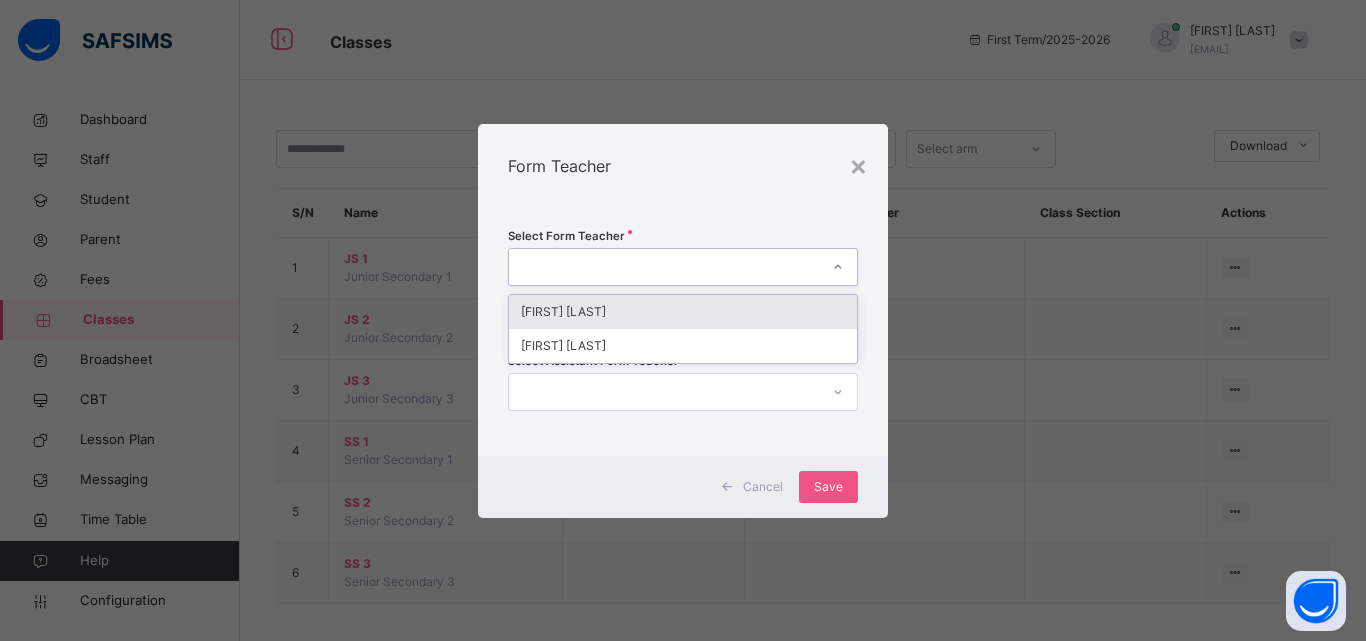 click at bounding box center (664, 266) 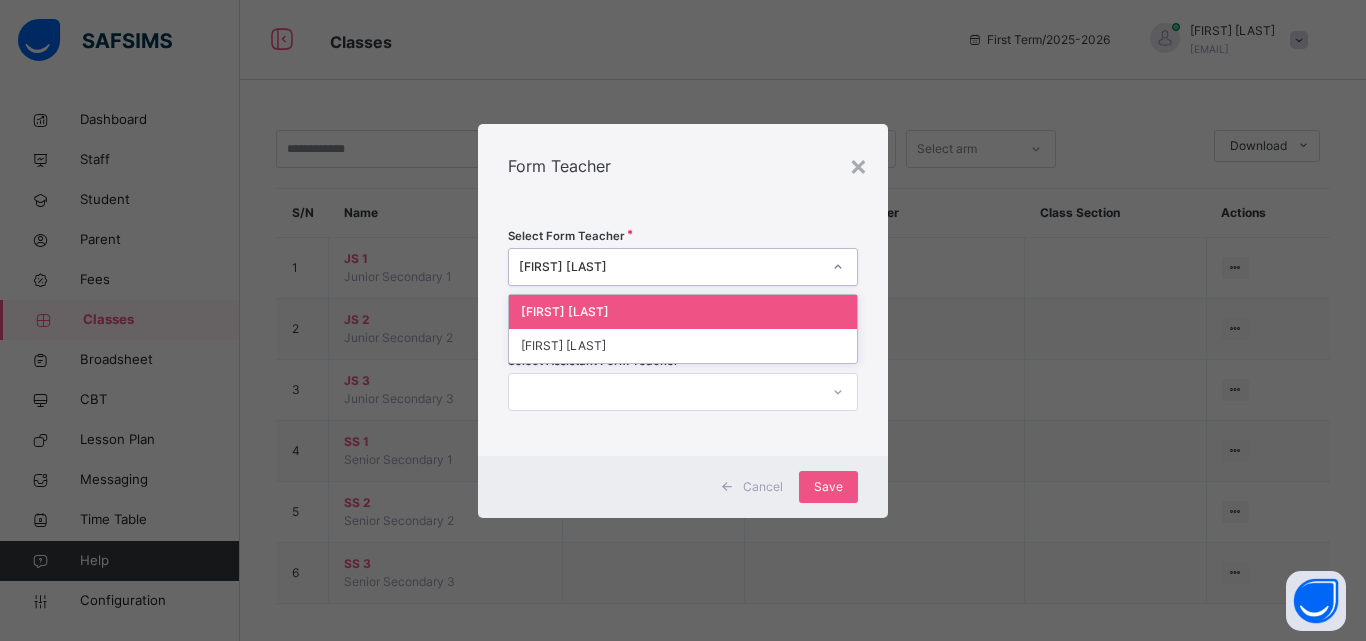 click on "[FIRST] [LAST]" at bounding box center (664, 266) 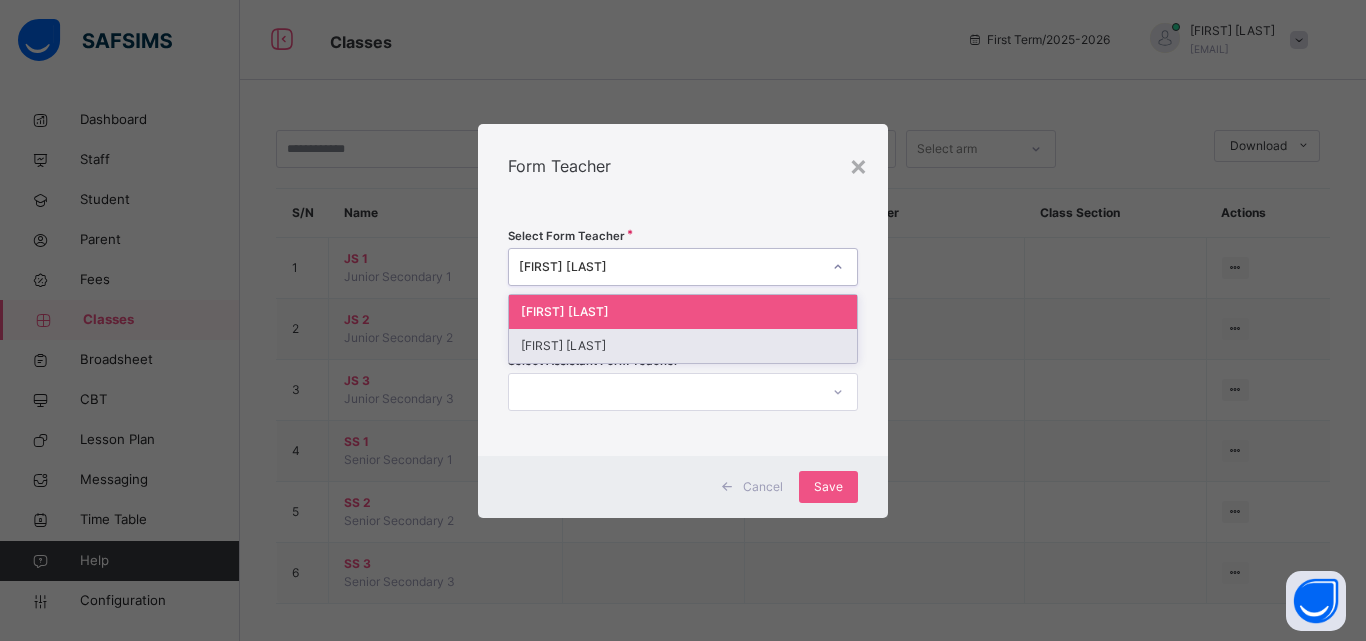 click on "[FIRST] [LAST]" at bounding box center [683, 346] 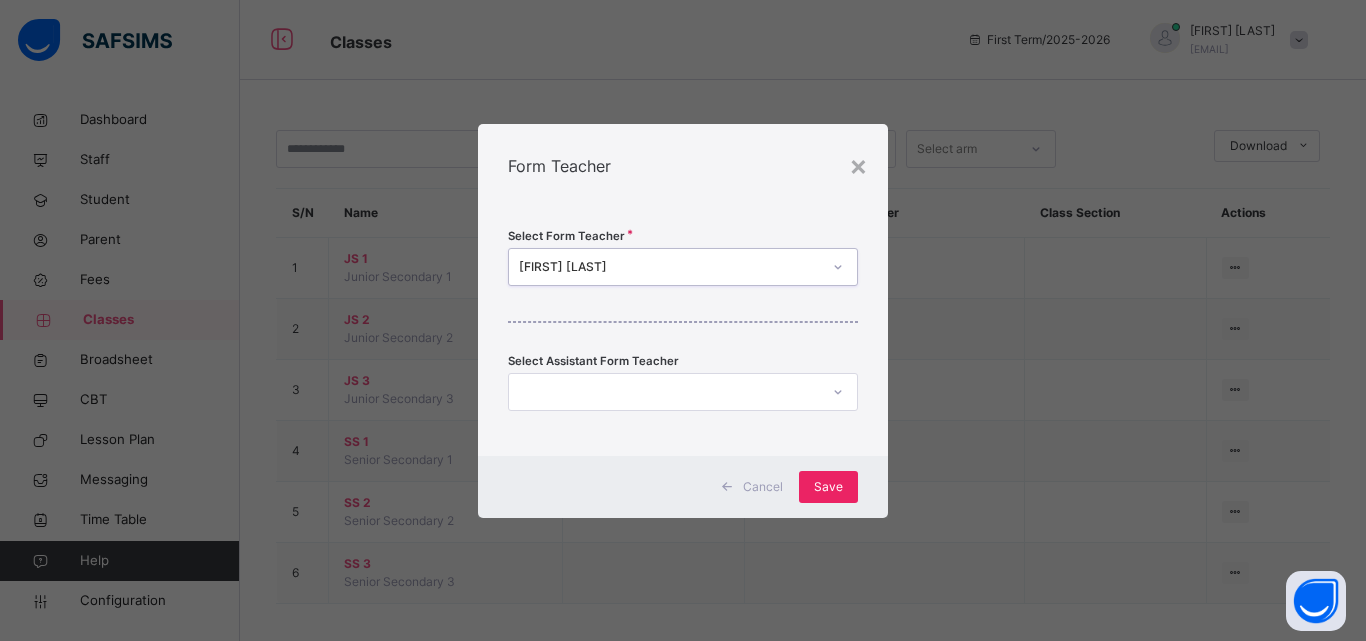 click on "Save" at bounding box center (828, 487) 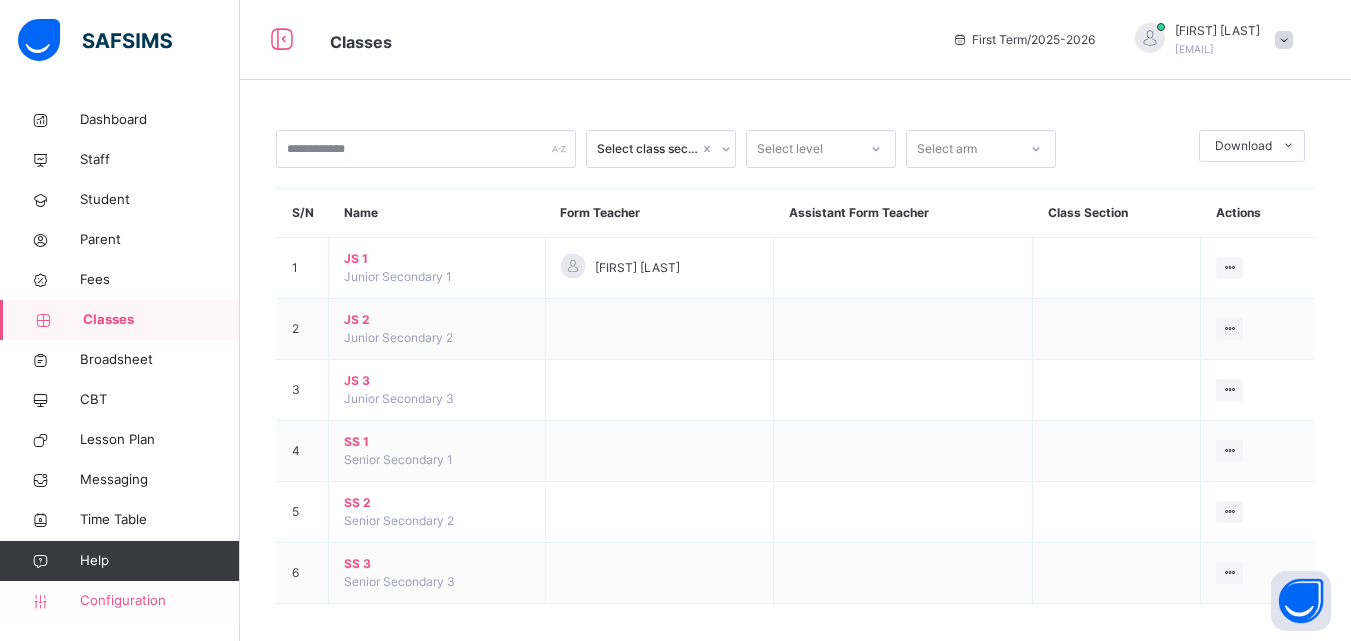 click on "Configuration" at bounding box center (159, 601) 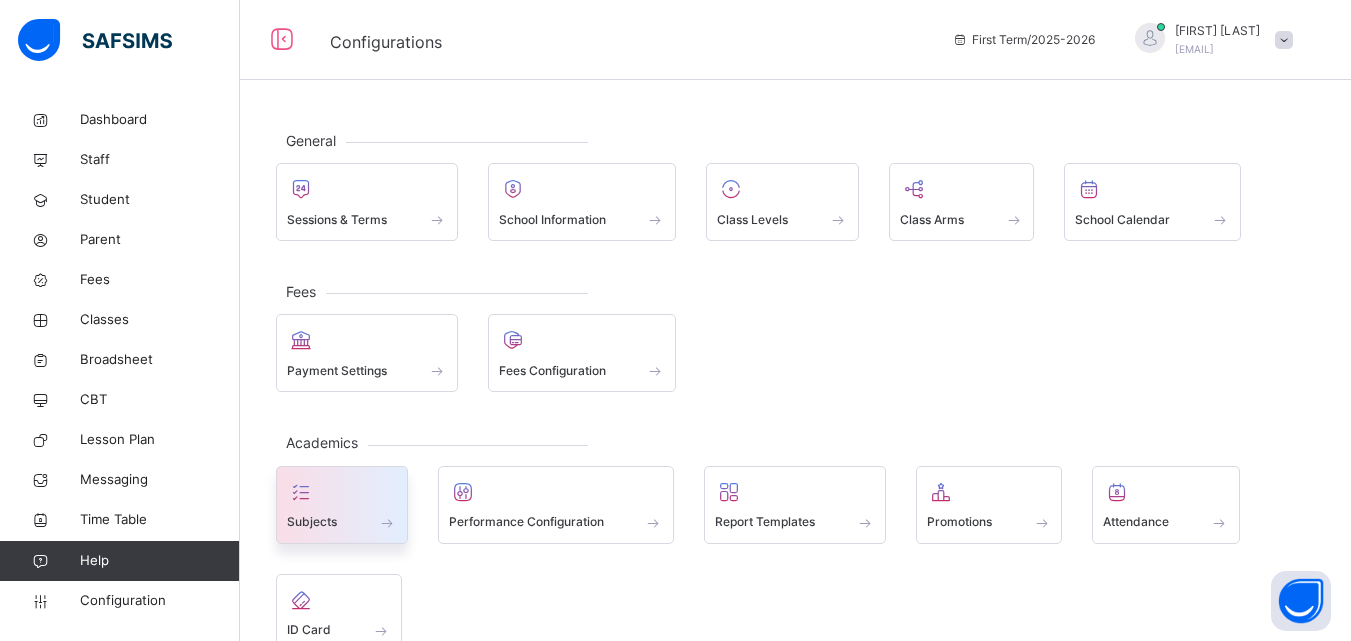 click at bounding box center [342, 509] 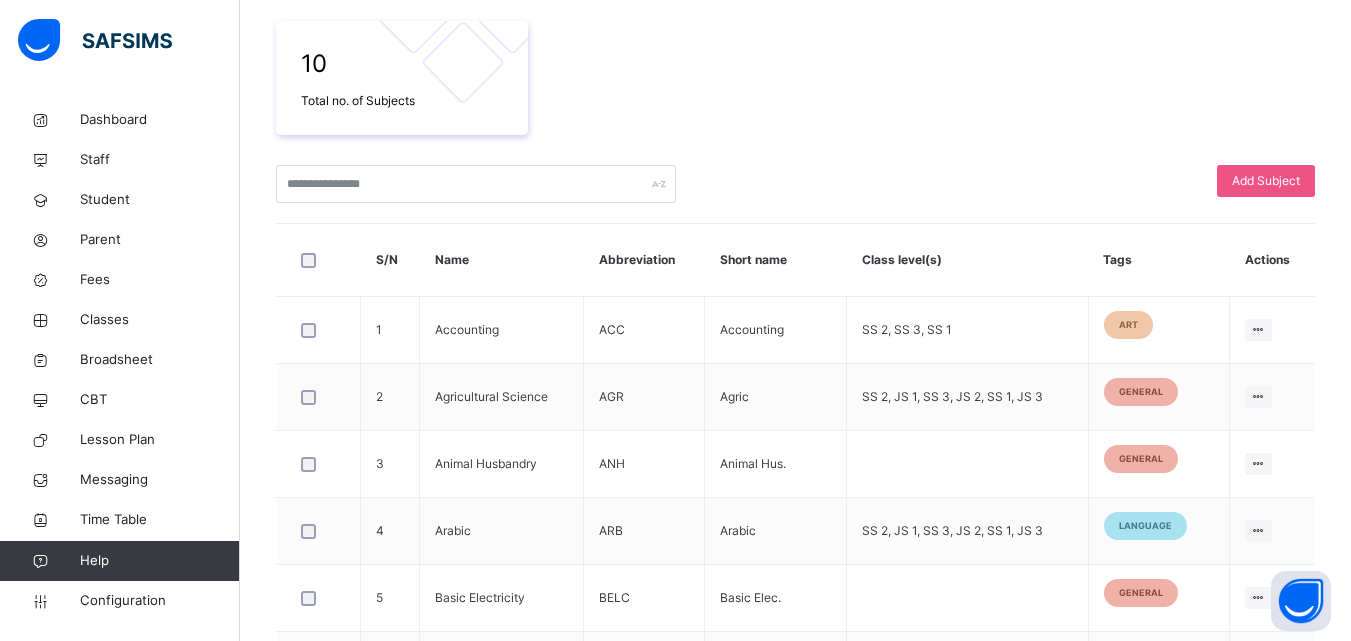 scroll, scrollTop: 353, scrollLeft: 0, axis: vertical 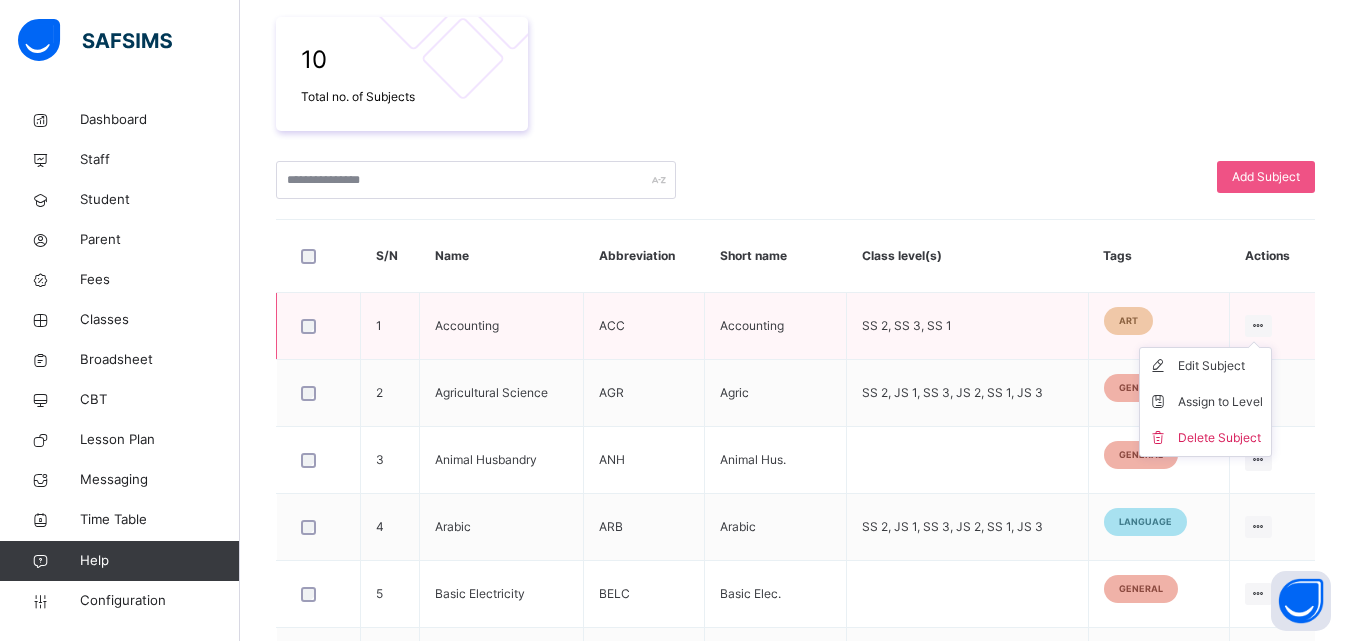 click at bounding box center (1258, 325) 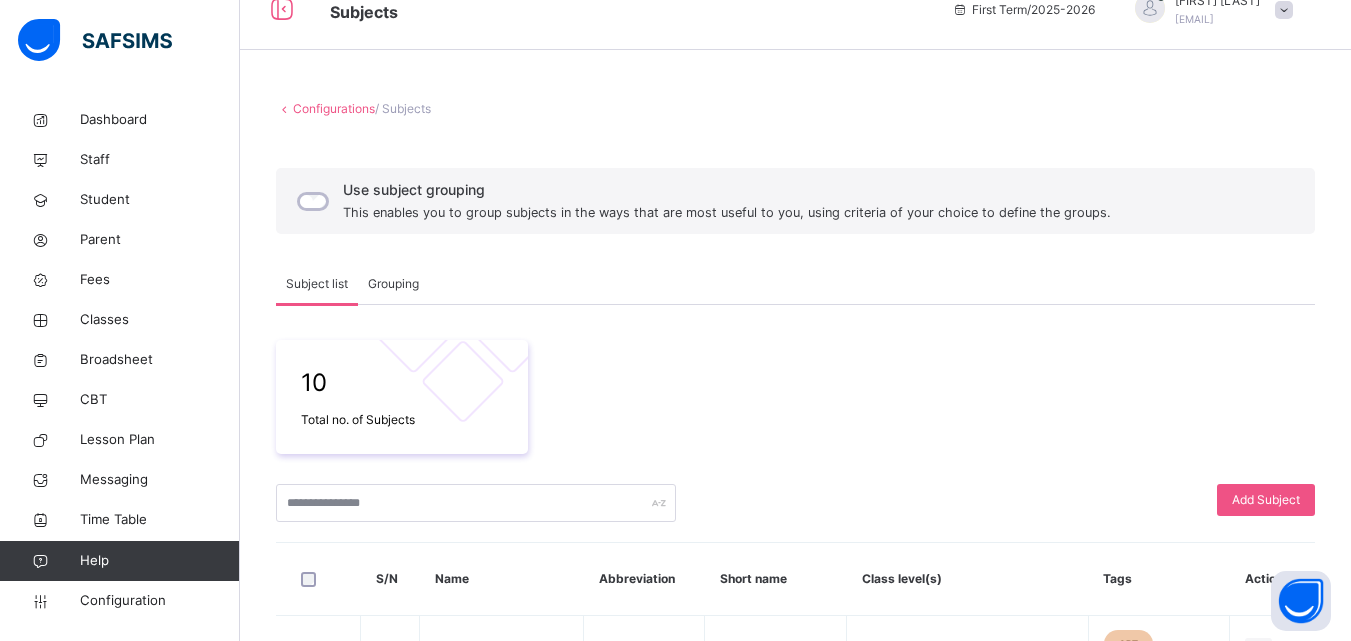 scroll, scrollTop: 0, scrollLeft: 0, axis: both 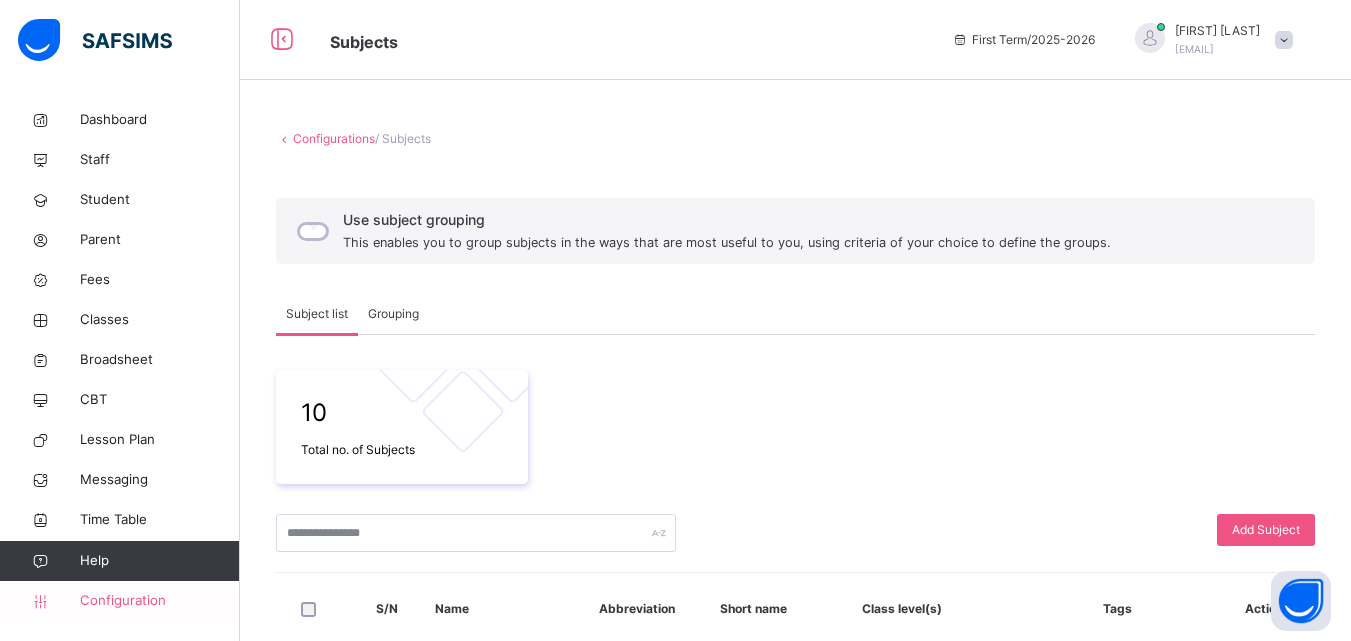 click on "Configuration" at bounding box center (159, 601) 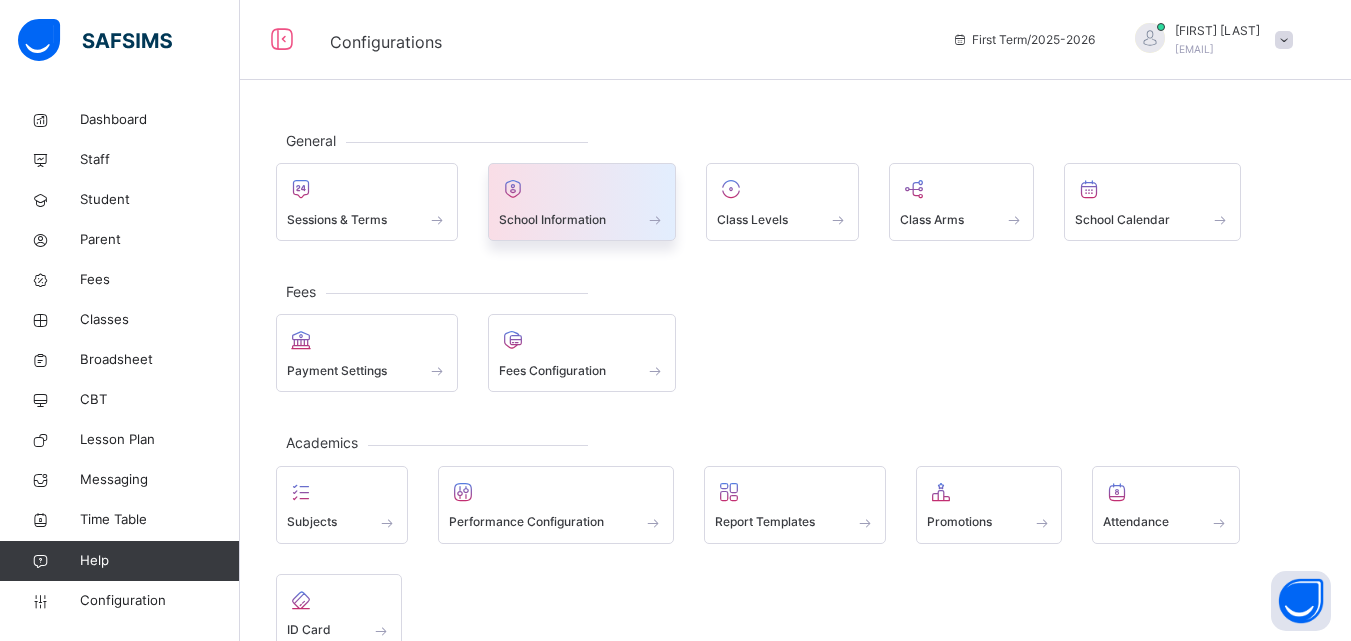 click on "School Information" at bounding box center [552, 220] 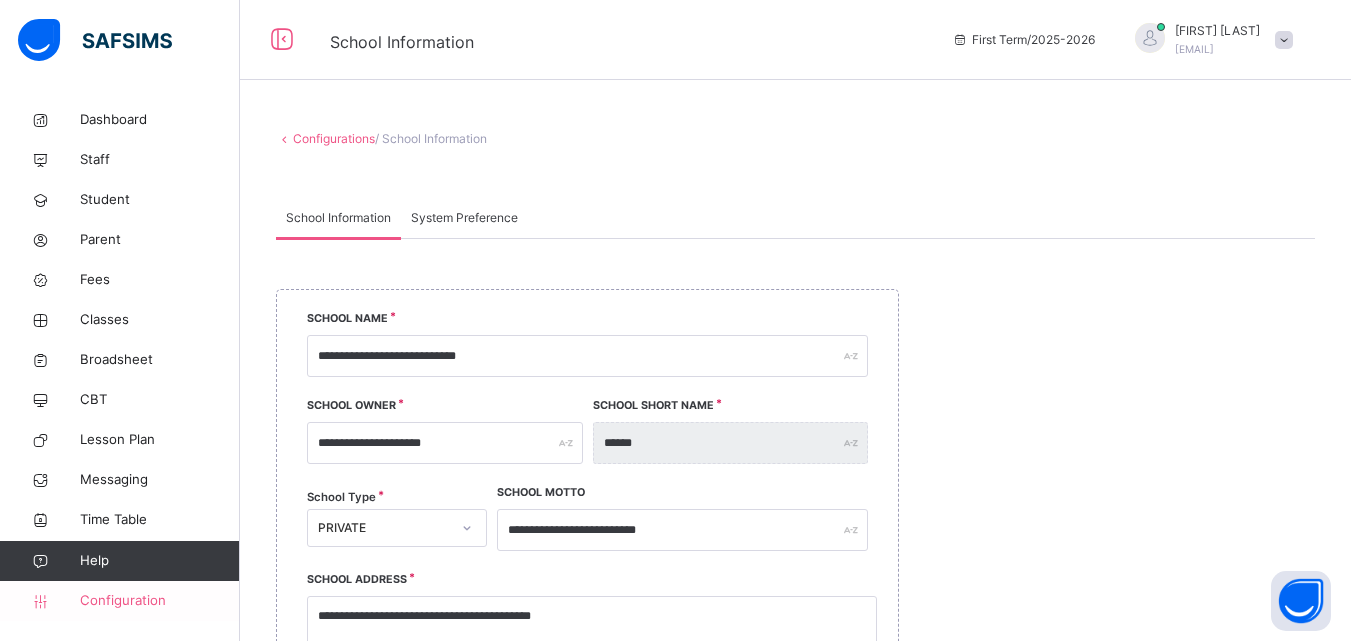 click on "Configuration" at bounding box center [159, 601] 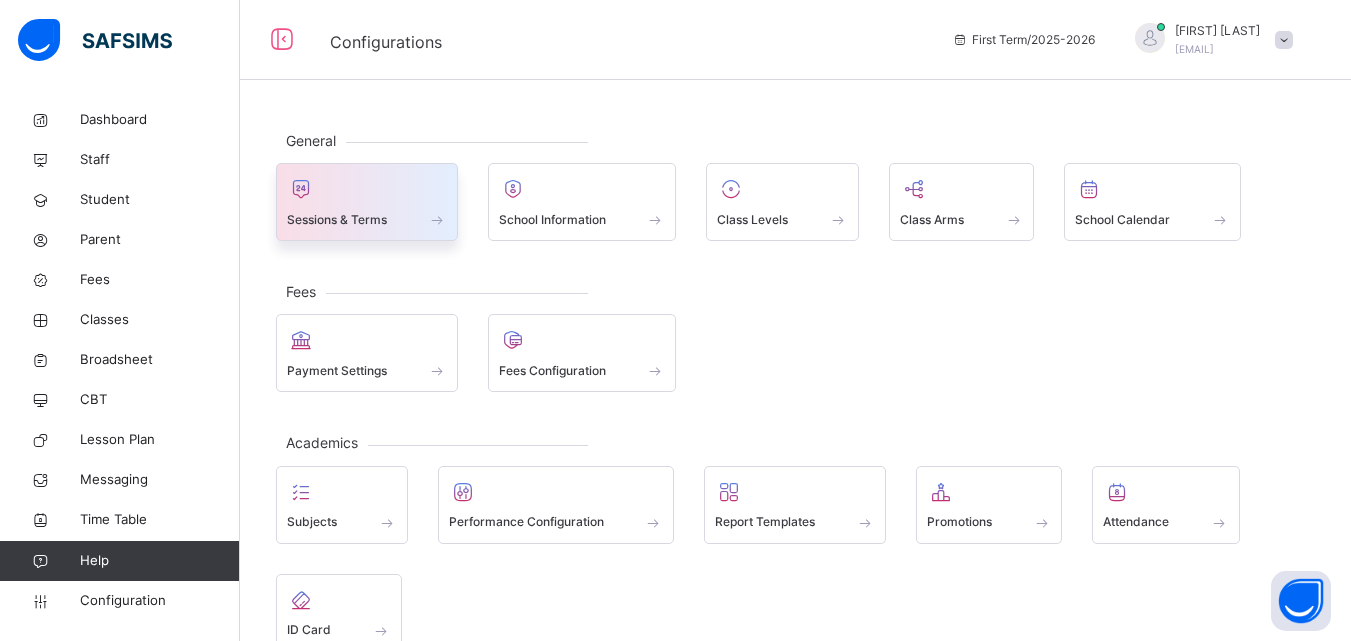 click at bounding box center (367, 206) 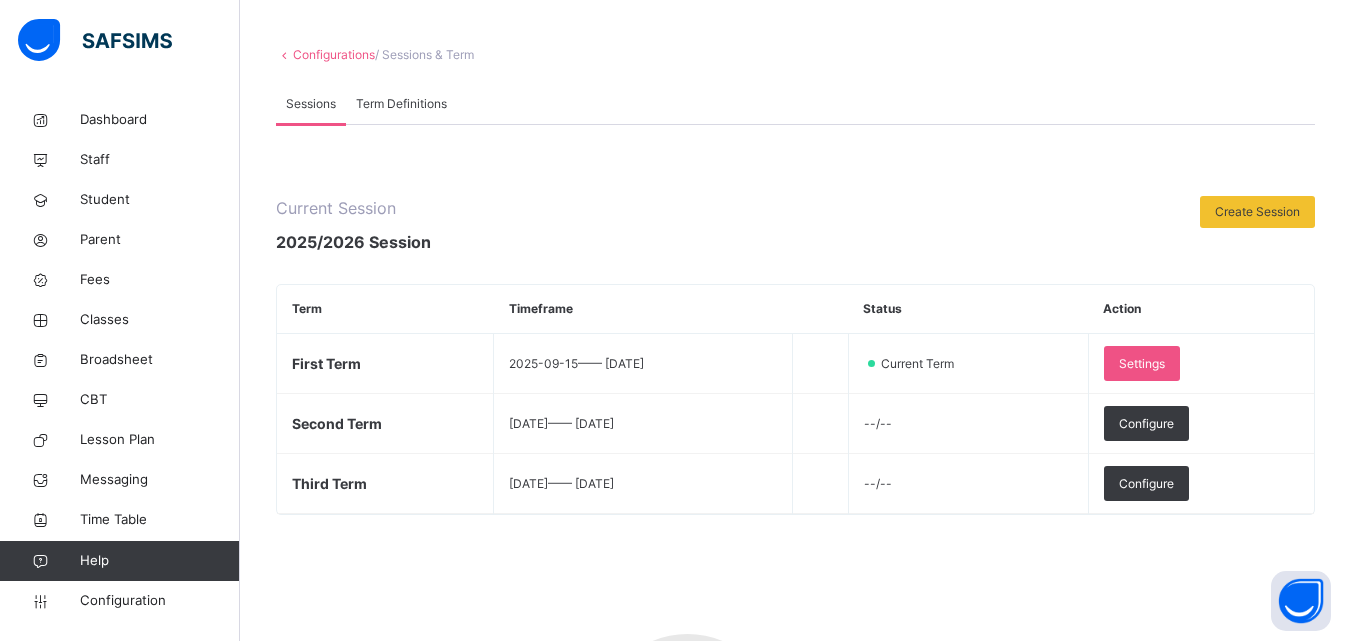 scroll, scrollTop: 111, scrollLeft: 0, axis: vertical 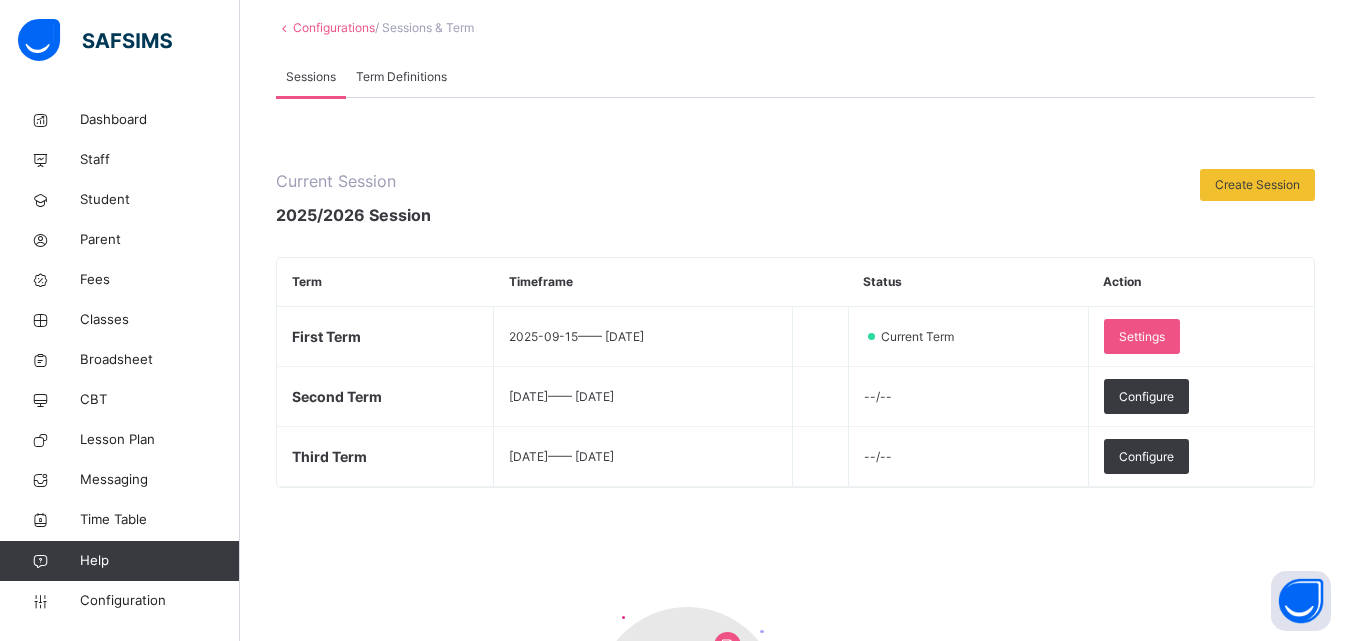 click on "Configurations" at bounding box center (334, 27) 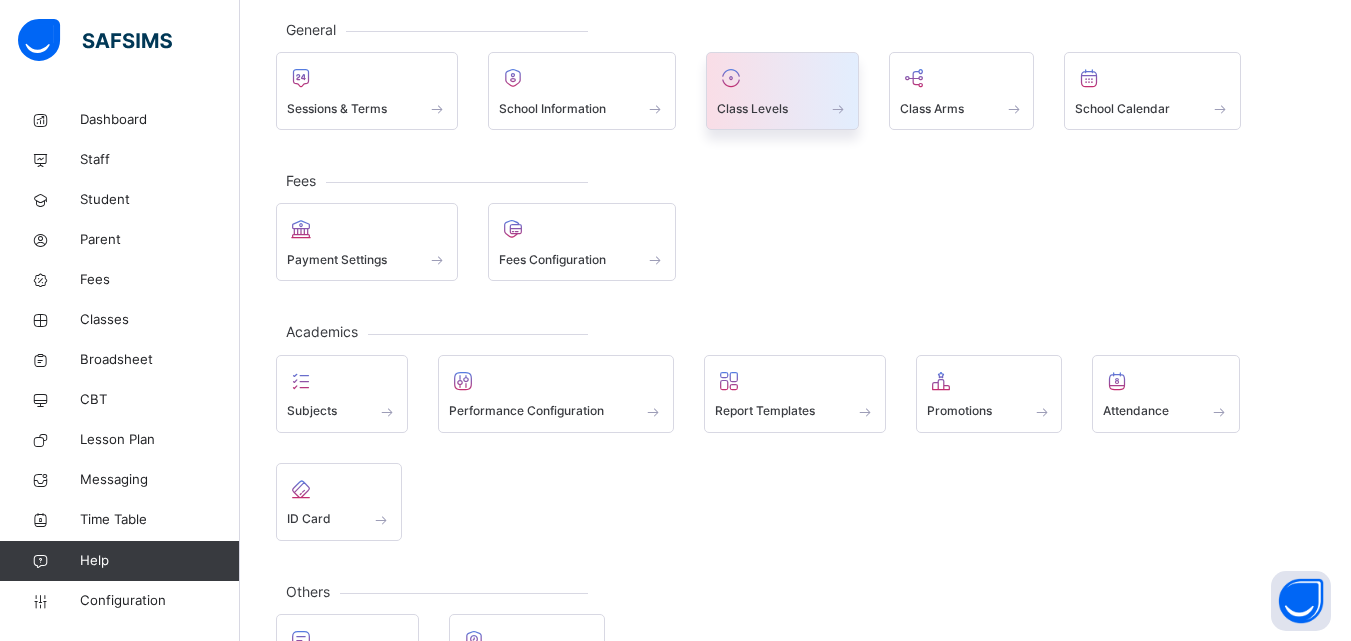 click at bounding box center [782, 78] 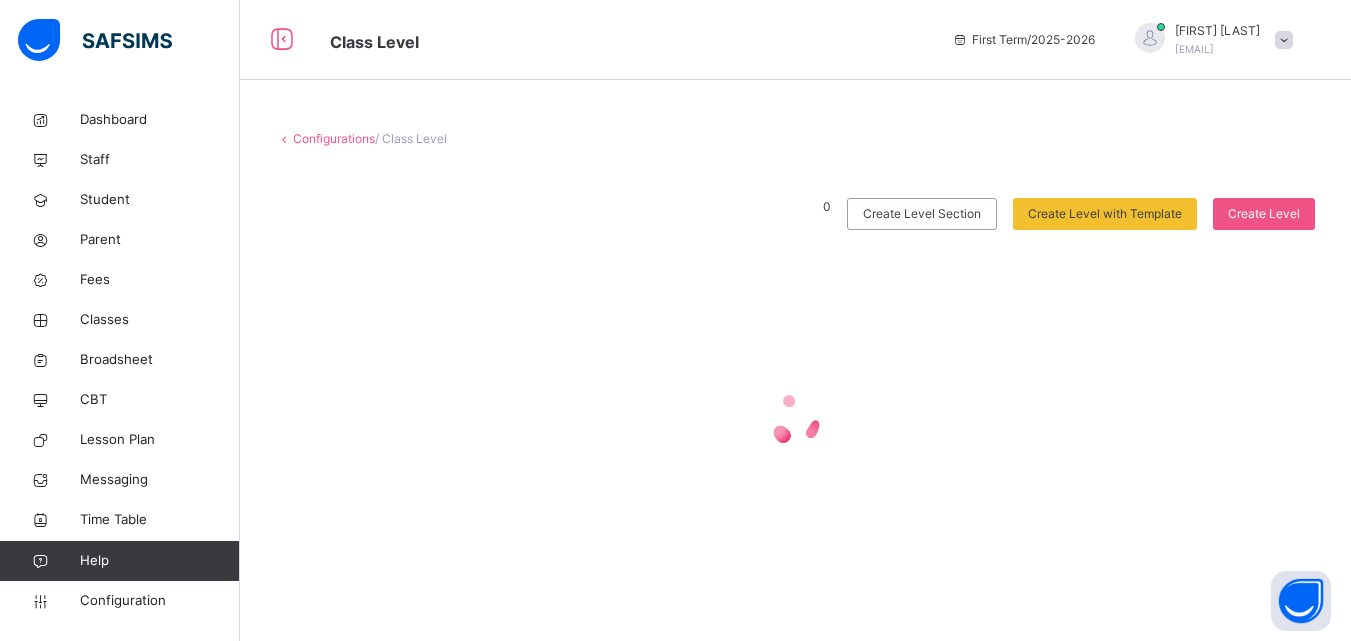 scroll, scrollTop: 0, scrollLeft: 0, axis: both 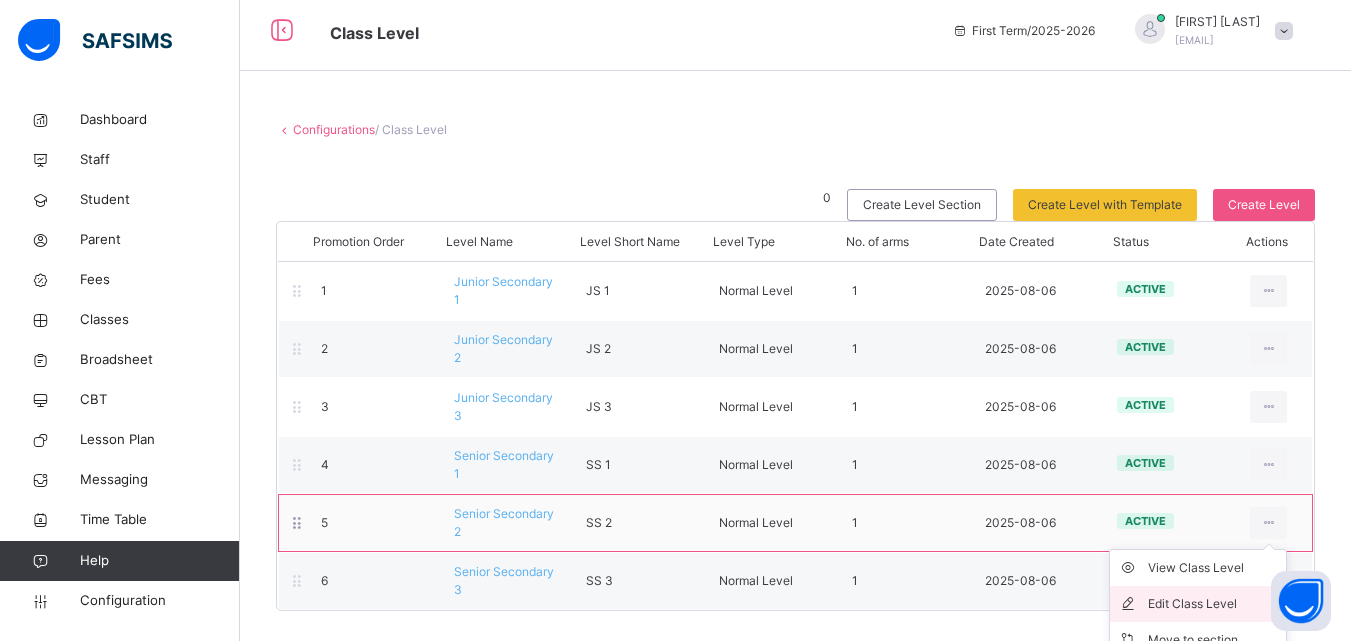 click on "Edit Class Level" at bounding box center (1213, 604) 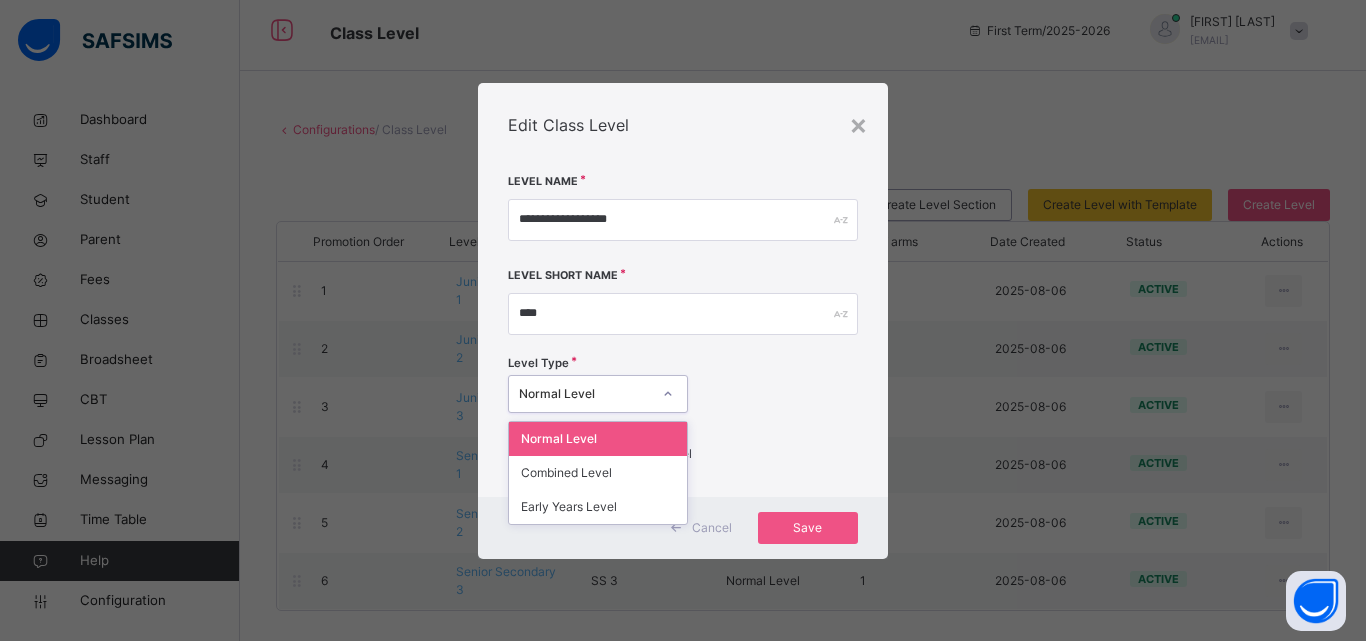 click 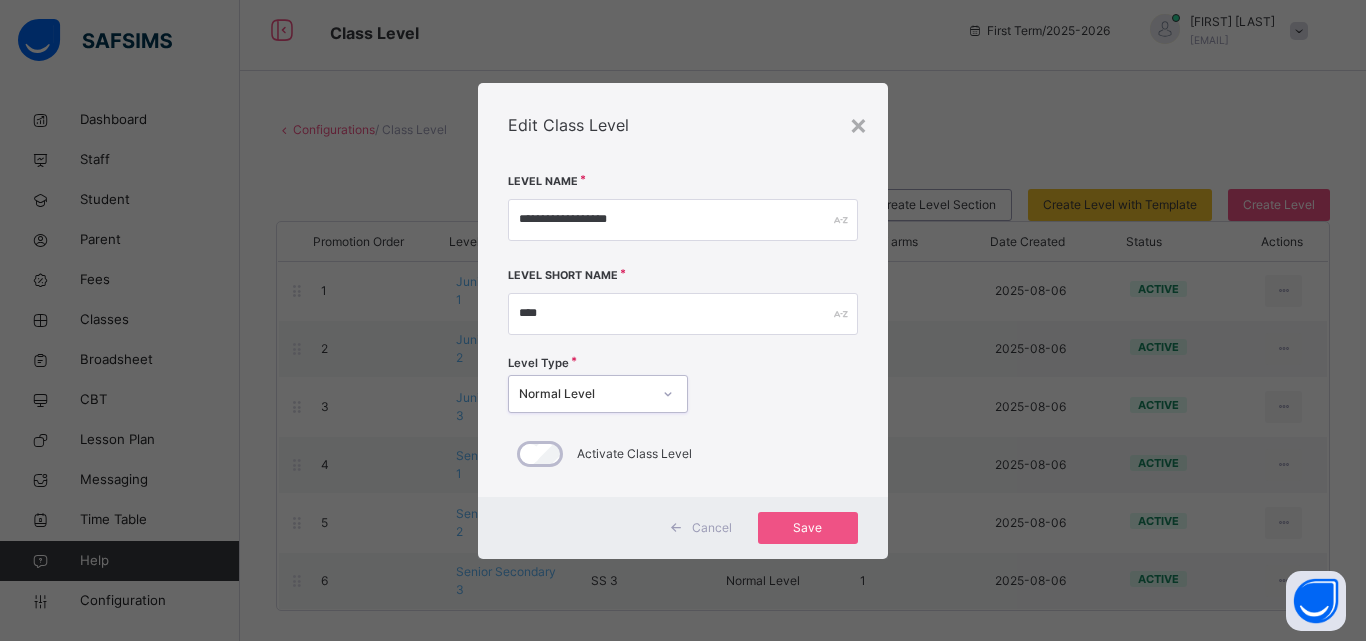 click 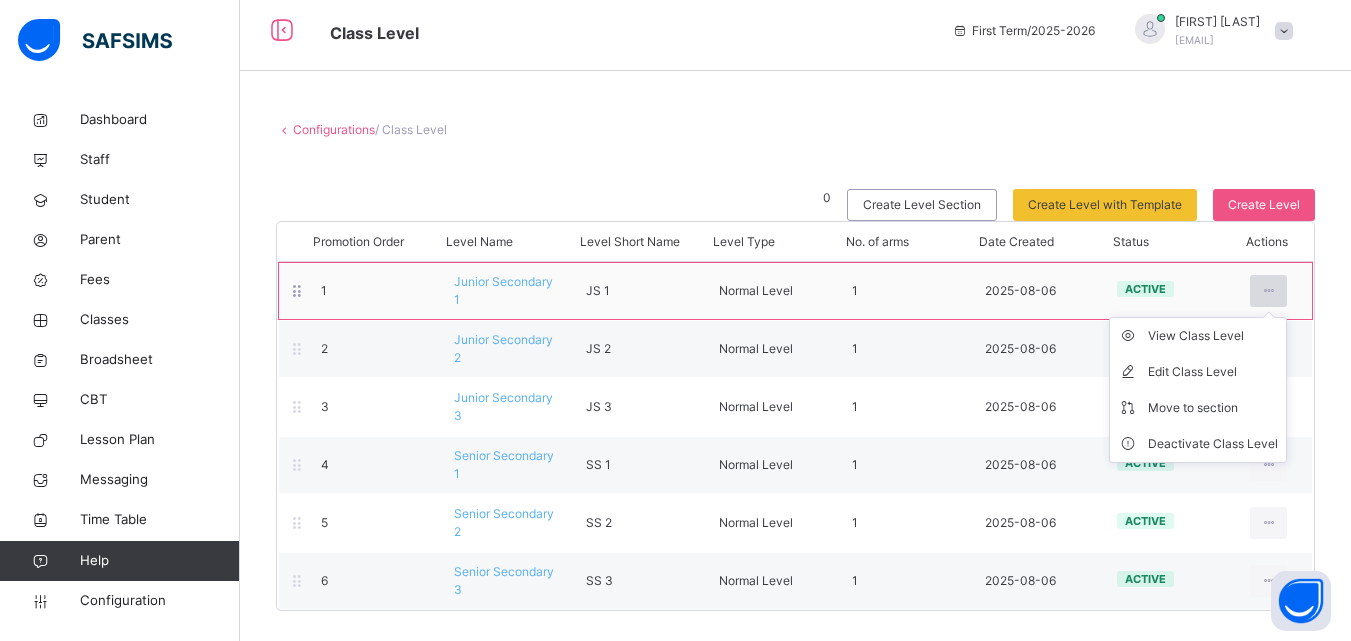 click at bounding box center [1268, 291] 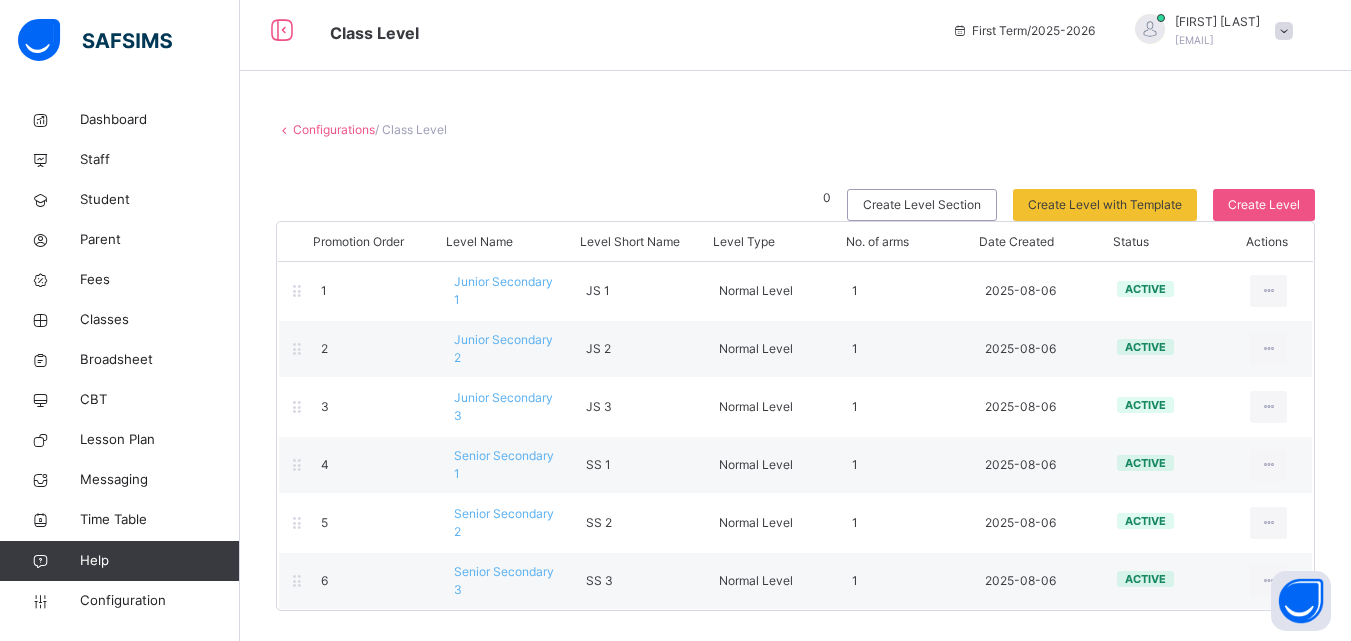 click on "Configurations  / Class Level" at bounding box center (795, 130) 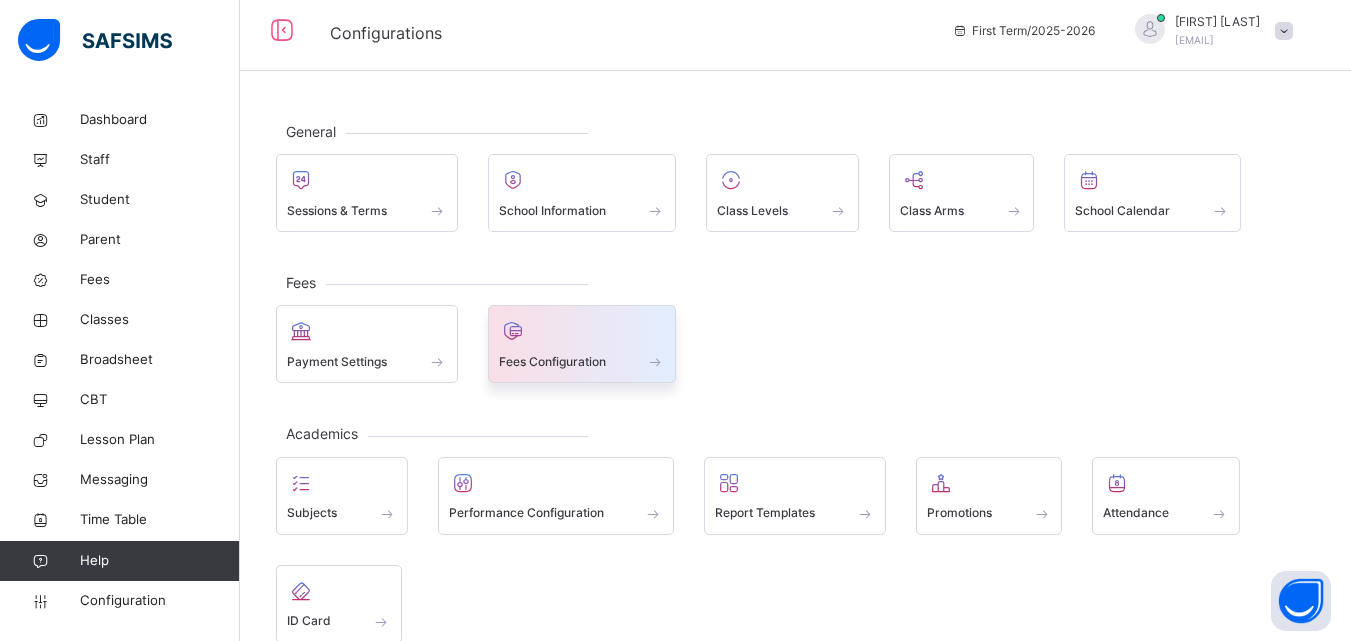 click on "Fees Configuration" at bounding box center [552, 362] 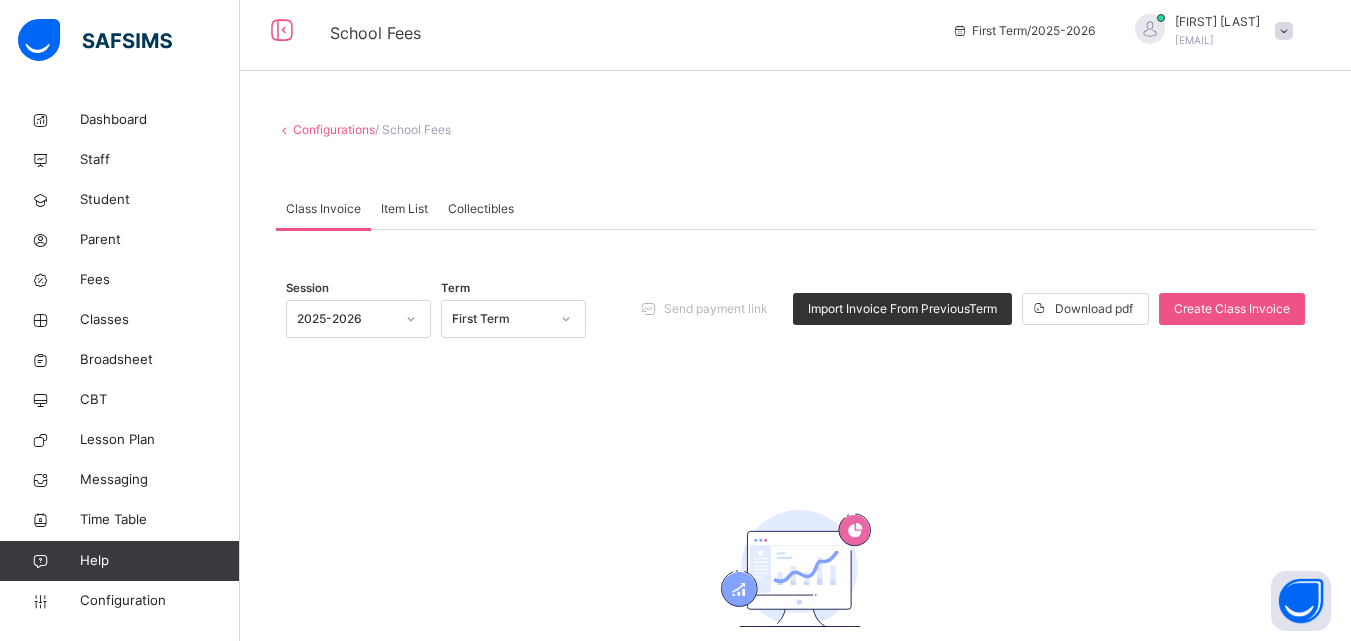 click on "Item List" at bounding box center (404, 209) 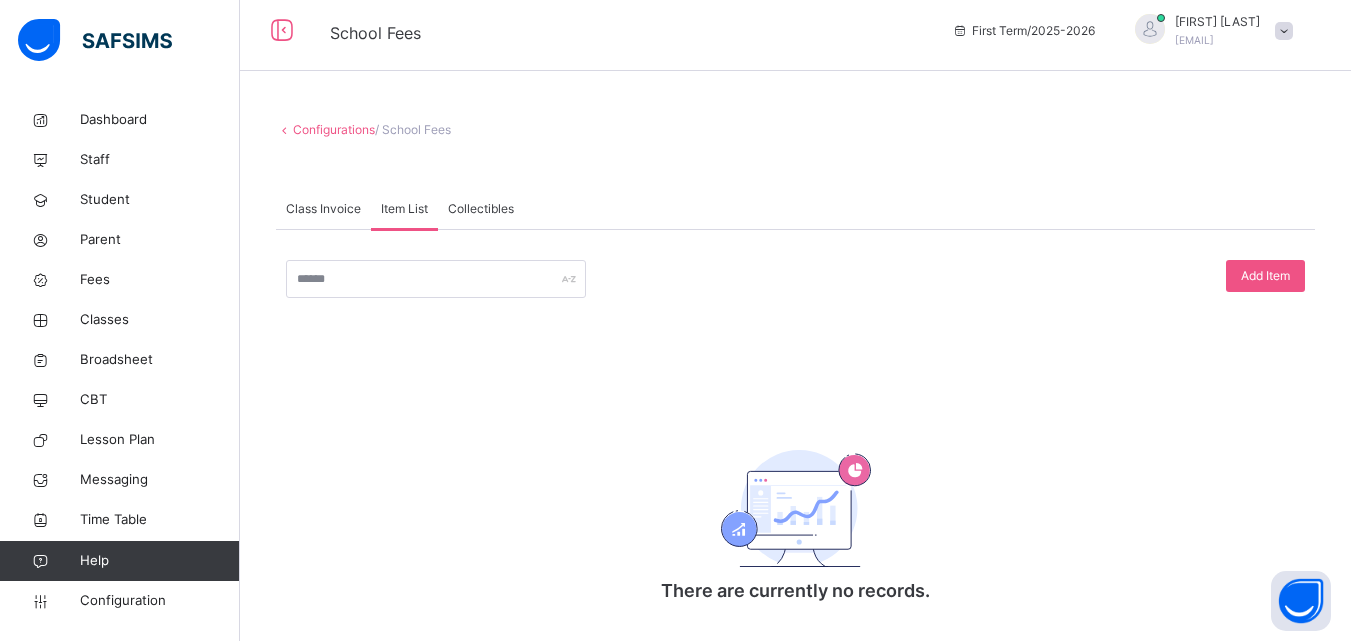 click on "Collectibles" at bounding box center (481, 209) 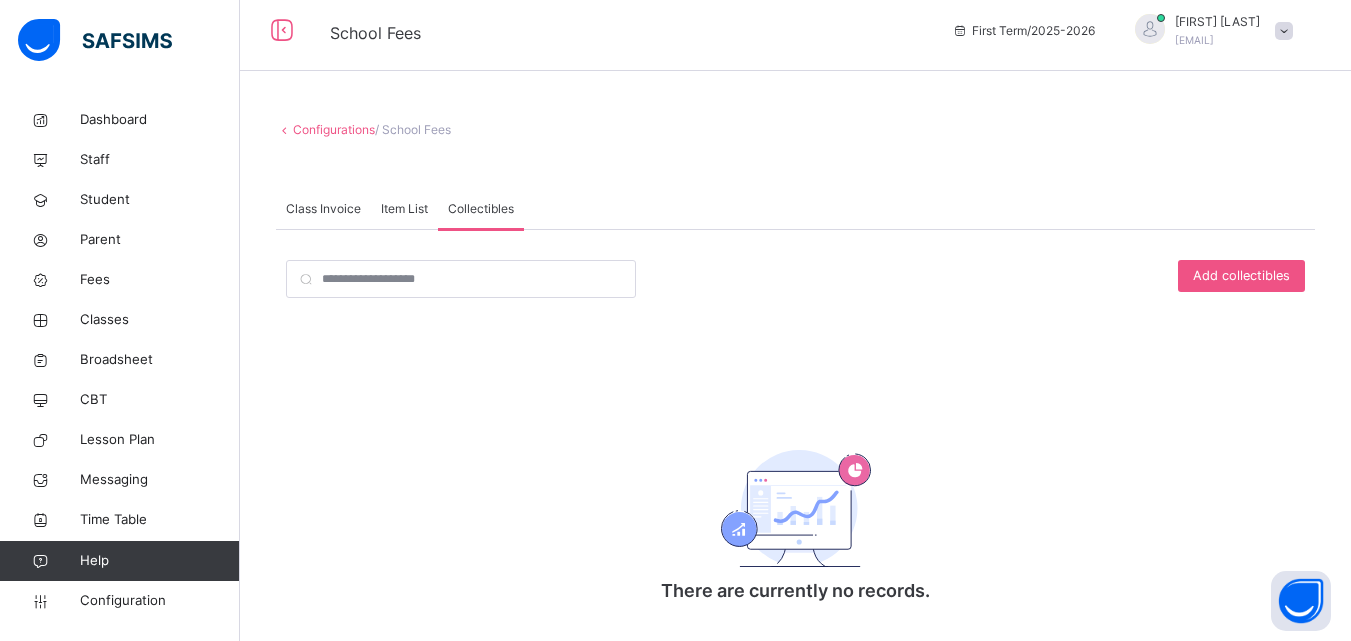 click on "Class Invoice" at bounding box center (323, 209) 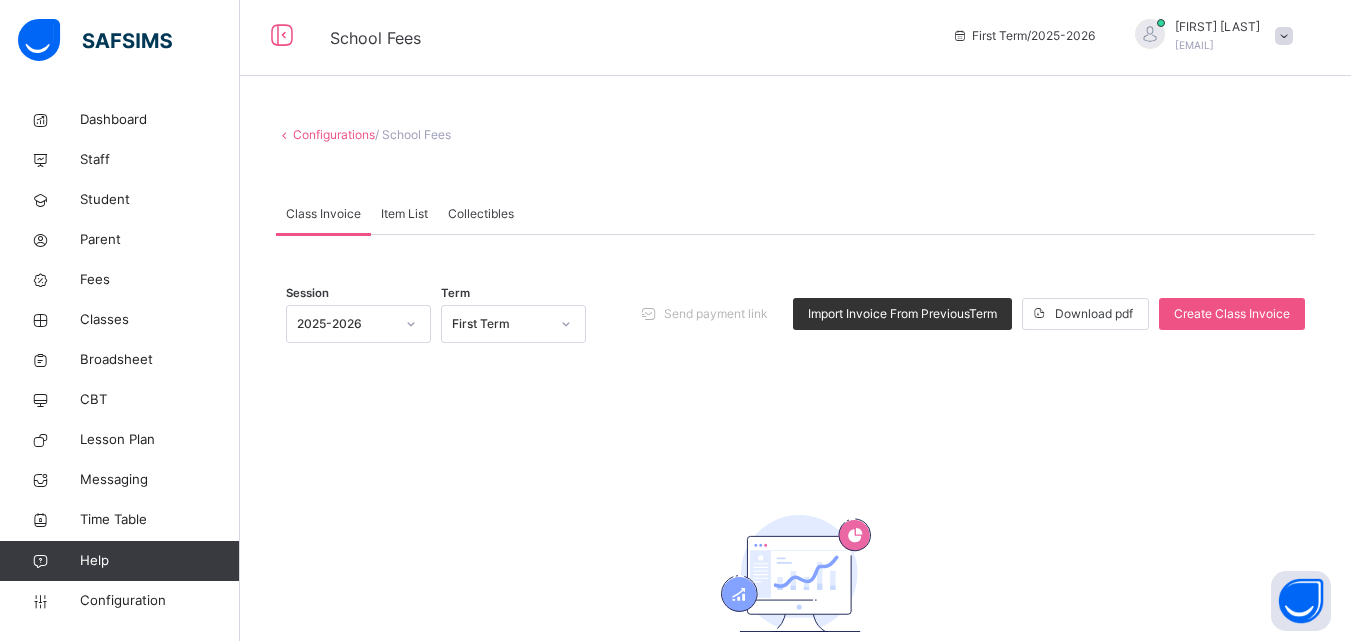 scroll, scrollTop: 0, scrollLeft: 0, axis: both 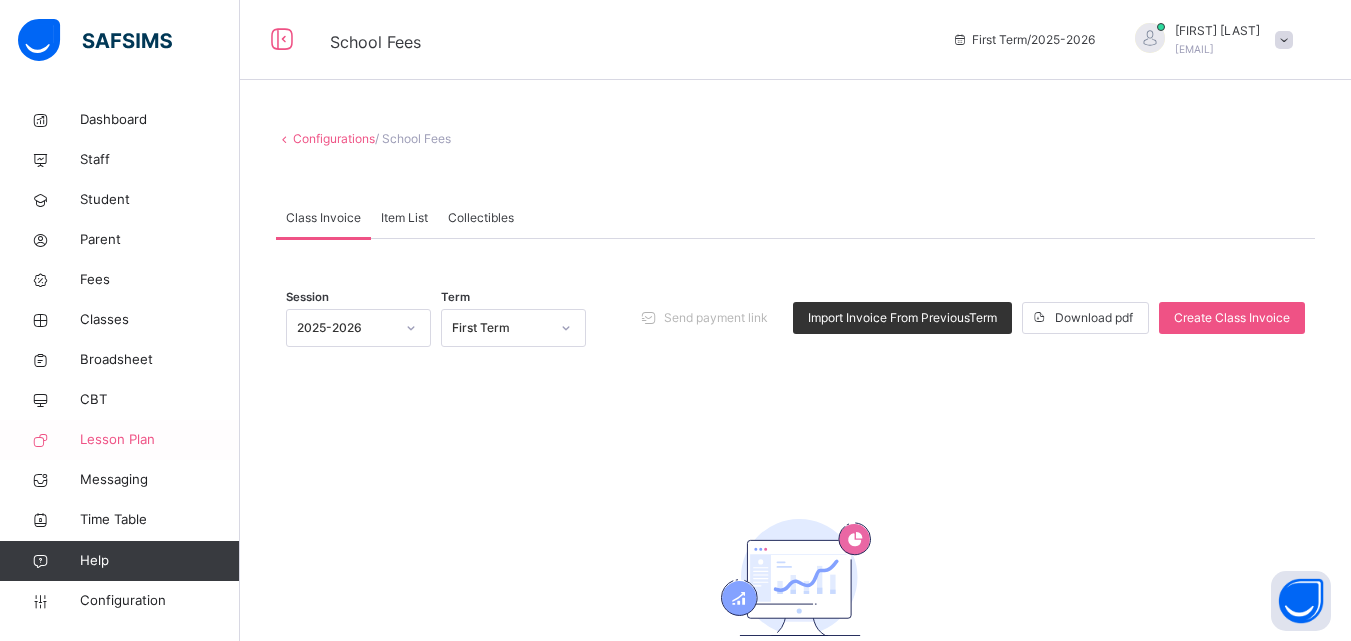 click on "Lesson Plan" at bounding box center (160, 440) 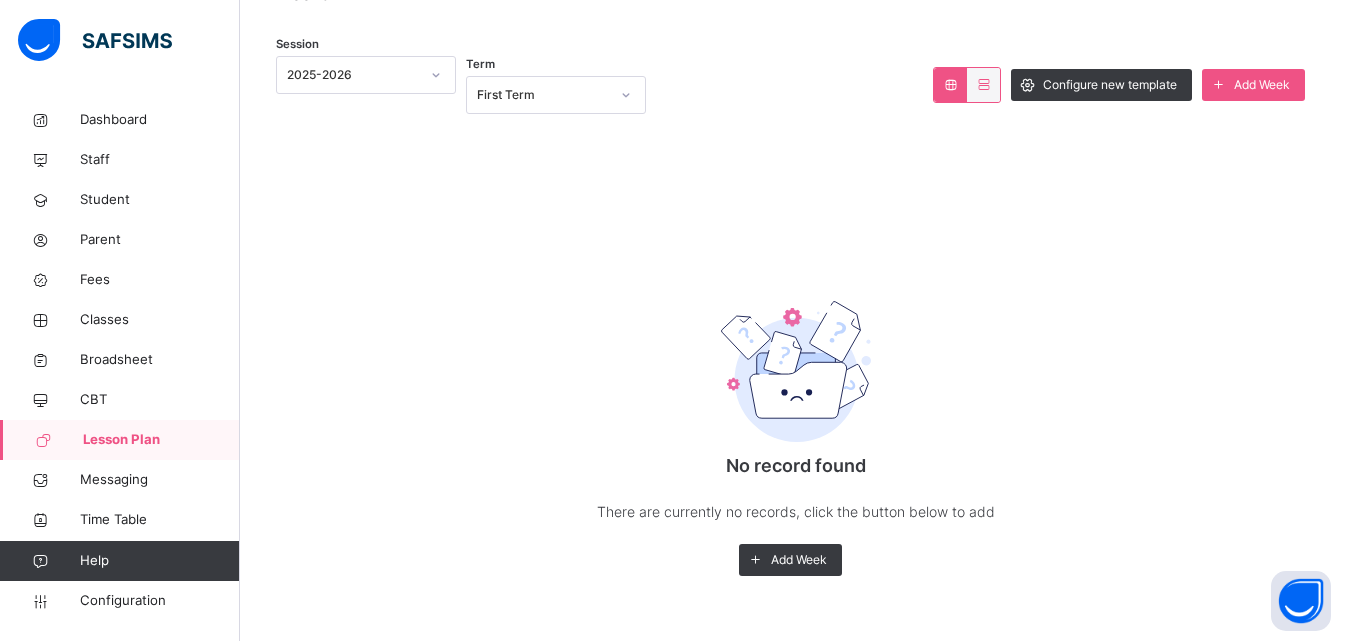 scroll, scrollTop: 0, scrollLeft: 0, axis: both 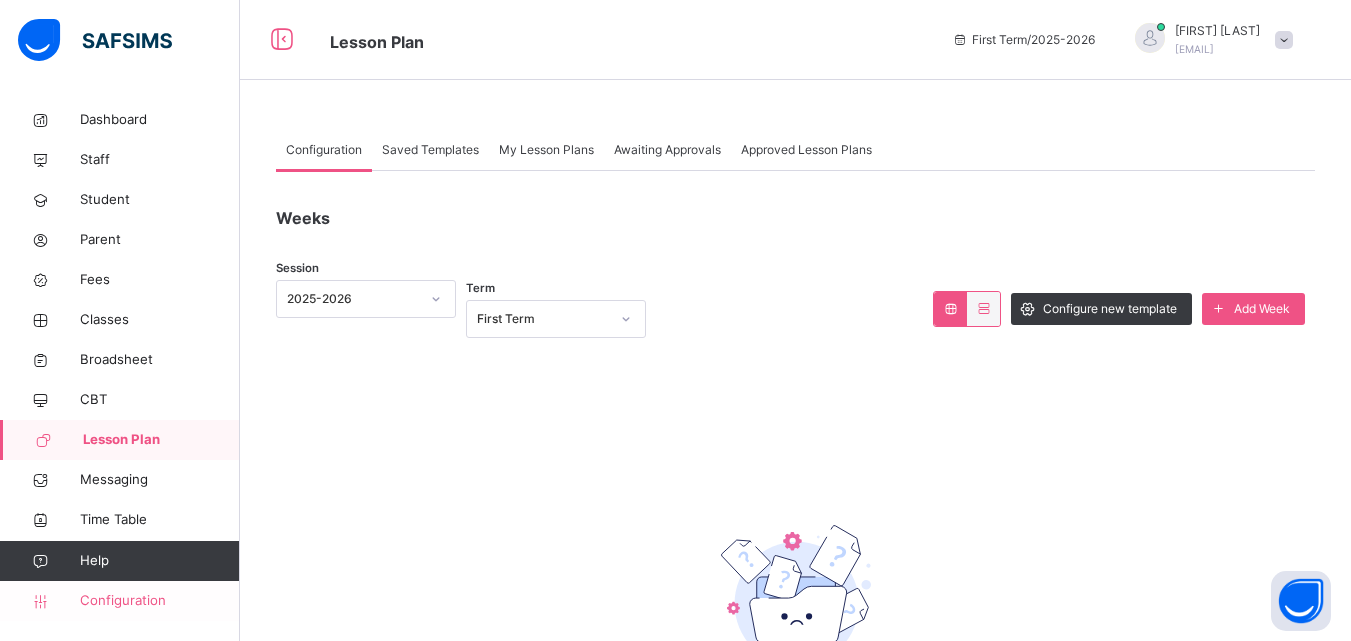 click on "Configuration" at bounding box center (119, 601) 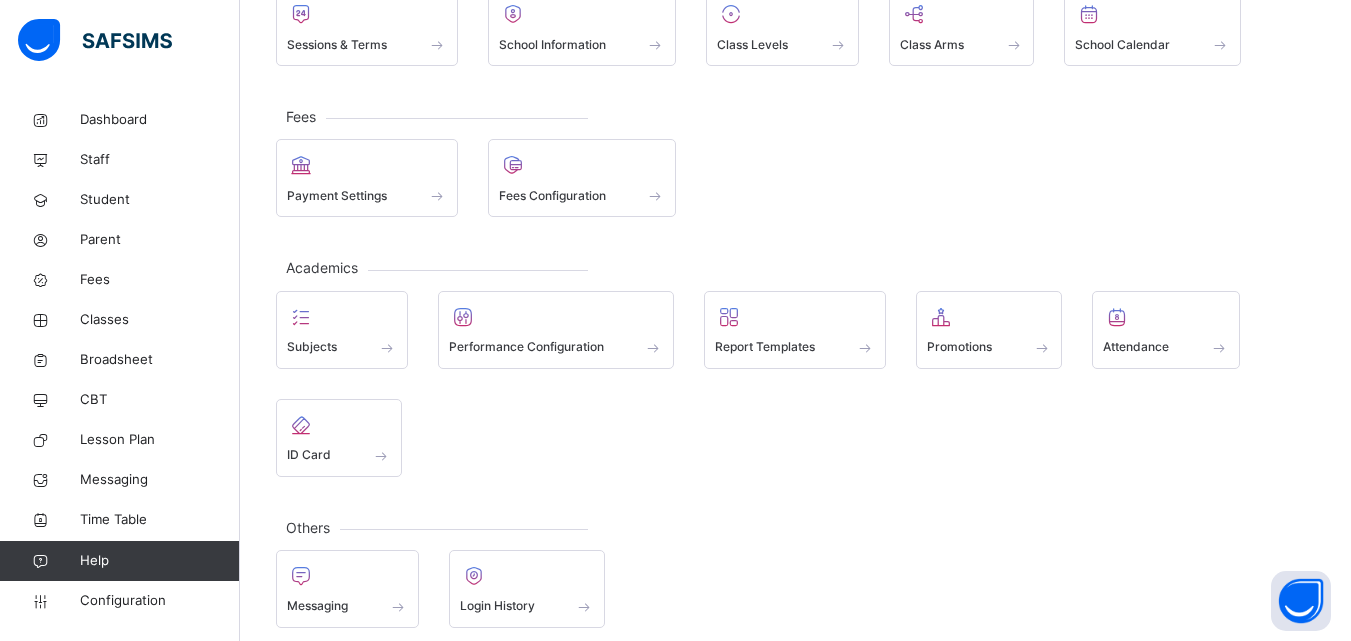 scroll, scrollTop: 192, scrollLeft: 0, axis: vertical 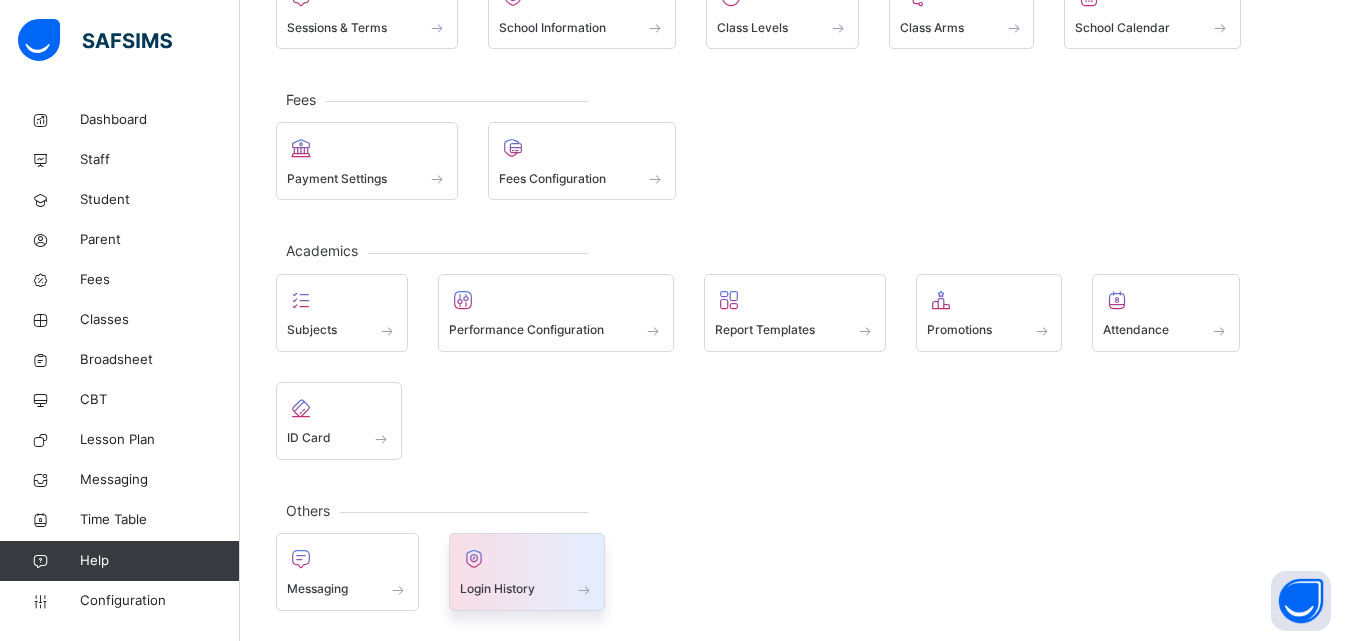 click at bounding box center (527, 559) 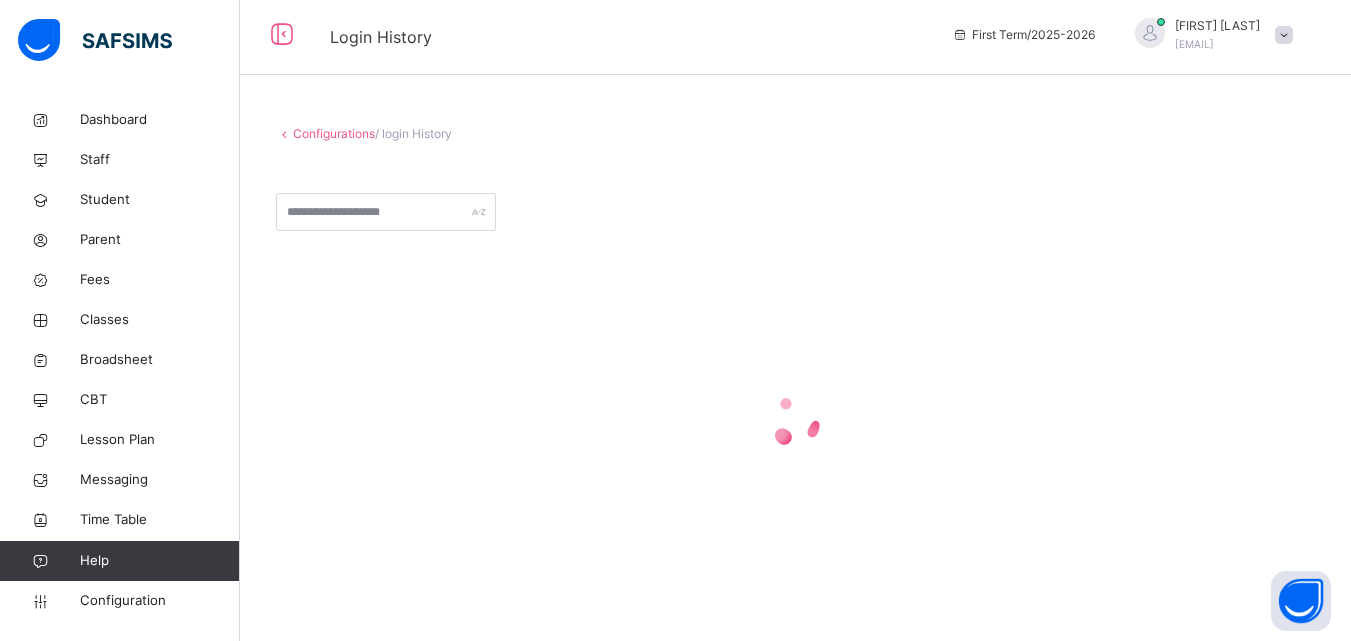 scroll, scrollTop: 0, scrollLeft: 0, axis: both 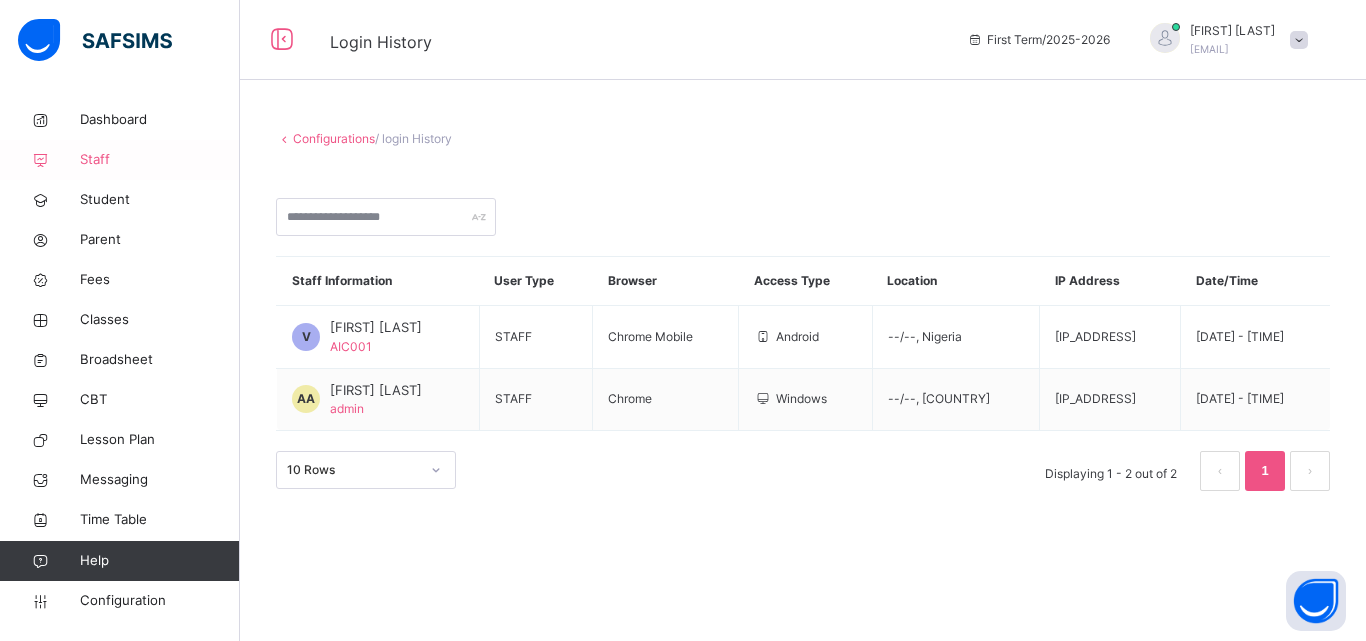 click on "Staff" at bounding box center [160, 160] 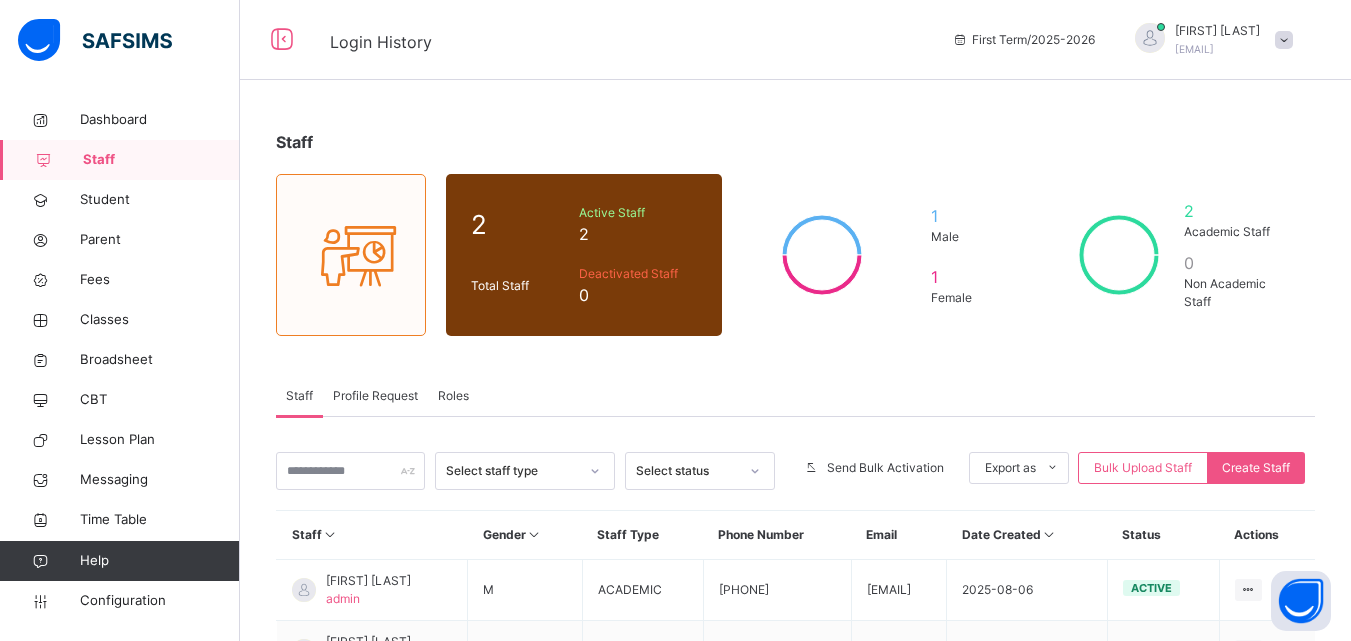 scroll, scrollTop: 161, scrollLeft: 0, axis: vertical 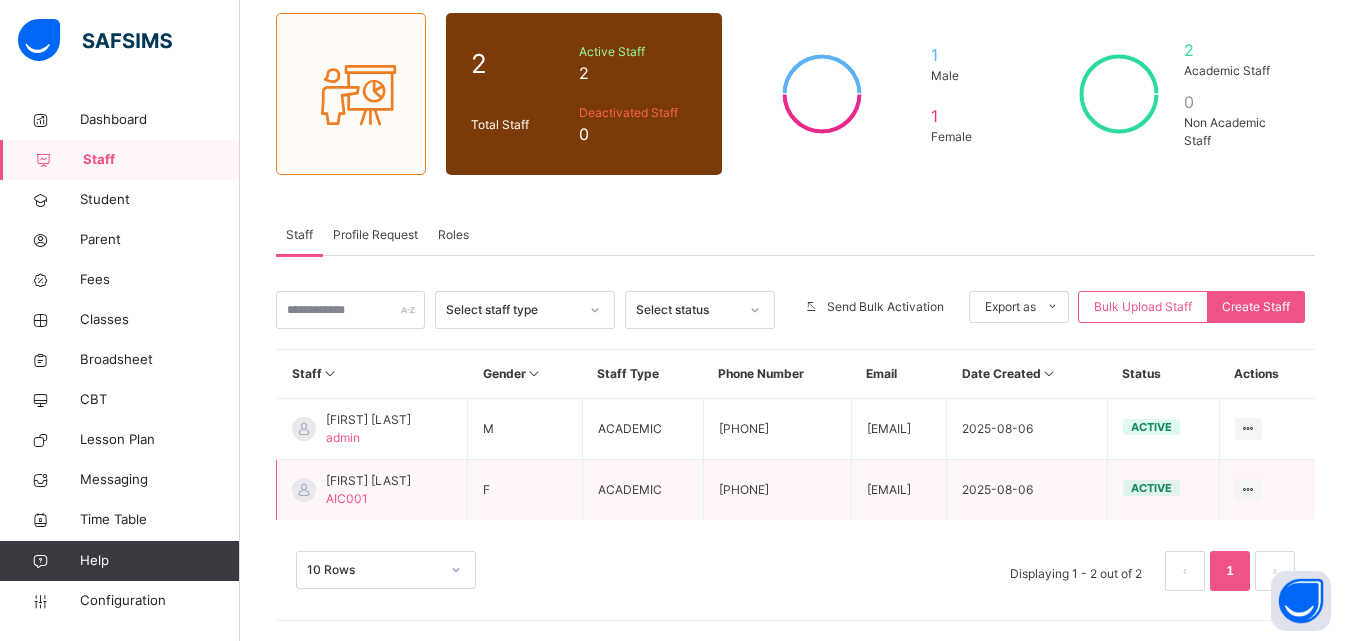 click on "AIC001" at bounding box center (347, 498) 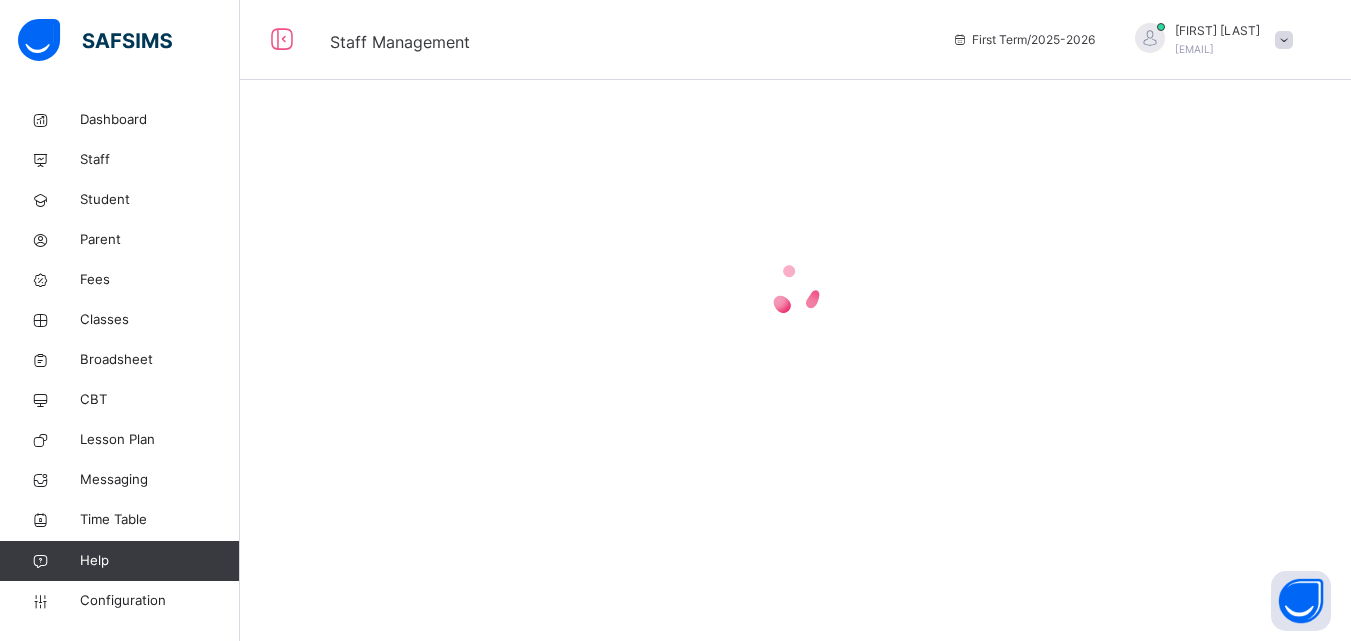 scroll, scrollTop: 0, scrollLeft: 0, axis: both 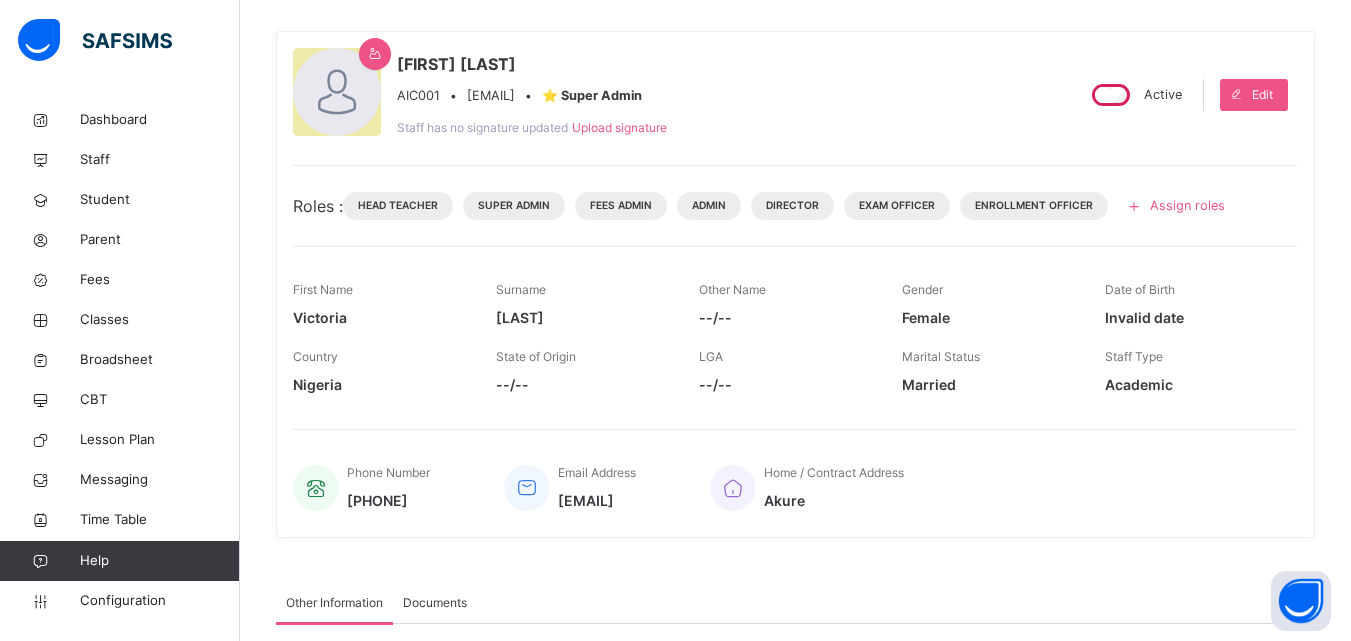 click at bounding box center (1134, 206) 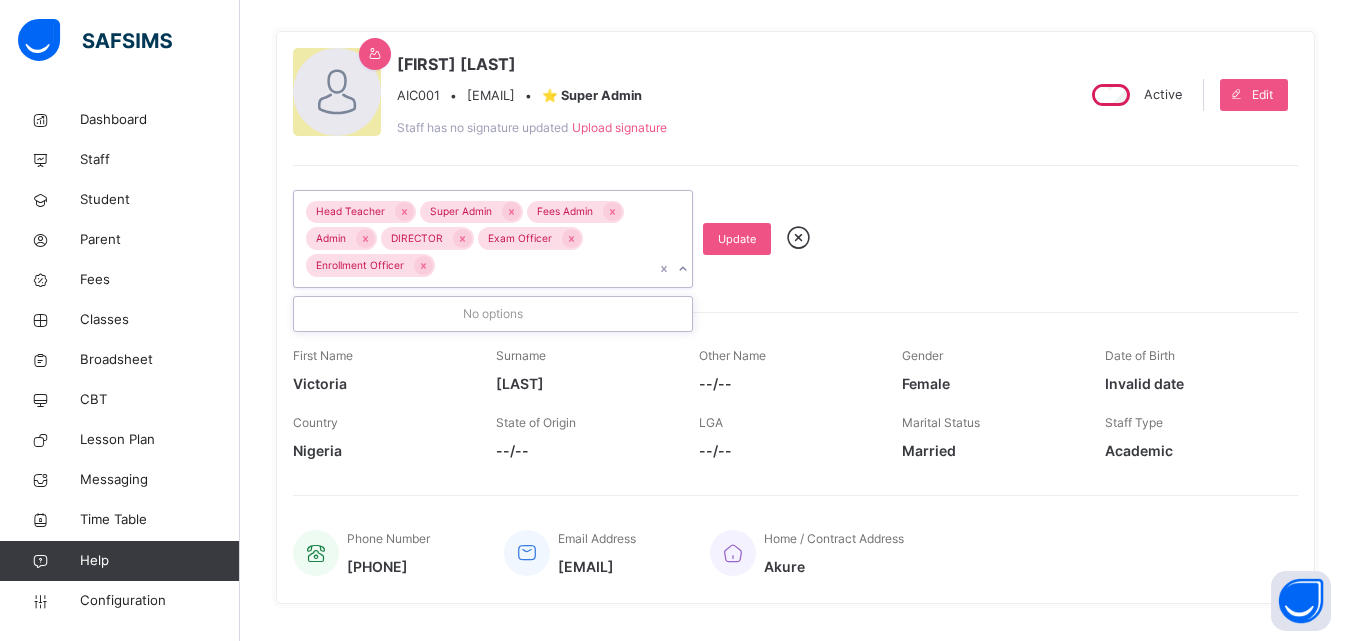 click on "Head Teacher Super Admin Fees Admin Admin DIRECTOR Exam Officer Enrollment Officer" at bounding box center [474, 239] 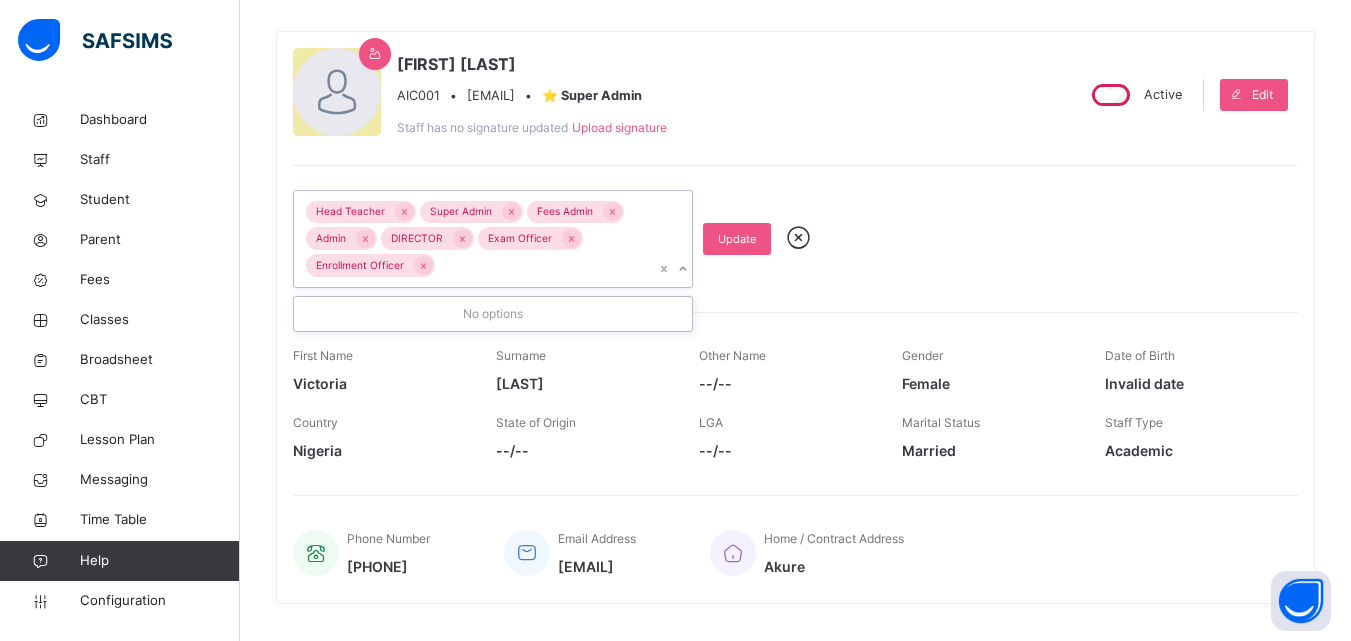 click on "Head Teacher Super Admin Fees Admin Admin DIRECTOR Exam Officer Enrollment Officer" at bounding box center (474, 239) 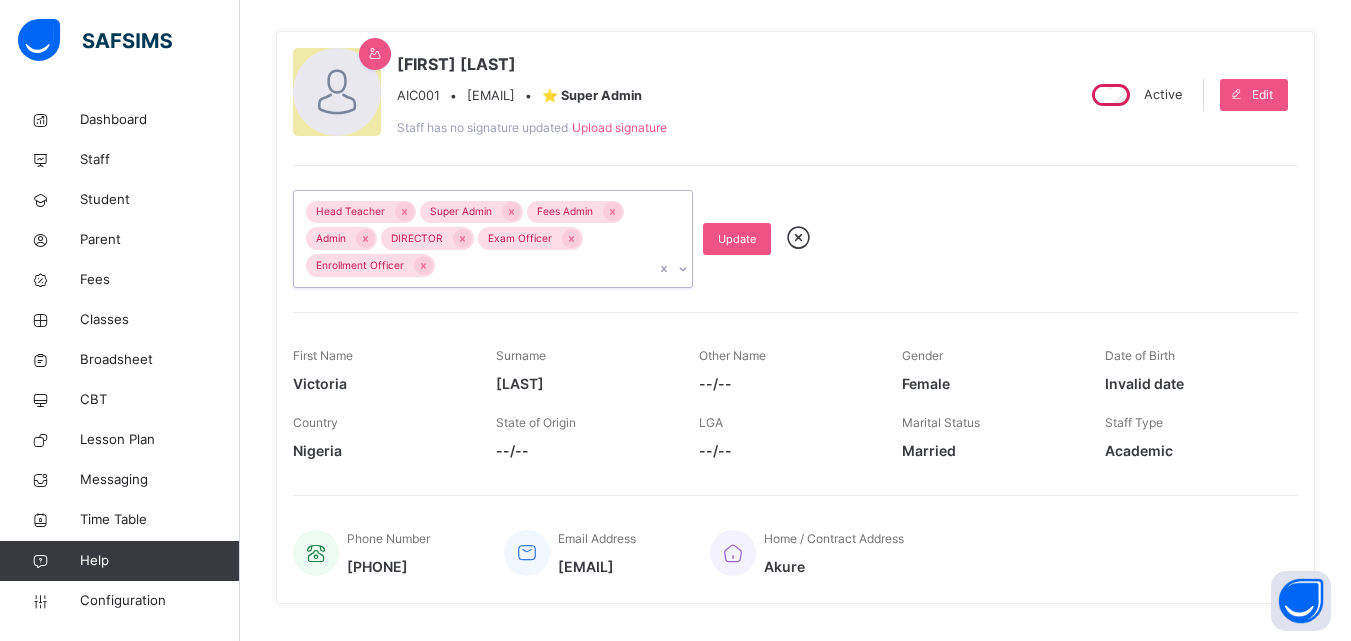 click on "Head Teacher Super Admin Fees Admin Admin DIRECTOR Exam Officer Enrollment Officer" at bounding box center (474, 239) 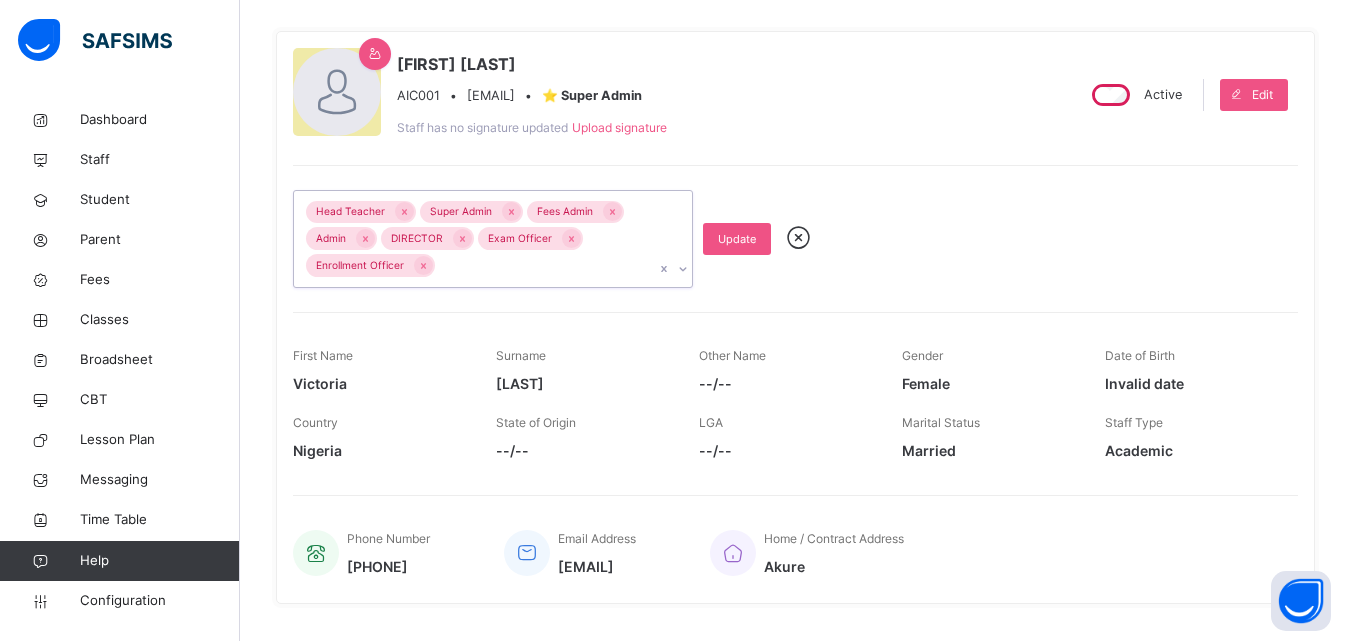 click on "Head Teacher Super Admin Fees Admin Admin DIRECTOR Exam Officer Enrollment Officer" at bounding box center [474, 239] 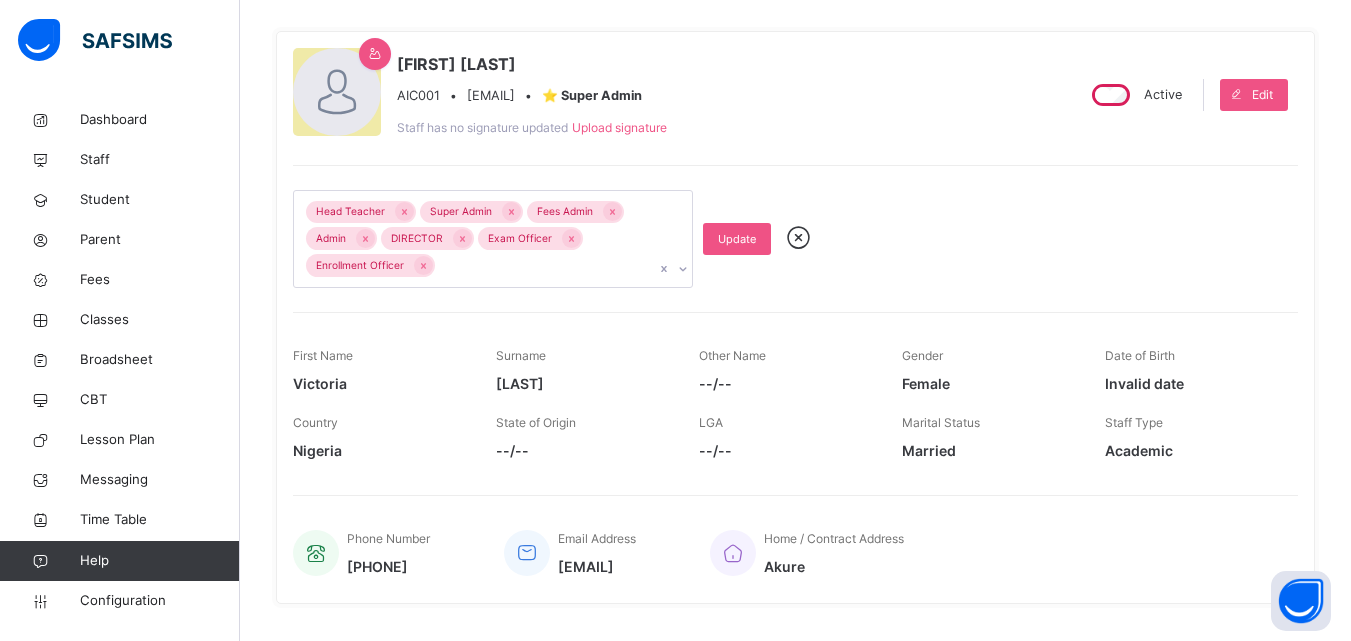 click at bounding box center [798, 238] 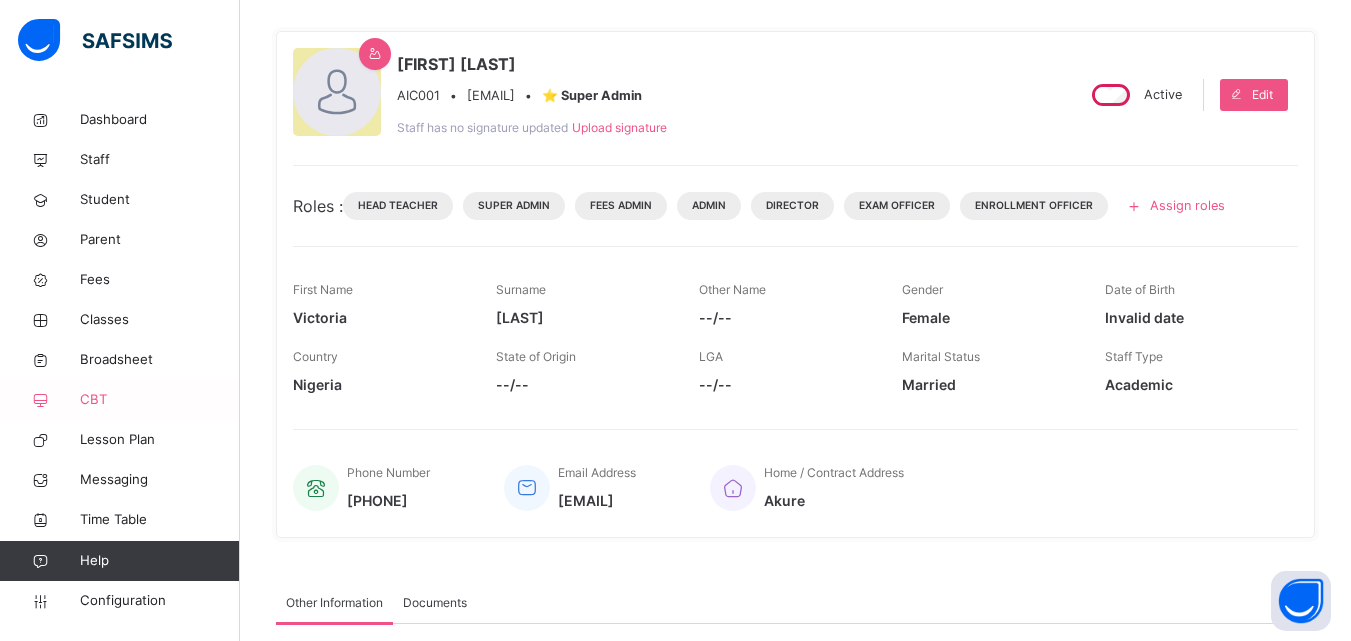 click on "CBT" at bounding box center (160, 400) 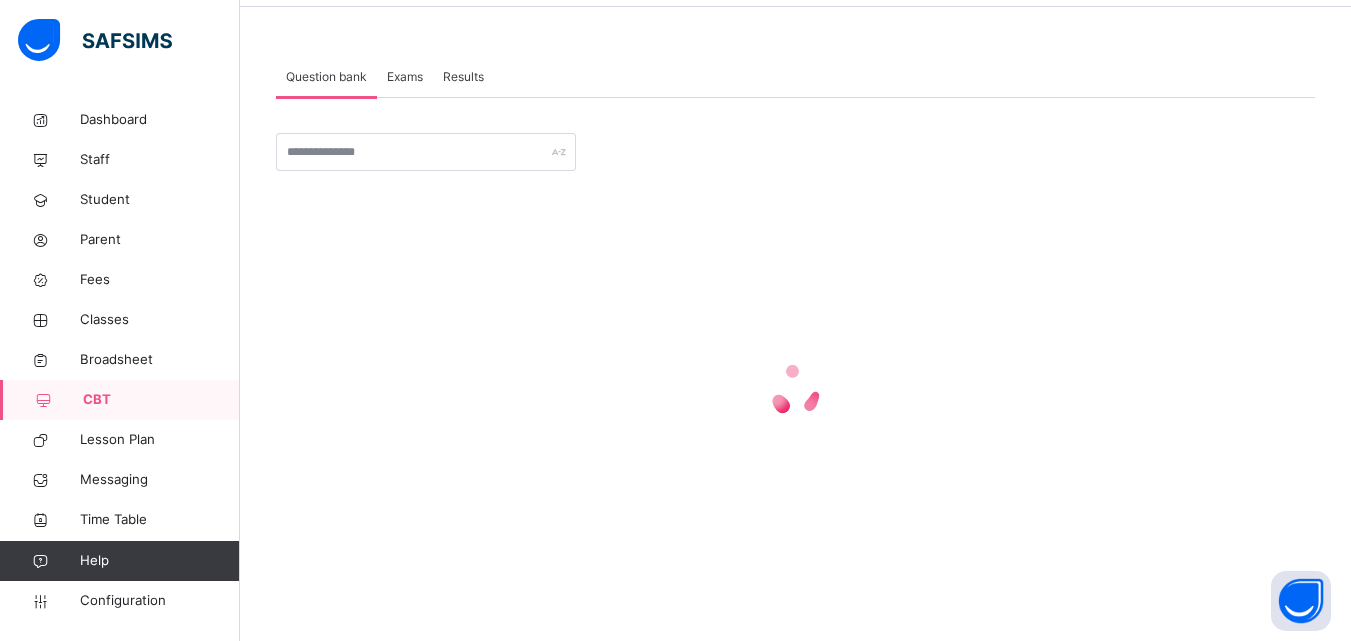 scroll, scrollTop: 0, scrollLeft: 0, axis: both 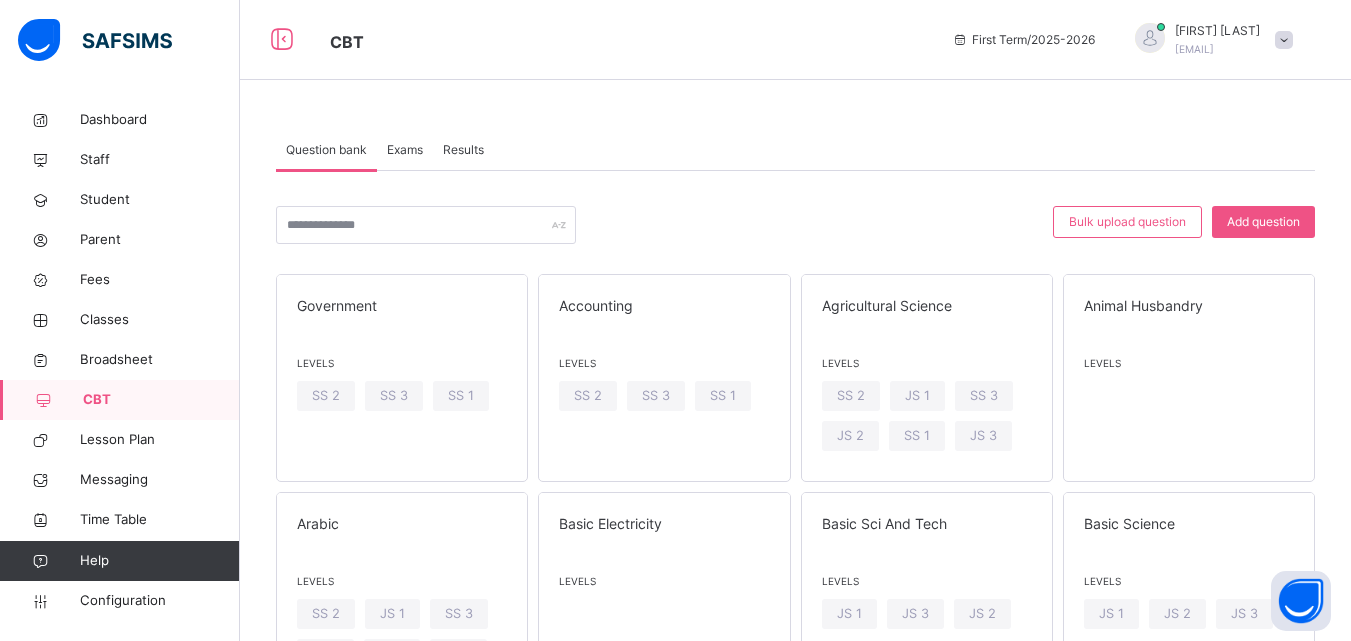 click on "Results" at bounding box center [463, 150] 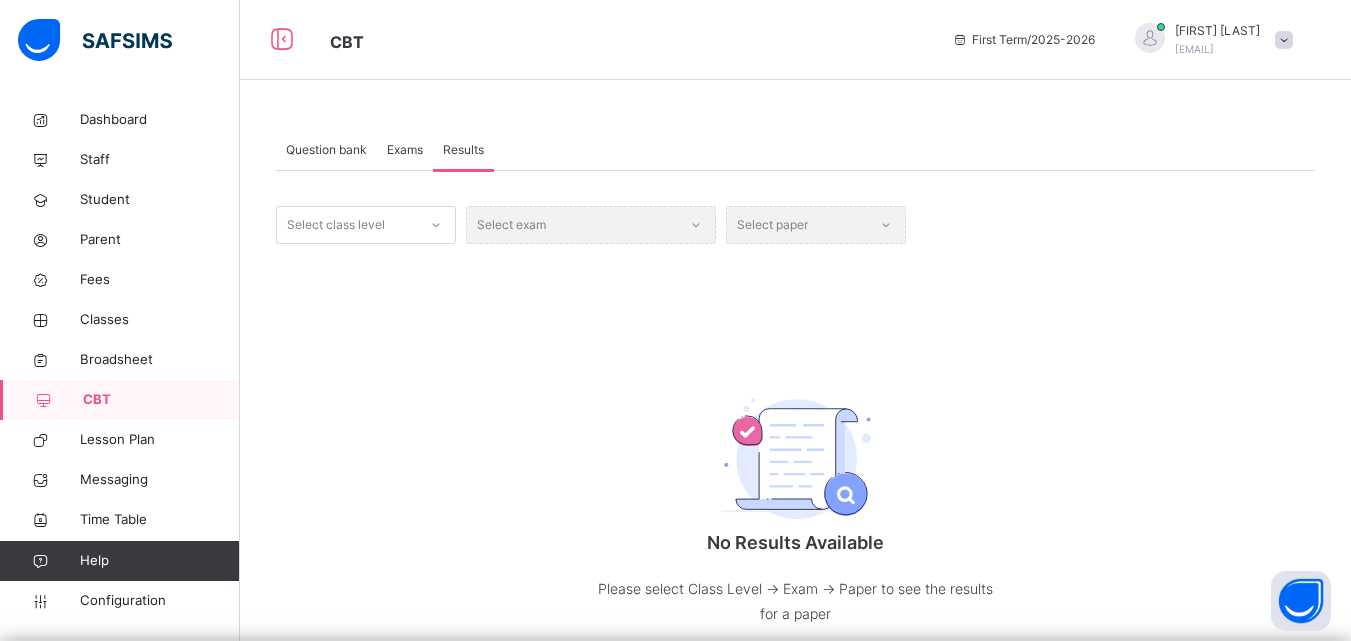 click on "Exams" at bounding box center [405, 150] 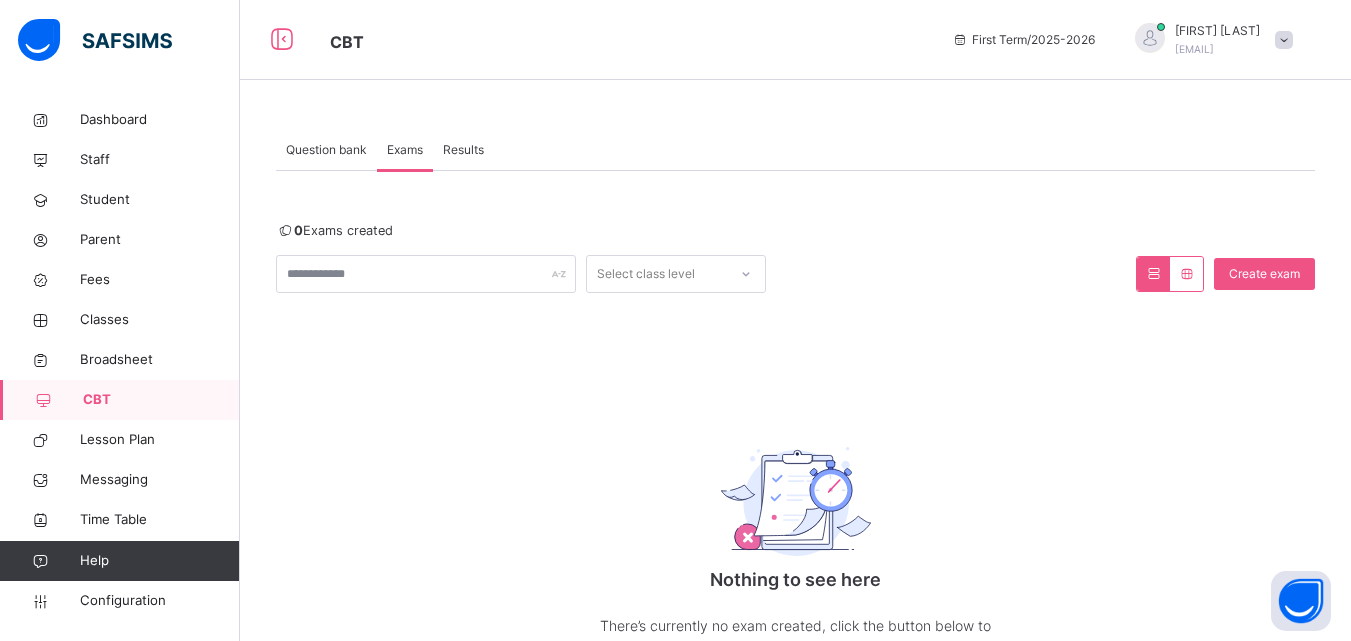 click on "Question bank" at bounding box center (326, 150) 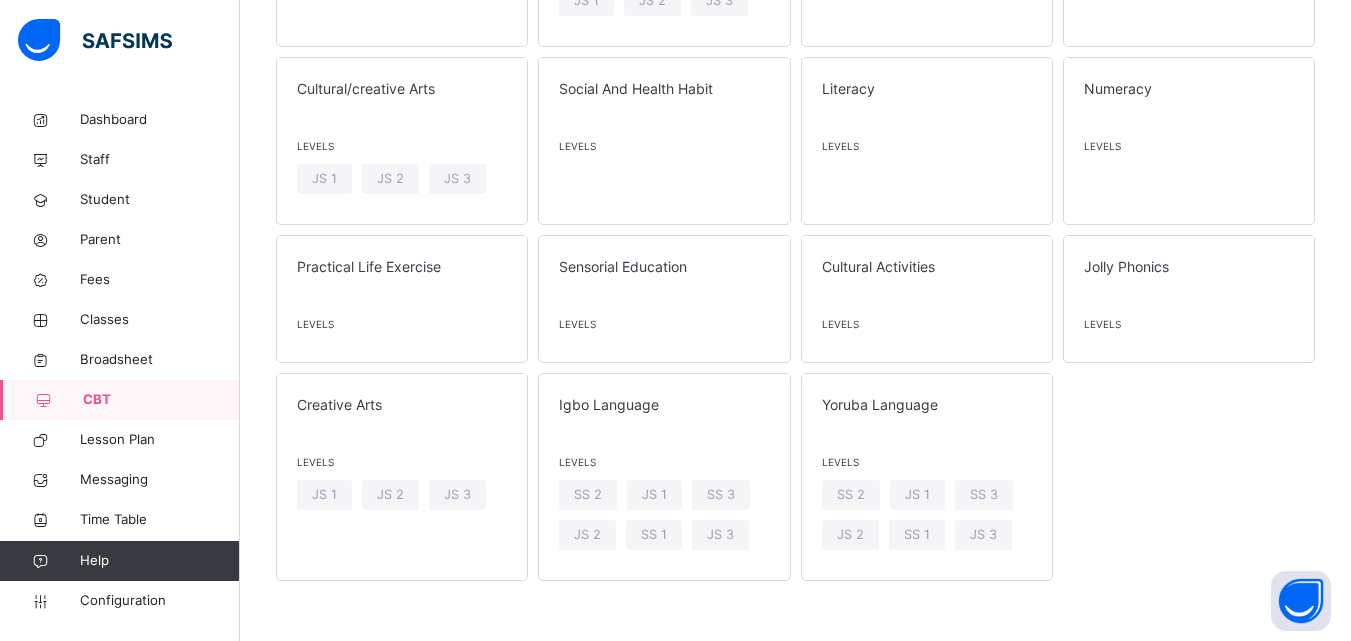 scroll, scrollTop: 0, scrollLeft: 0, axis: both 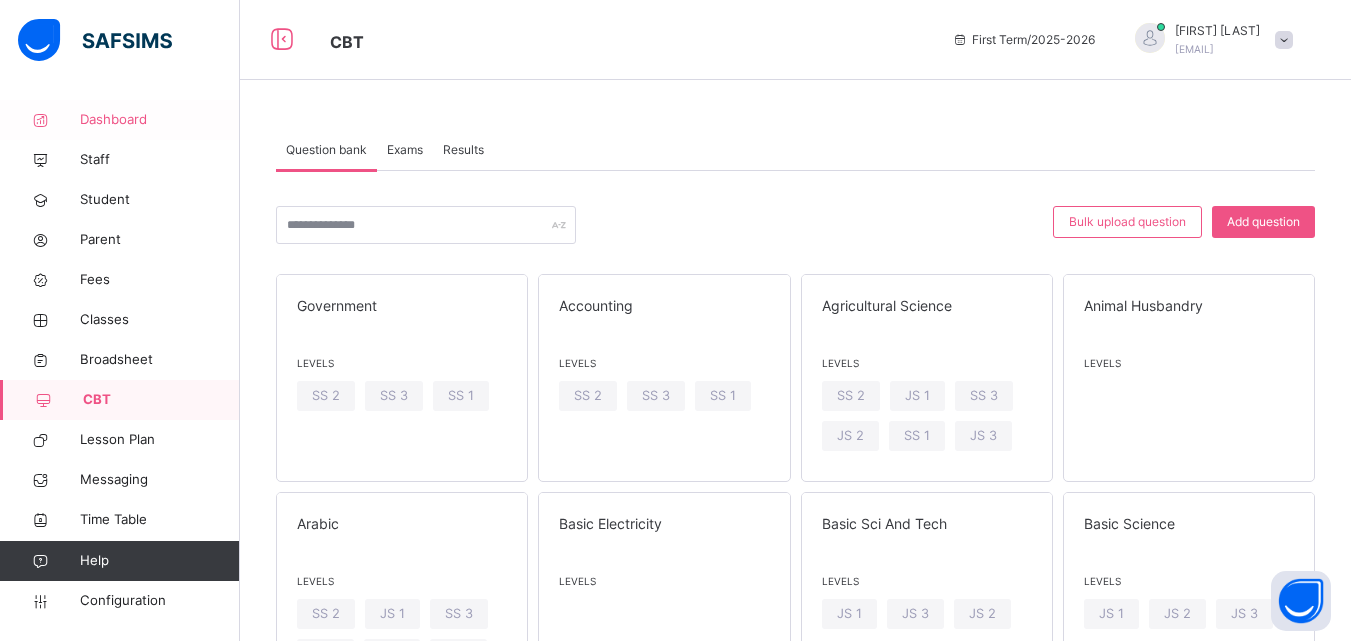 click on "Dashboard" at bounding box center (160, 120) 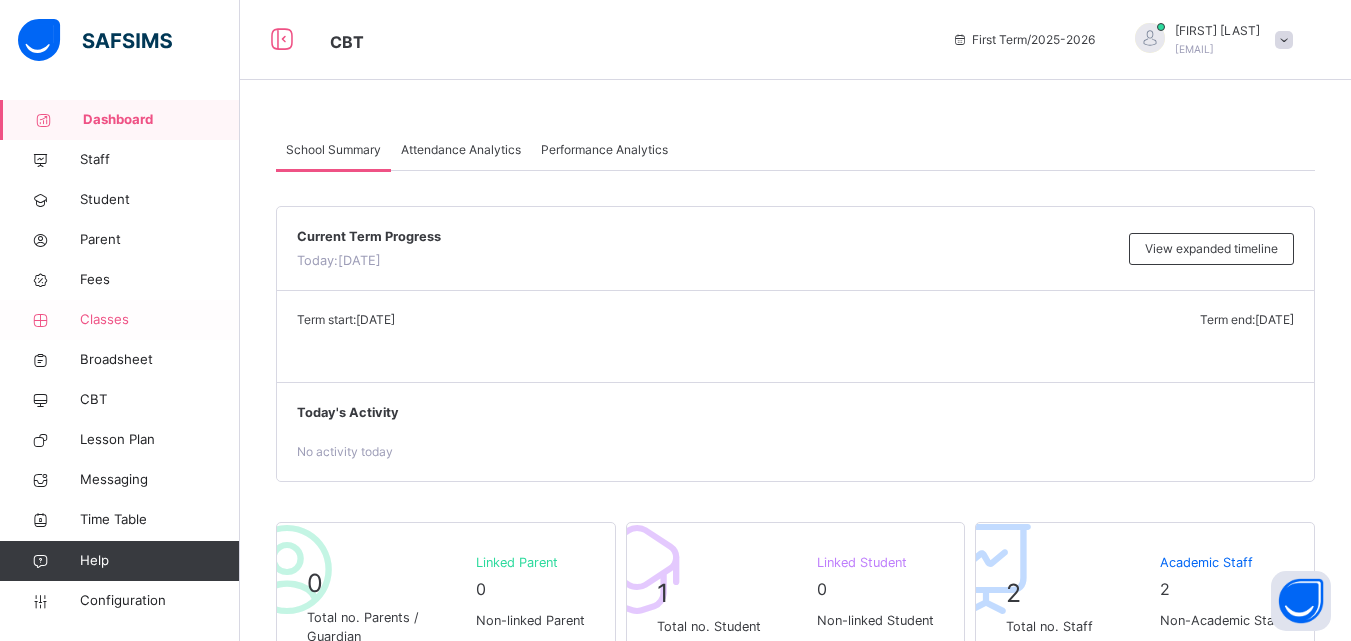 click on "Classes" at bounding box center [160, 320] 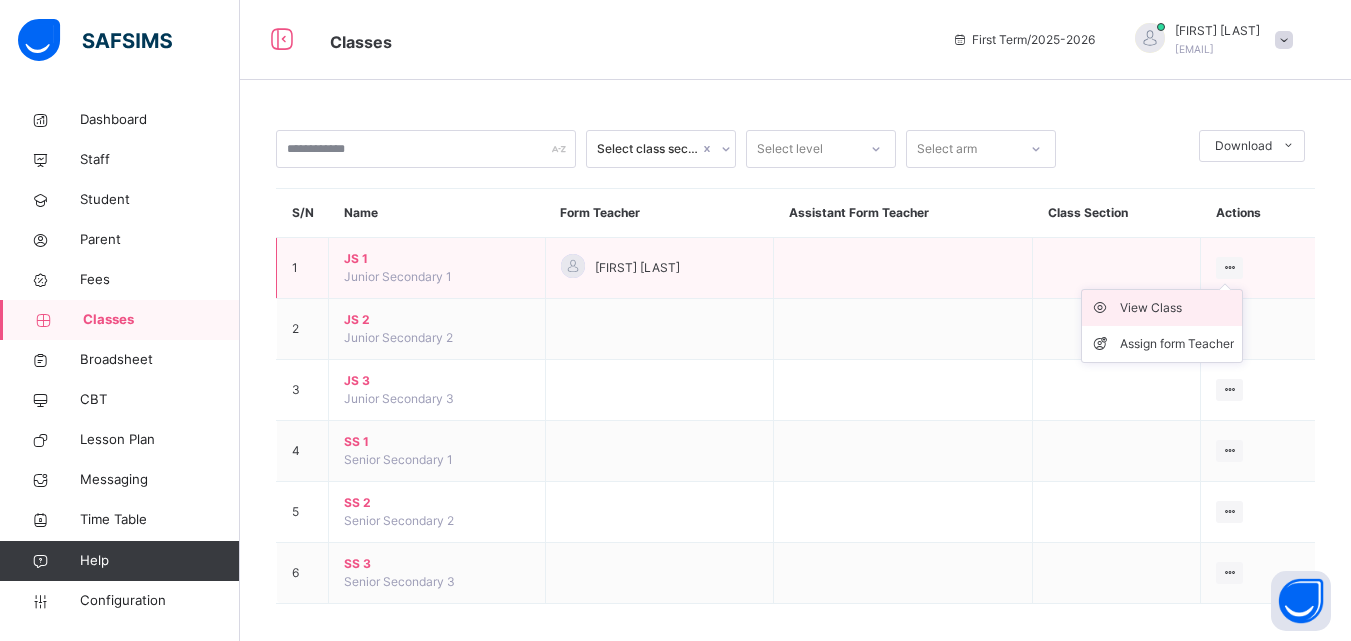 click on "View Class" at bounding box center [1177, 308] 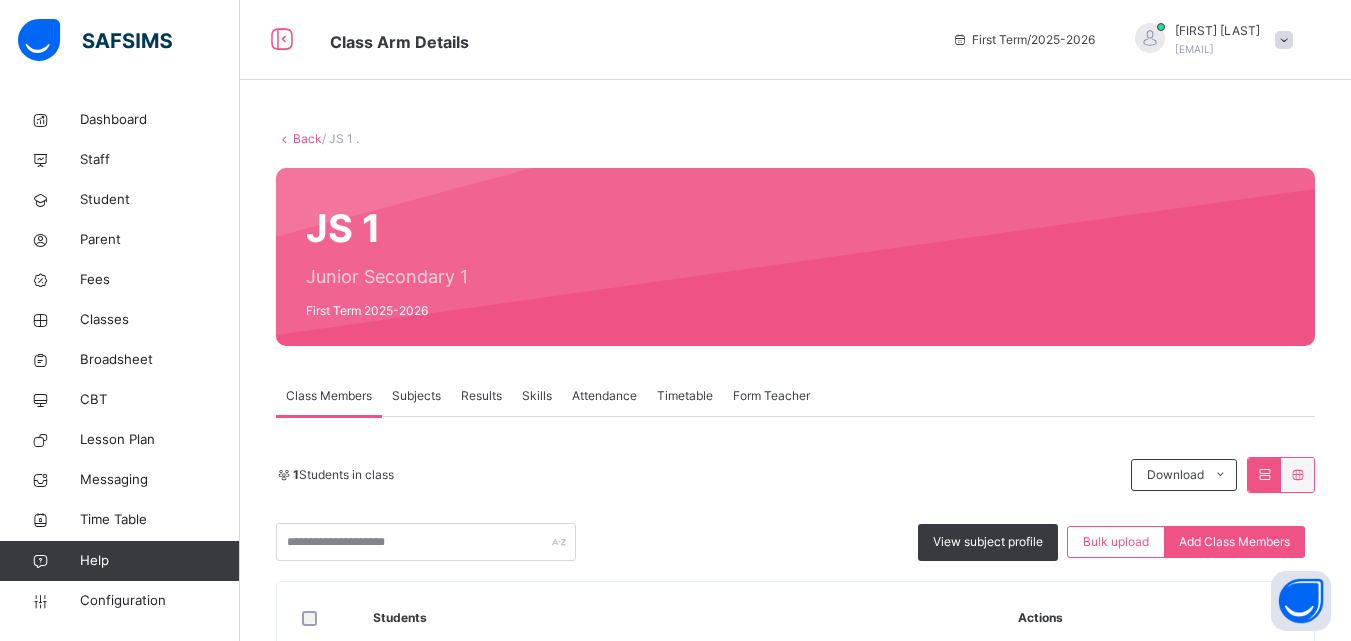 scroll, scrollTop: 191, scrollLeft: 0, axis: vertical 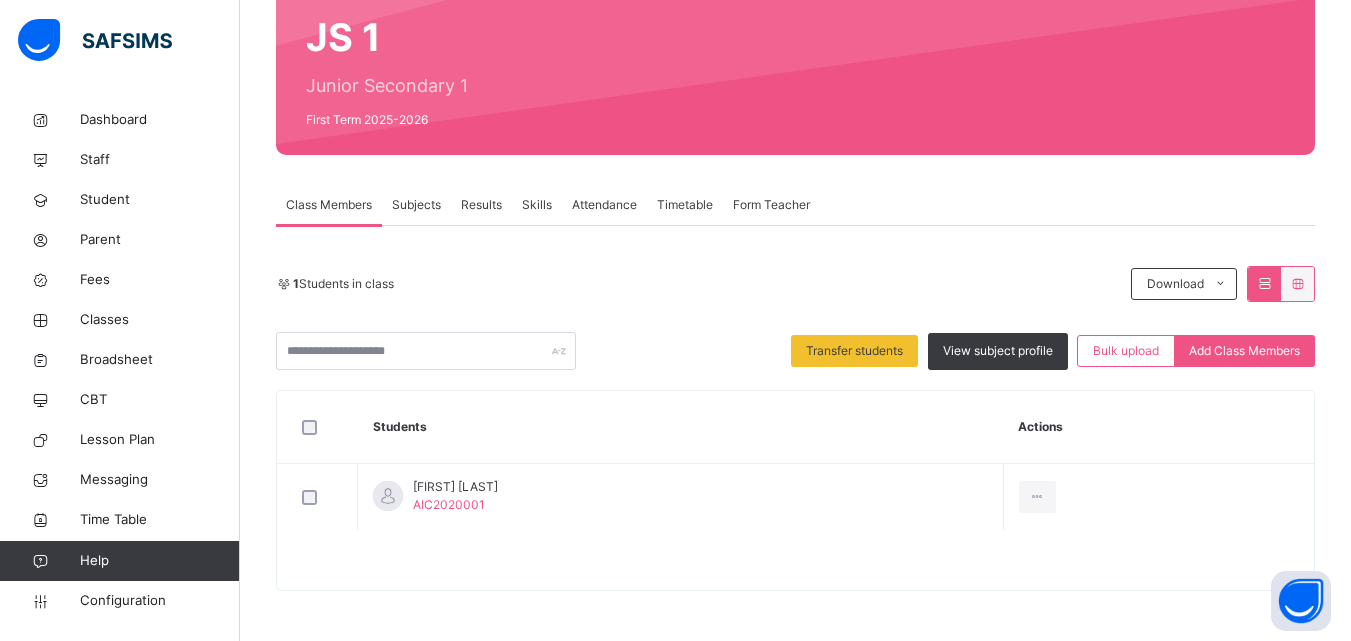 click on "Subjects" at bounding box center (416, 205) 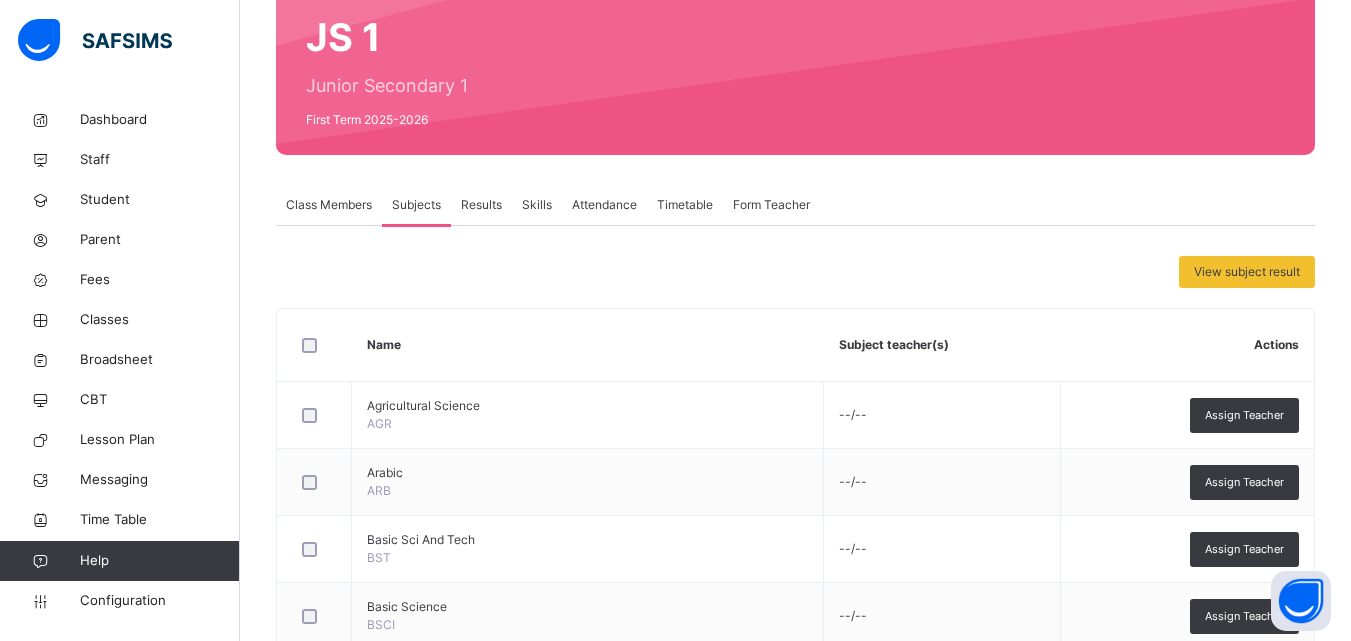 click on "Results" at bounding box center (481, 205) 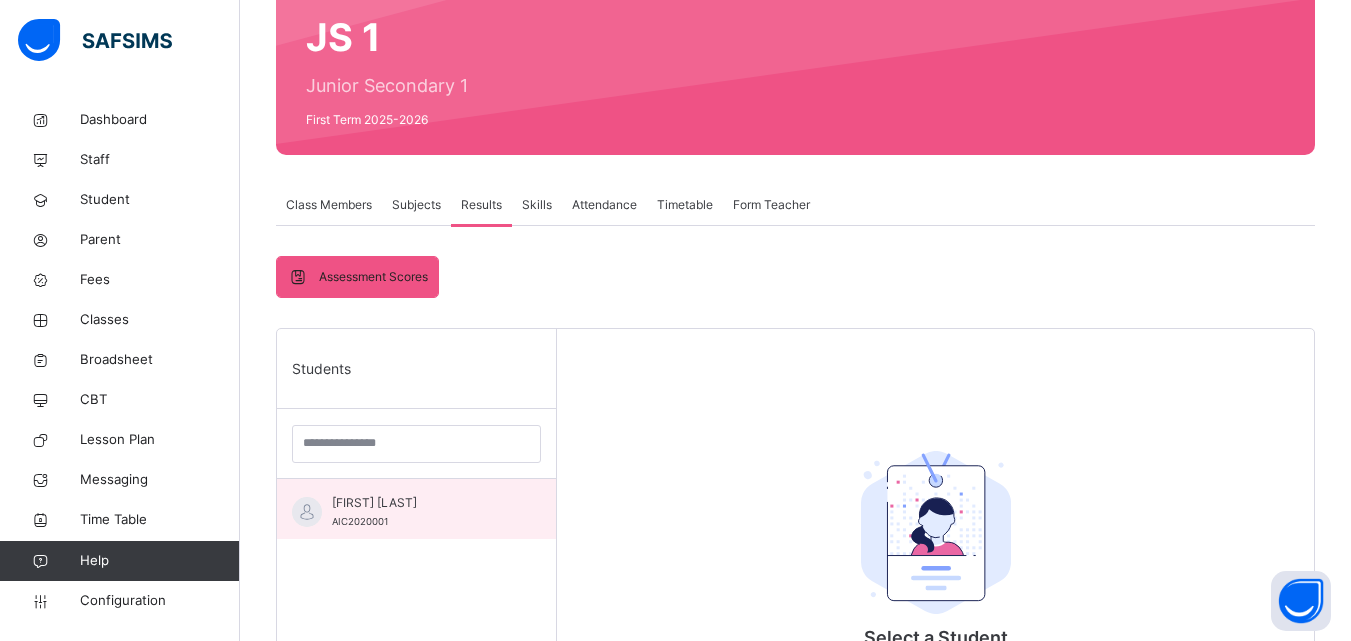 click on "[FIRST] [LAST] [ID]" at bounding box center [421, 512] 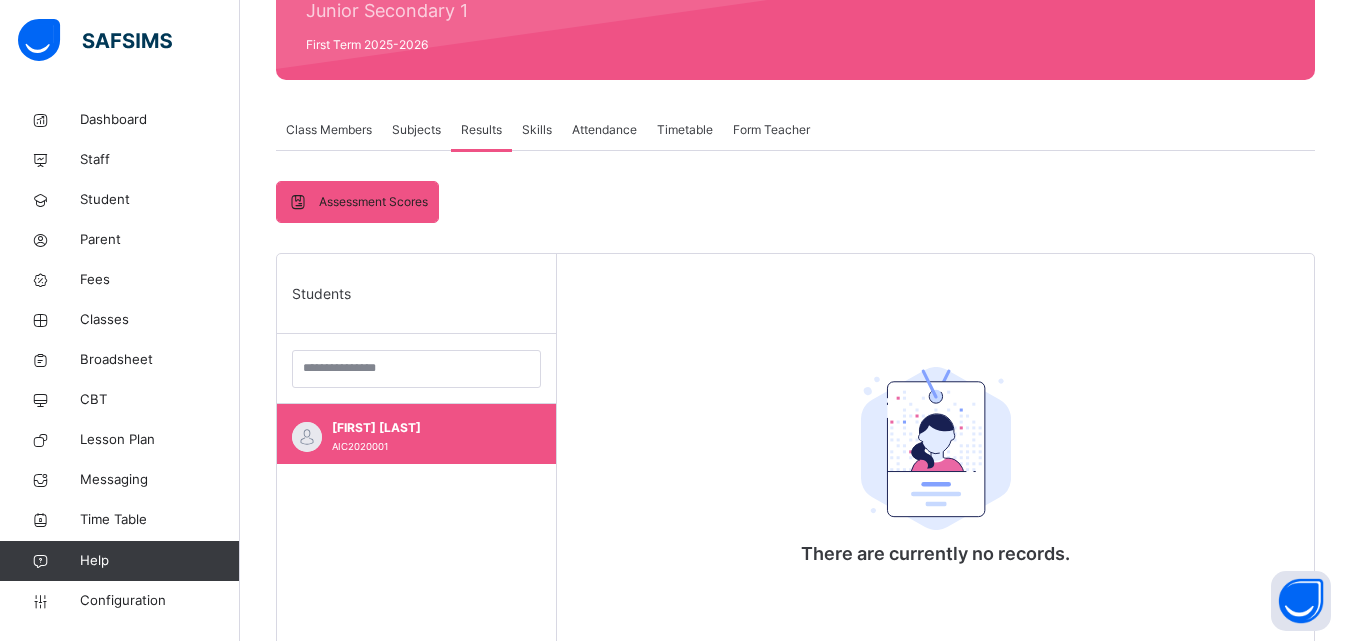 scroll, scrollTop: 179, scrollLeft: 0, axis: vertical 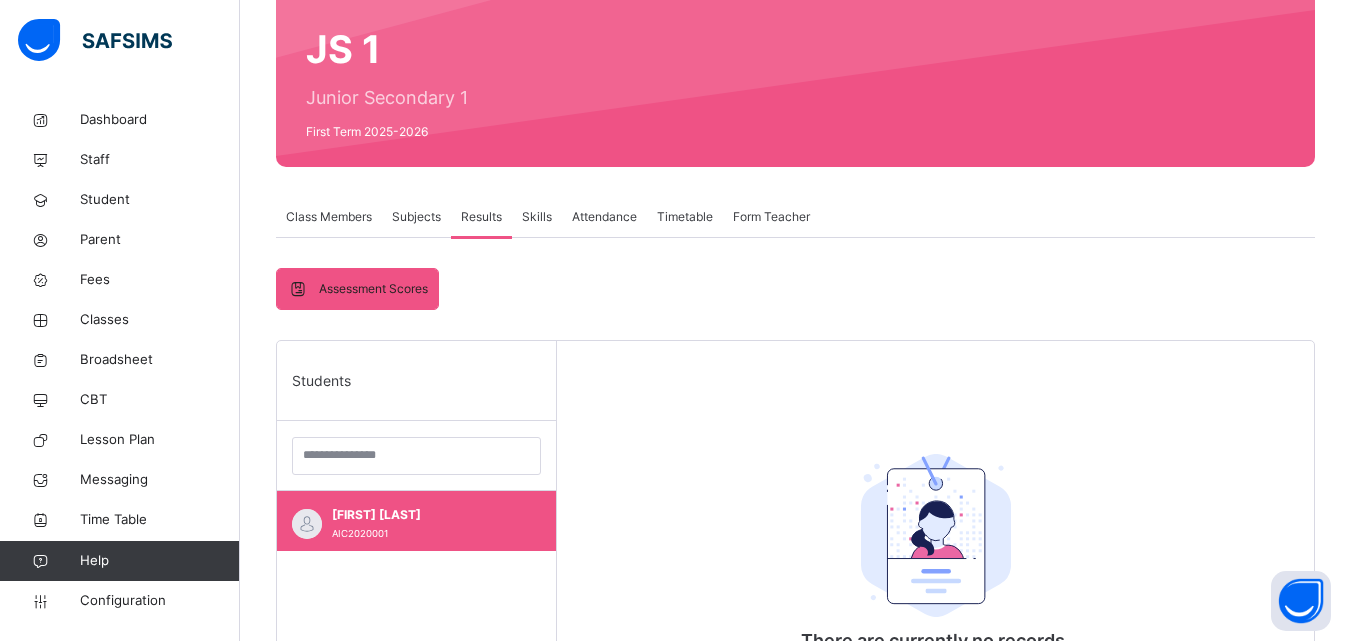 click on "Subjects" at bounding box center [416, 217] 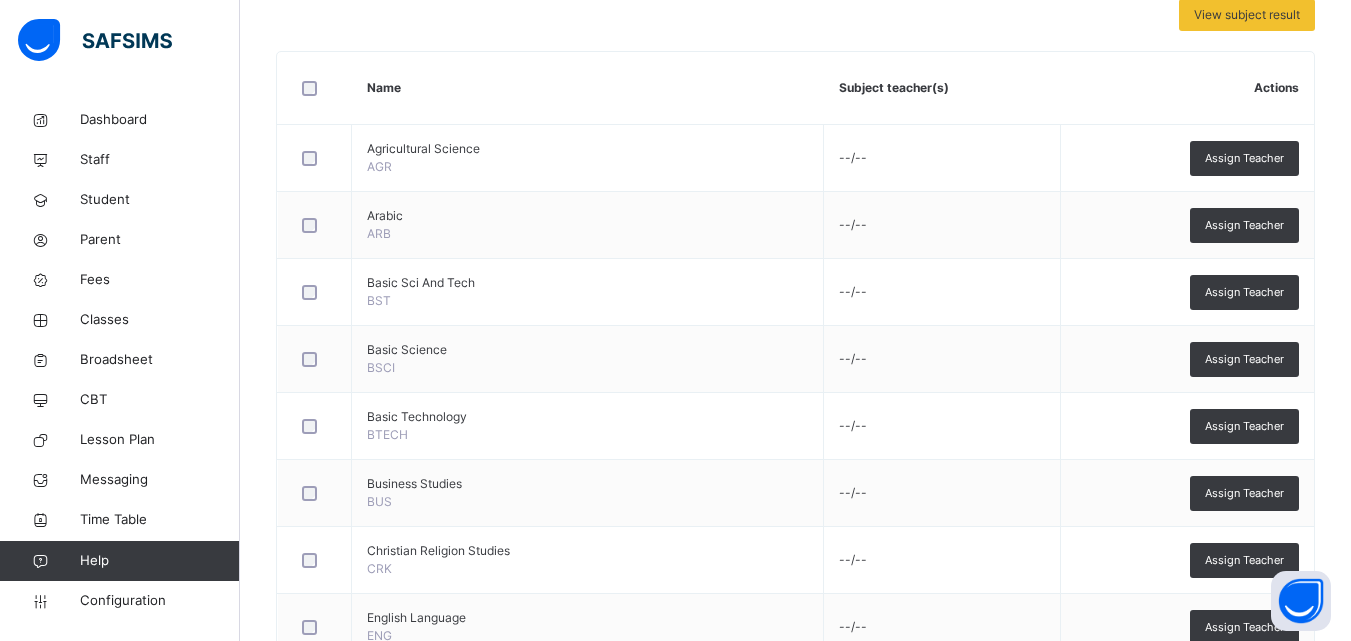 scroll, scrollTop: 378, scrollLeft: 0, axis: vertical 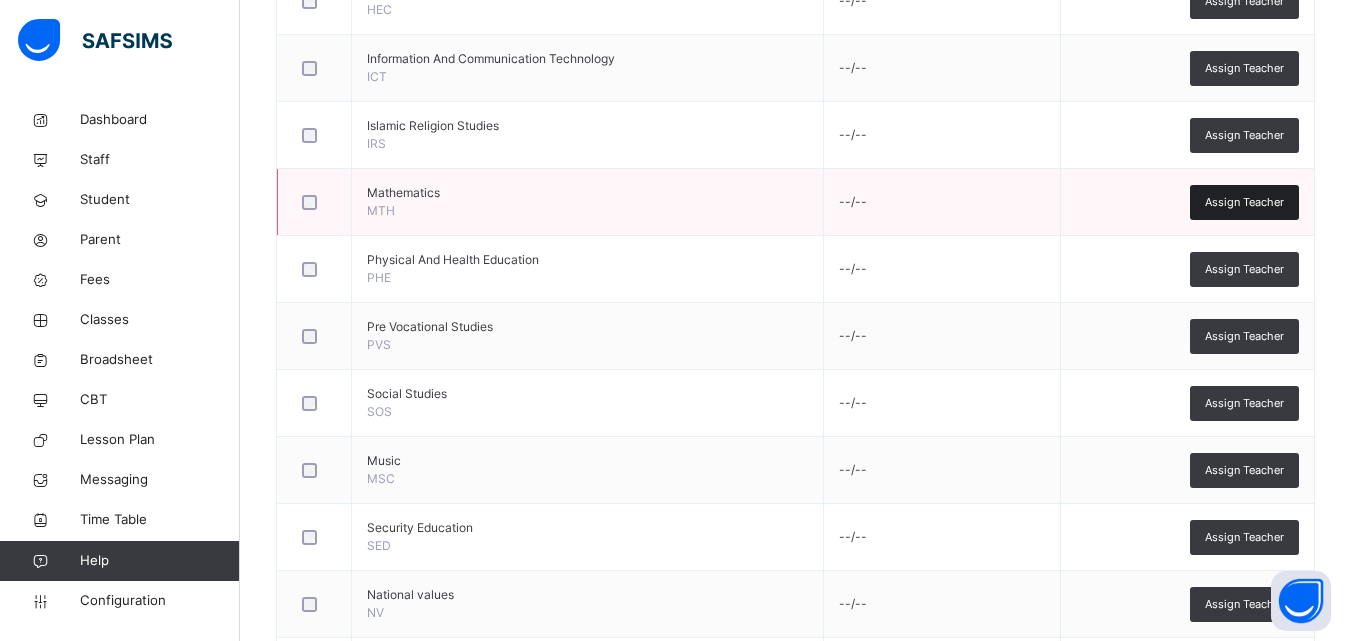 click on "Assign Teacher" at bounding box center (1244, 202) 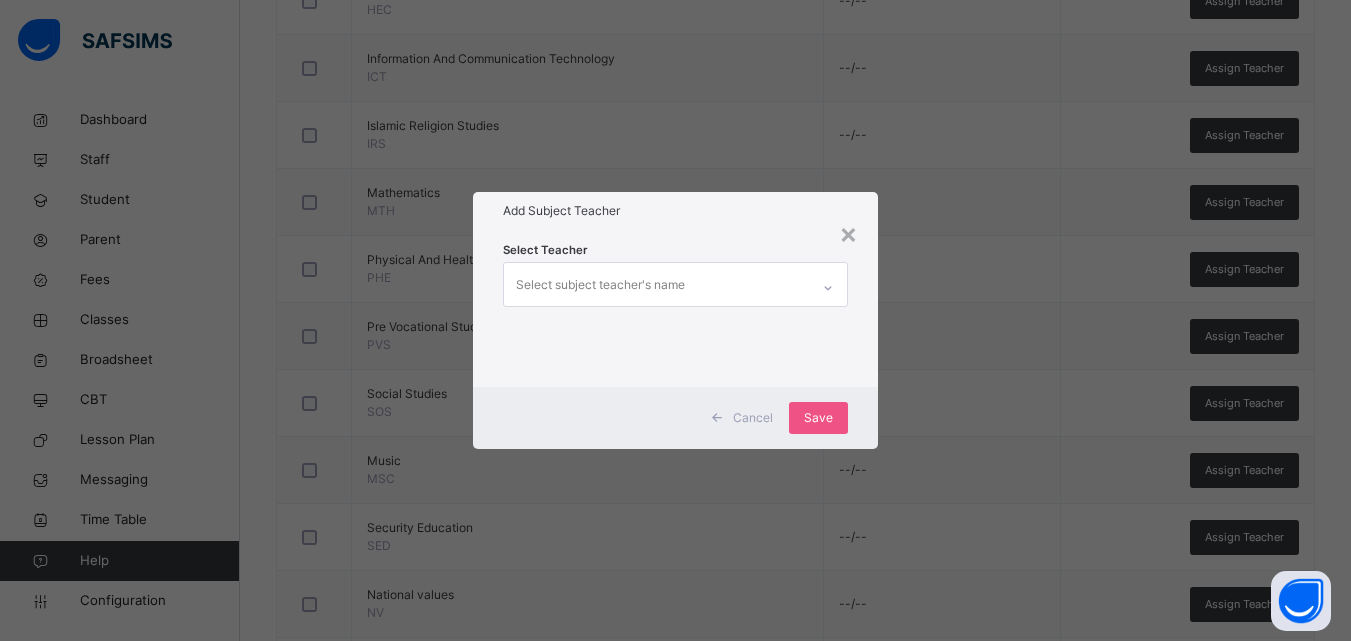 click on "Select subject teacher's name" at bounding box center [656, 284] 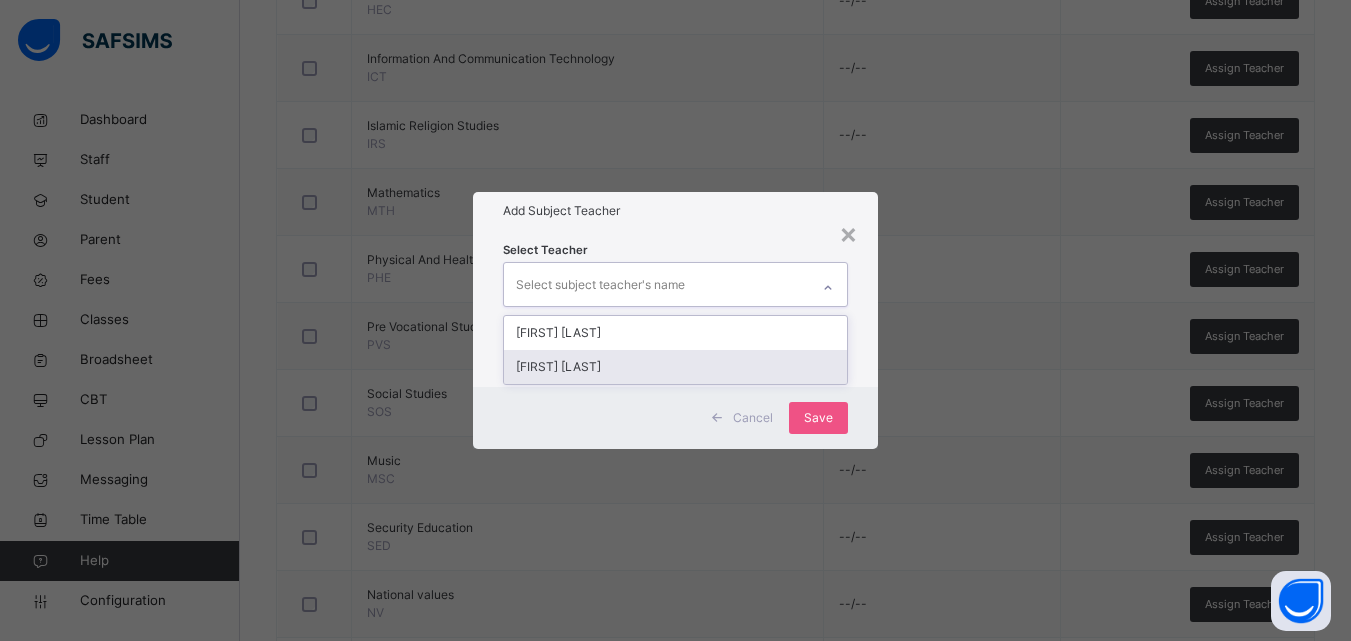 click on "[FIRST] [LAST]" at bounding box center [675, 367] 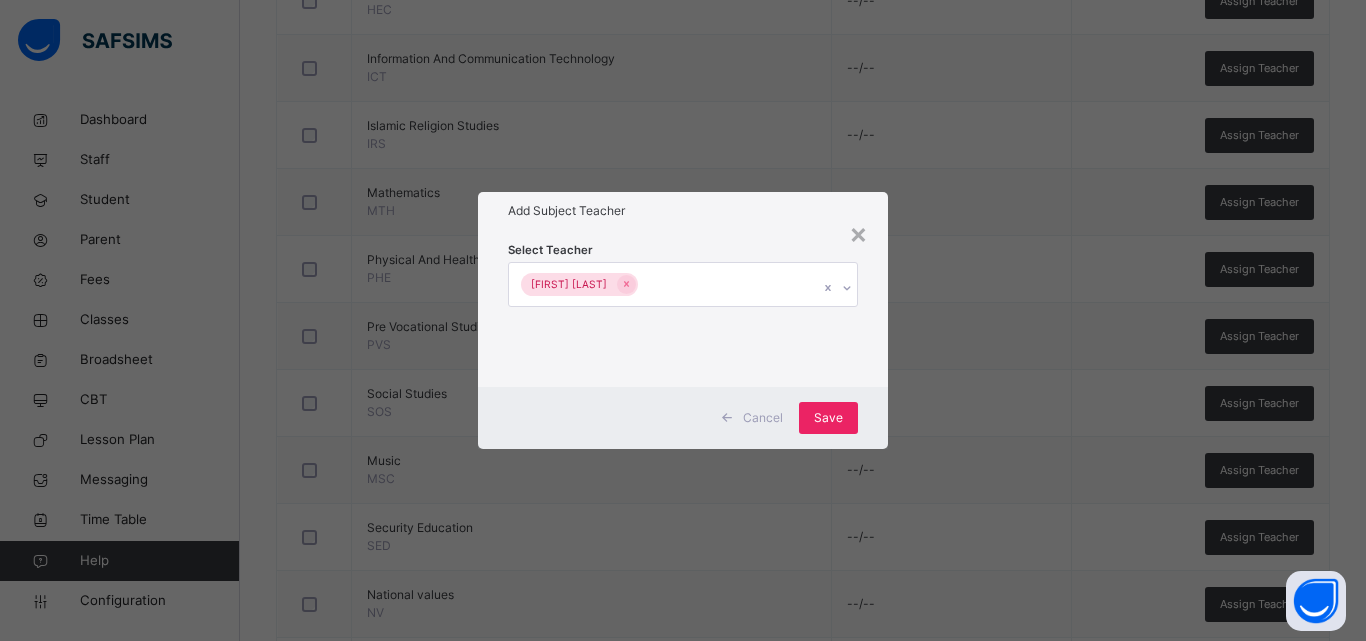 click on "Save" at bounding box center (828, 418) 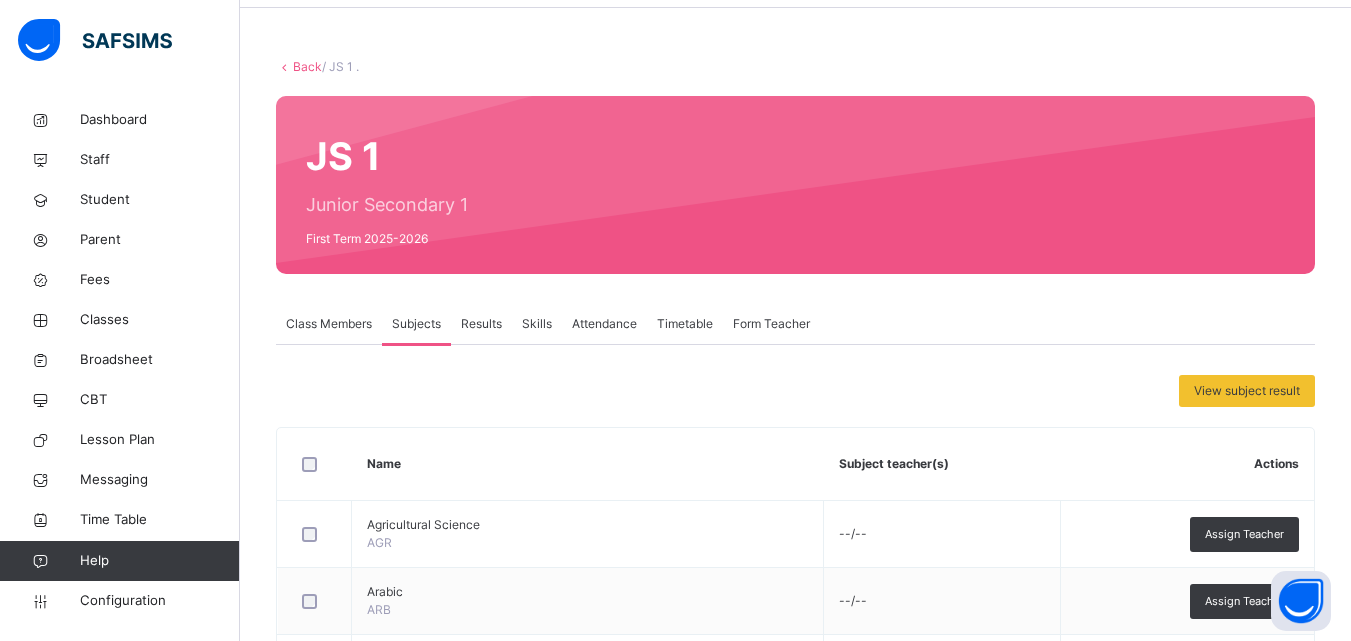 scroll, scrollTop: 212, scrollLeft: 0, axis: vertical 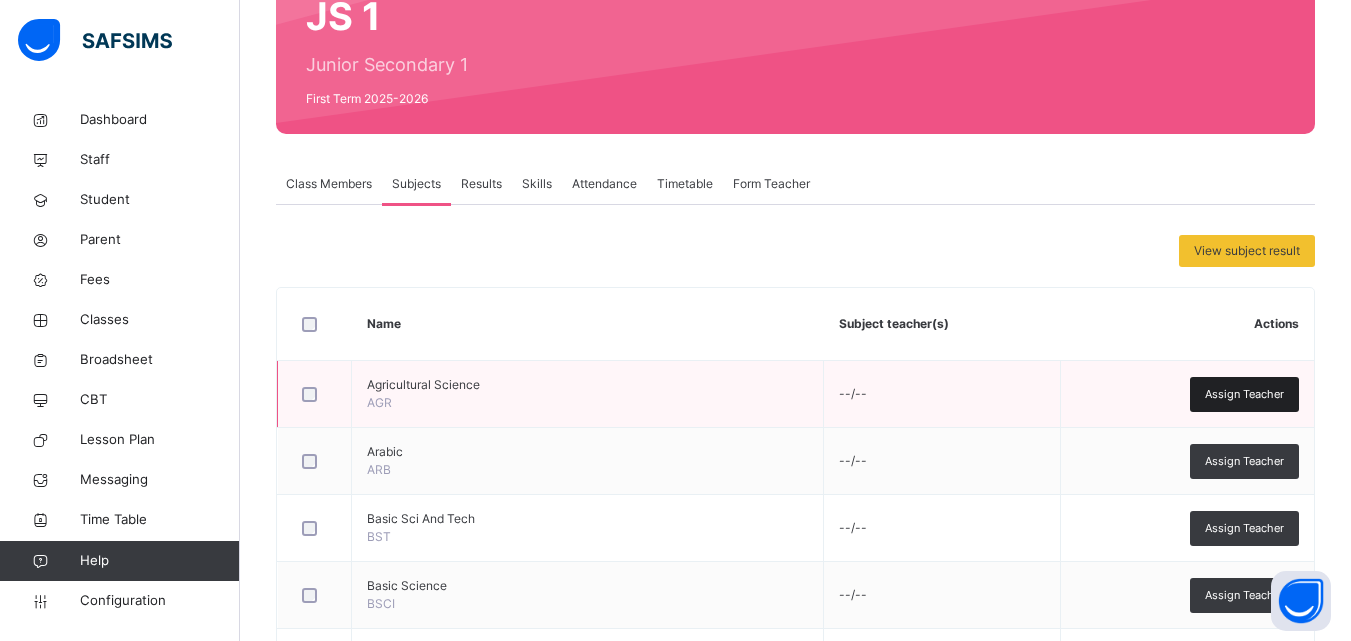 click on "Assign Teacher" at bounding box center (1244, 394) 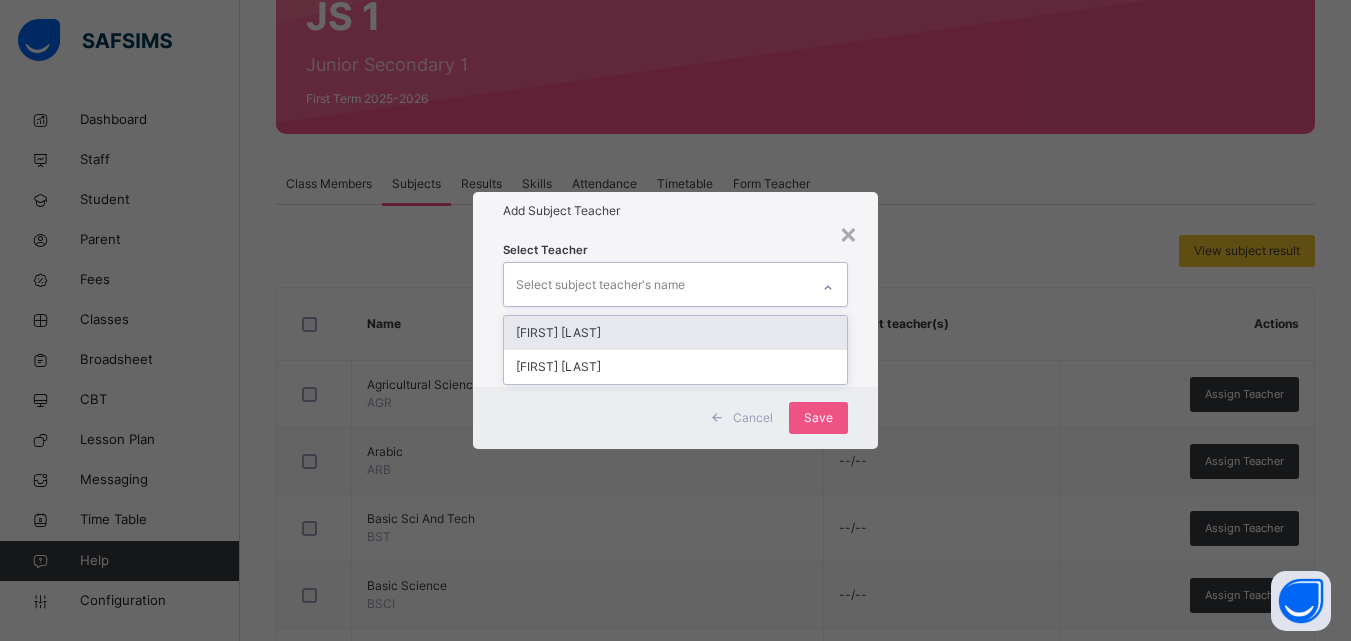 click on "Select subject teacher's name" at bounding box center [656, 284] 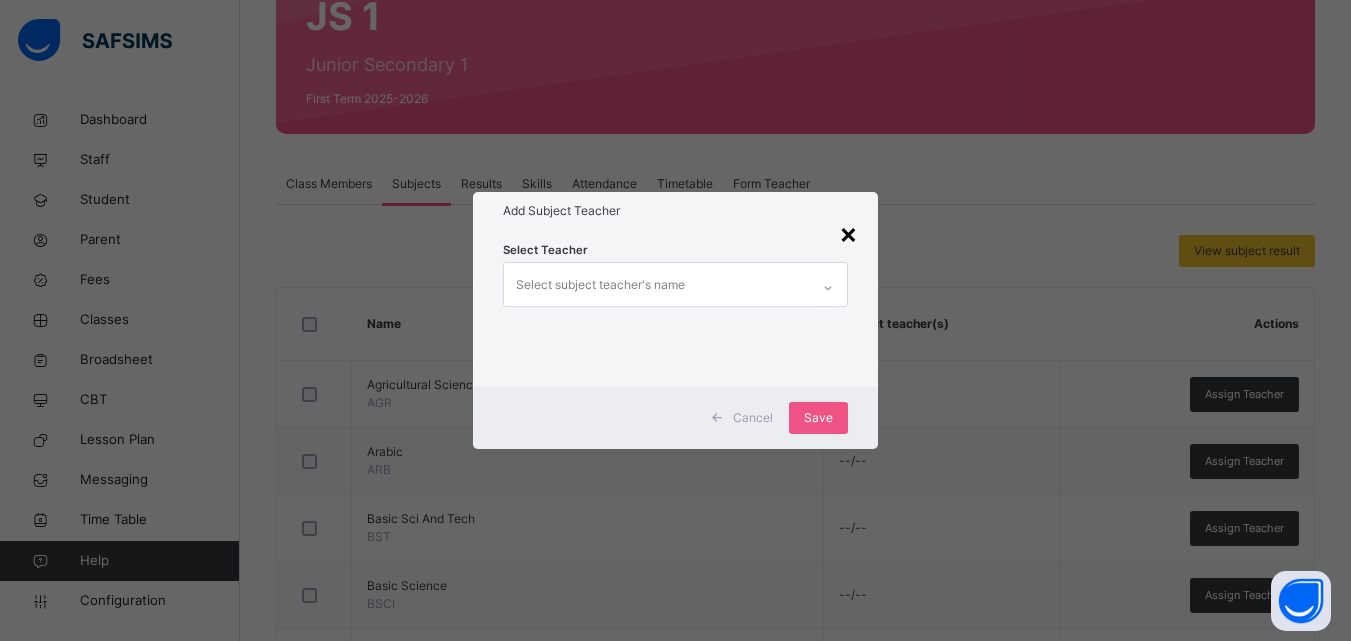 click on "×" at bounding box center [848, 233] 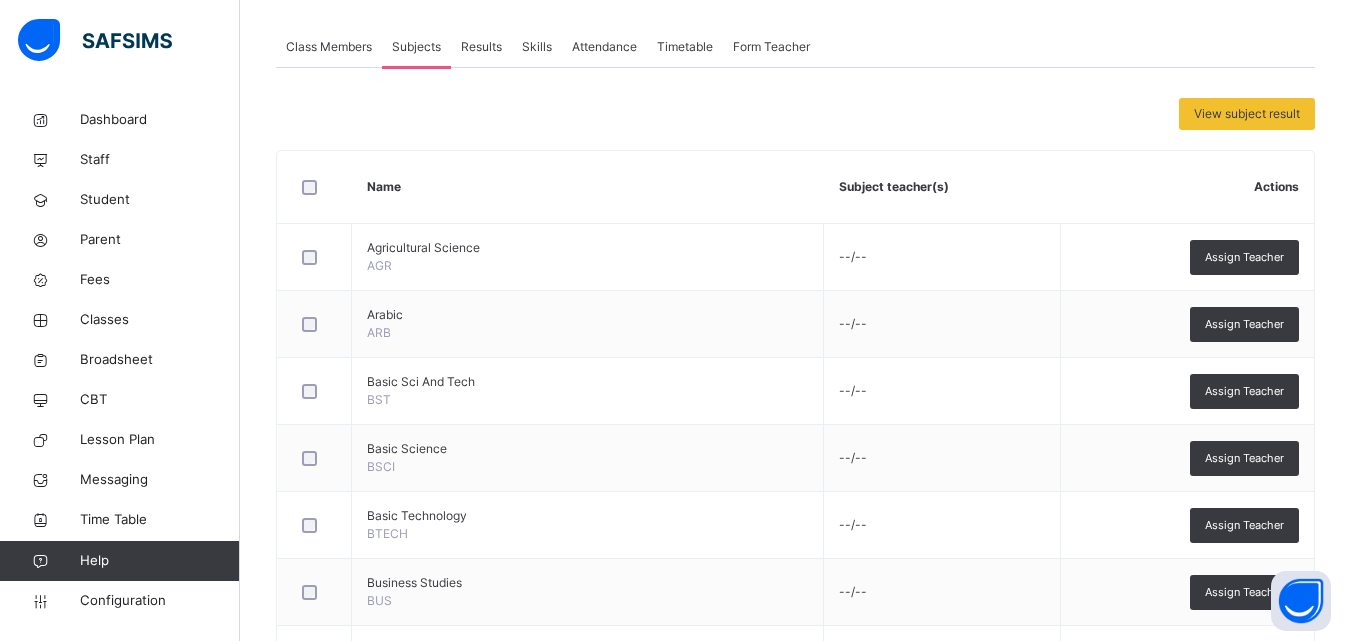 scroll, scrollTop: 293, scrollLeft: 0, axis: vertical 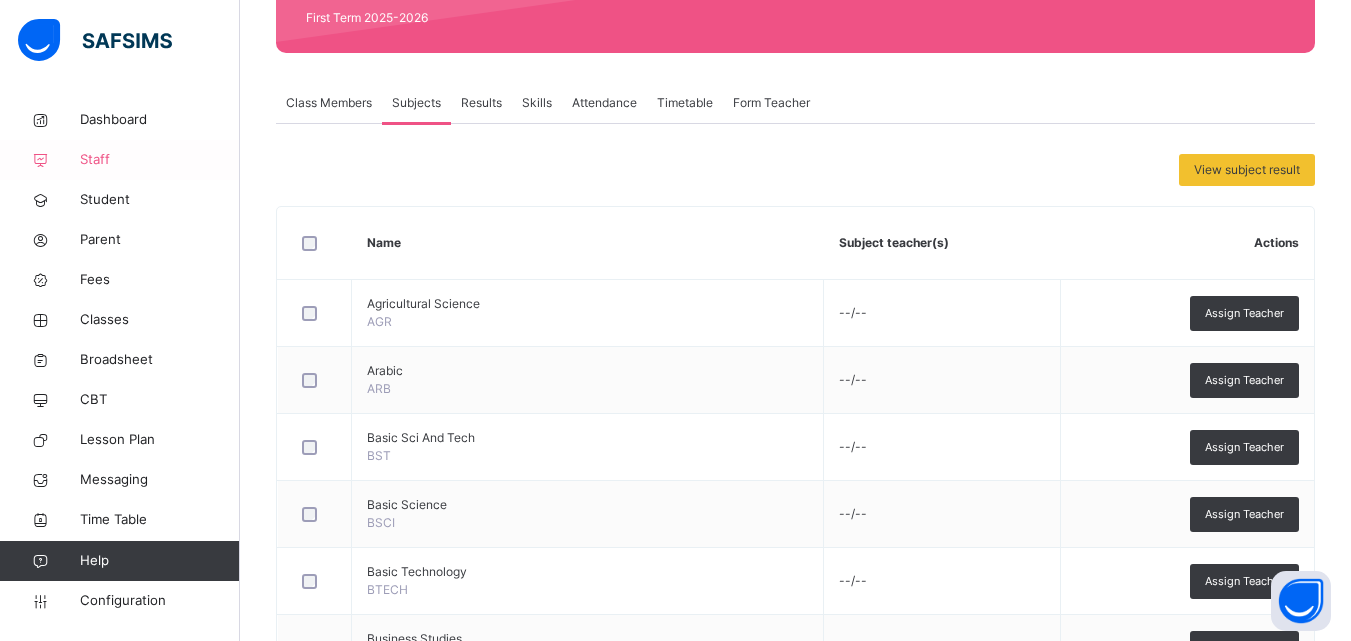 click on "Staff" at bounding box center [160, 160] 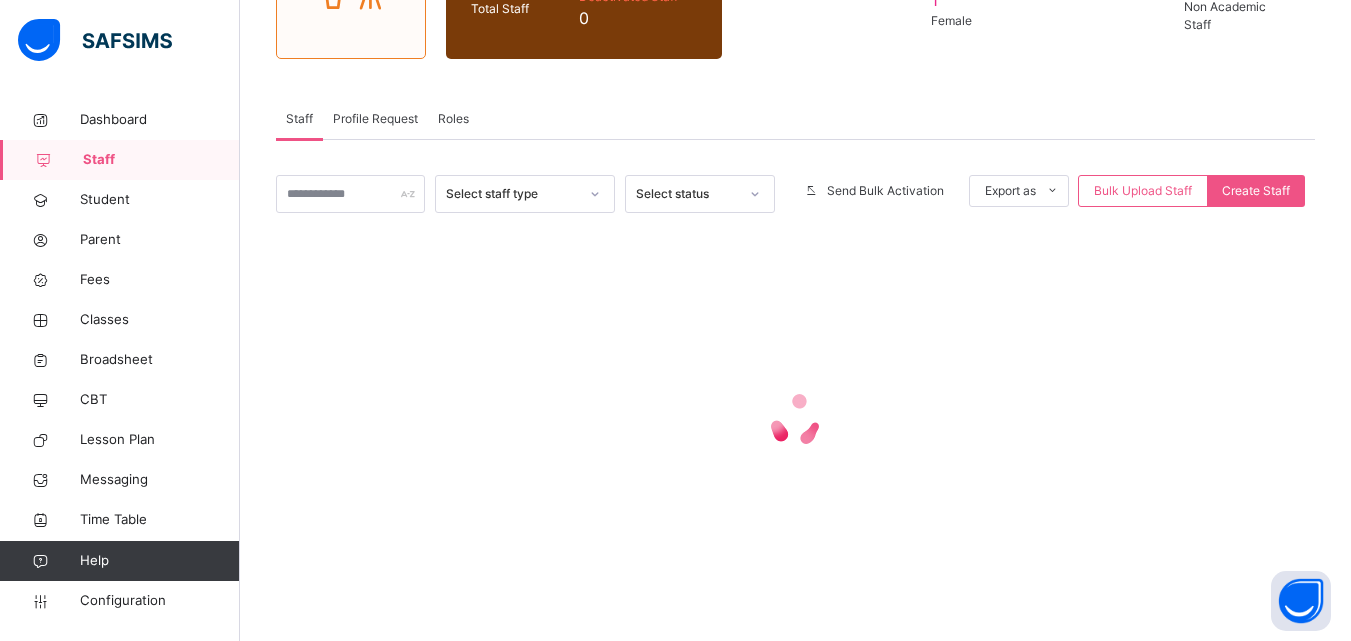 scroll, scrollTop: 0, scrollLeft: 0, axis: both 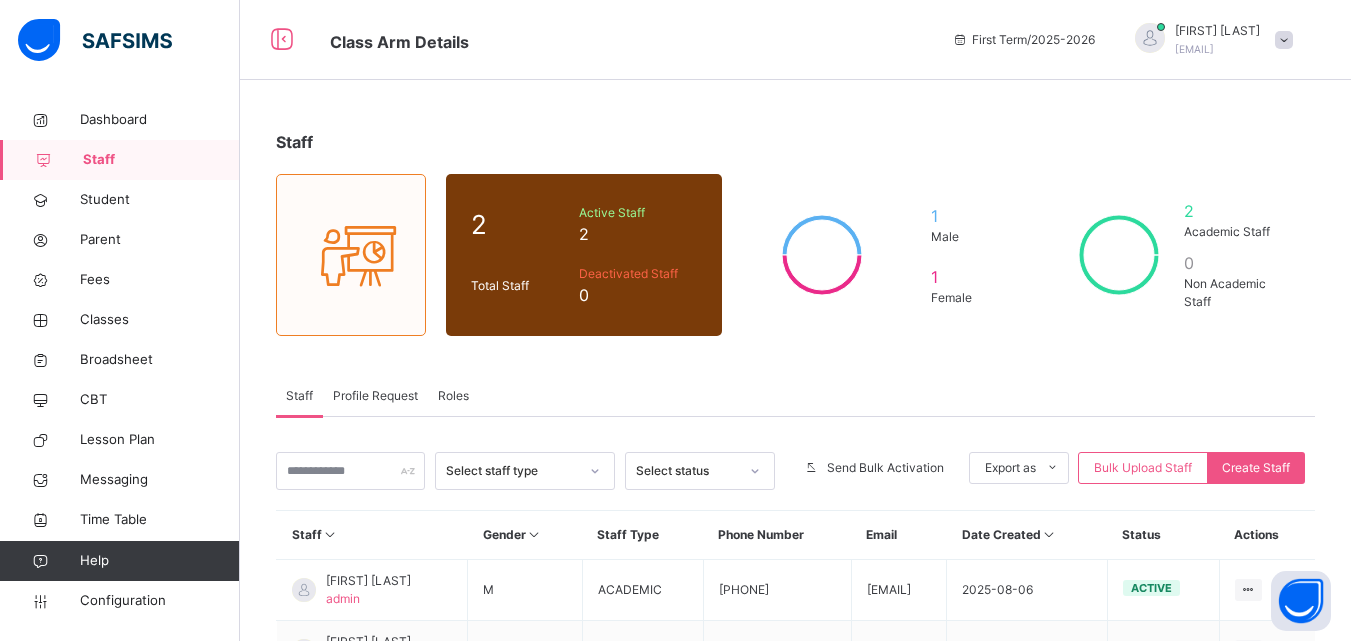 click on "Profile Request" at bounding box center [375, 396] 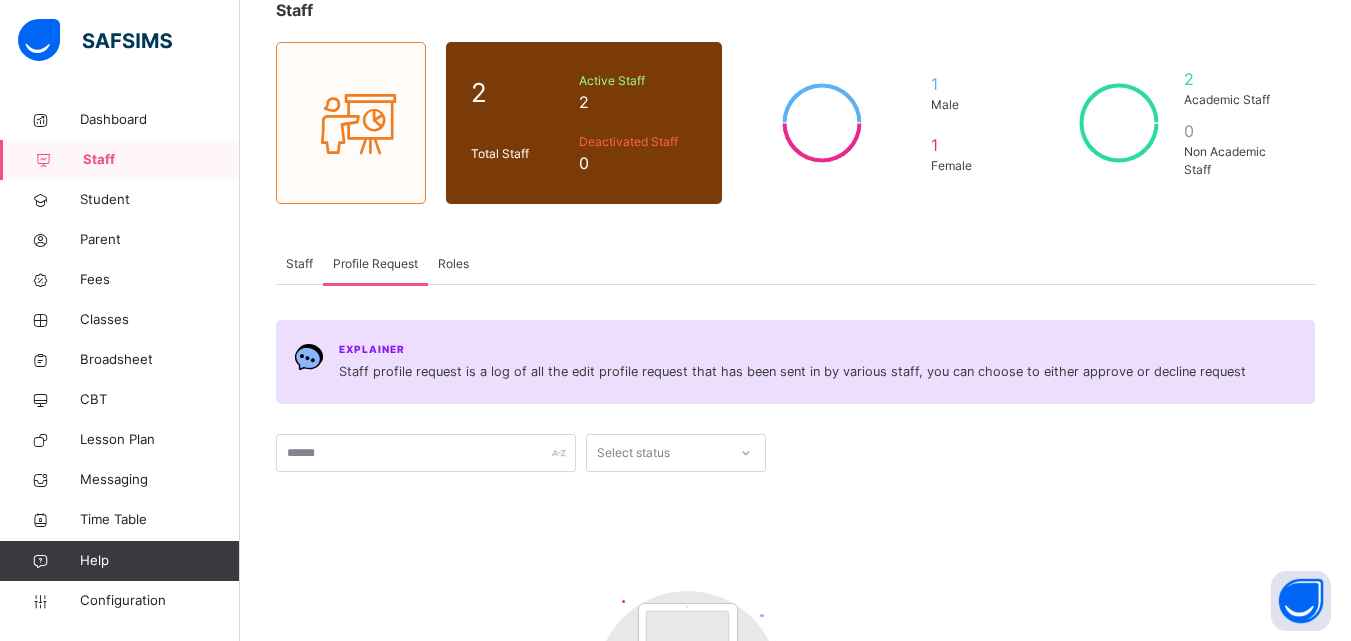 scroll, scrollTop: 196, scrollLeft: 0, axis: vertical 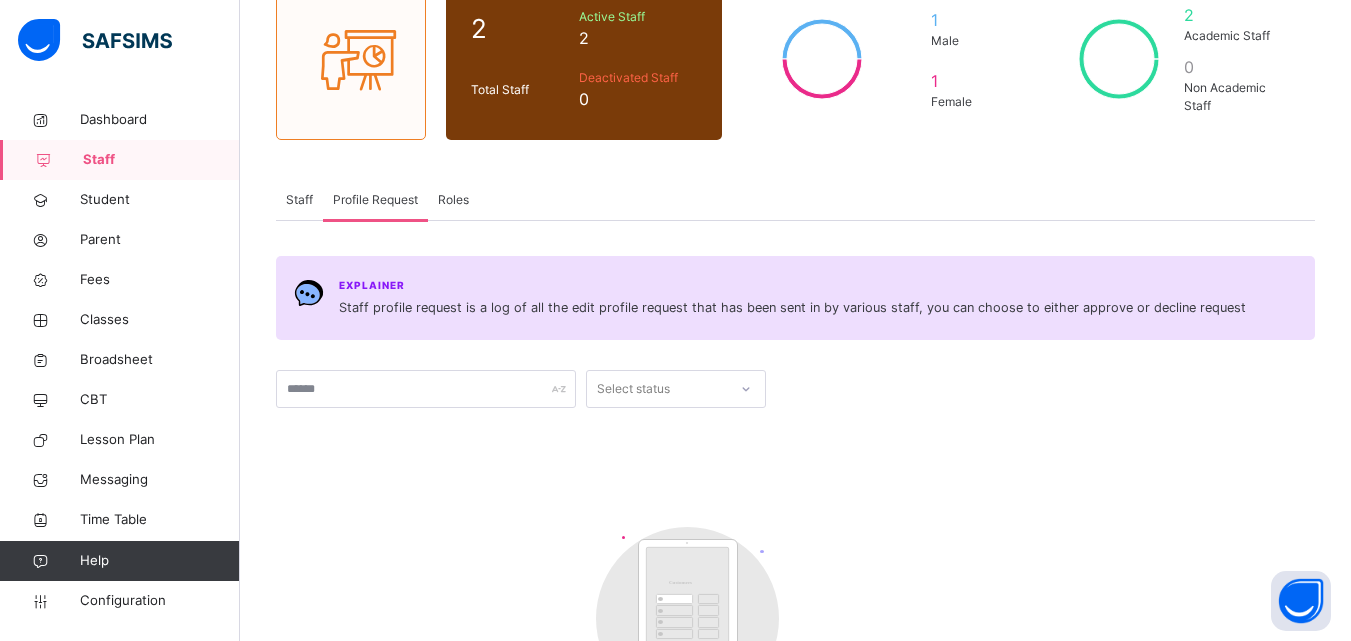 click on "Select status" at bounding box center (657, 389) 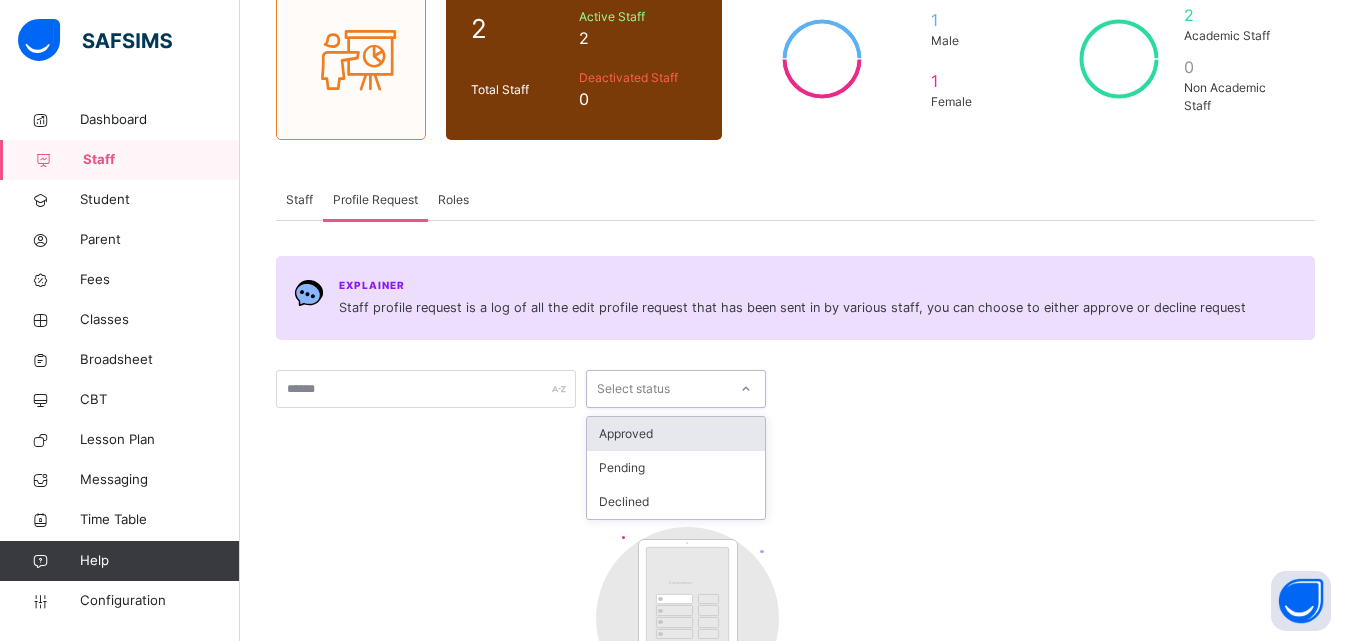 click on "Select status" at bounding box center (657, 389) 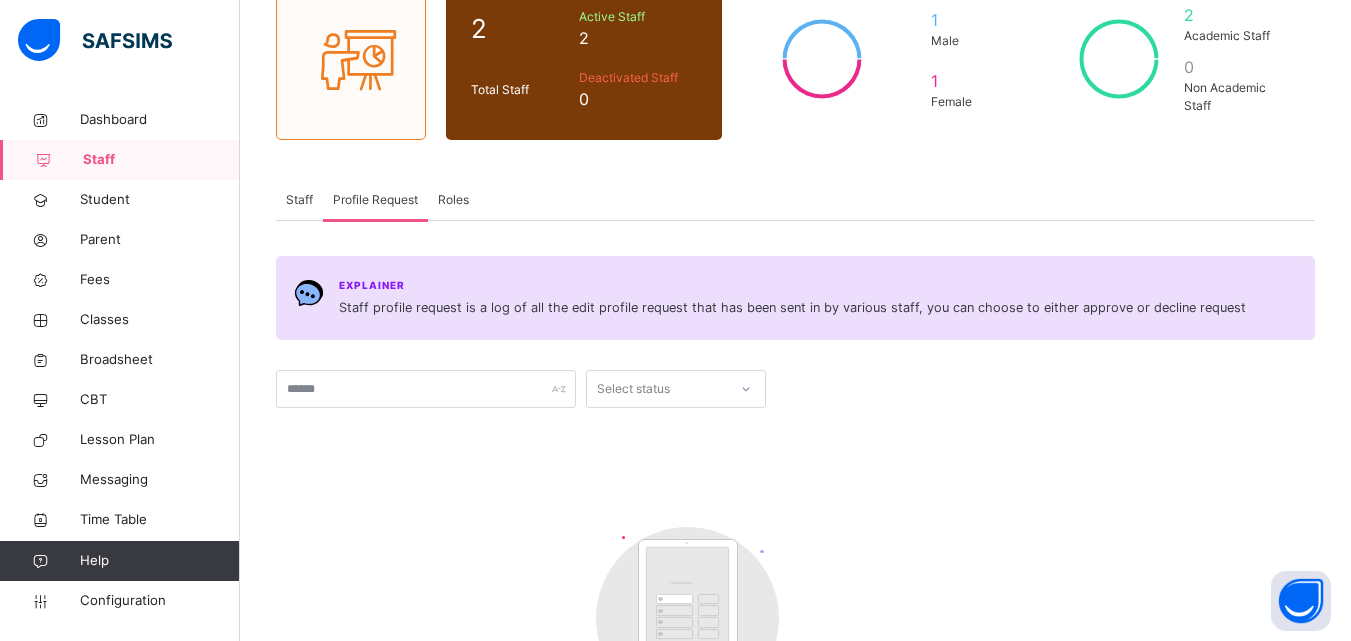 click on "Roles" at bounding box center [453, 200] 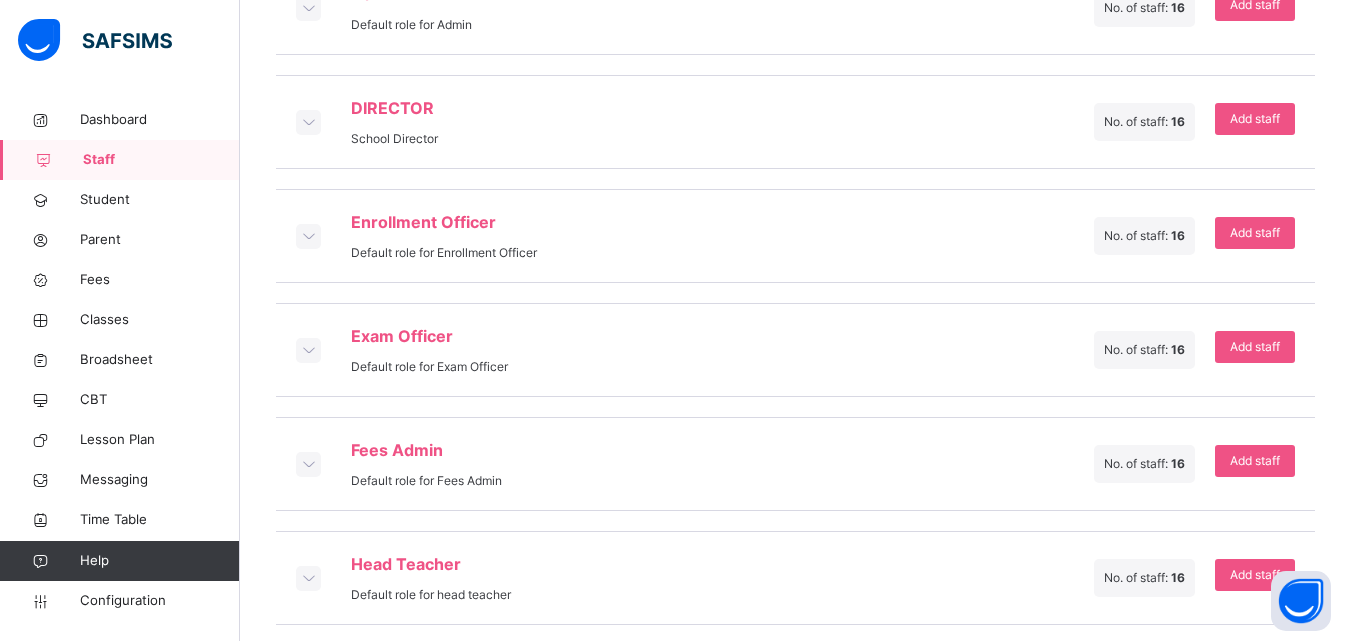 scroll, scrollTop: 0, scrollLeft: 0, axis: both 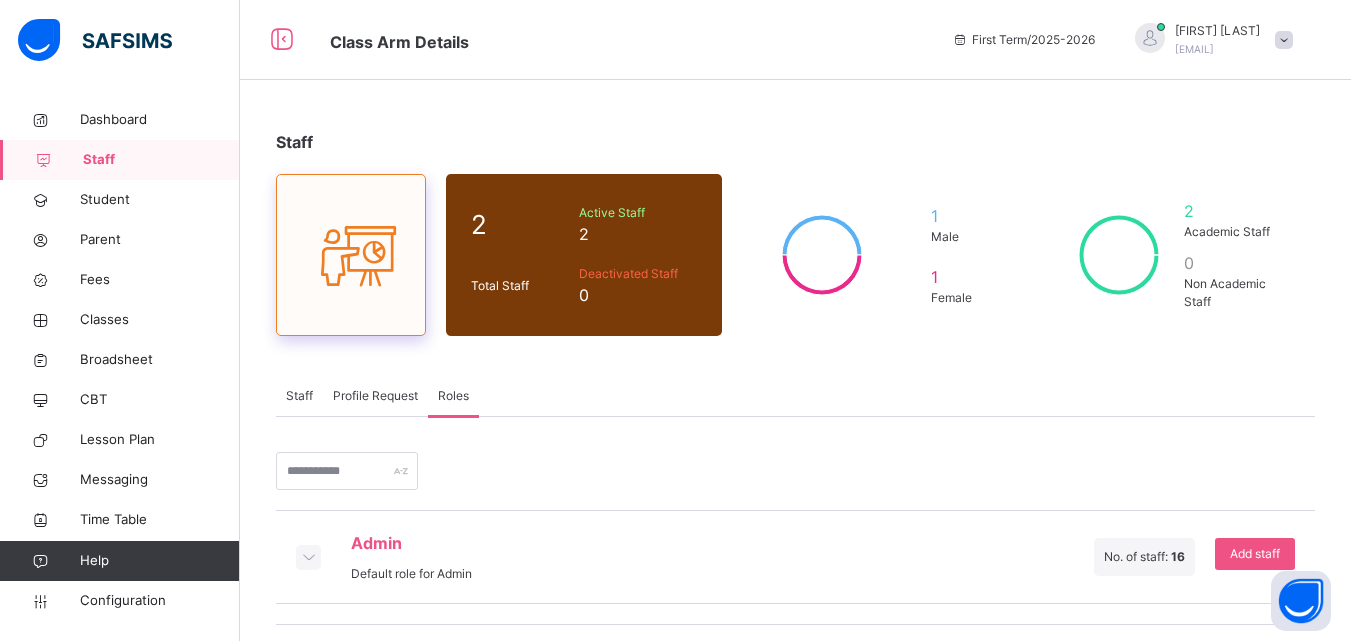 click at bounding box center [351, 255] 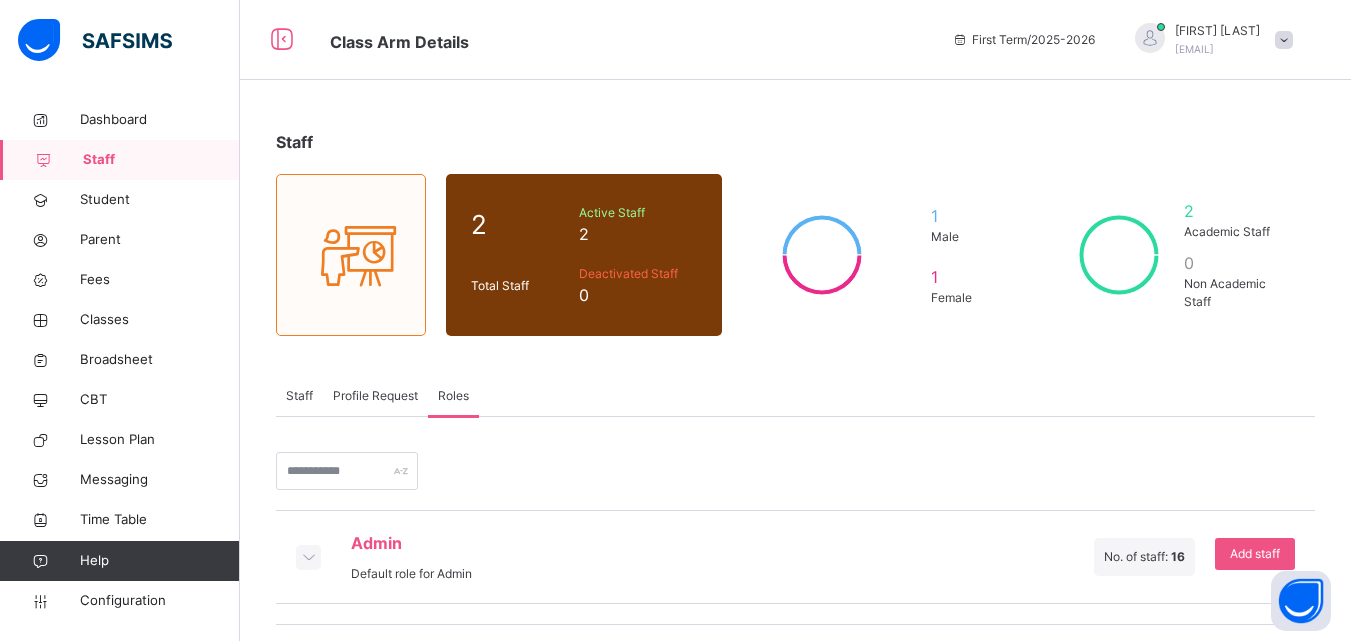 click on "Staff" at bounding box center (299, 396) 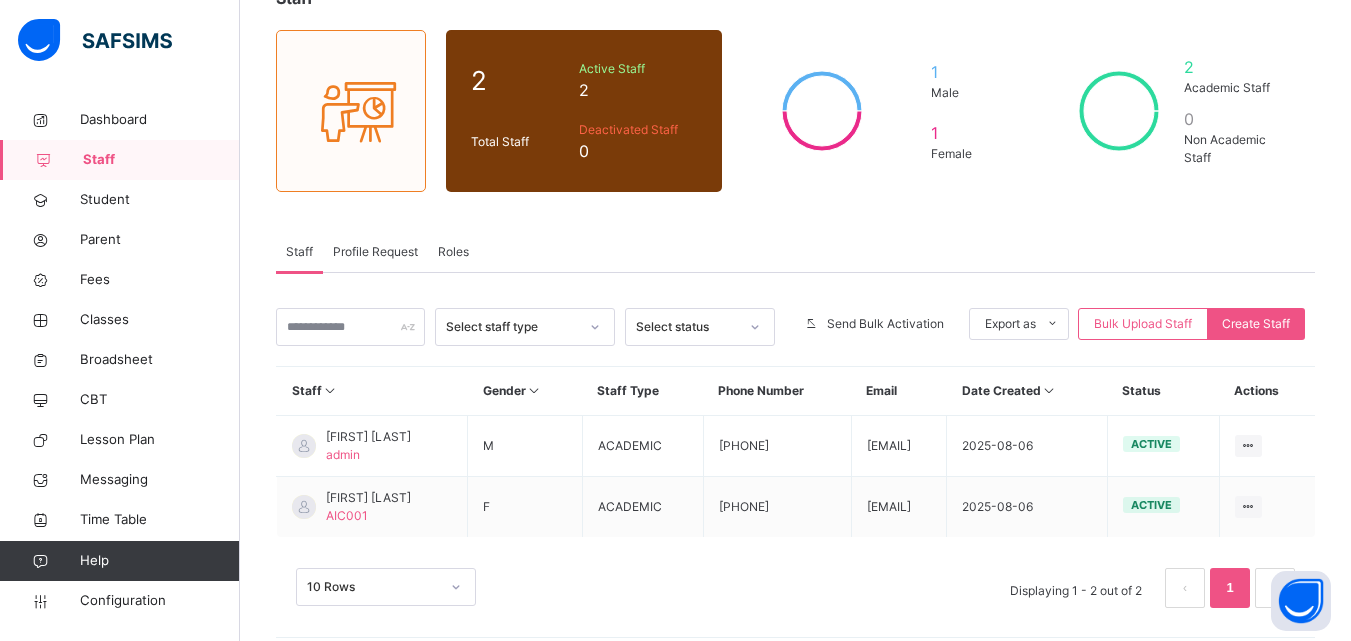scroll, scrollTop: 161, scrollLeft: 0, axis: vertical 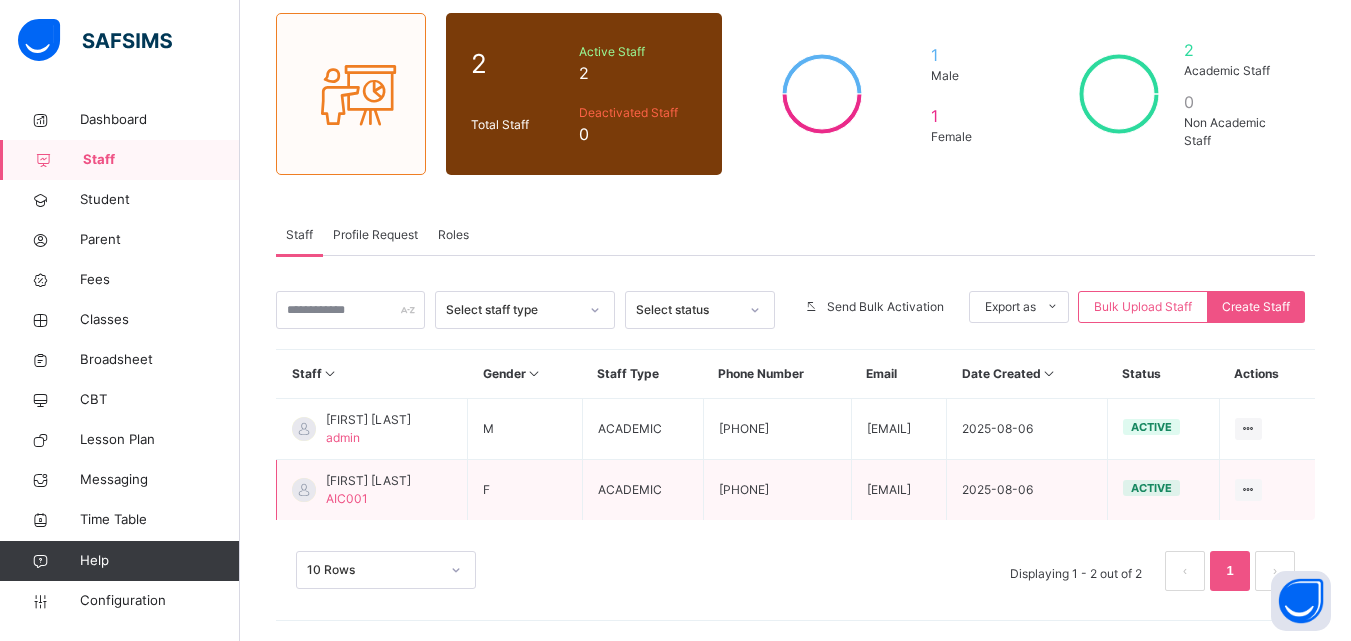 click on "[FIRST] [LAST]" at bounding box center [368, 481] 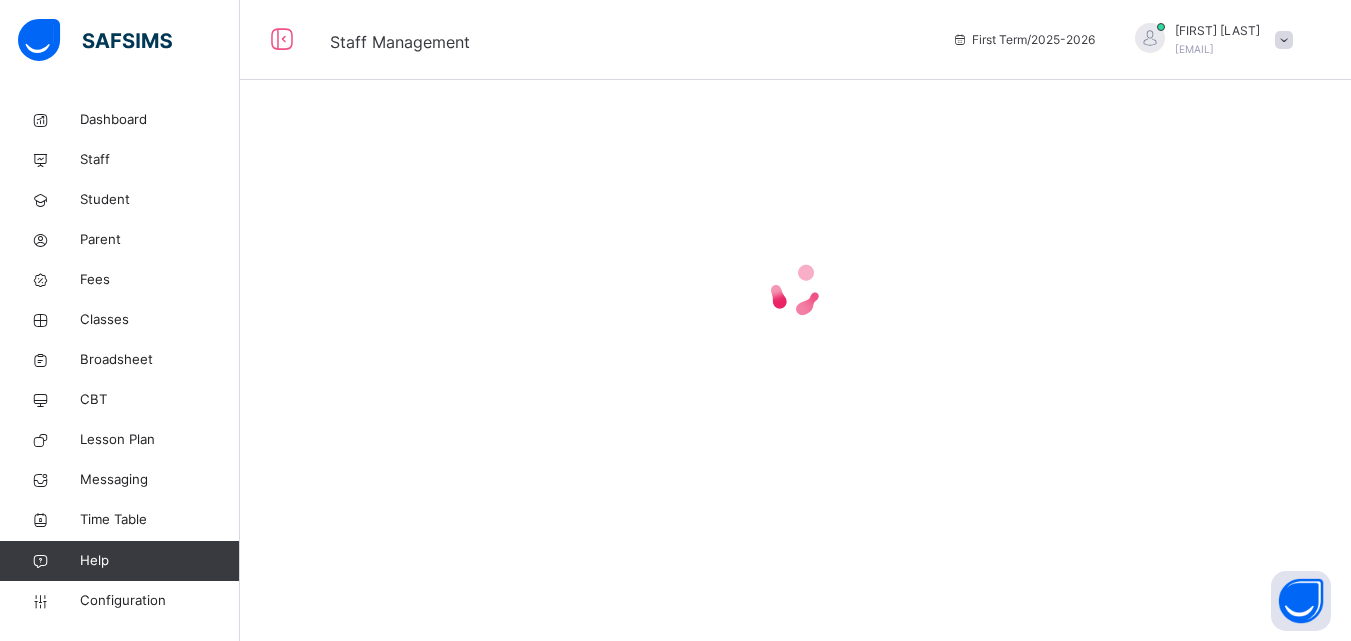 scroll, scrollTop: 0, scrollLeft: 0, axis: both 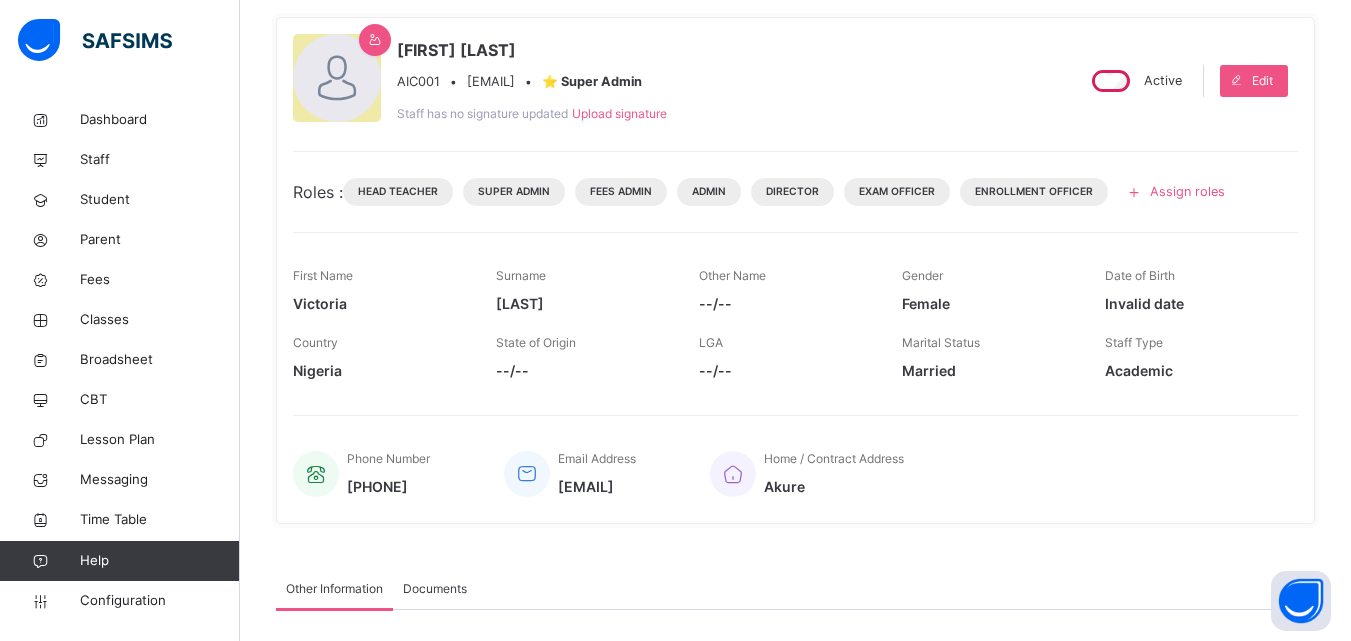 click on "Assign roles" at bounding box center [1187, 191] 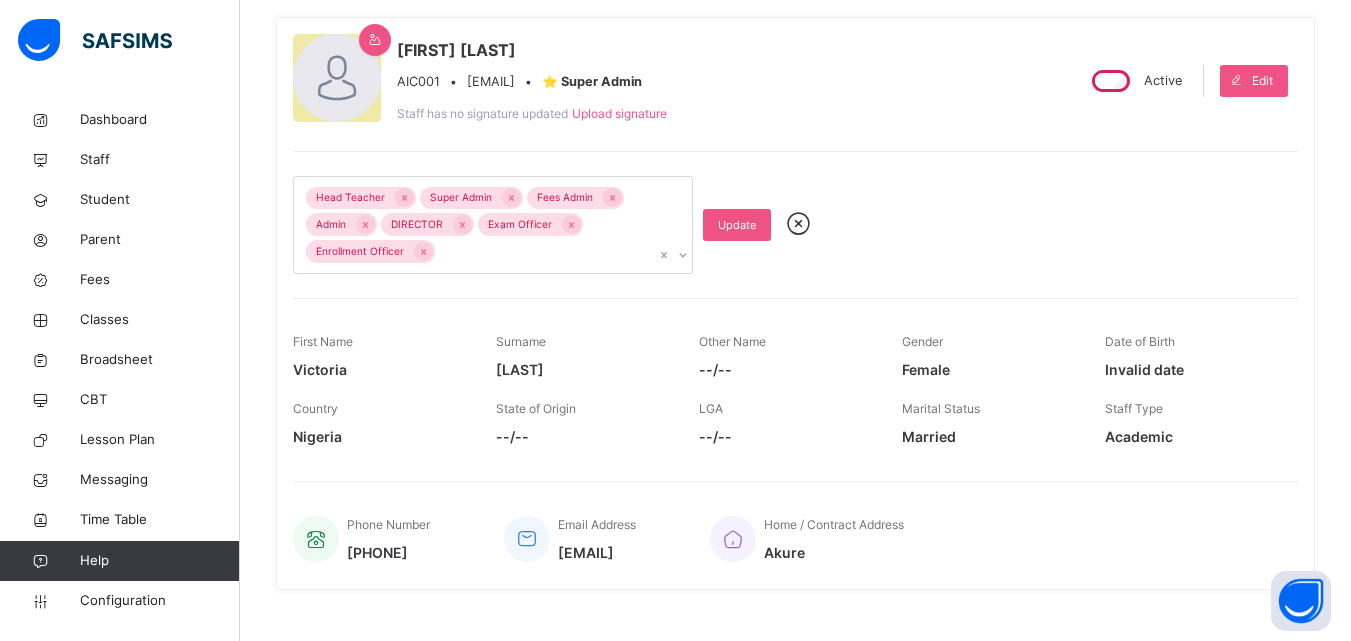 click at bounding box center (798, 224) 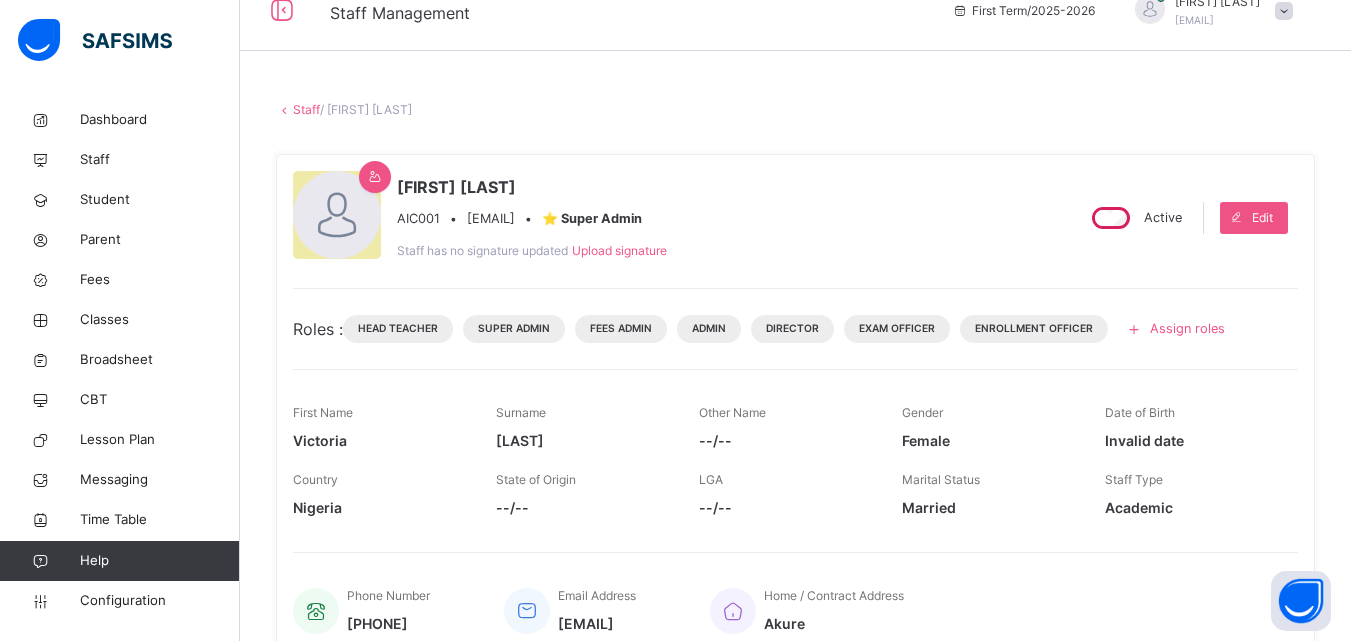 scroll, scrollTop: 10, scrollLeft: 0, axis: vertical 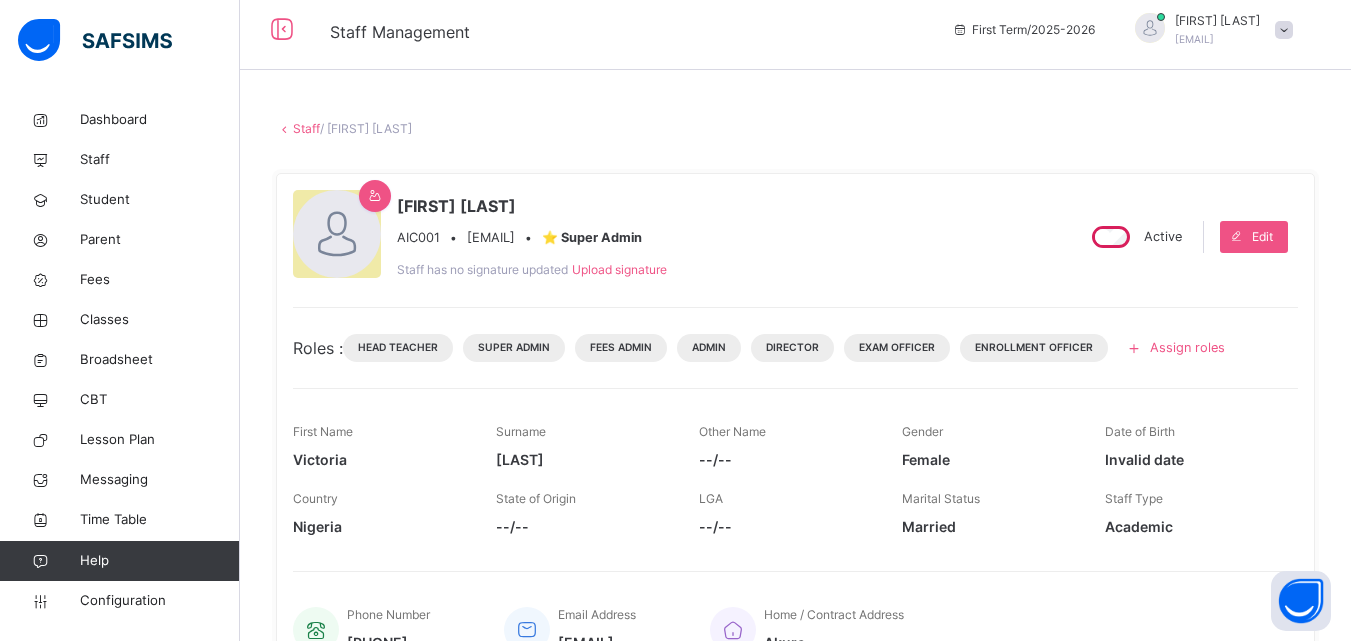 click on "Staff" at bounding box center [306, 128] 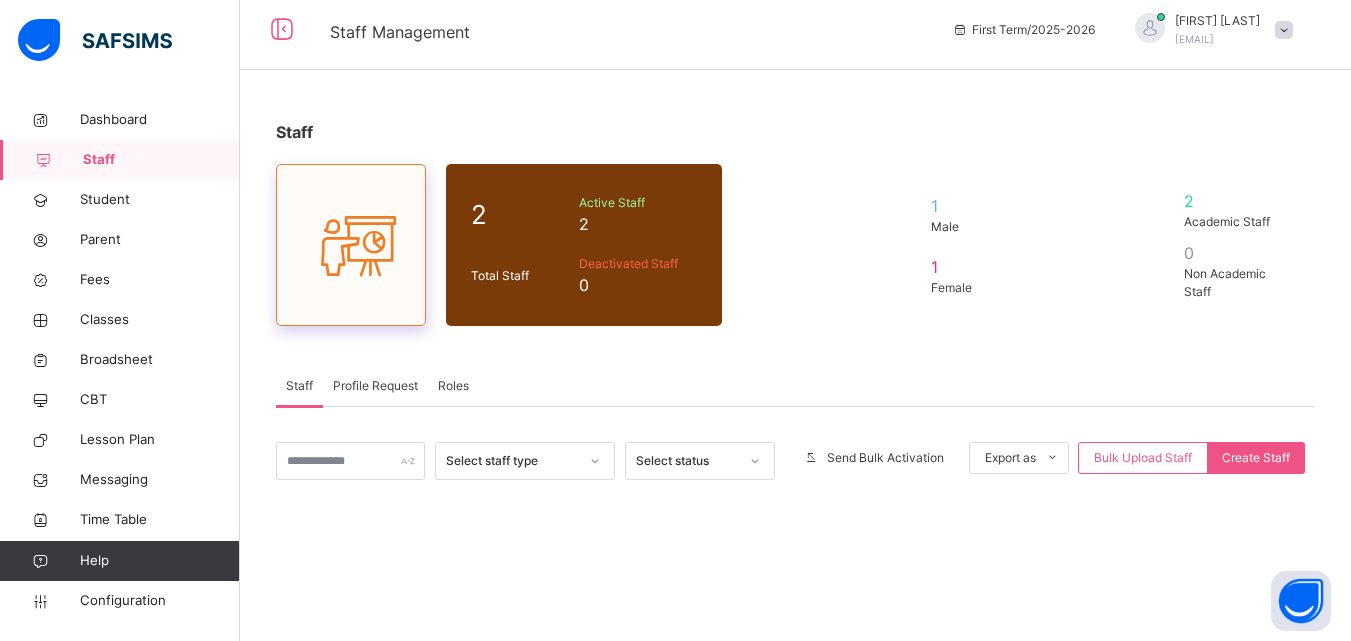 scroll, scrollTop: 0, scrollLeft: 0, axis: both 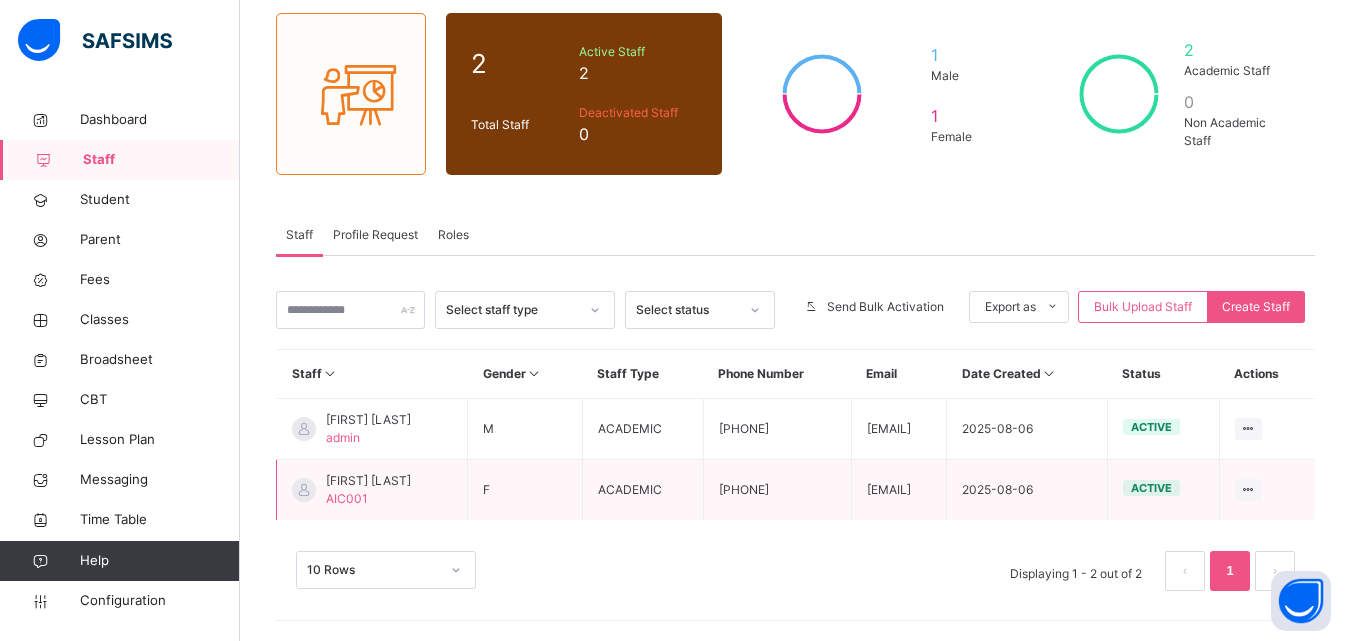 click at bounding box center (304, 490) 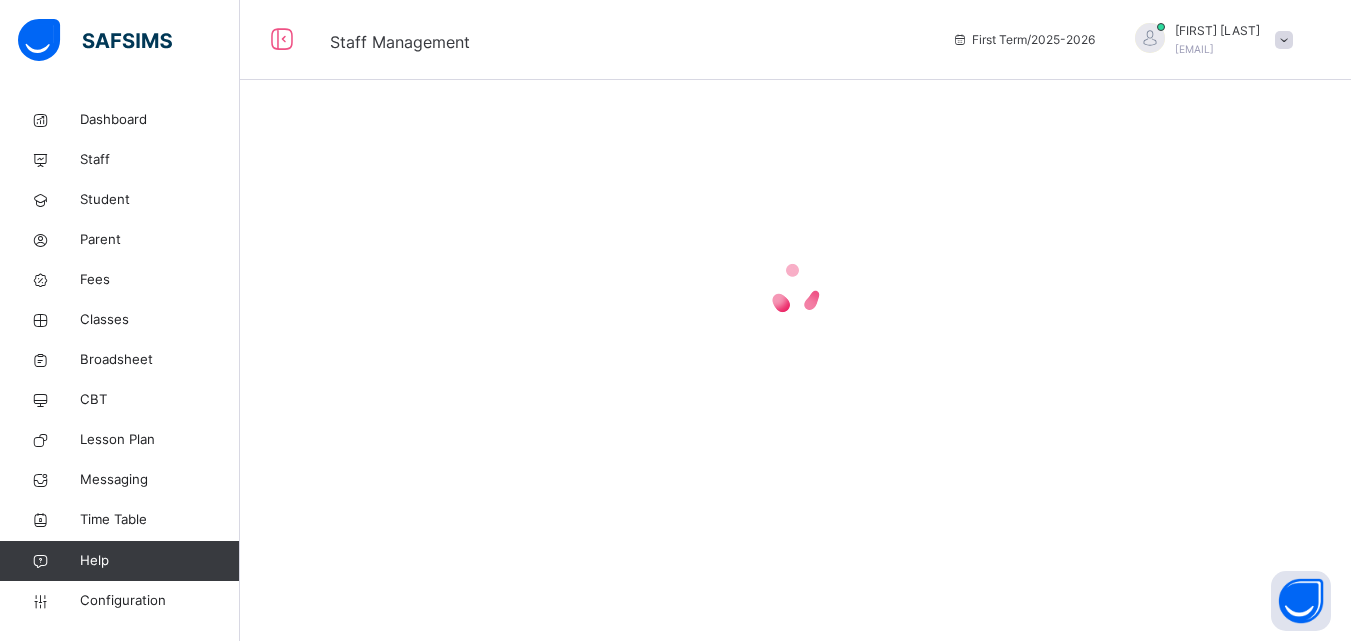 scroll, scrollTop: 0, scrollLeft: 0, axis: both 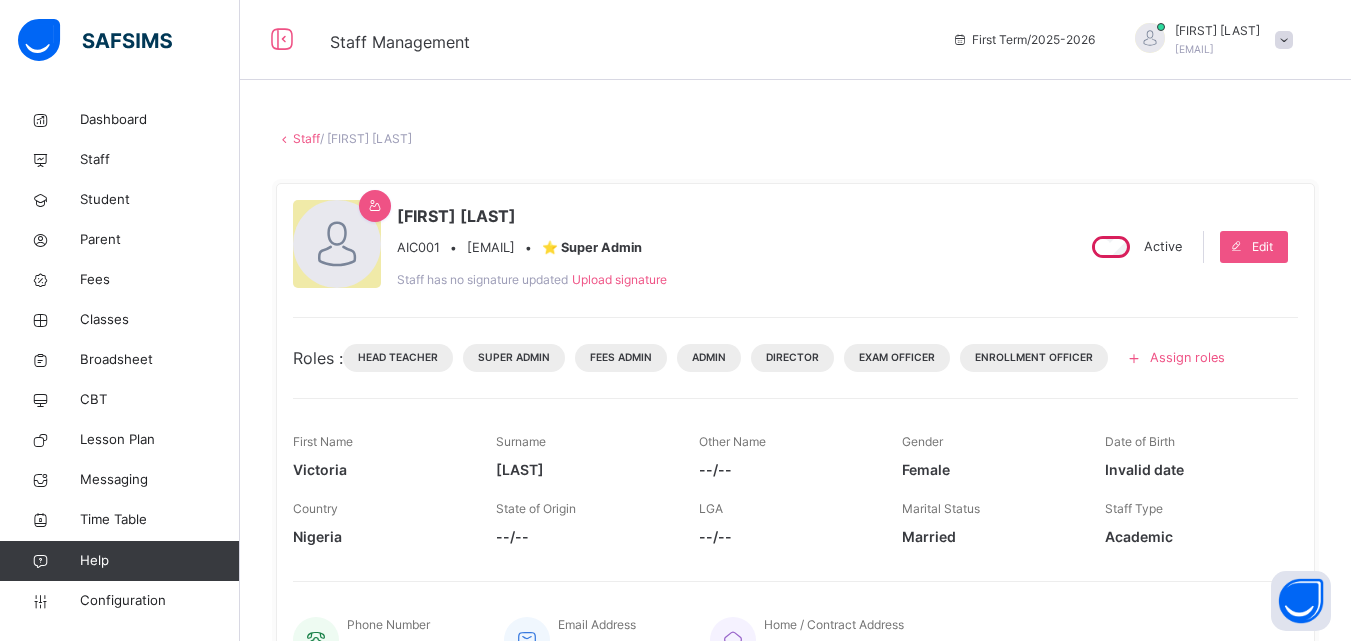 click on "Staff" at bounding box center (306, 138) 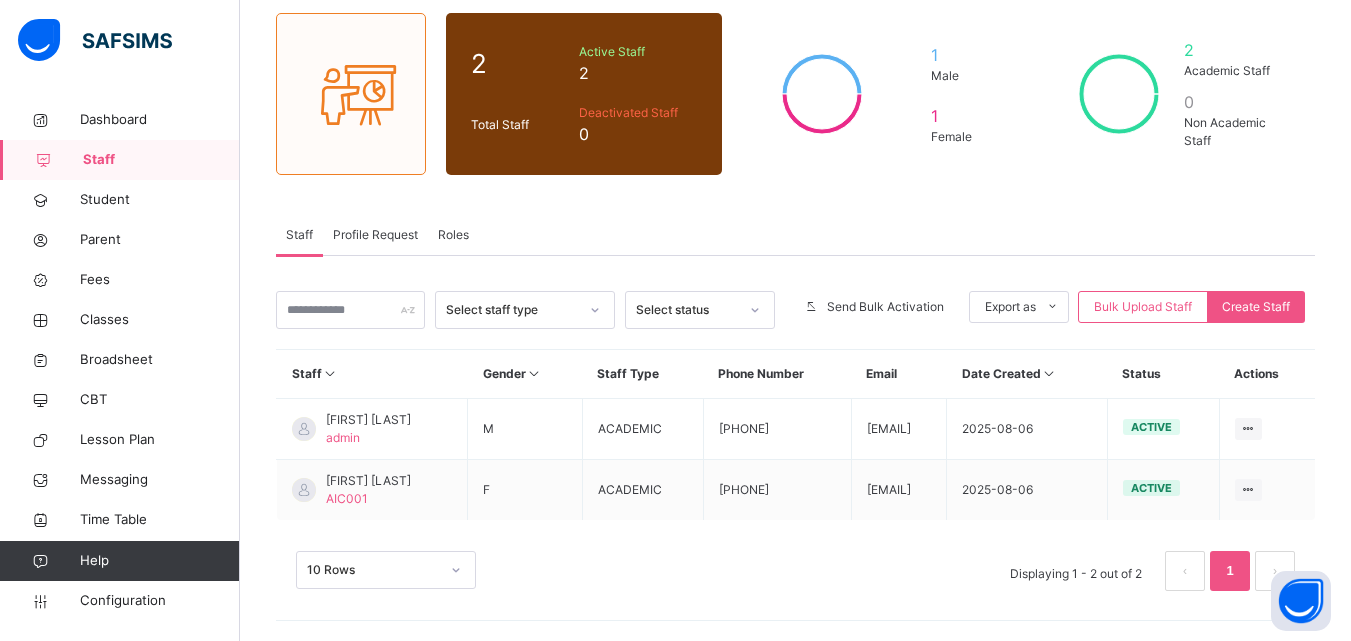 scroll, scrollTop: 161, scrollLeft: 0, axis: vertical 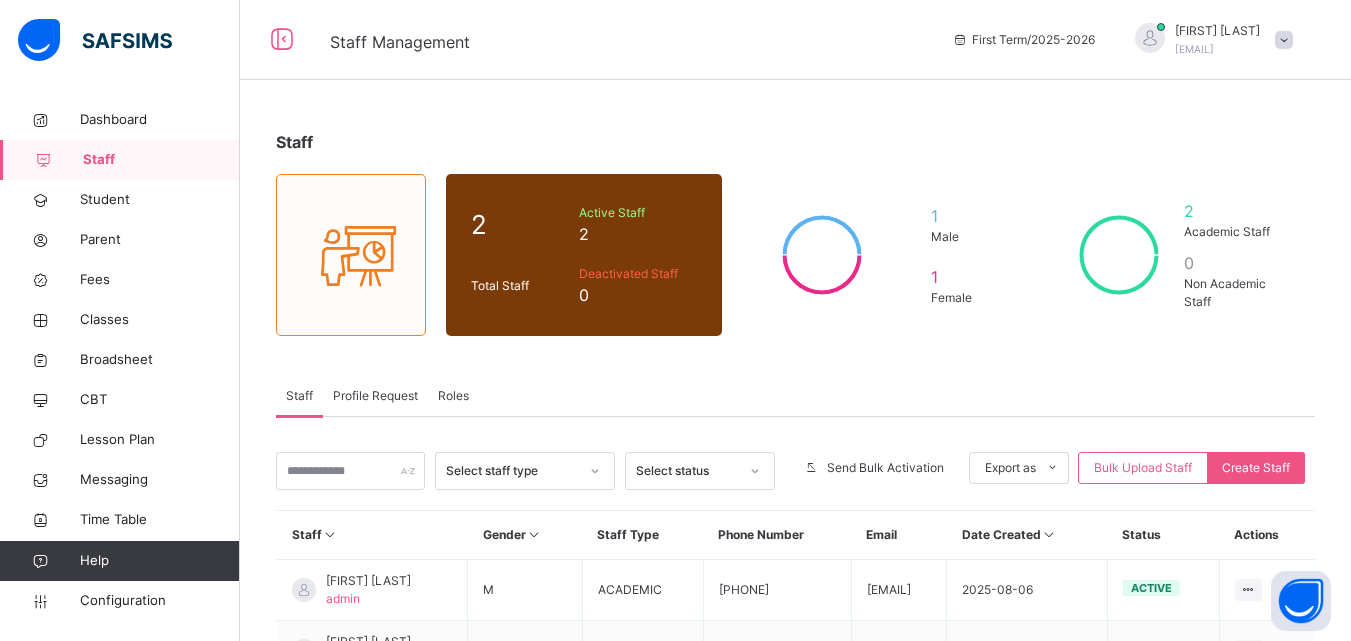 click on "[EMAIL]" at bounding box center (1194, 49) 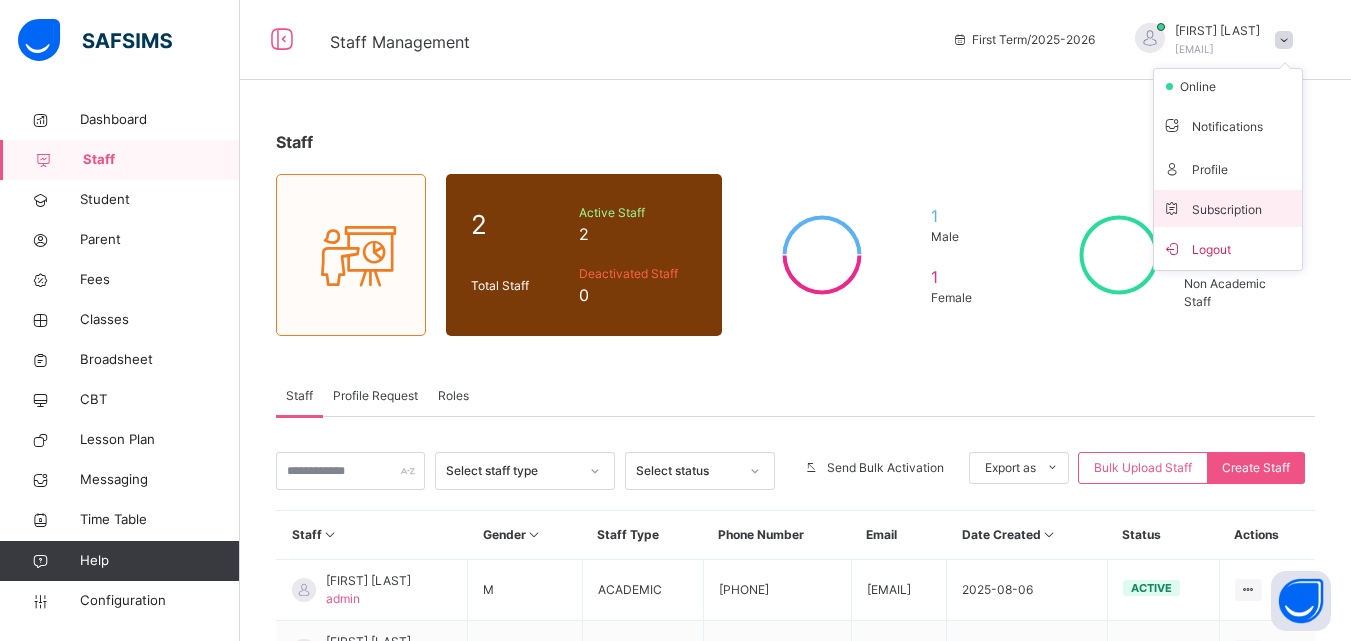 click on "Subscription" at bounding box center [1212, 209] 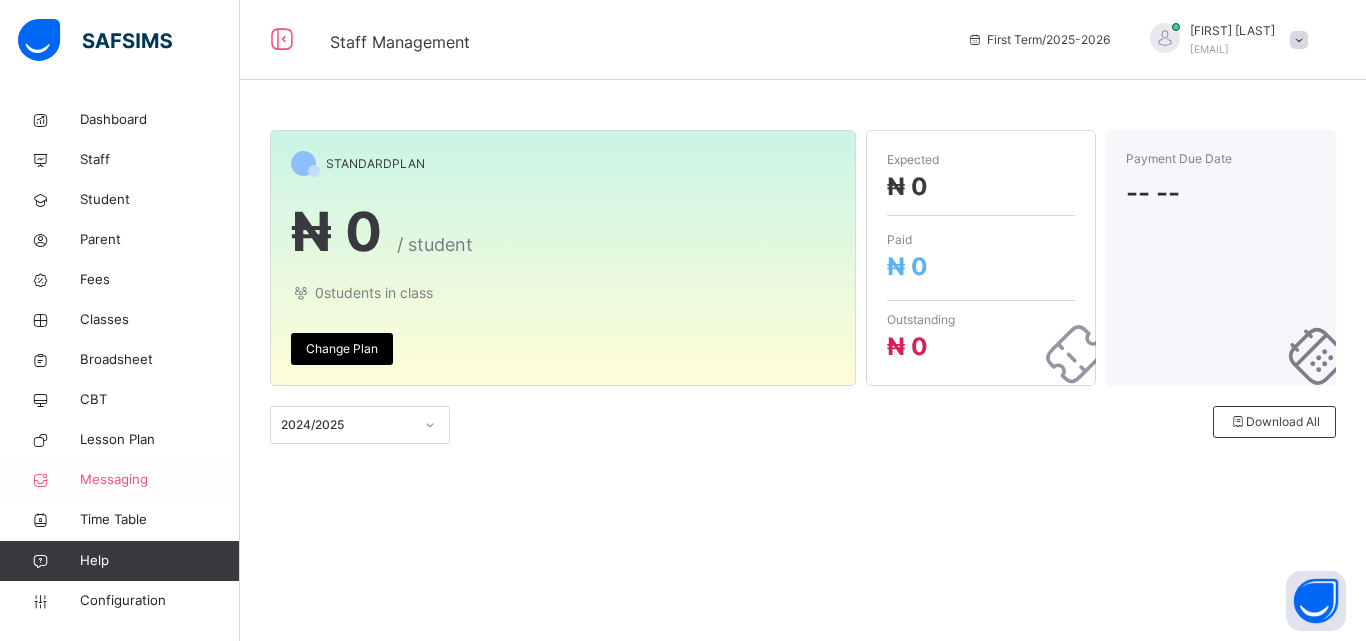 click on "Messaging" at bounding box center (160, 480) 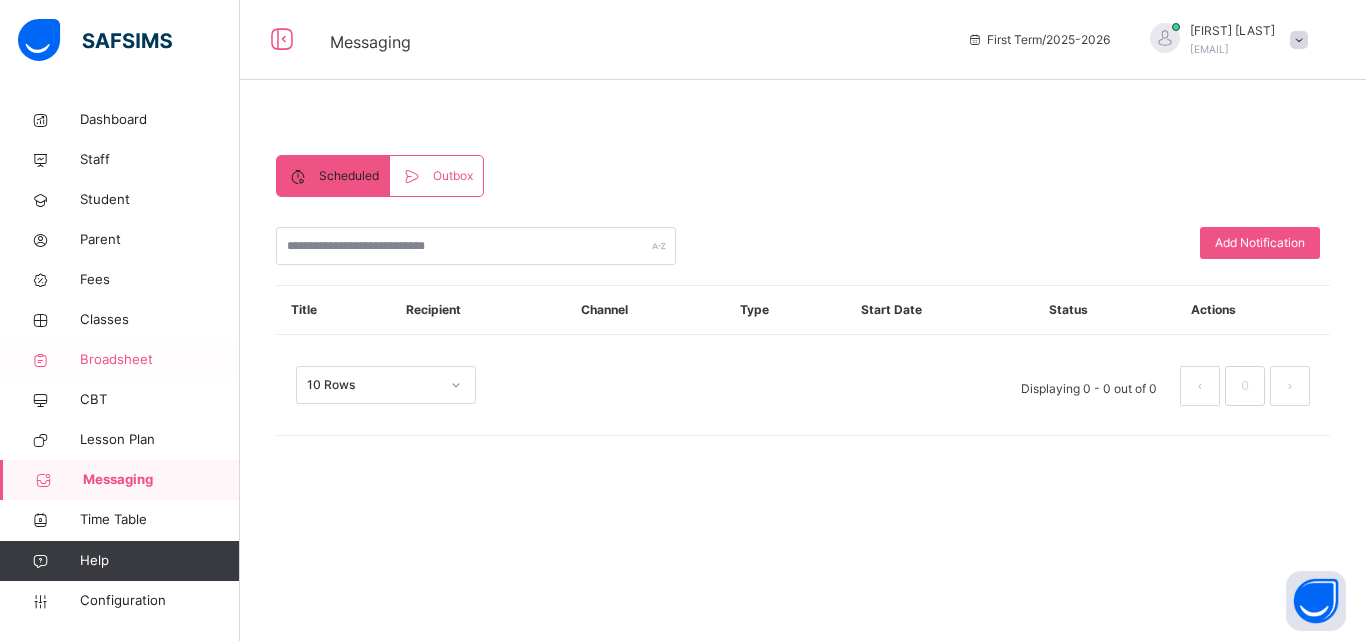 click on "Broadsheet" at bounding box center [160, 360] 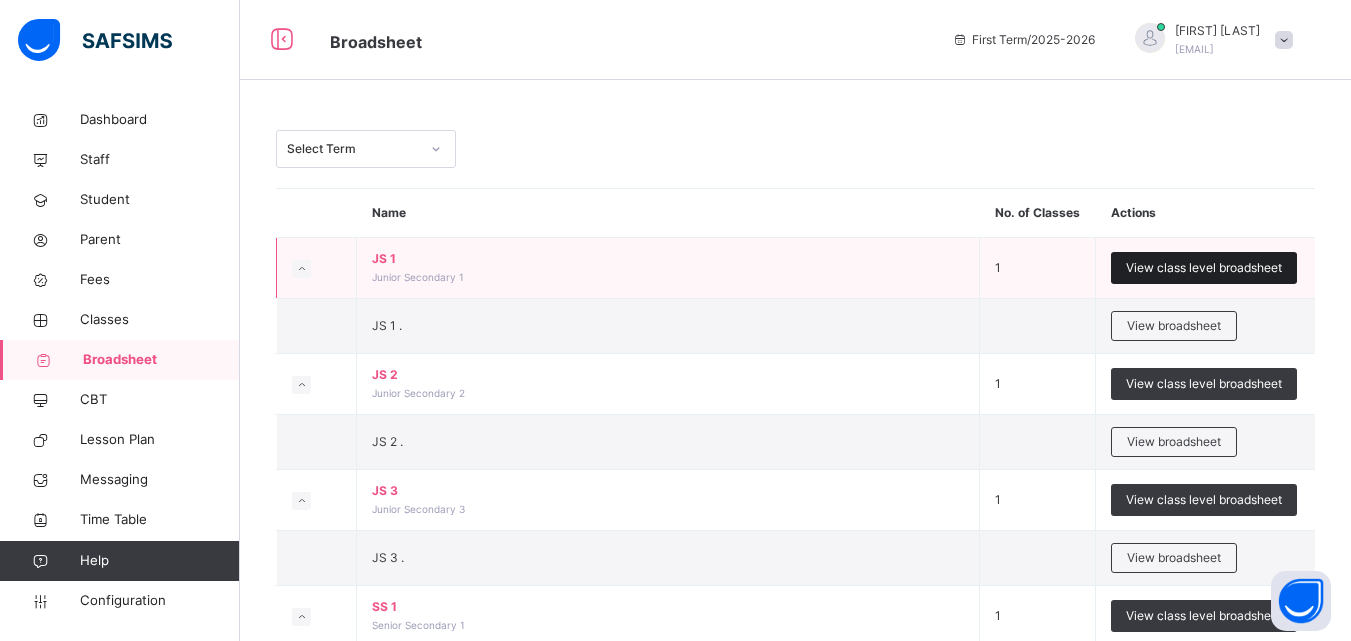 click on "View class level broadsheet" at bounding box center (1204, 268) 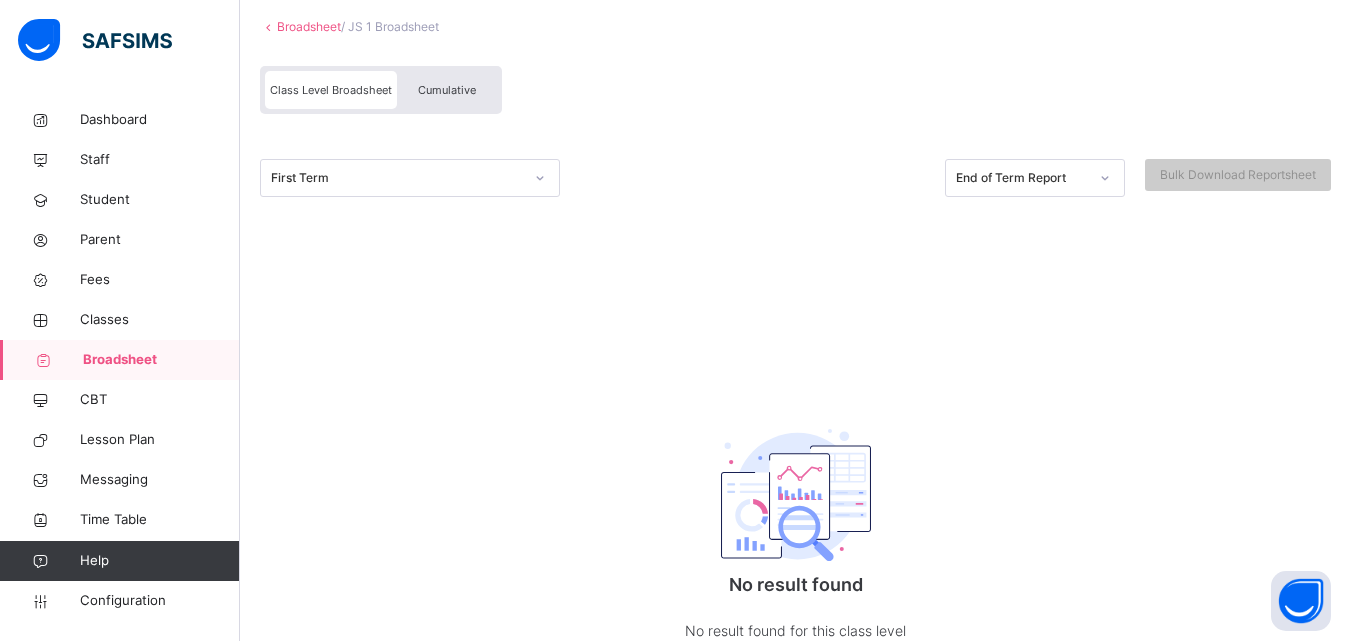 scroll, scrollTop: 225, scrollLeft: 0, axis: vertical 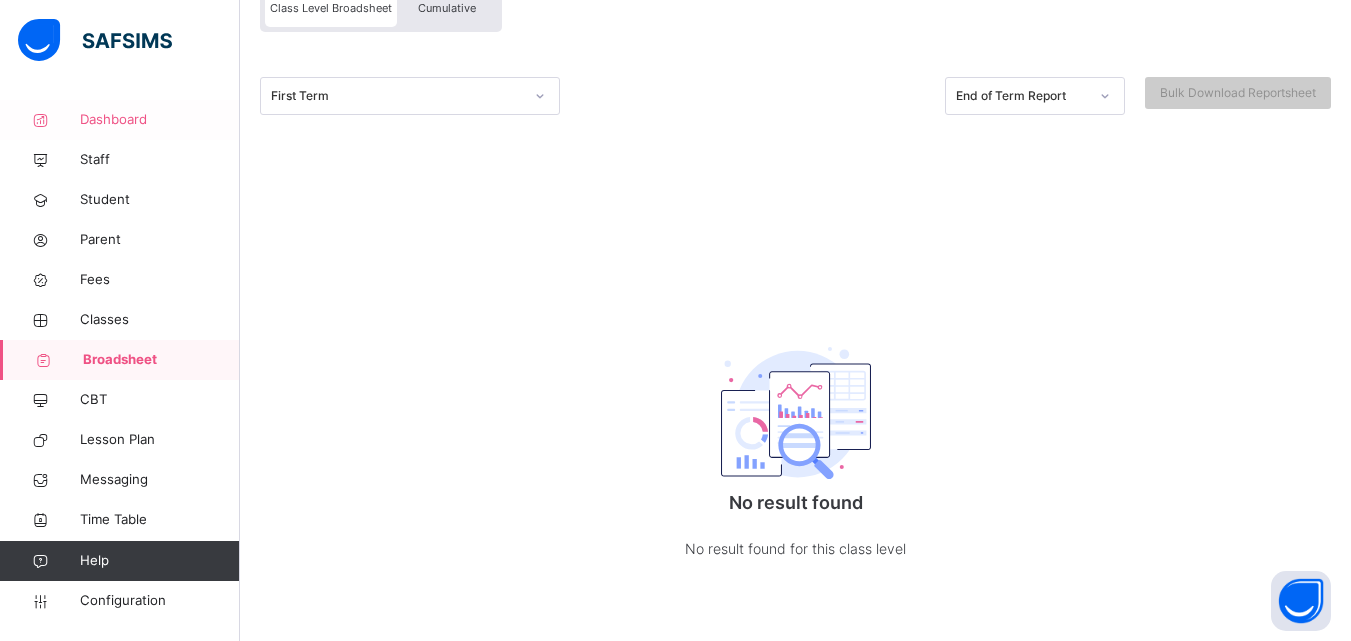 click on "Dashboard" at bounding box center [160, 120] 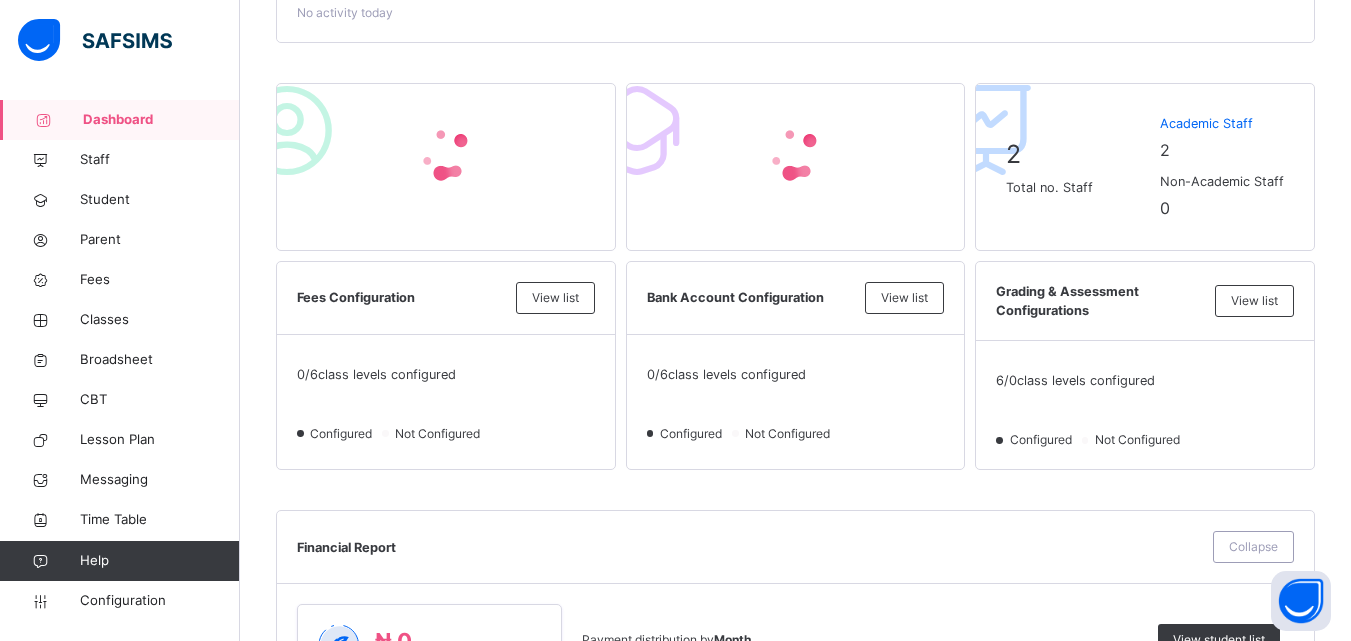 scroll, scrollTop: 356, scrollLeft: 0, axis: vertical 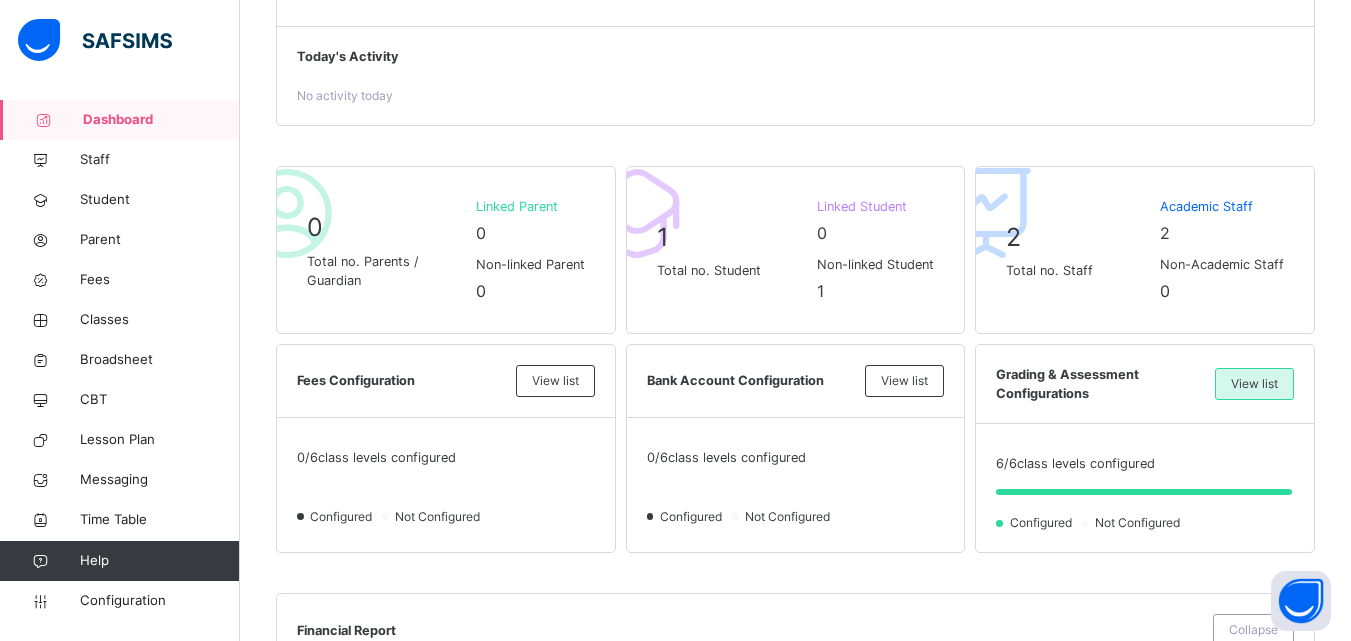 click on "View list" at bounding box center (1254, 384) 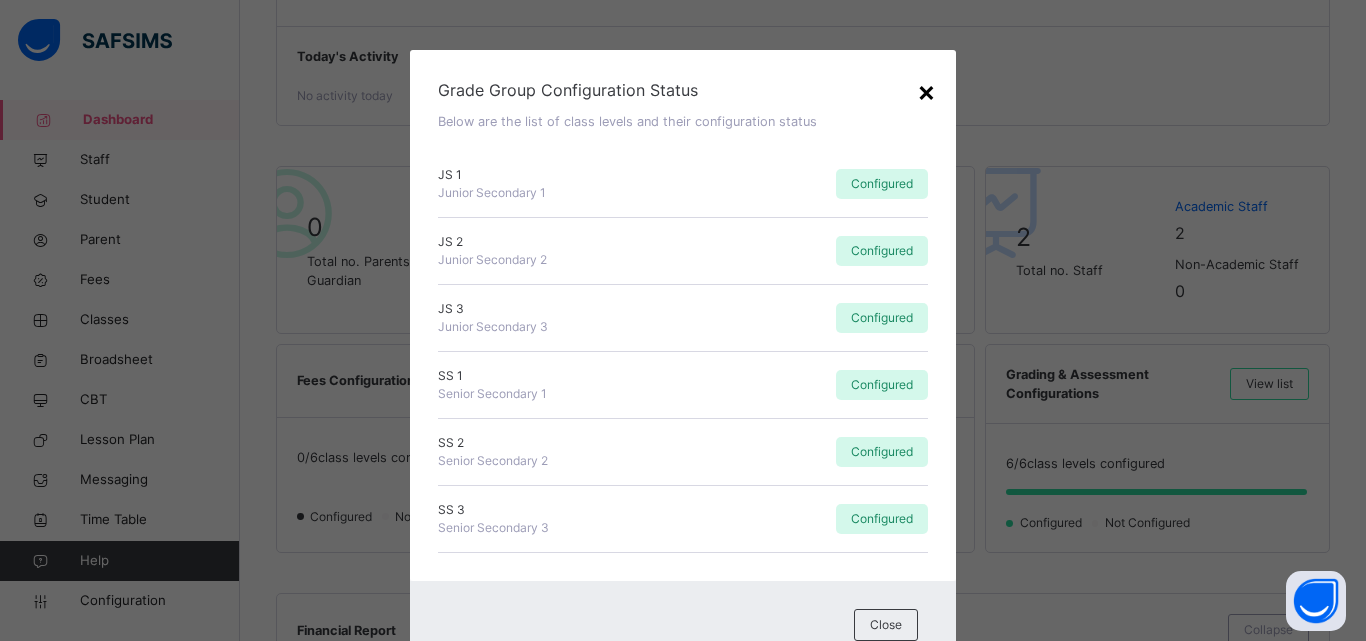click on "×" at bounding box center [926, 91] 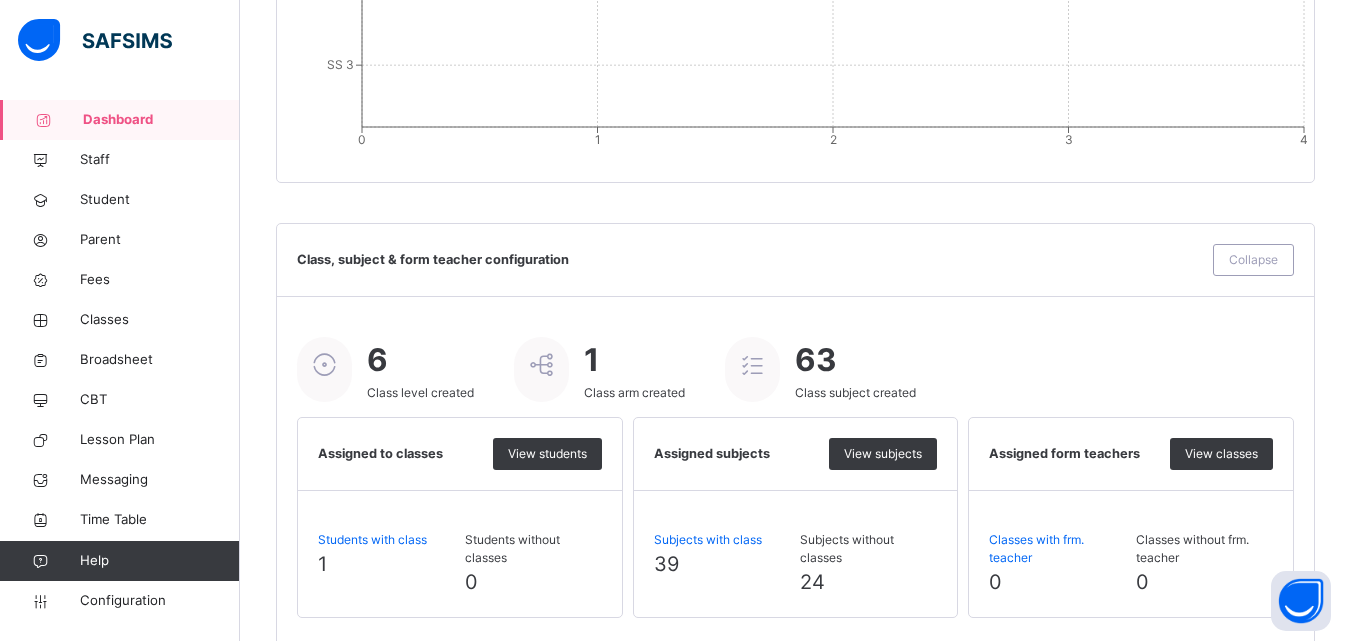 scroll, scrollTop: 2302, scrollLeft: 0, axis: vertical 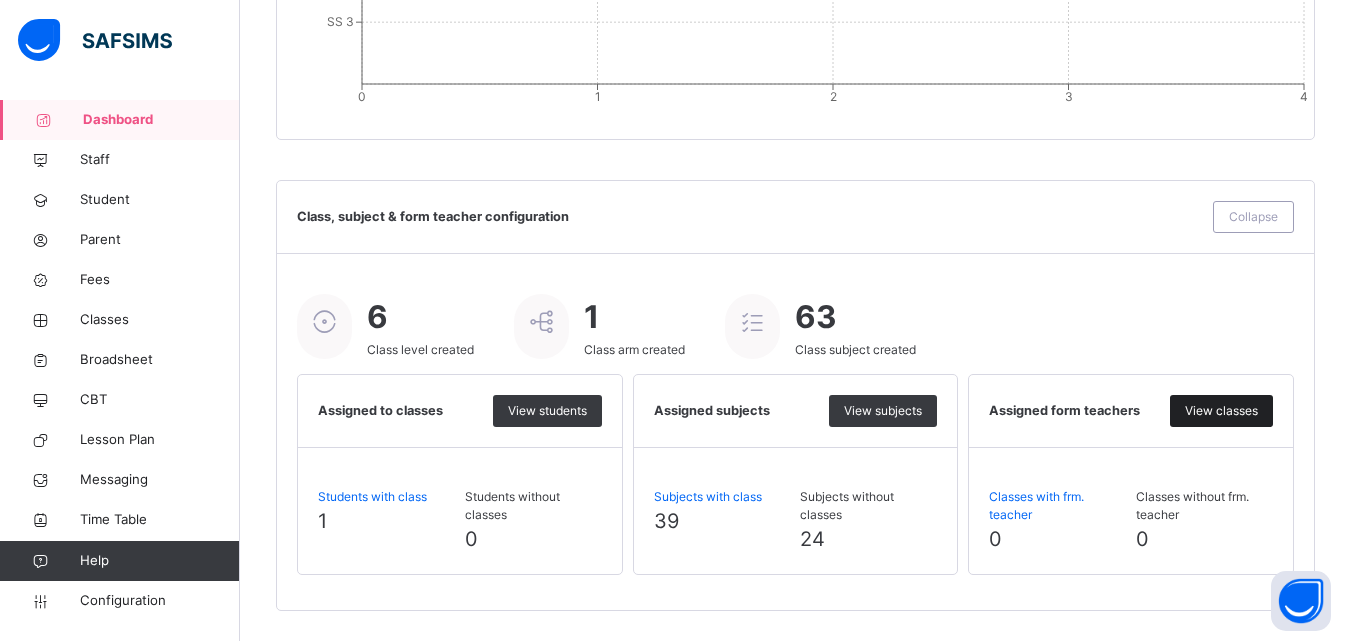 click on "View classes" at bounding box center (1221, 411) 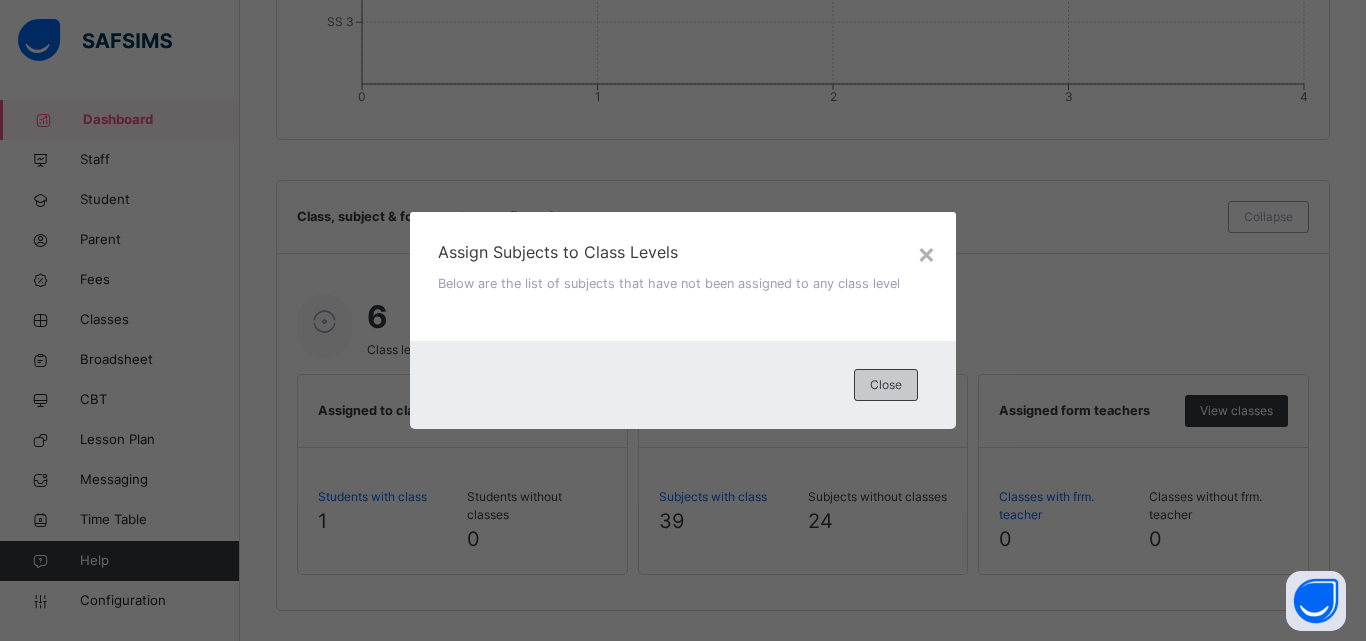 click on "Close" at bounding box center [886, 385] 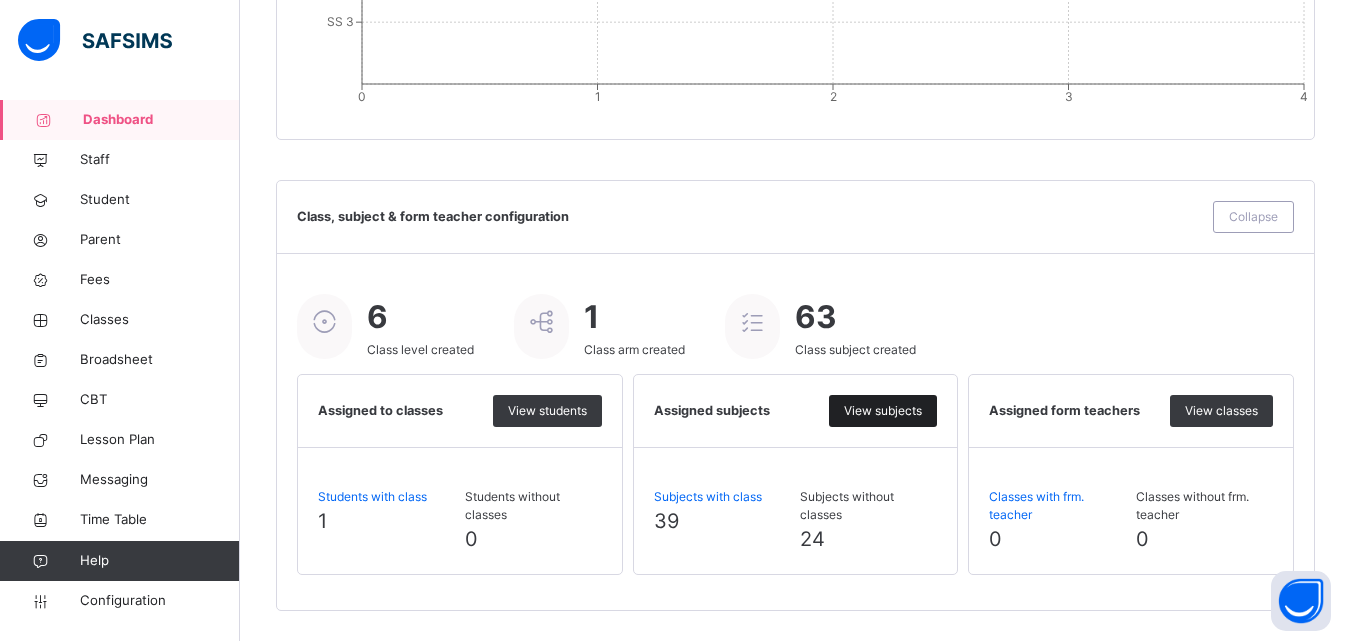 click on "View subjects" at bounding box center (883, 411) 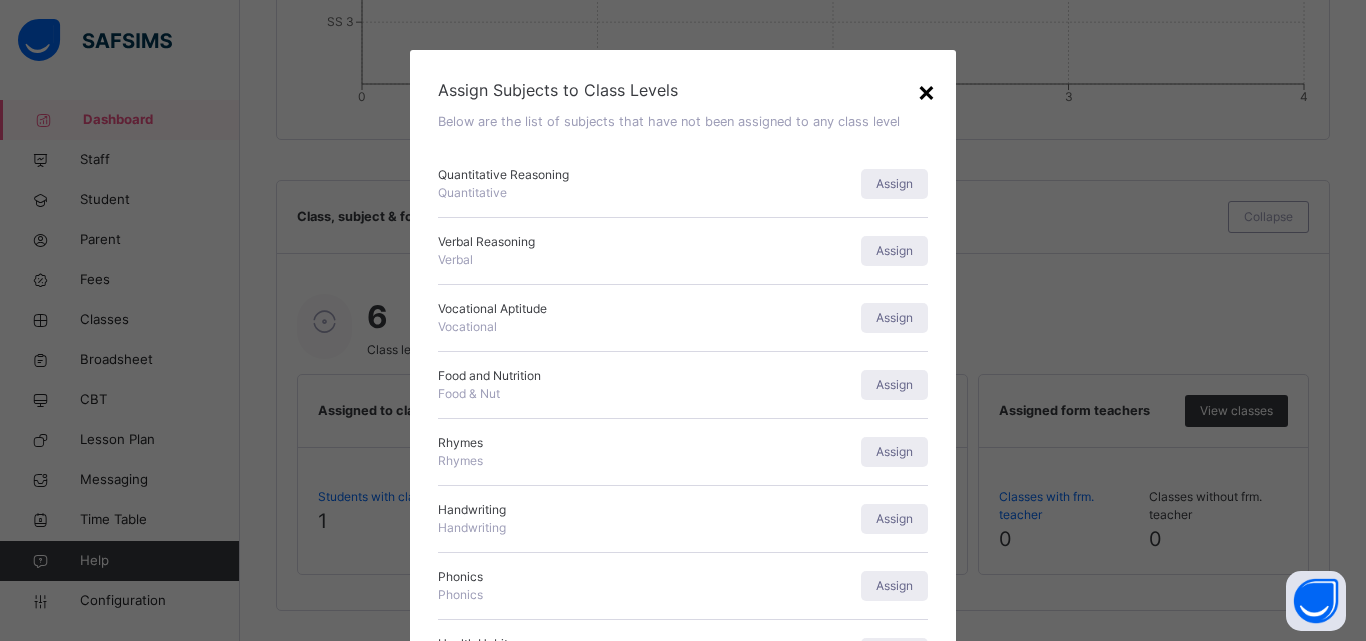 click on "×" at bounding box center (926, 91) 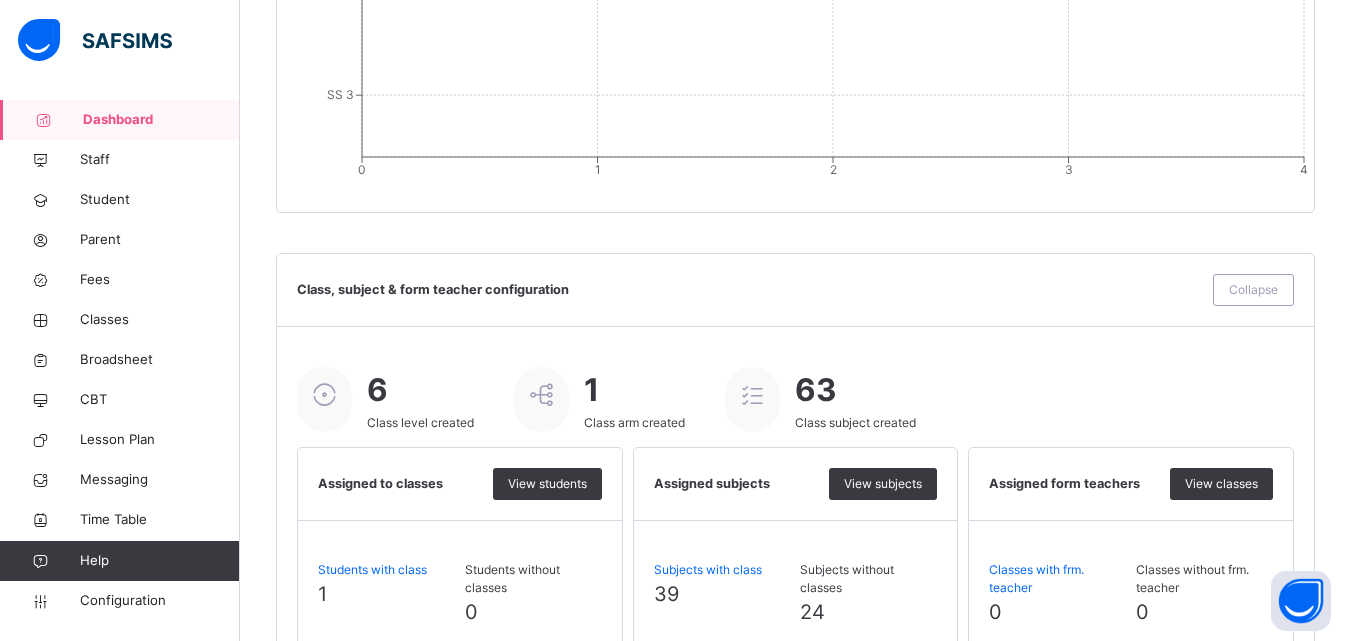 scroll, scrollTop: 2302, scrollLeft: 0, axis: vertical 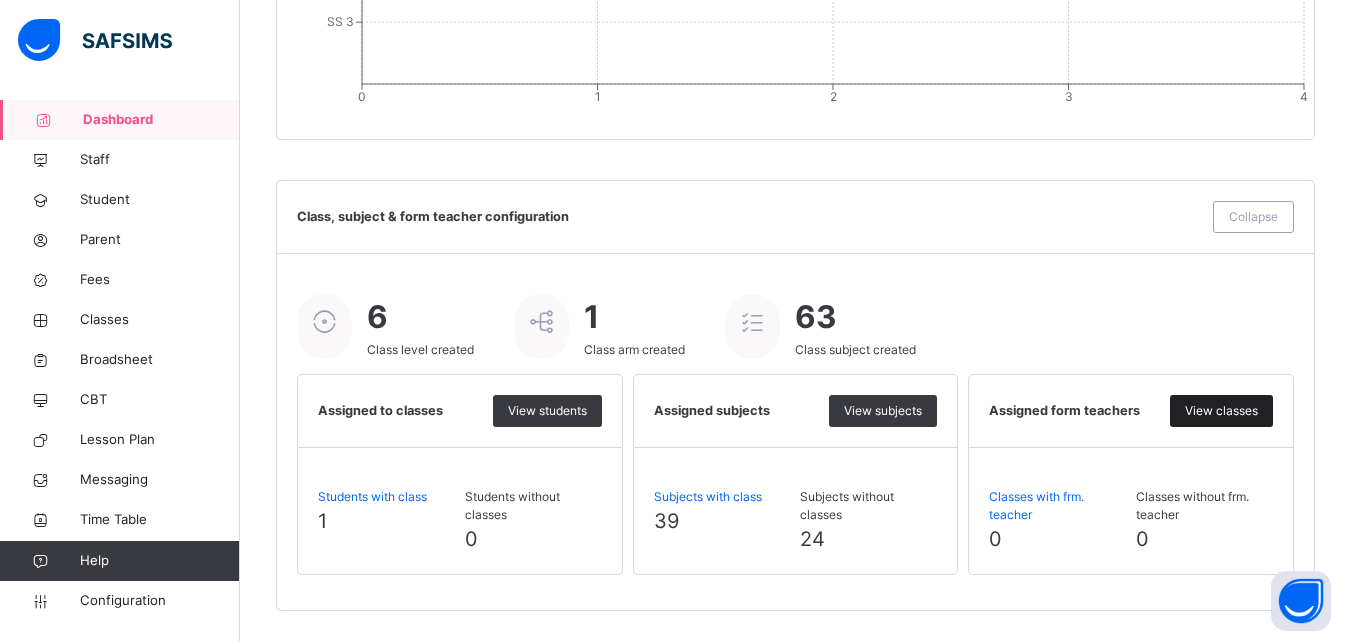 click on "View classes" at bounding box center [1221, 411] 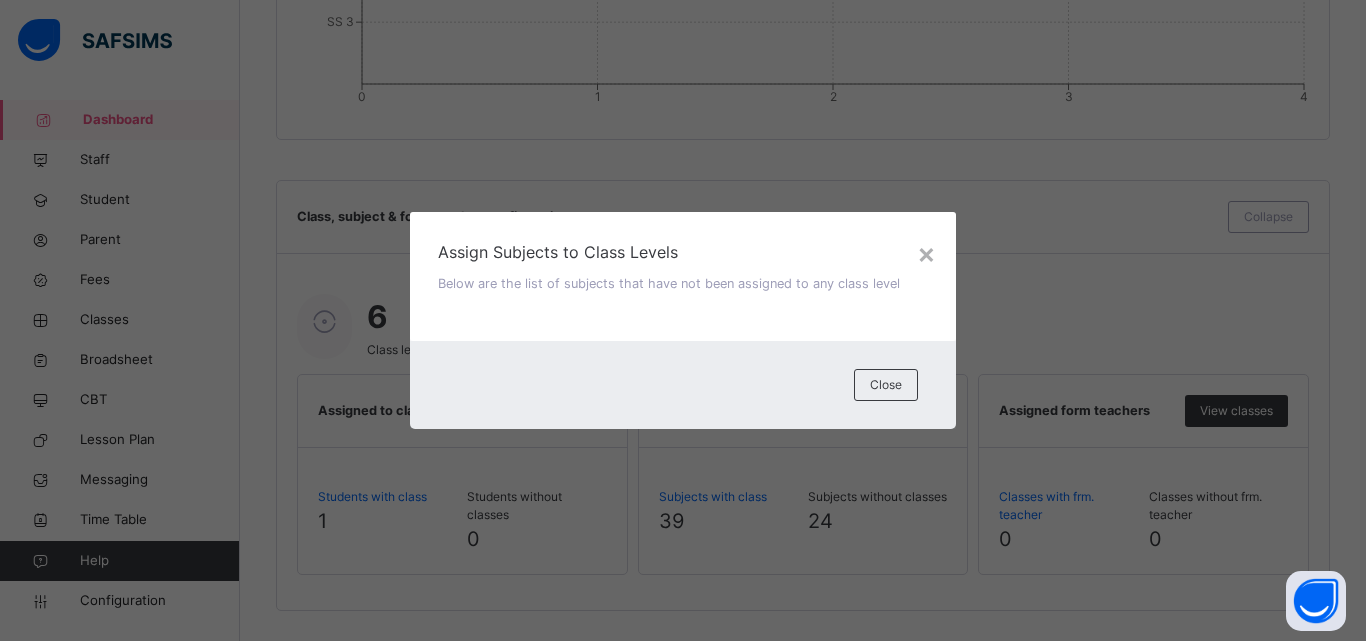 click on "Assign Subjects to Class Levels Below are the list of subjects that have not been assigned to any class level" at bounding box center [683, 276] 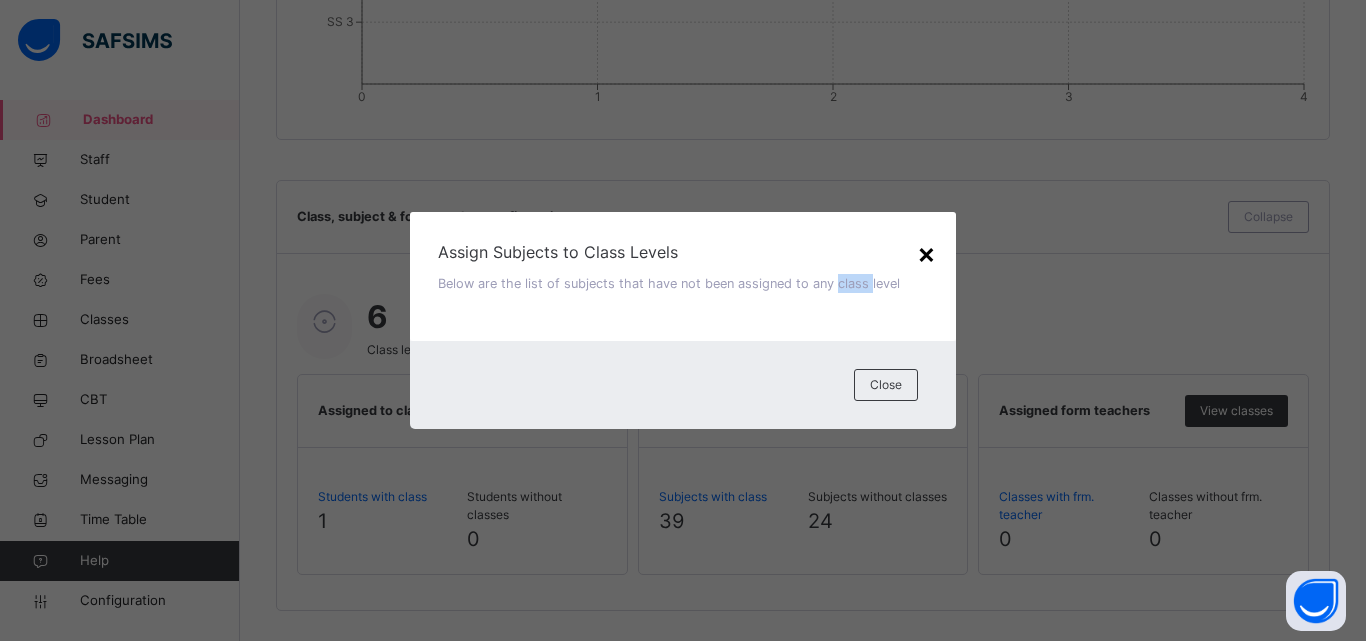 click on "×" at bounding box center (926, 253) 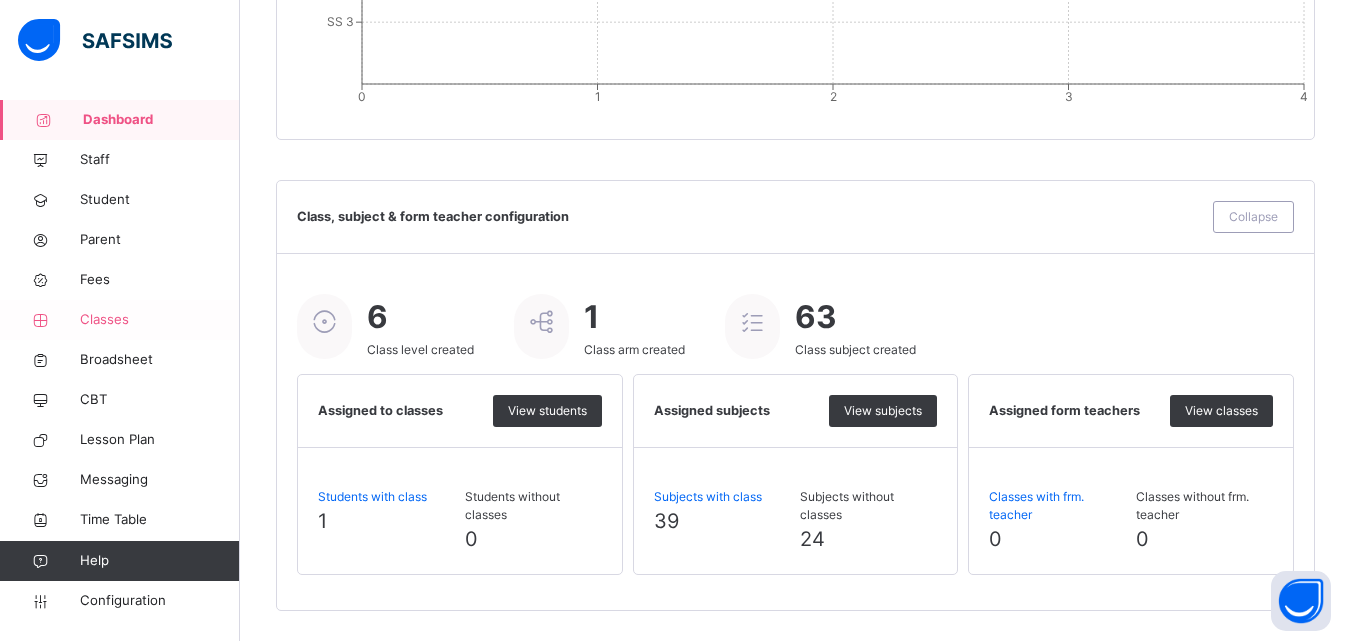 click on "Classes" at bounding box center [160, 320] 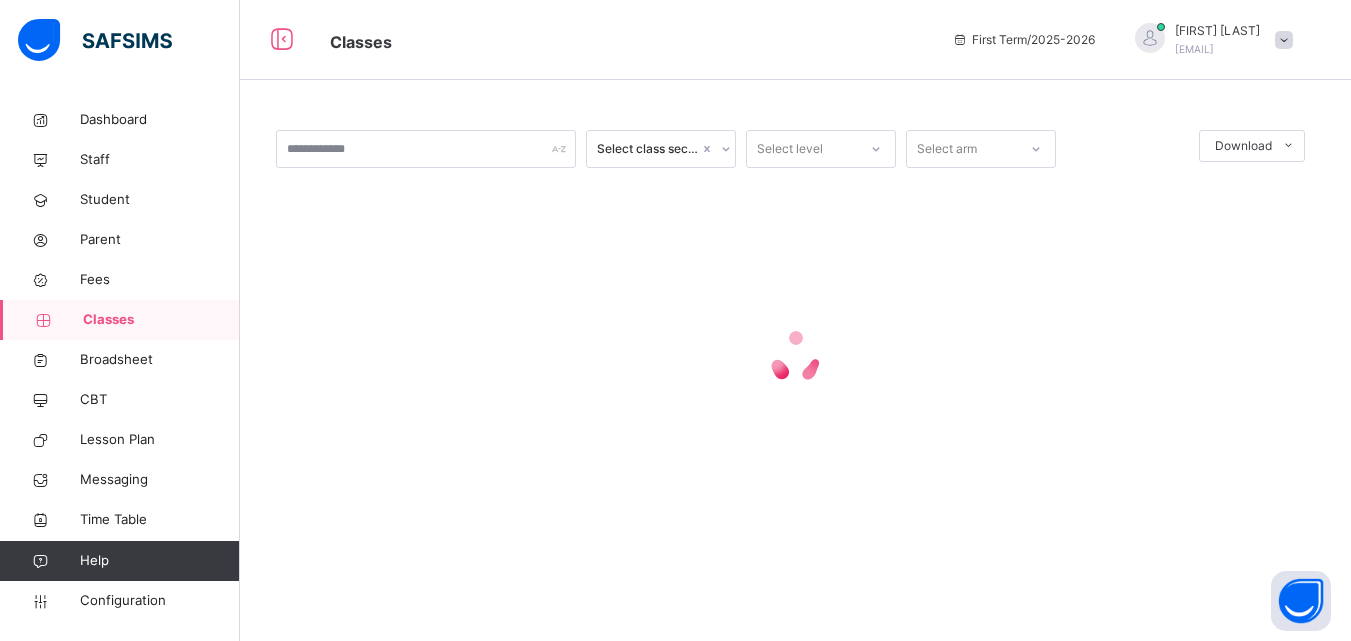 scroll, scrollTop: 0, scrollLeft: 0, axis: both 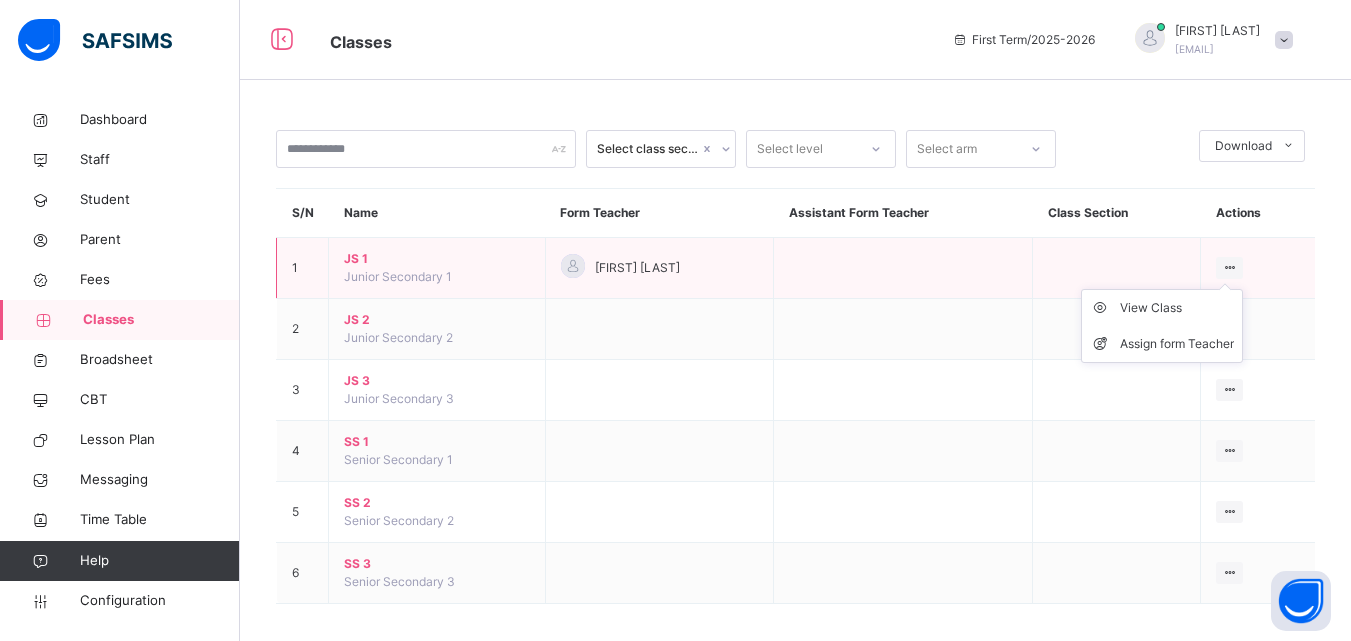 click on "View Class Assign form Teacher" at bounding box center (1162, 326) 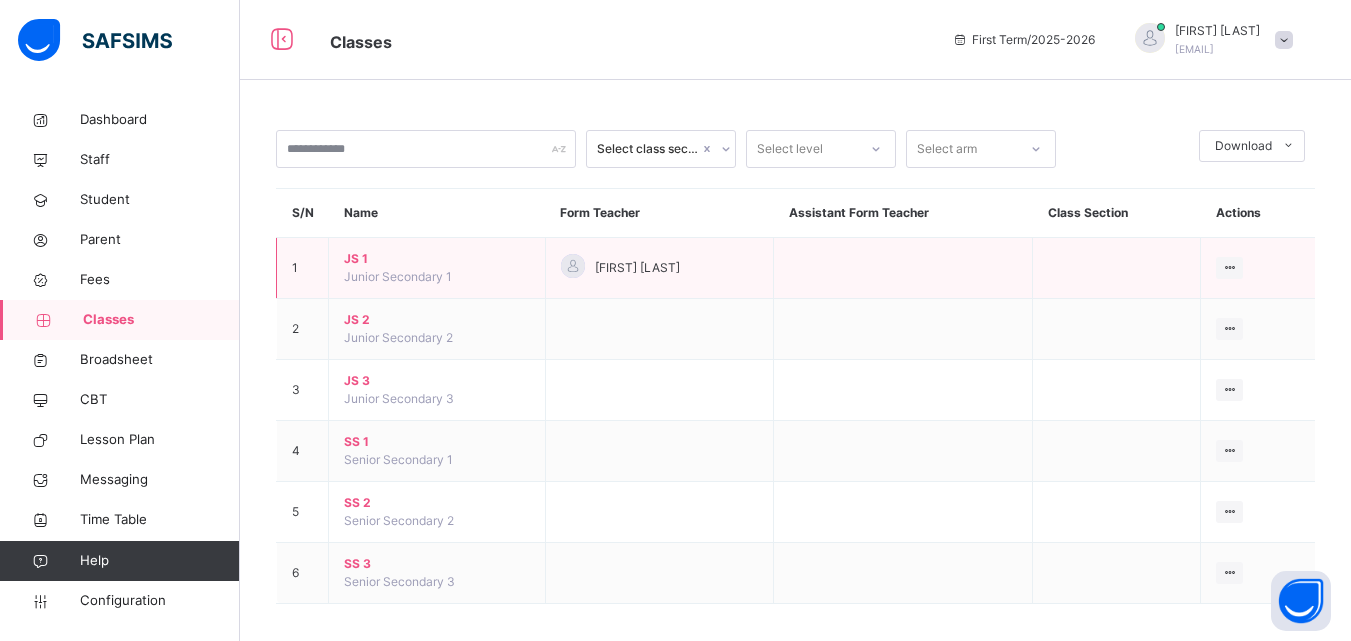 click on "1" at bounding box center (303, 268) 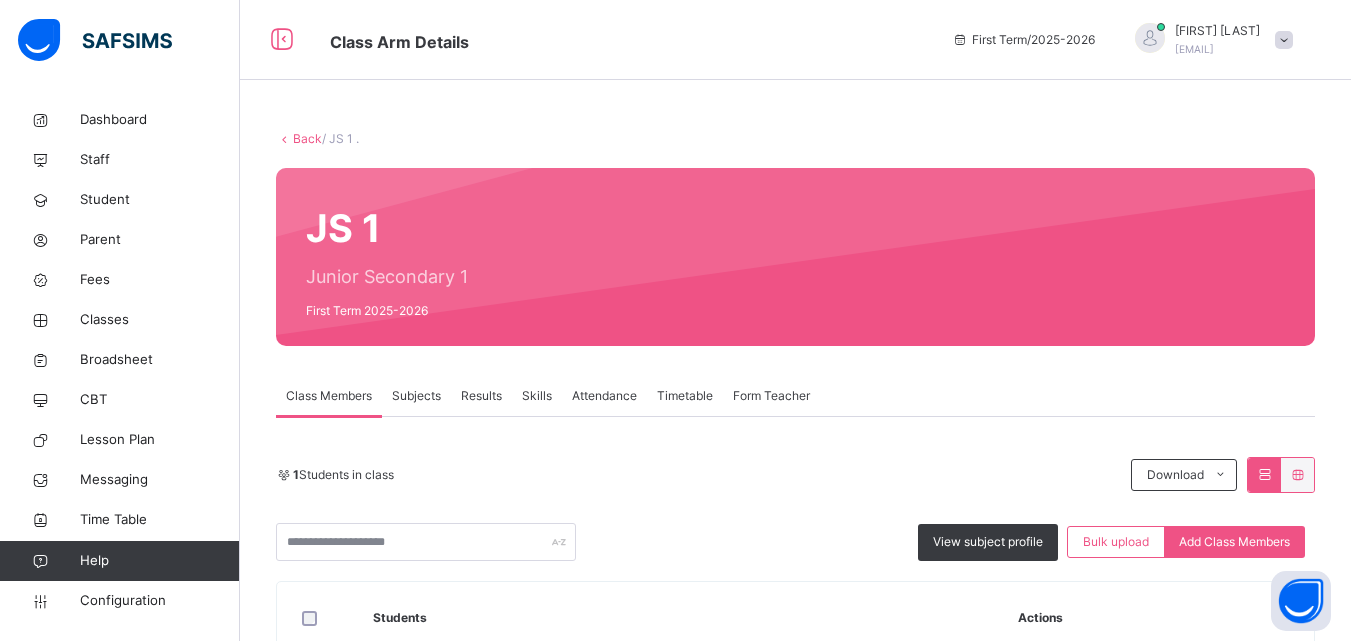 click on "Results" at bounding box center [481, 396] 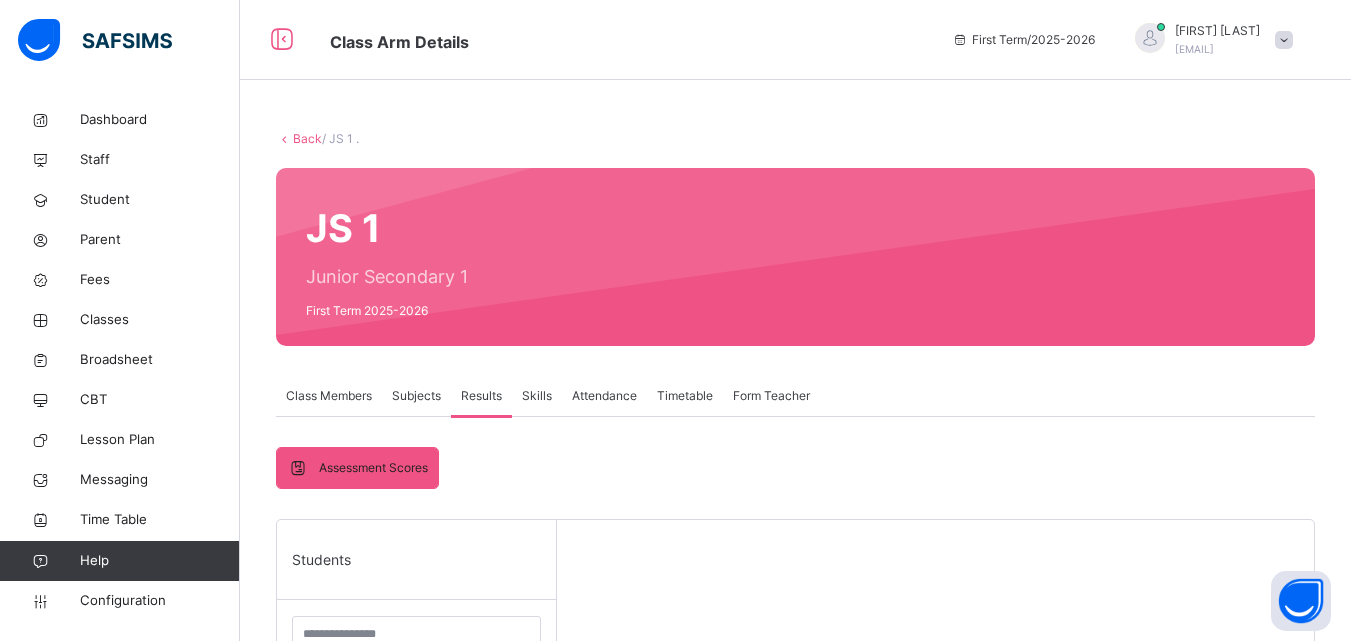 scroll, scrollTop: 397, scrollLeft: 0, axis: vertical 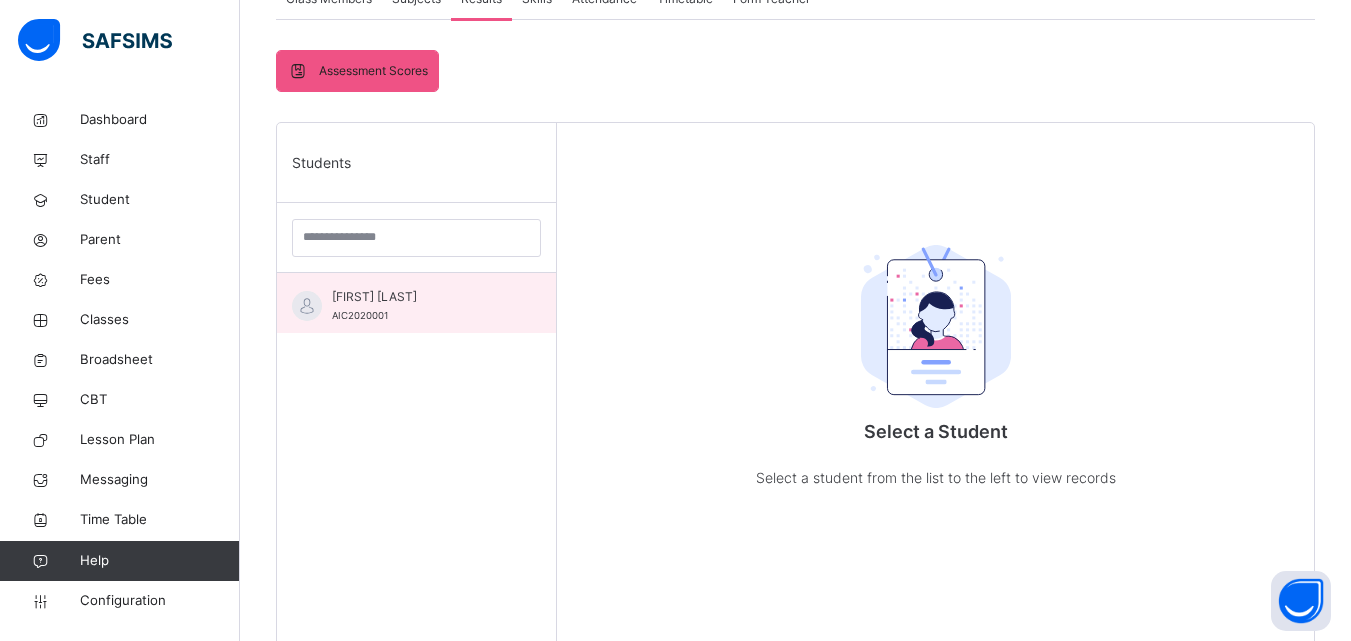 click on "[FIRST] [LAST]" at bounding box center (421, 297) 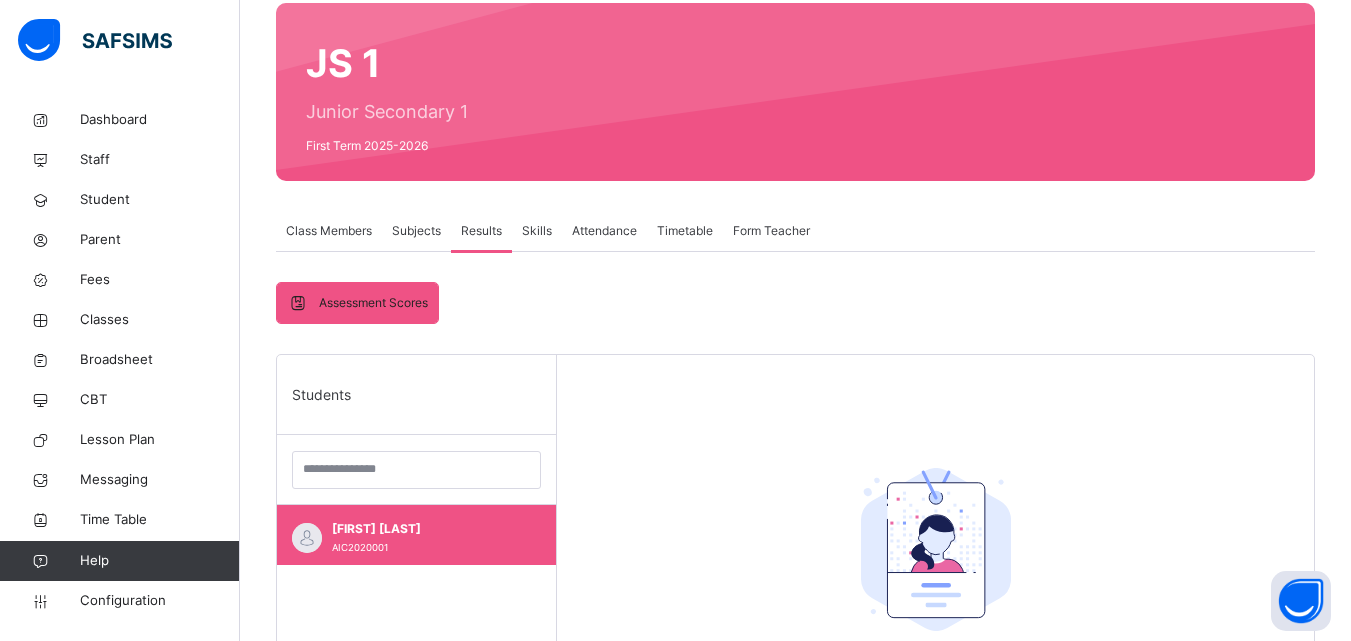 scroll, scrollTop: 161, scrollLeft: 0, axis: vertical 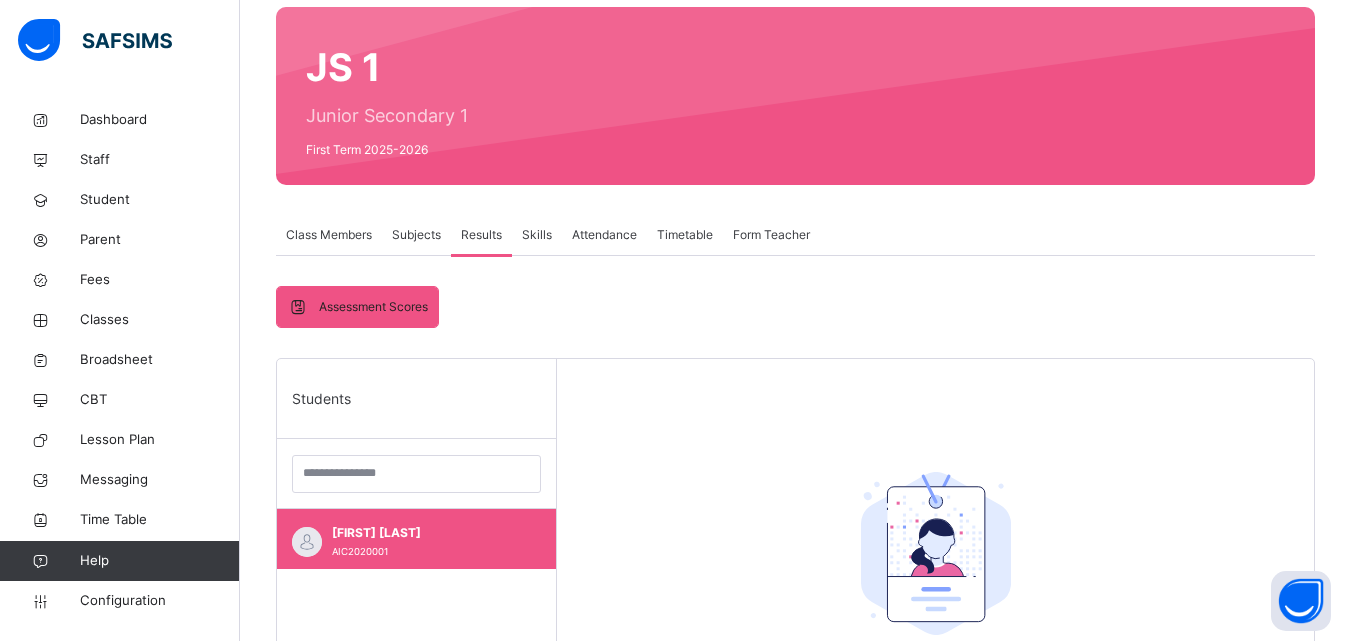 click on "Form Teacher" at bounding box center [771, 235] 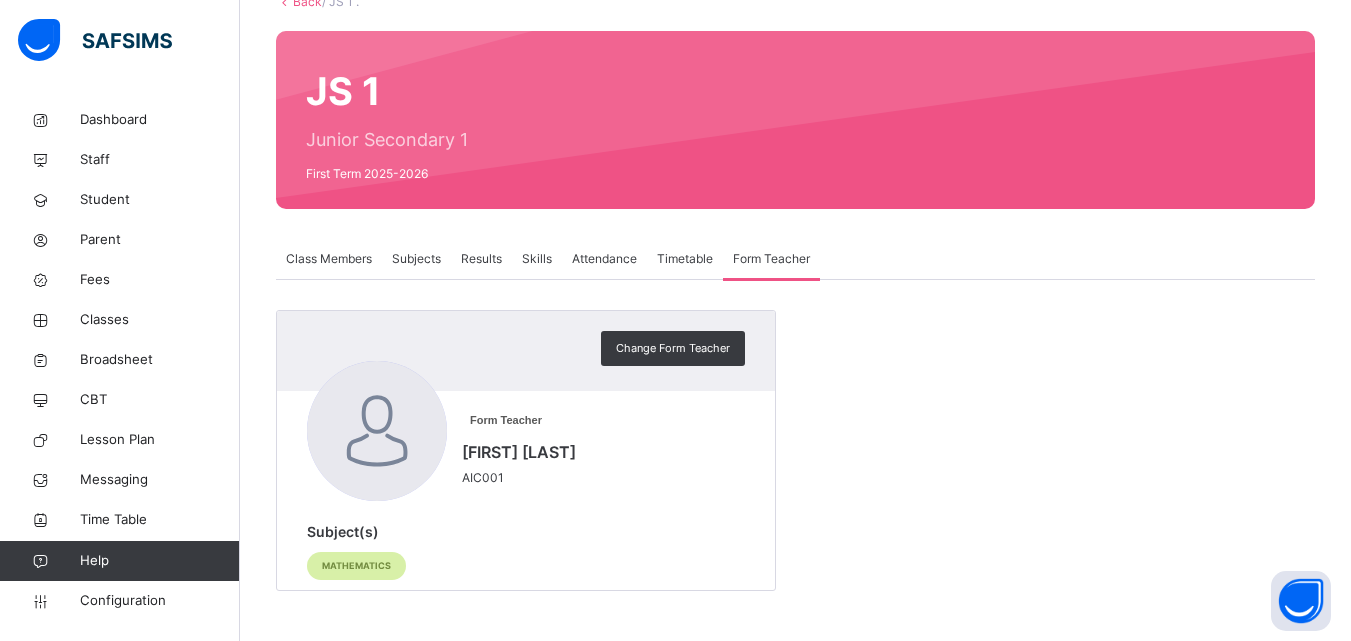click on "Subjects" at bounding box center (416, 259) 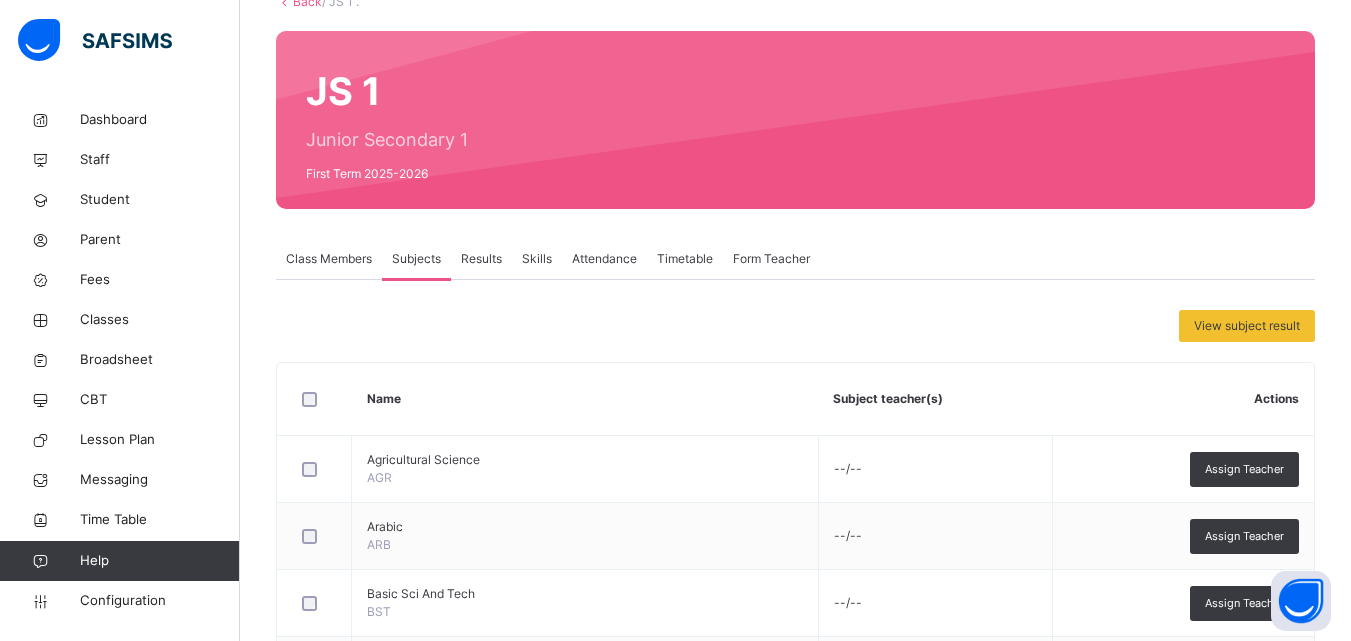 scroll, scrollTop: 161, scrollLeft: 0, axis: vertical 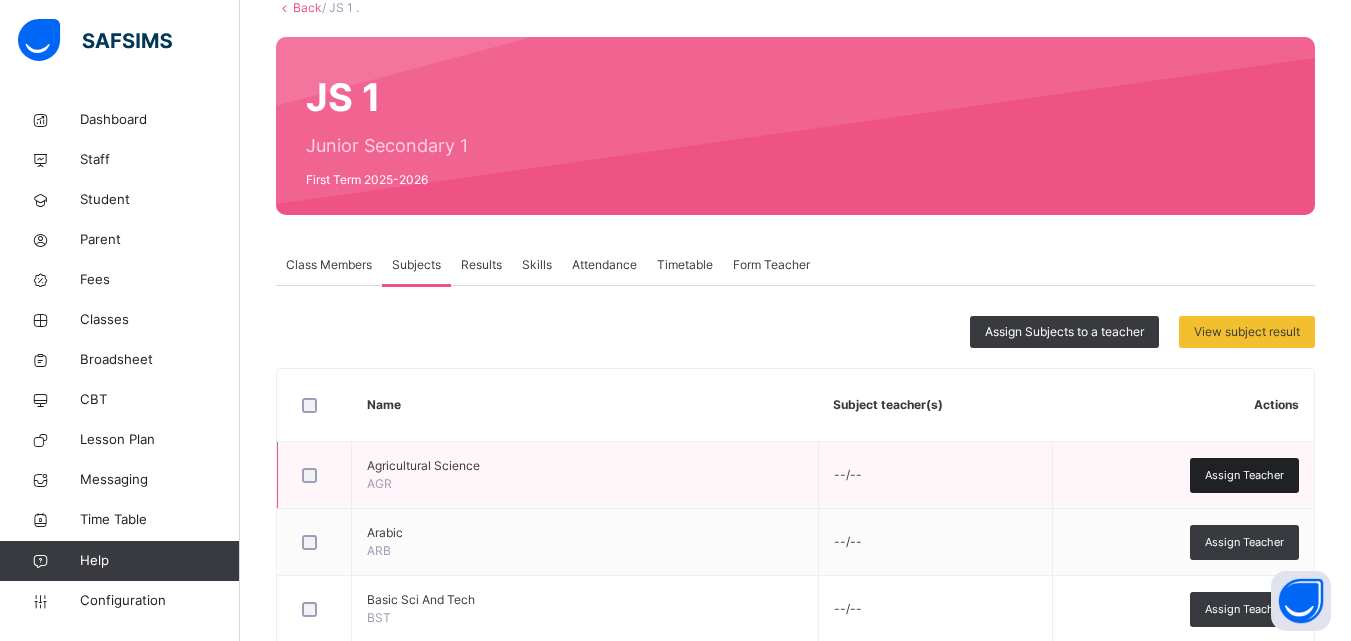 click on "Assign Teacher" at bounding box center [1244, 475] 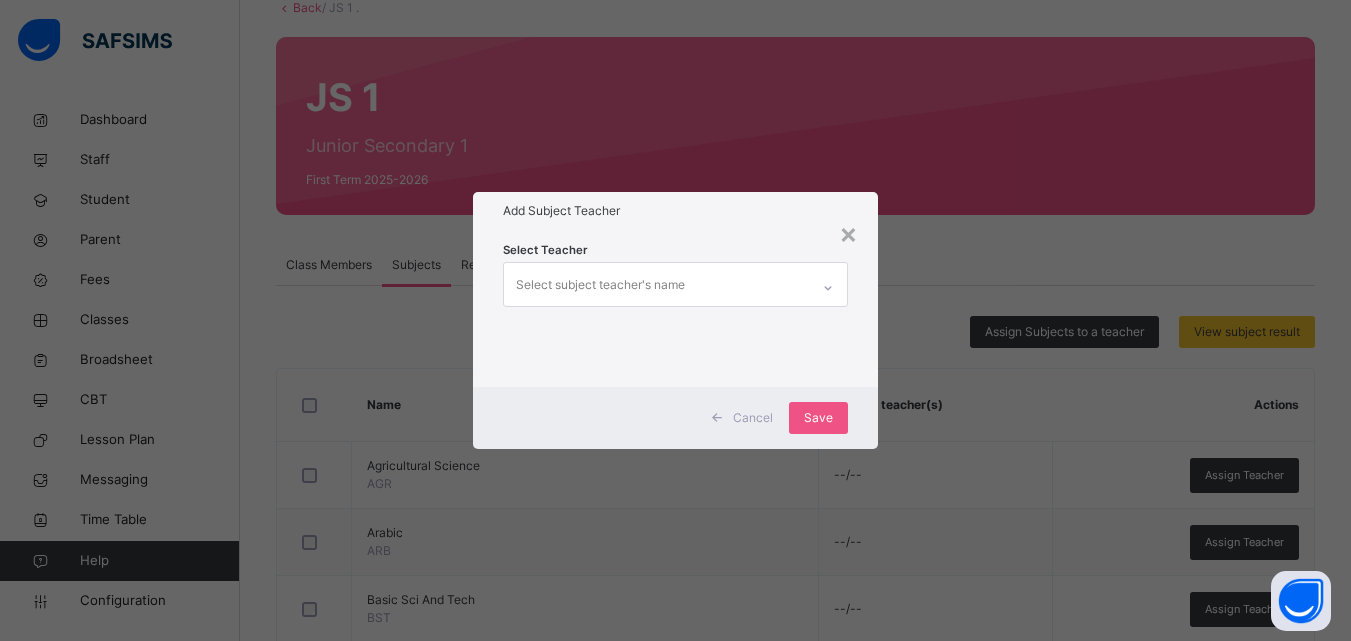 click on "Select subject teacher's name" at bounding box center (600, 285) 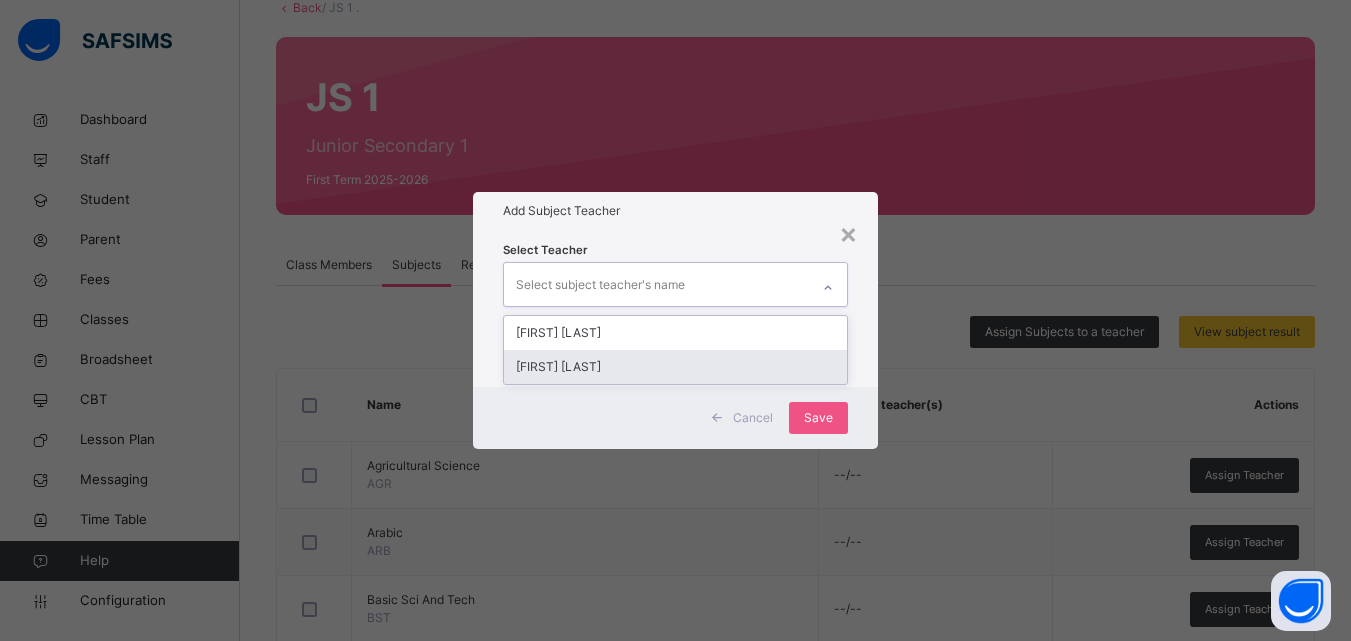 click on "[FIRST] [LAST]" at bounding box center (675, 367) 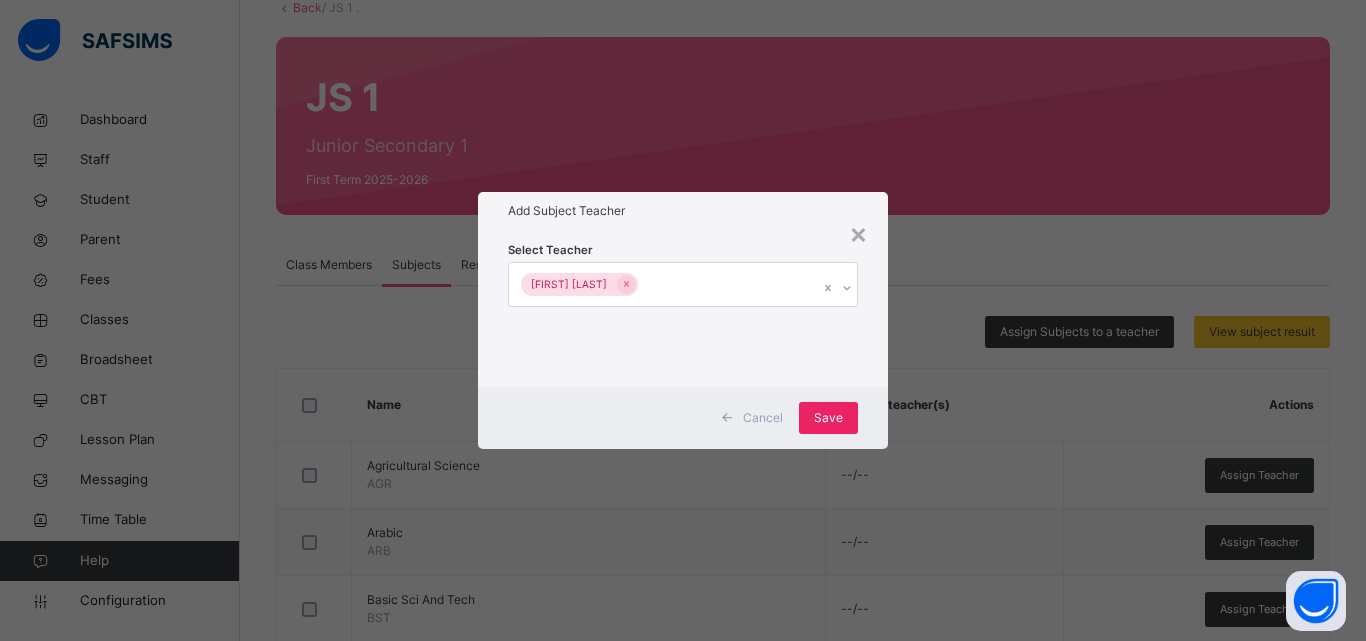 click on "Save" at bounding box center (828, 418) 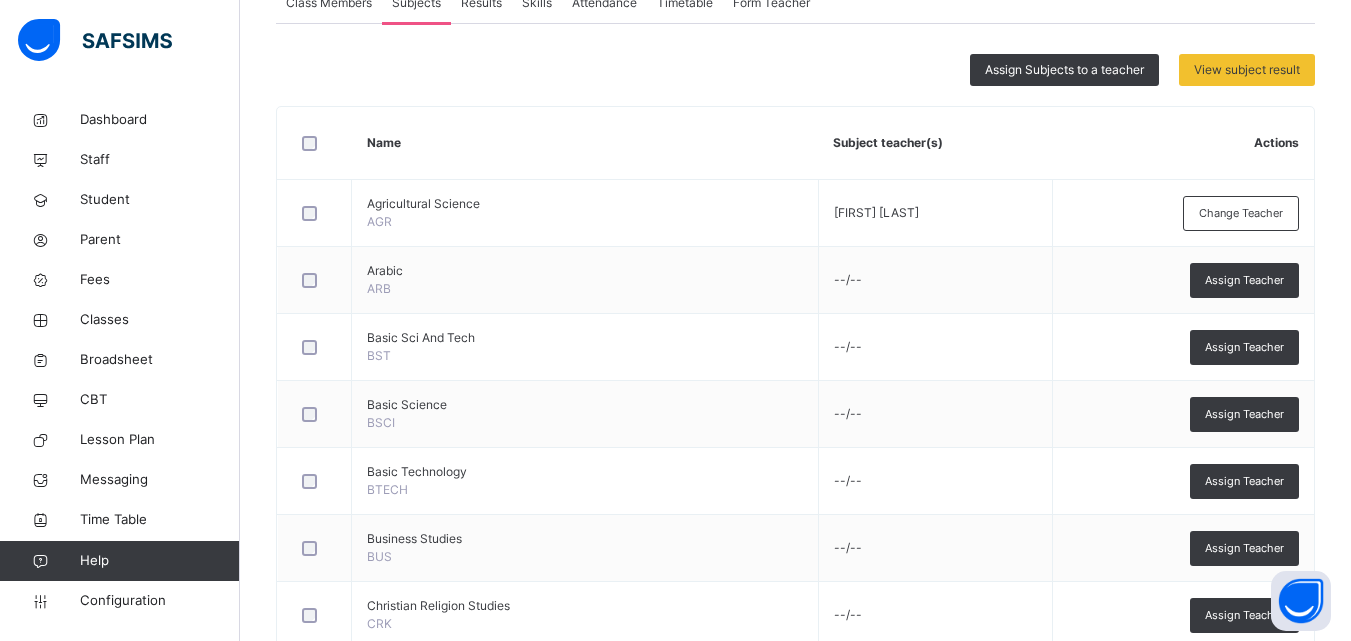 scroll, scrollTop: 408, scrollLeft: 0, axis: vertical 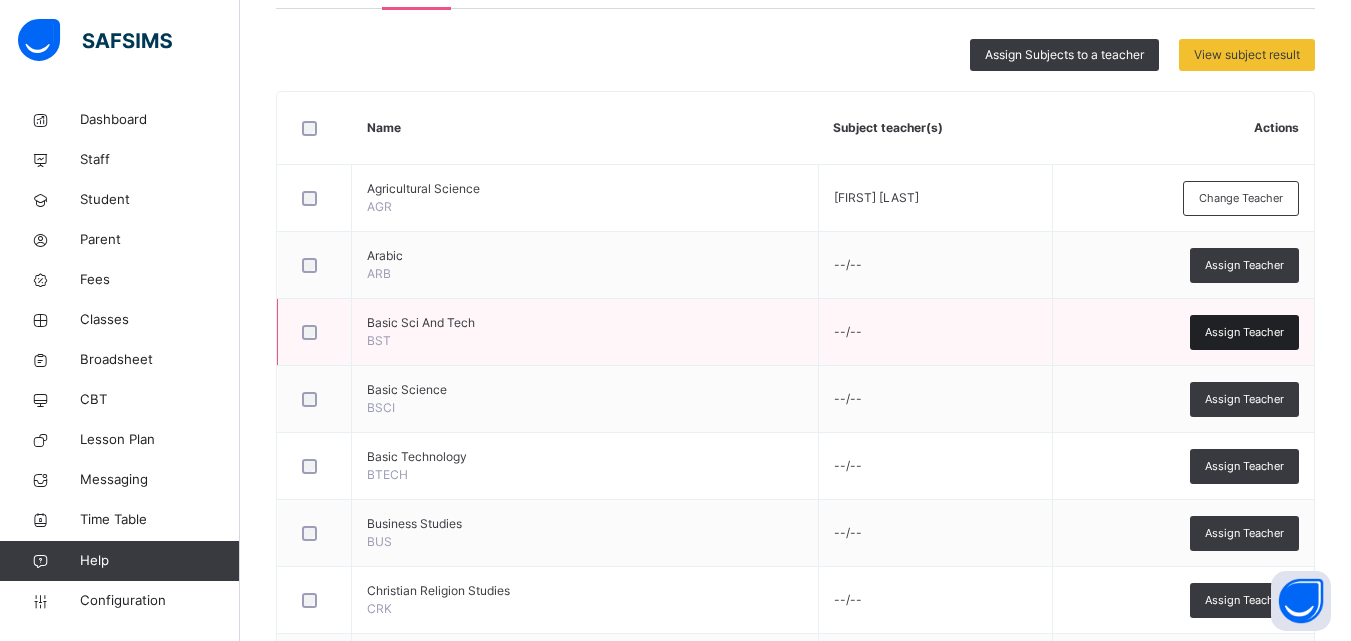 click on "Assign Teacher" at bounding box center [1244, 332] 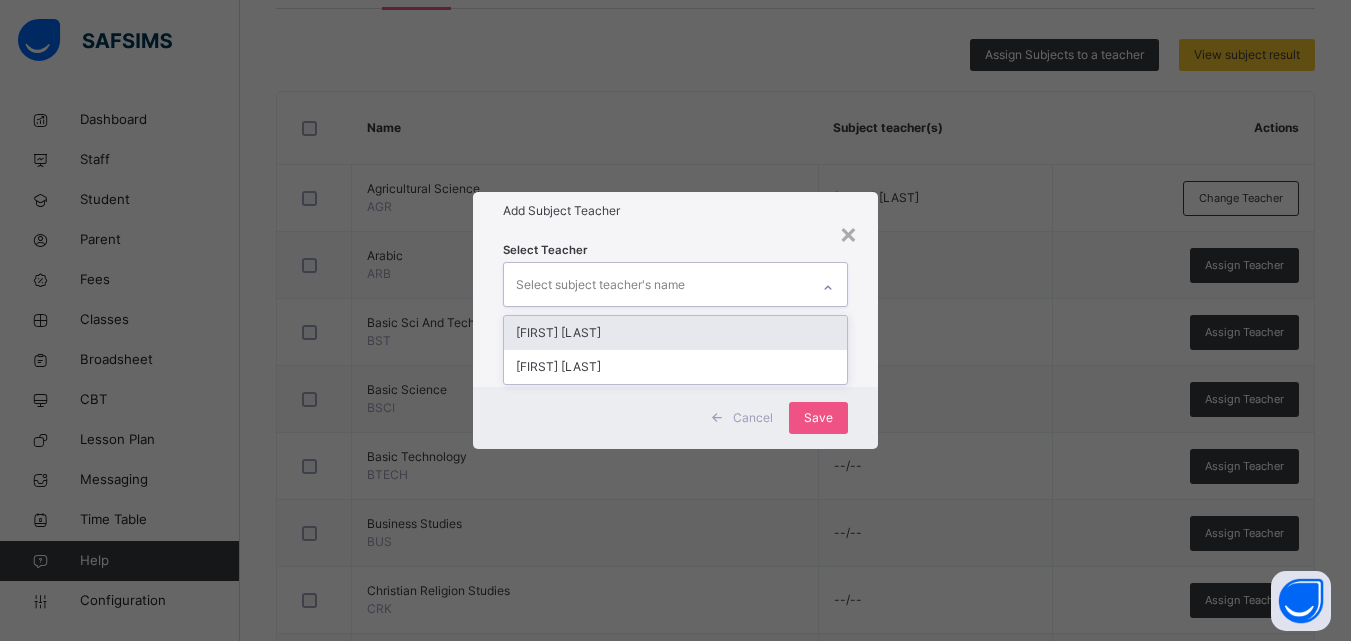 click on "Select subject teacher's name" at bounding box center (656, 284) 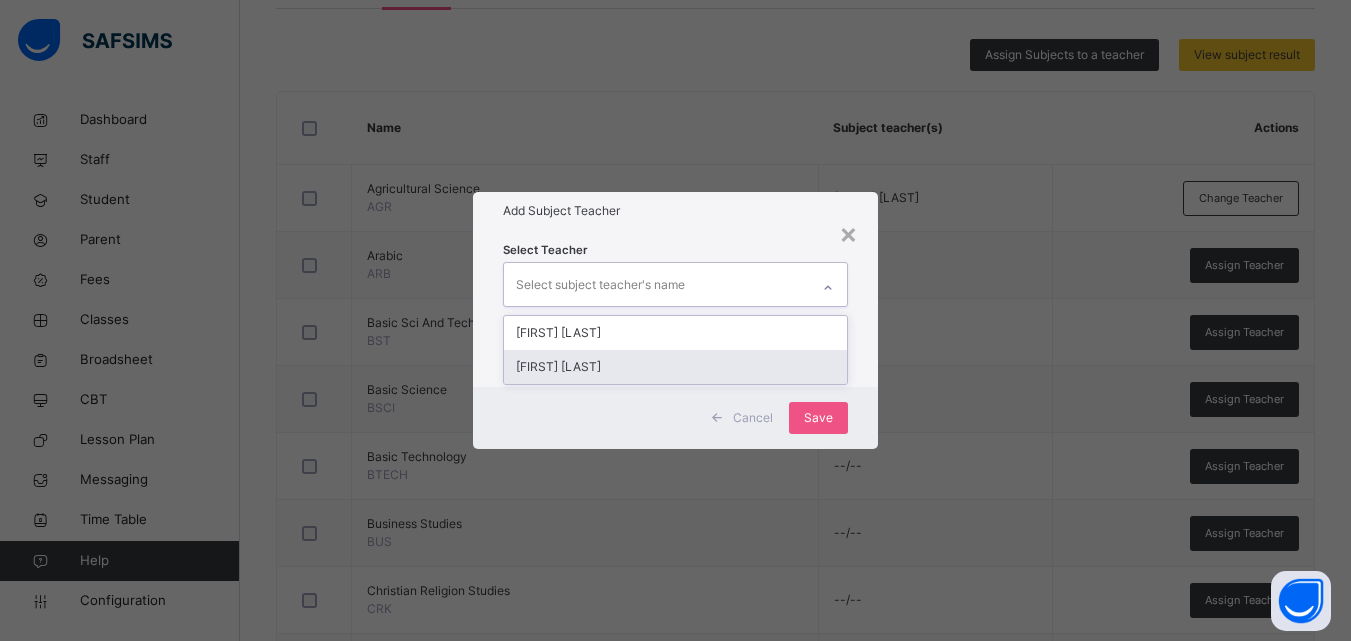 click on "[FIRST] [LAST]" at bounding box center (675, 367) 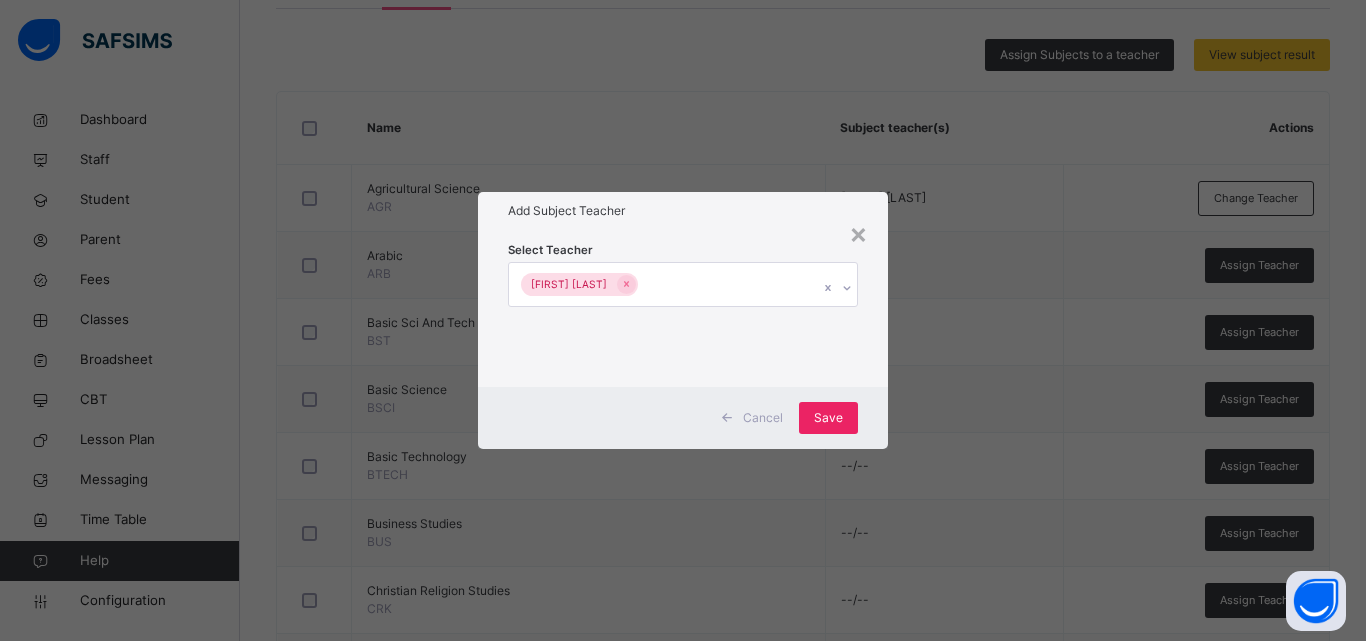 click on "Save" at bounding box center (828, 418) 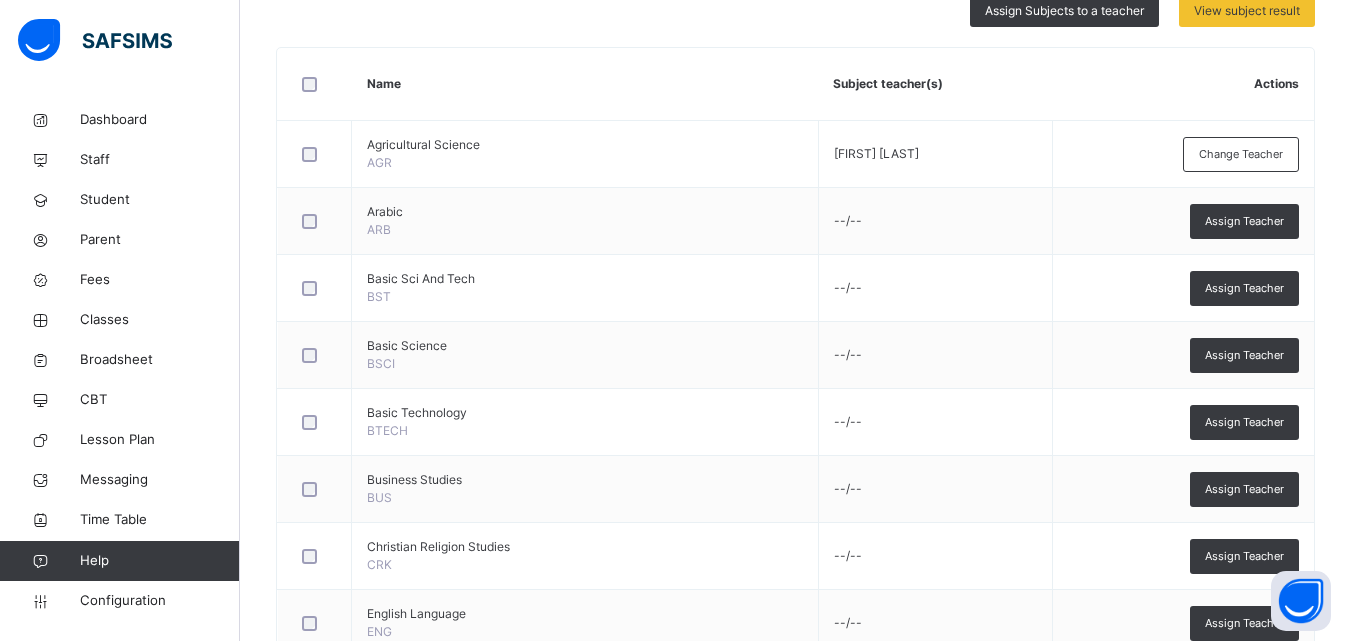 scroll, scrollTop: 449, scrollLeft: 0, axis: vertical 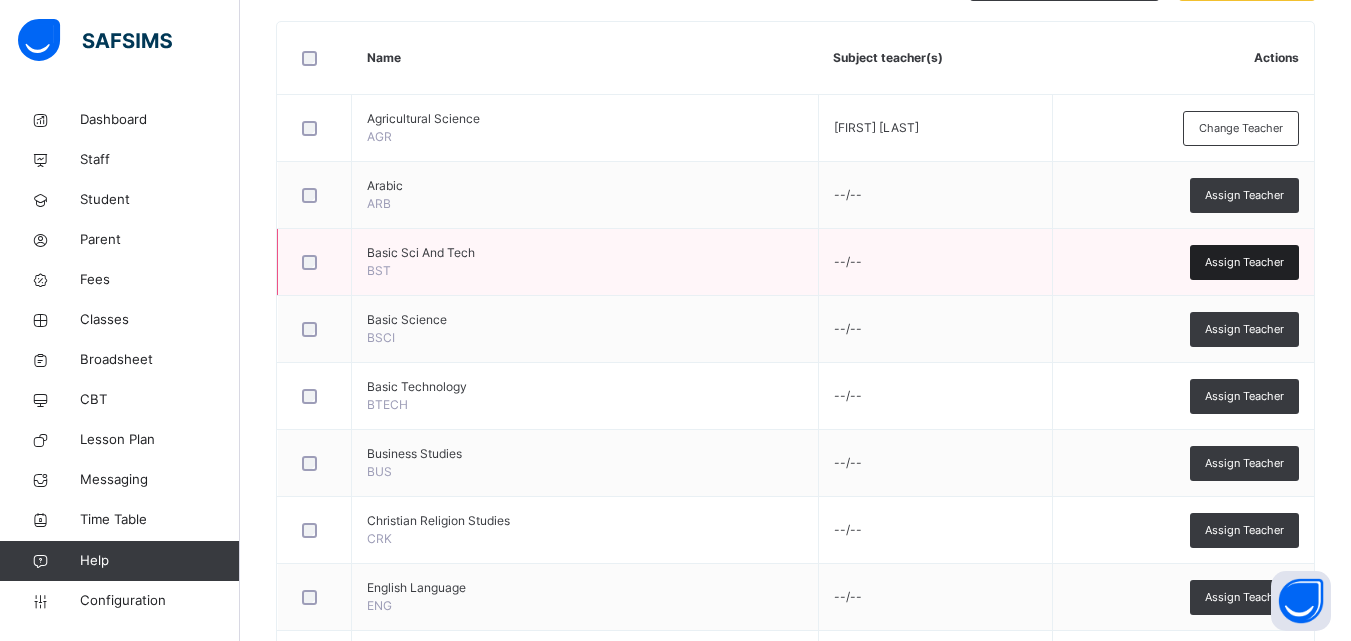 click on "Assign Teacher" at bounding box center [1244, 262] 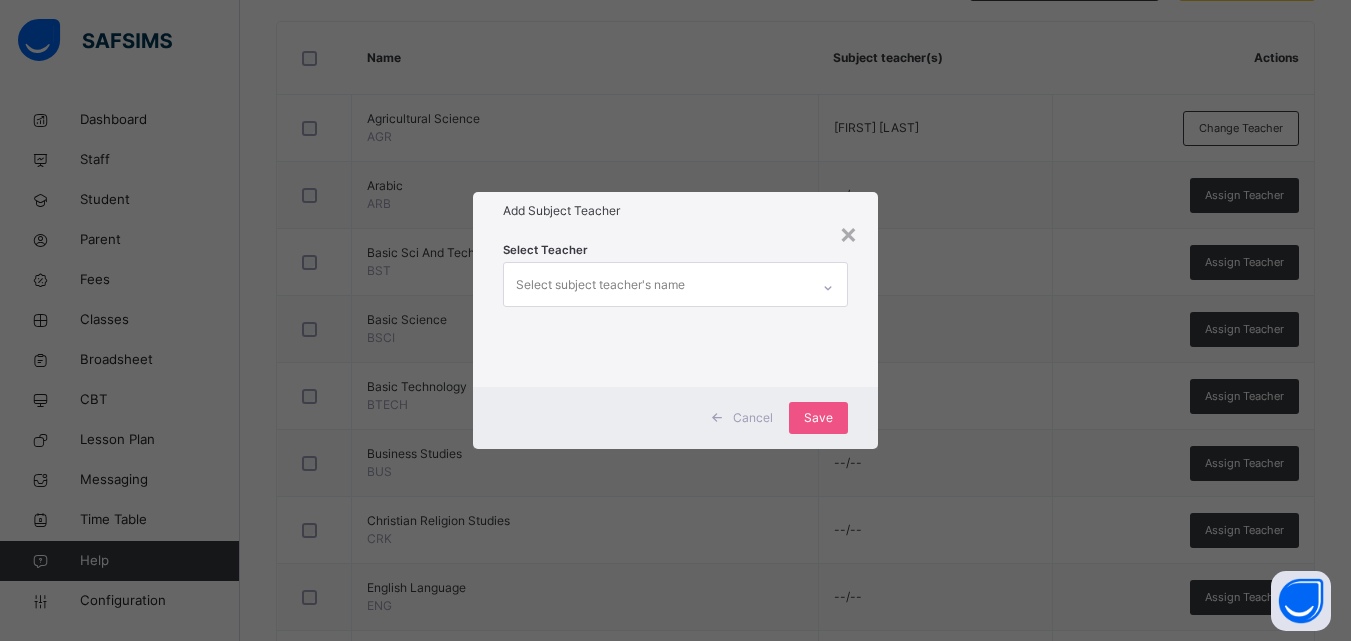 click on "Select subject teacher's name" at bounding box center (656, 284) 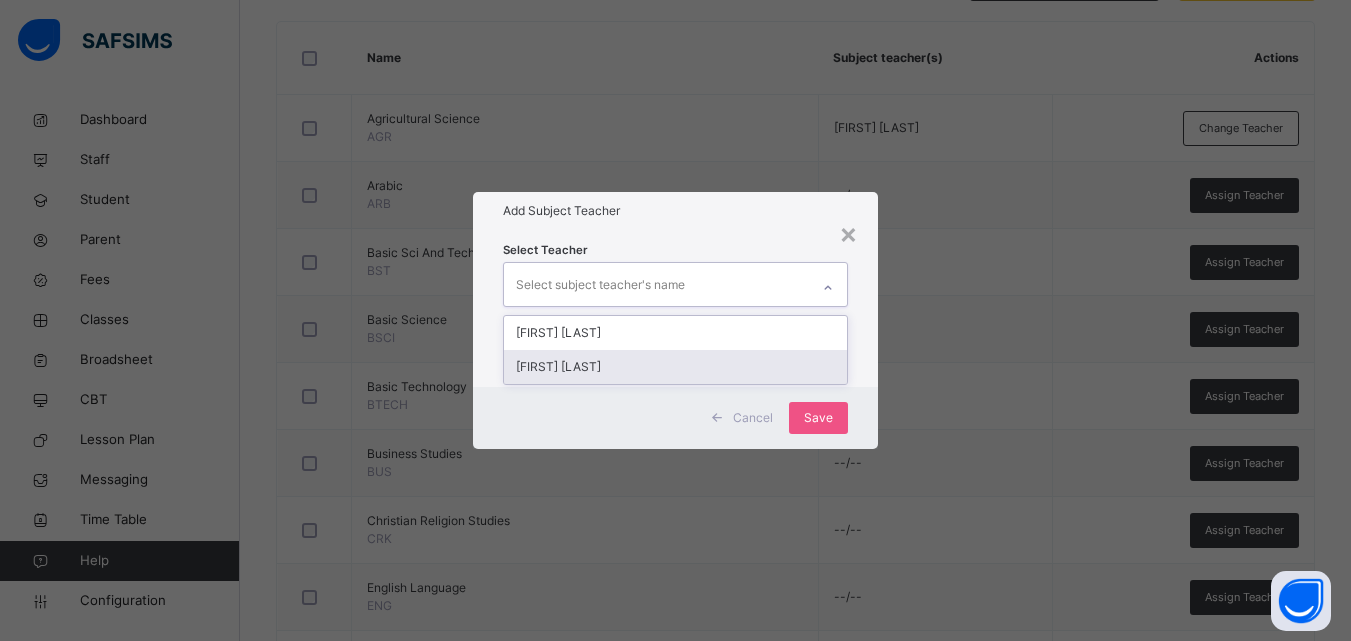 click on "[FIRST] [LAST]" at bounding box center (675, 367) 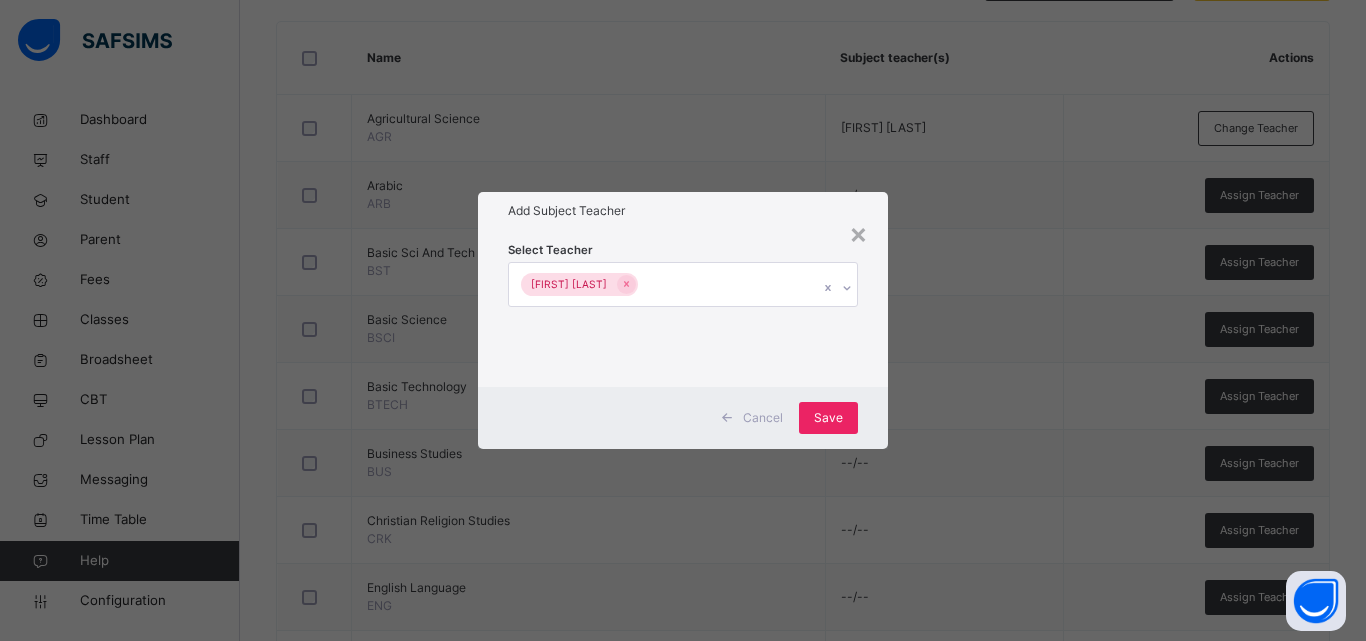 click on "Save" at bounding box center [828, 418] 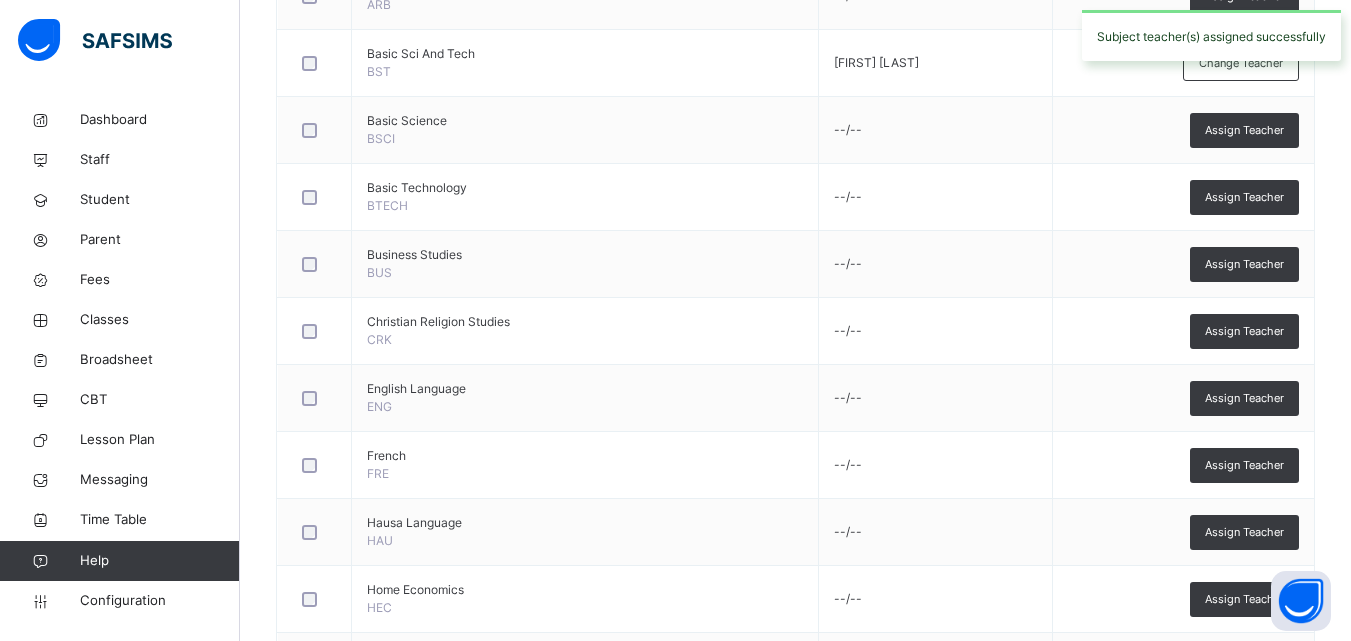 scroll, scrollTop: 858, scrollLeft: 0, axis: vertical 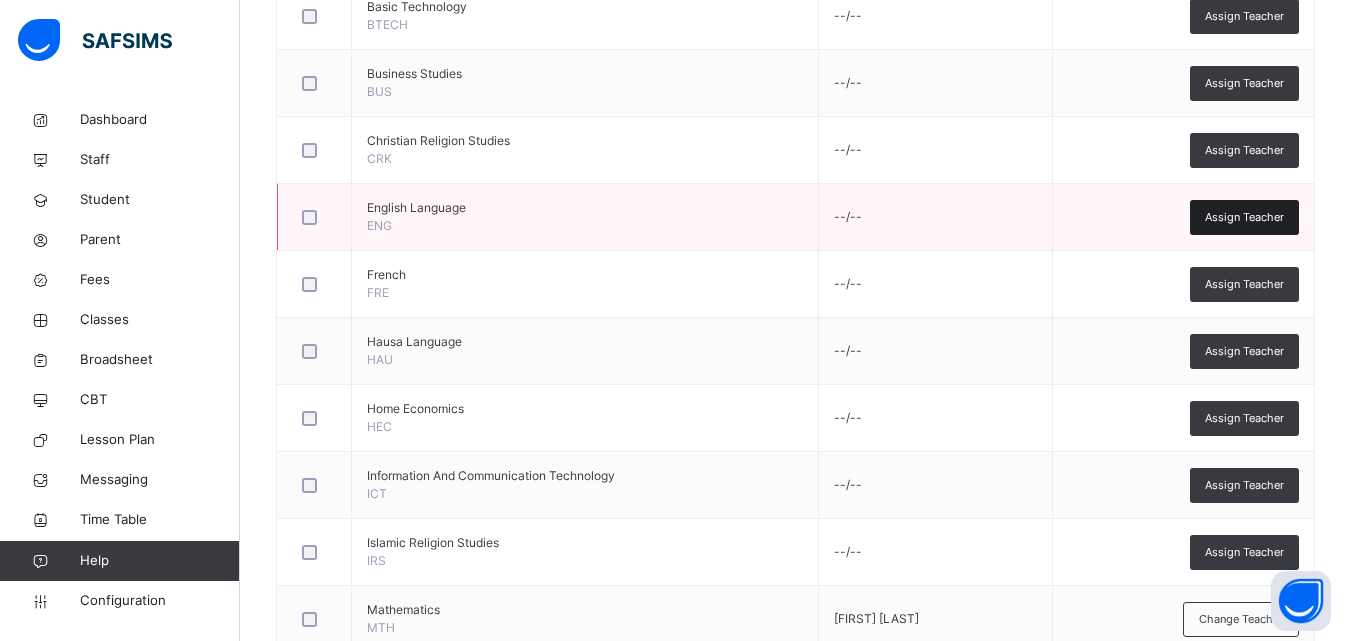 click on "Assign Teacher" at bounding box center [1244, 217] 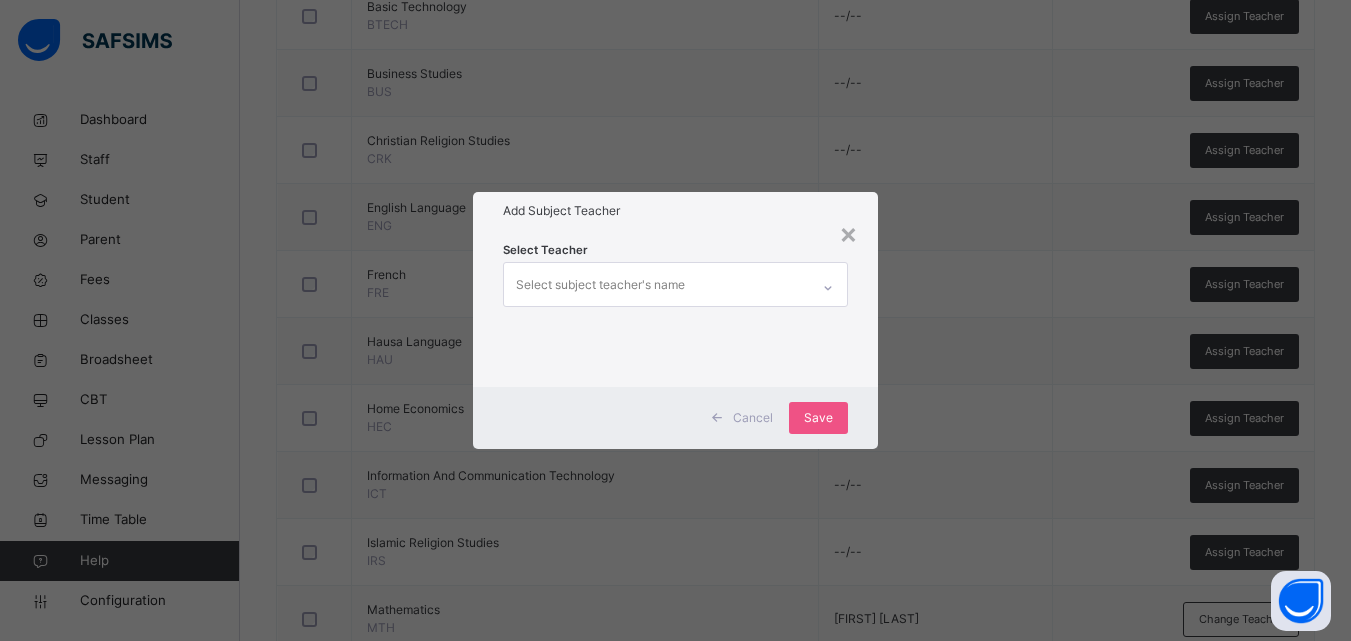 click on "× Add Subject Teacher Select Teacher Select subject teacher's name Cancel Save" at bounding box center [675, 320] 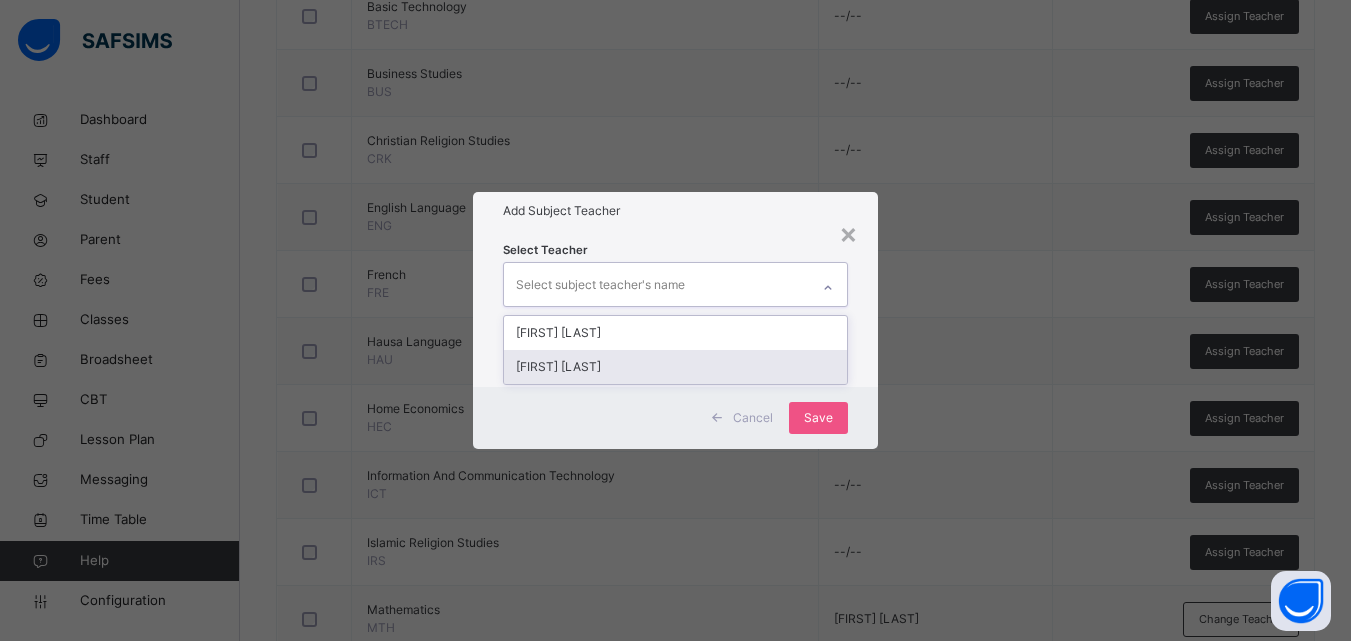 click on "[FIRST] [LAST]" at bounding box center (675, 367) 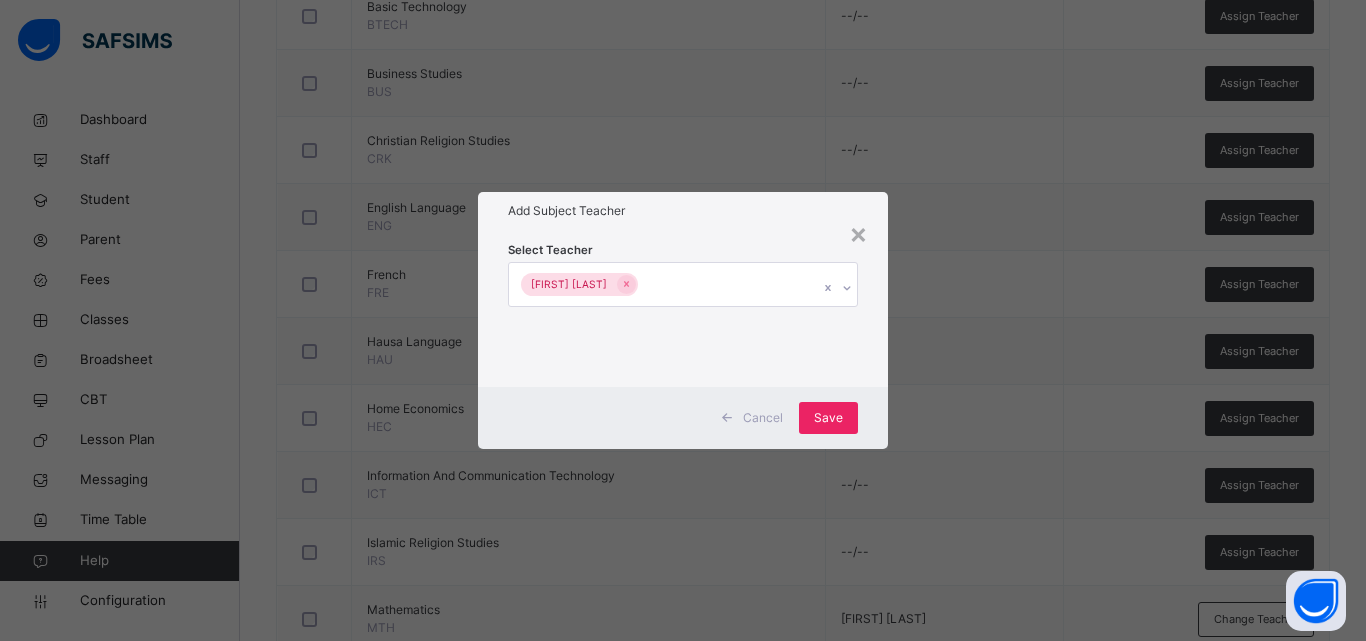 click on "Save" at bounding box center (828, 418) 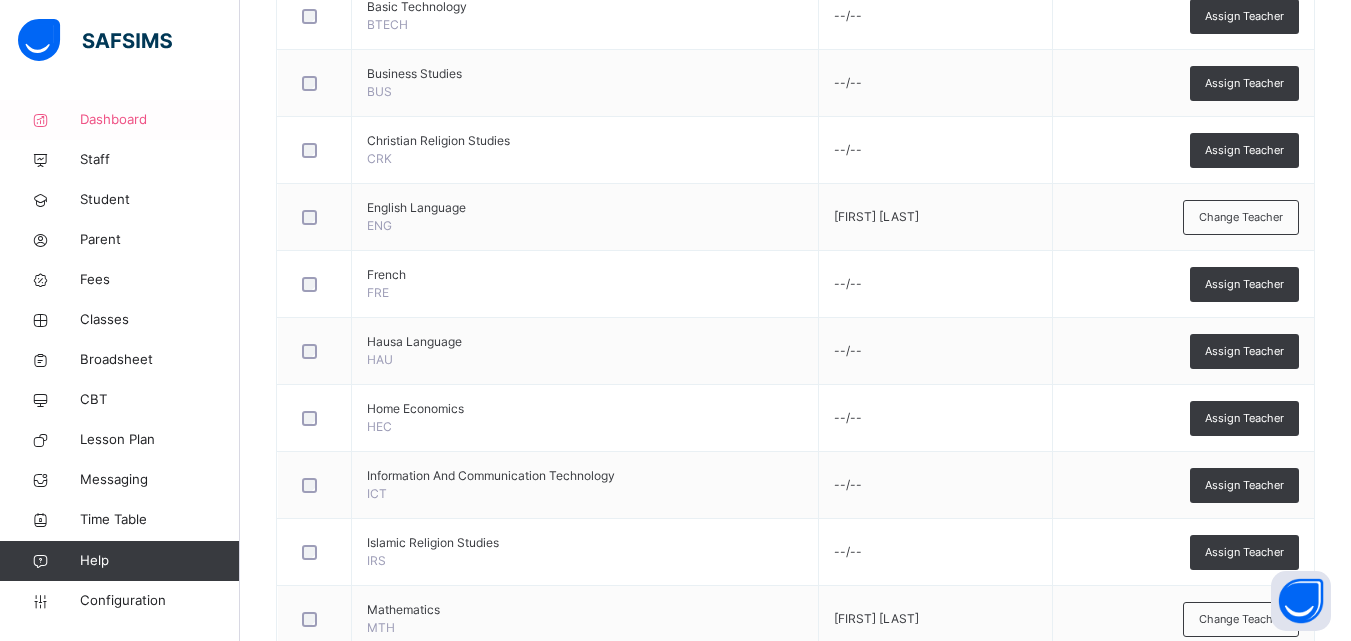 click on "Dashboard" at bounding box center [160, 120] 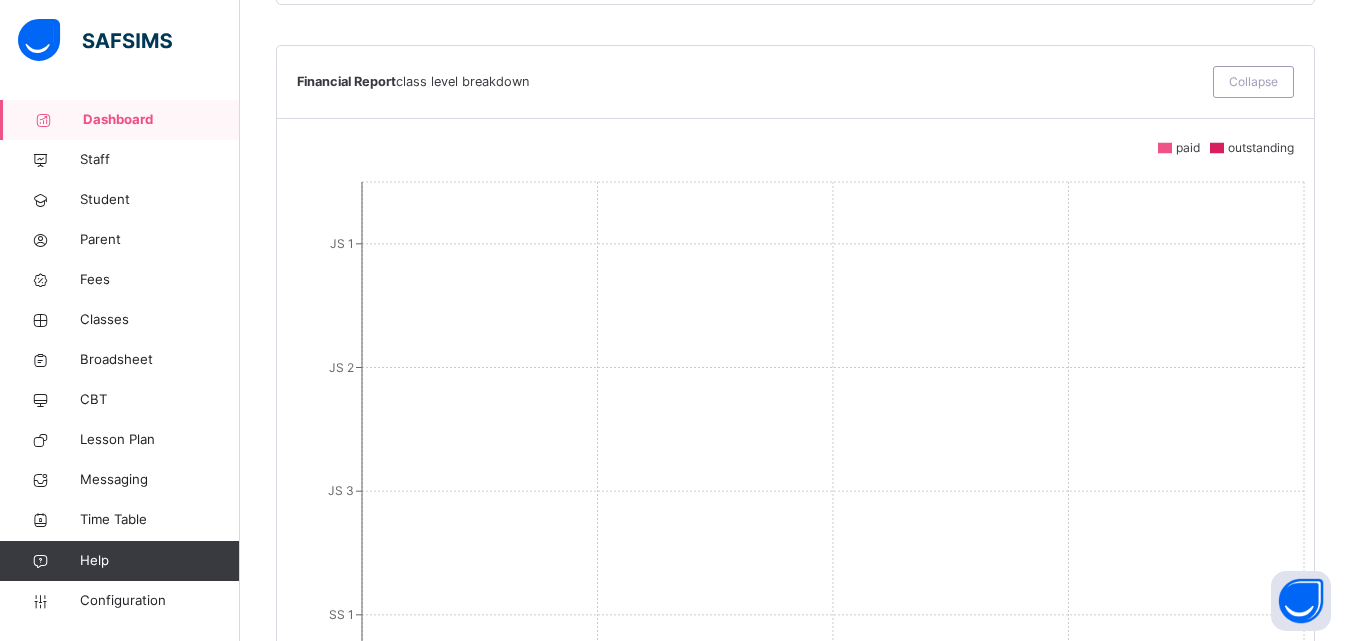 scroll, scrollTop: 2302, scrollLeft: 0, axis: vertical 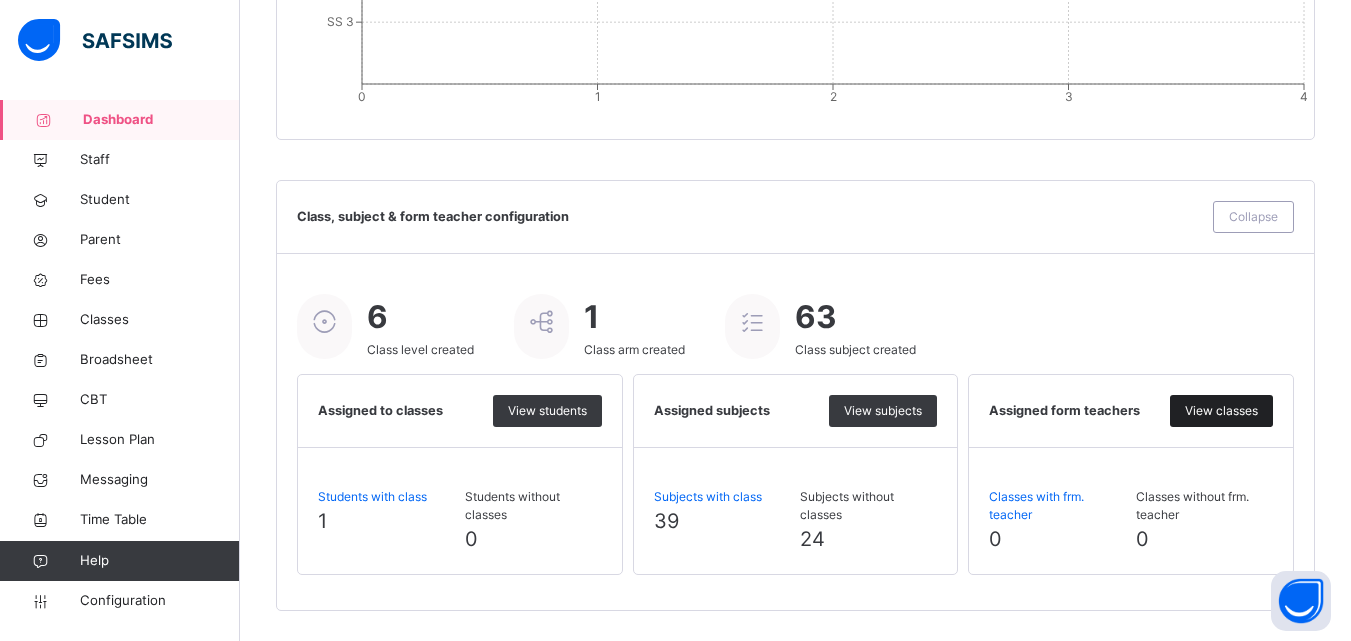 click on "View classes" at bounding box center [1221, 411] 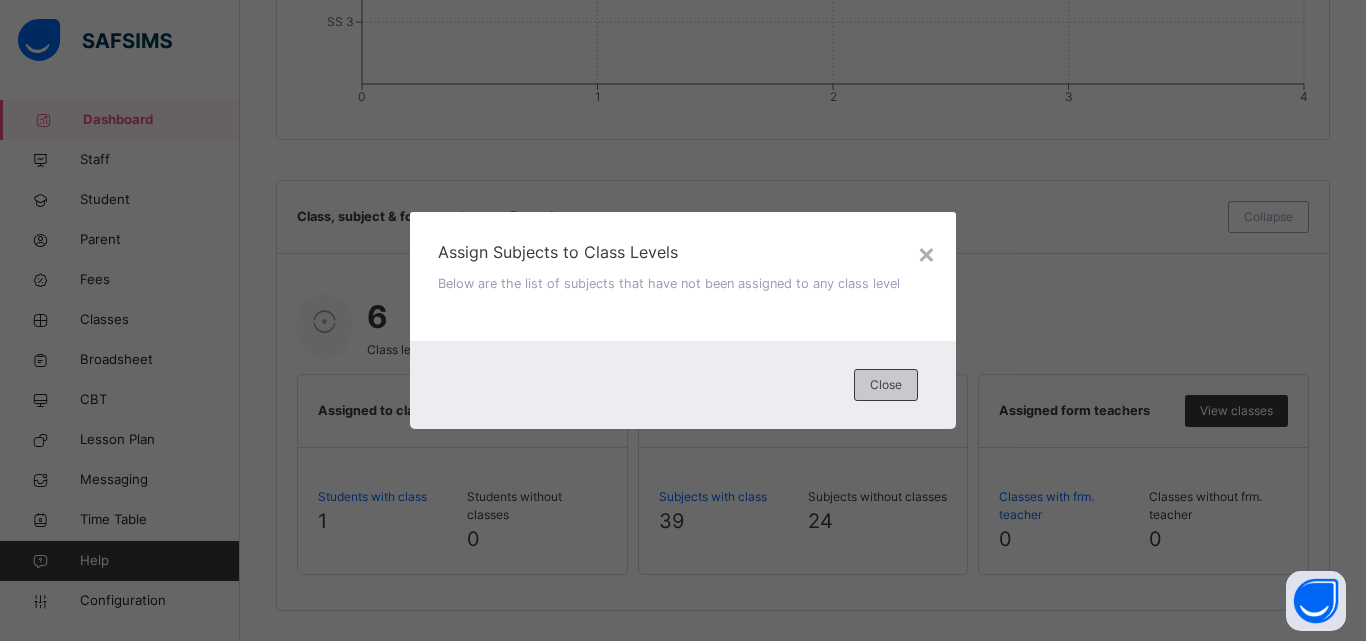 click on "Close" at bounding box center (886, 385) 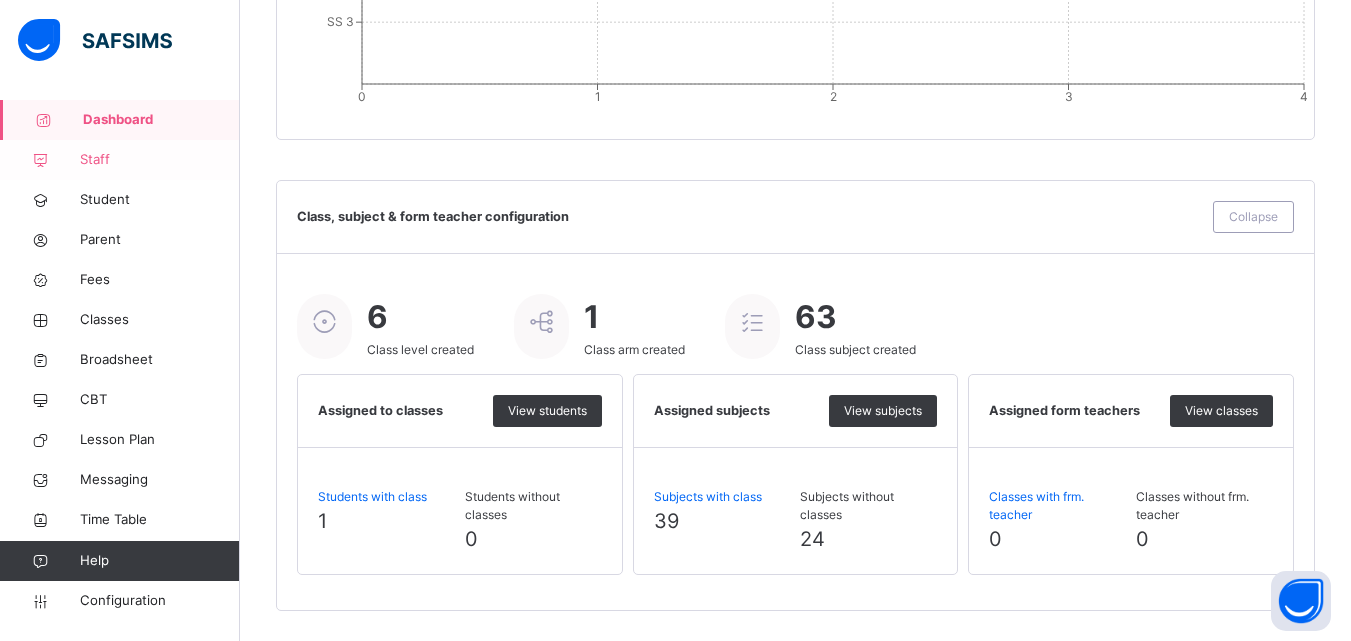 click on "Staff" at bounding box center (160, 160) 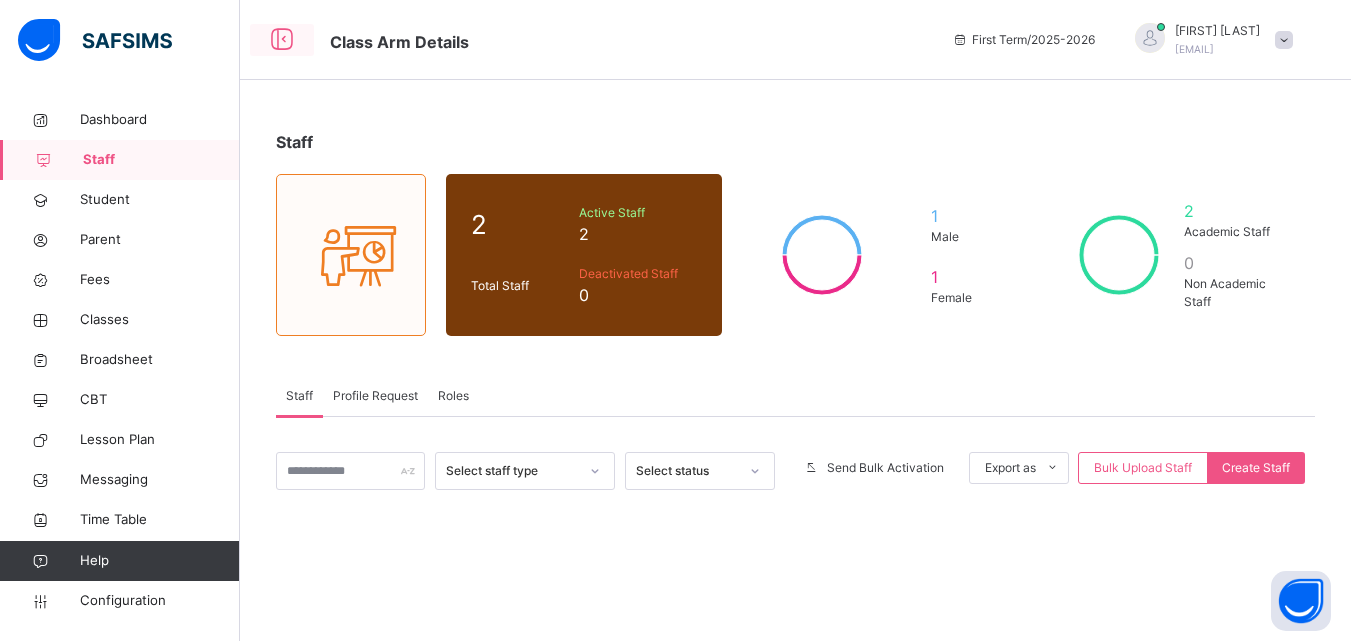click at bounding box center [282, 40] 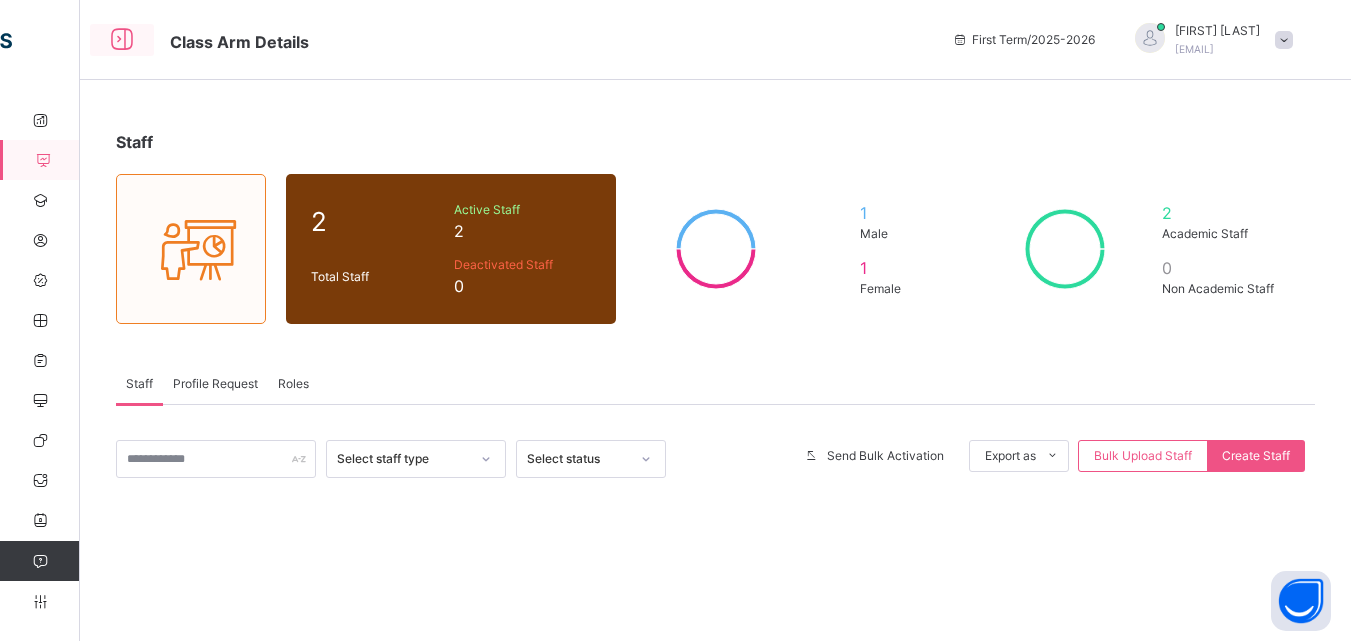 click at bounding box center [122, 40] 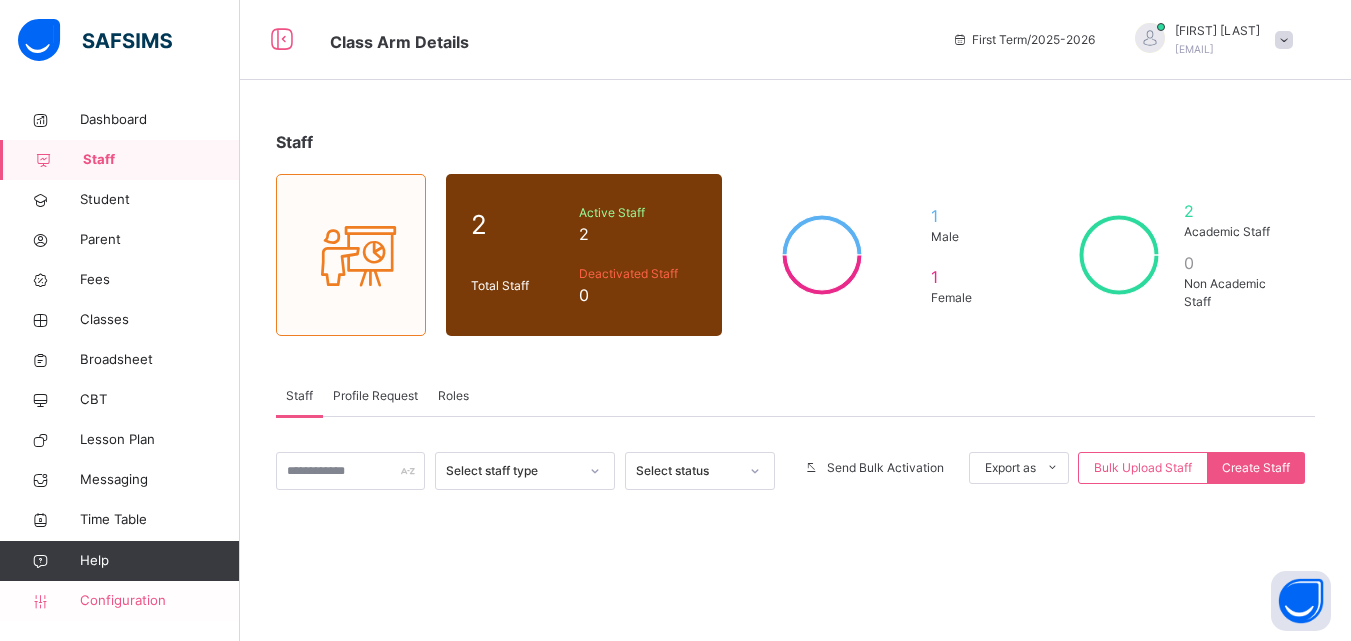 click on "Configuration" at bounding box center (159, 601) 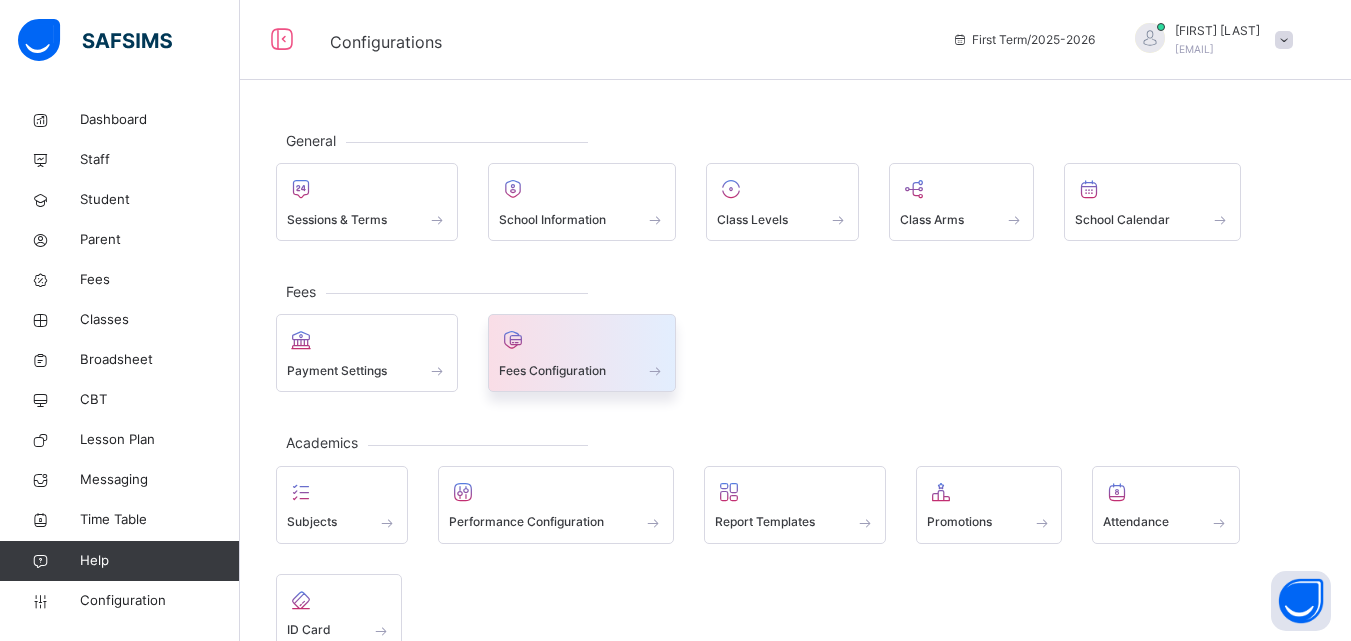 click on "Fees Configuration" at bounding box center (552, 371) 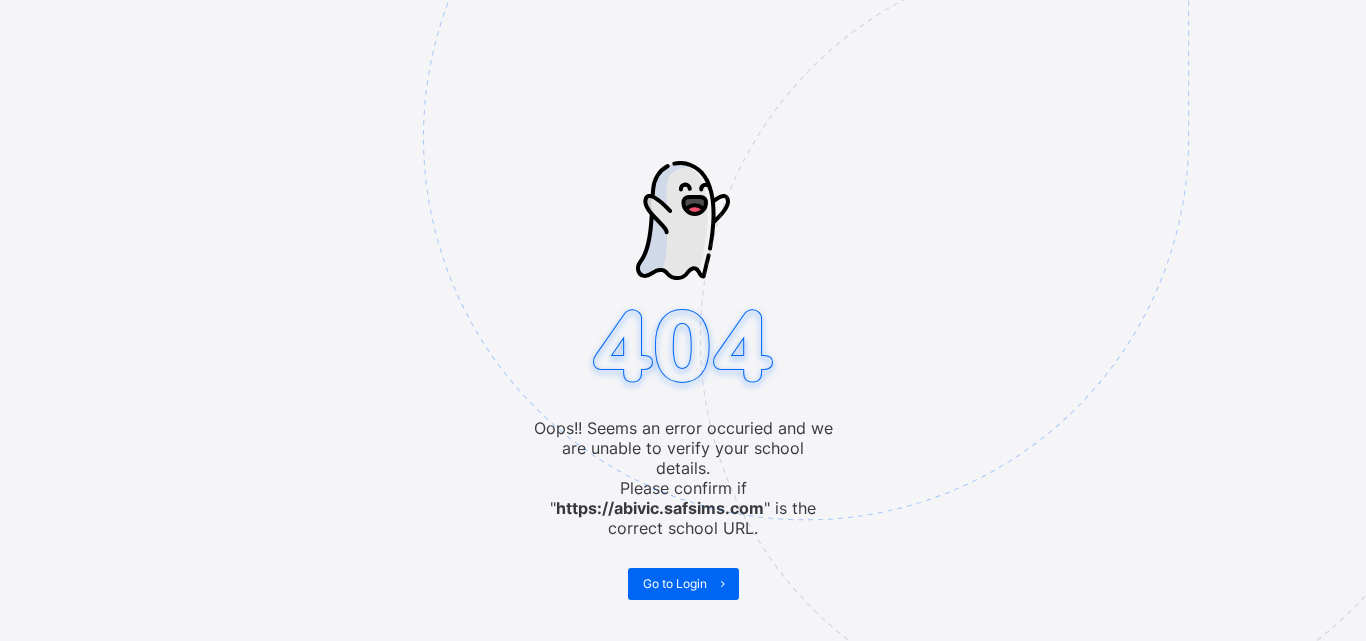 scroll, scrollTop: 0, scrollLeft: 0, axis: both 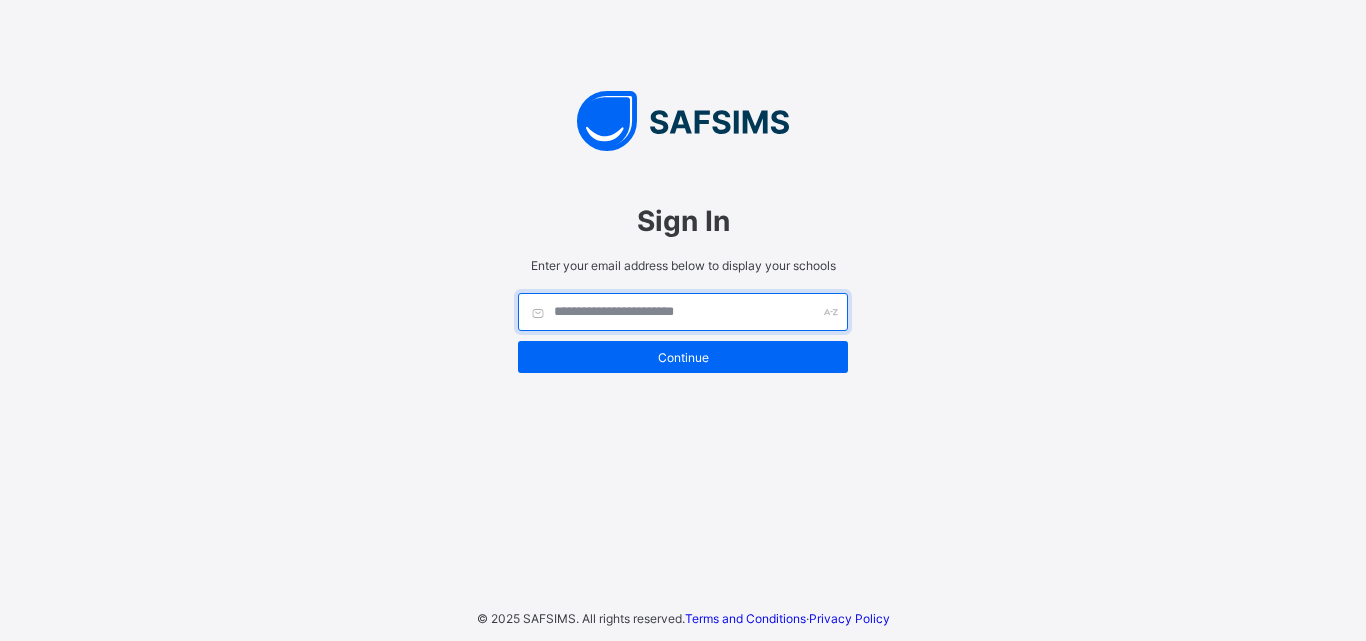 click at bounding box center [683, 312] 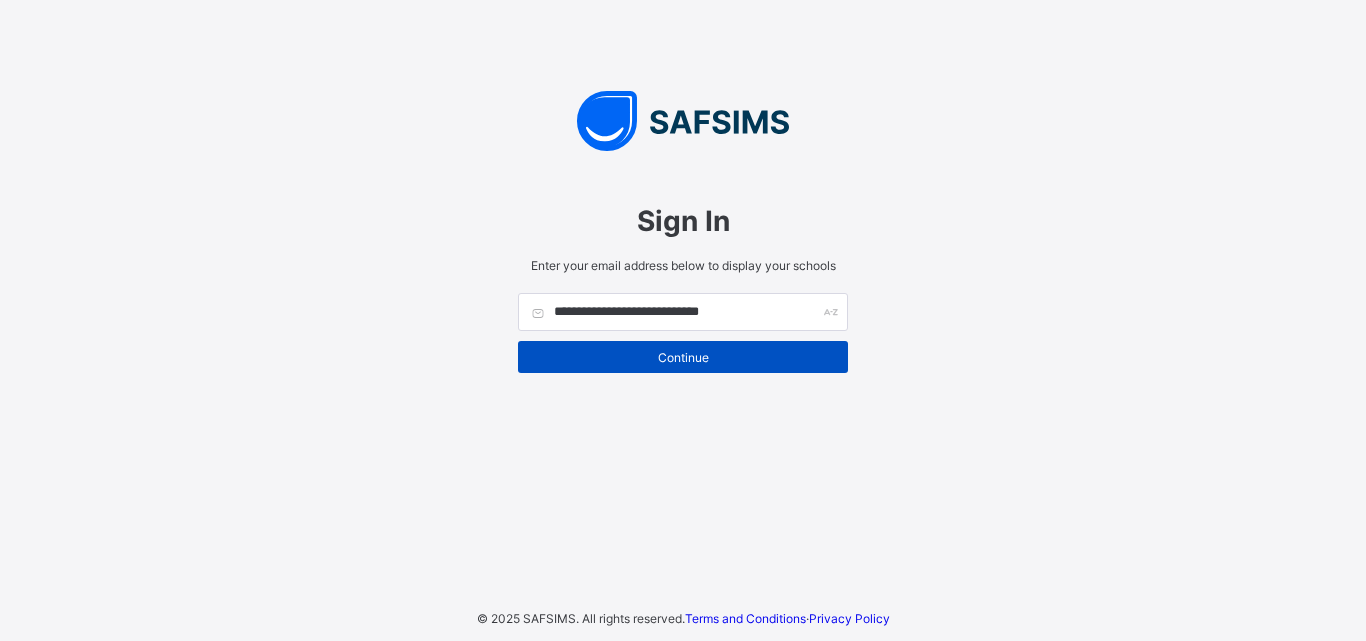 click on "Continue" at bounding box center [683, 357] 